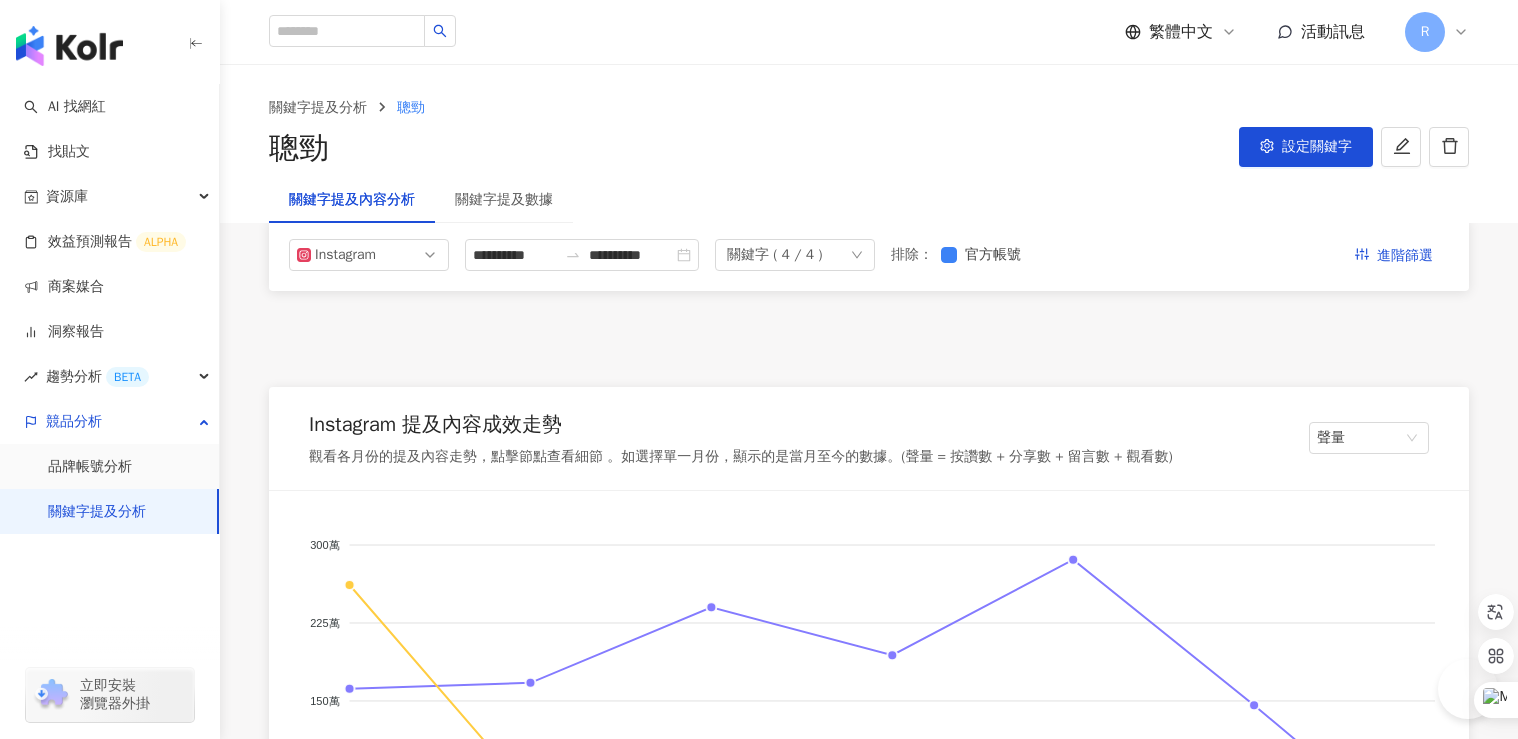 scroll, scrollTop: 332, scrollLeft: 0, axis: vertical 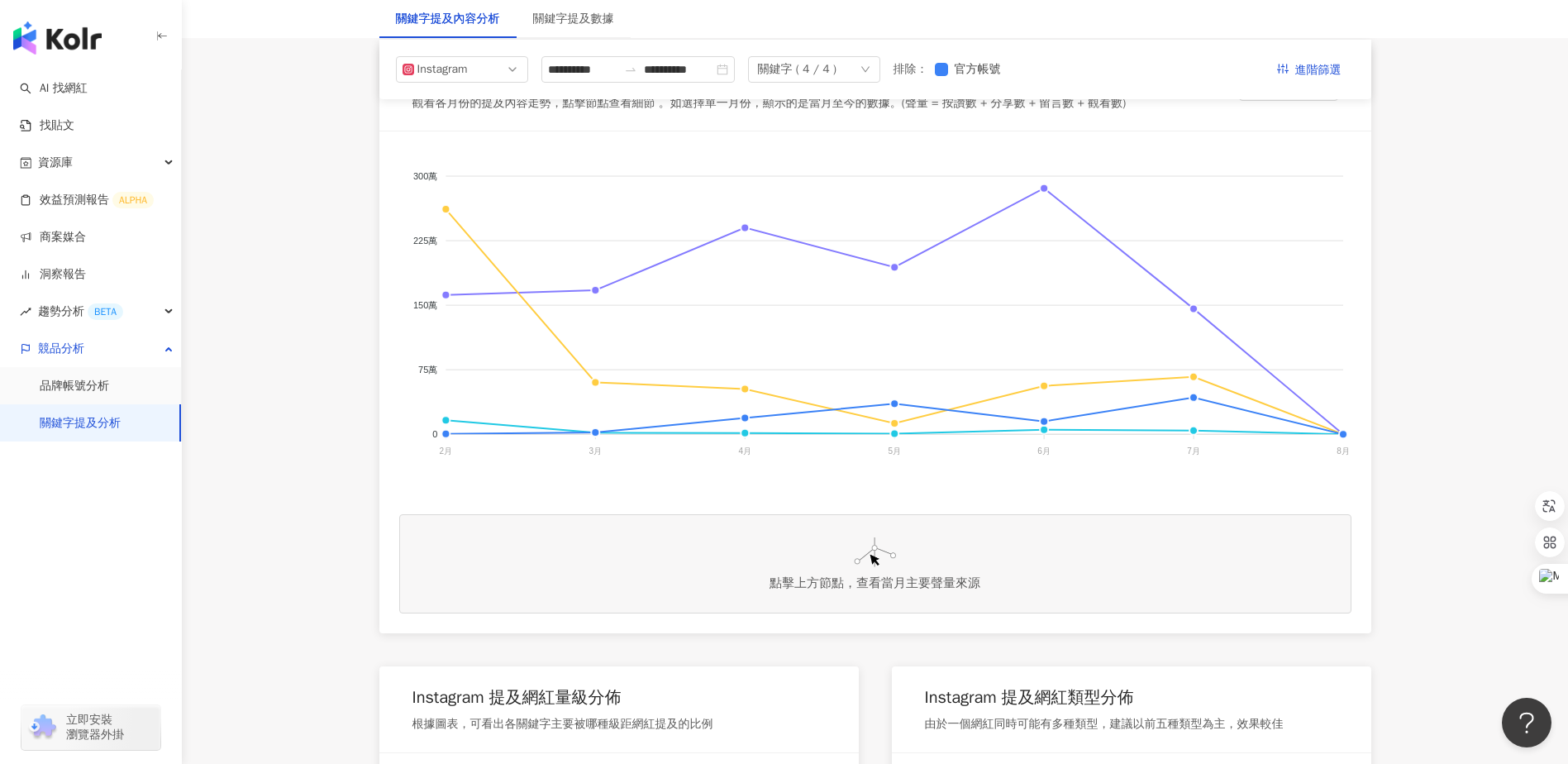 click on "關鍵字提及分析" at bounding box center [80, 423] 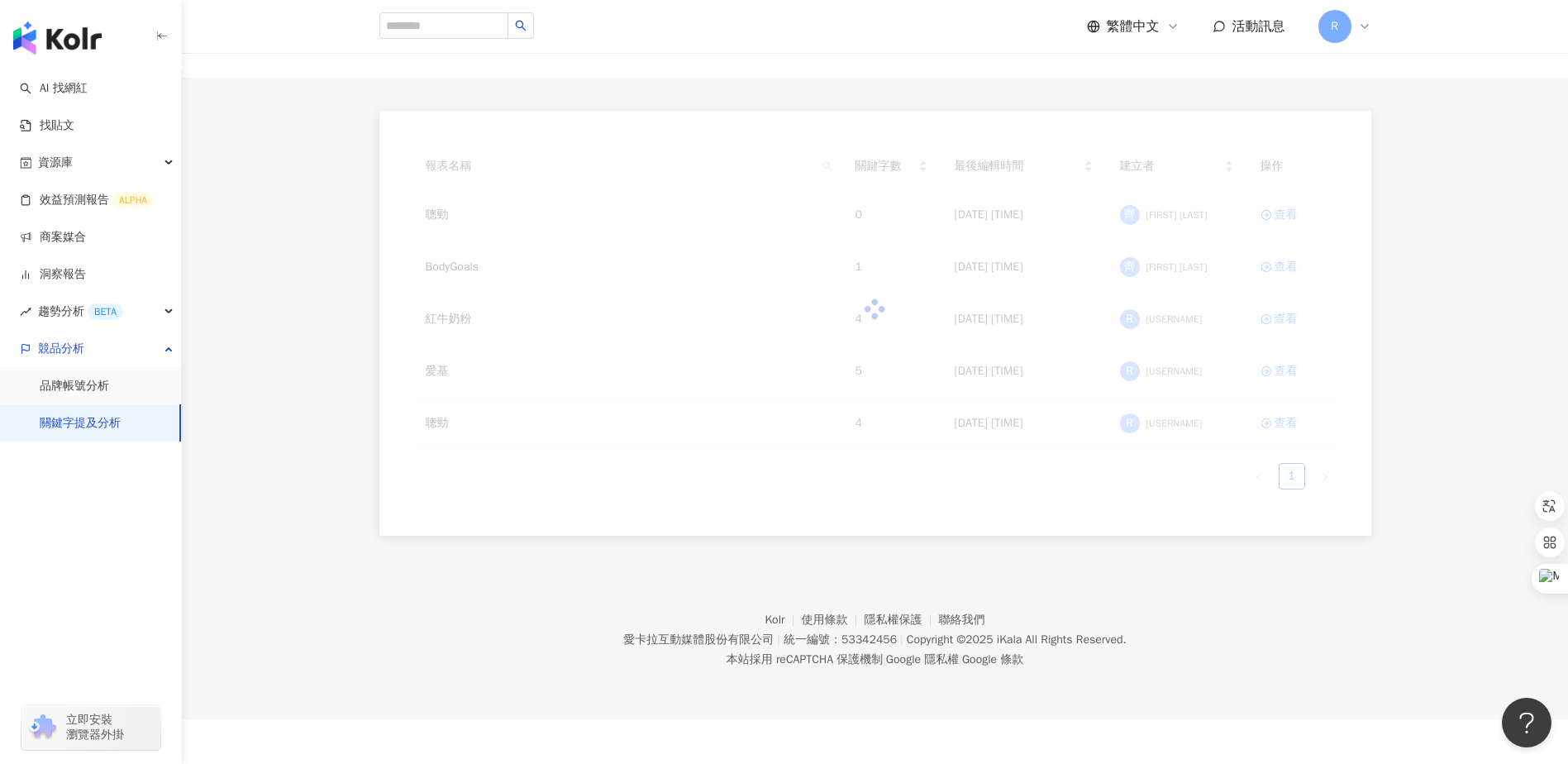 scroll, scrollTop: 0, scrollLeft: 0, axis: both 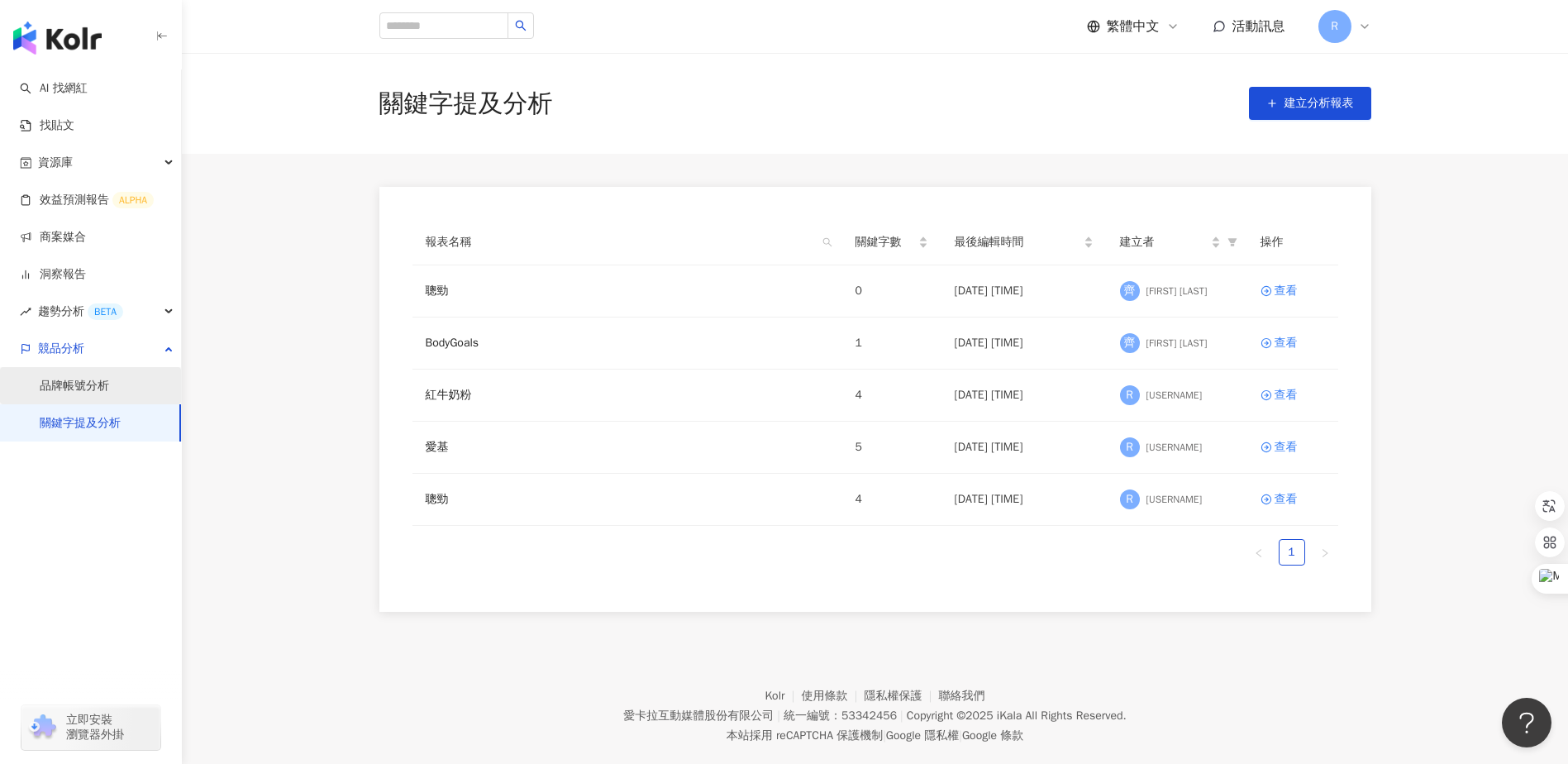click on "品牌帳號分析" at bounding box center [74, 386] 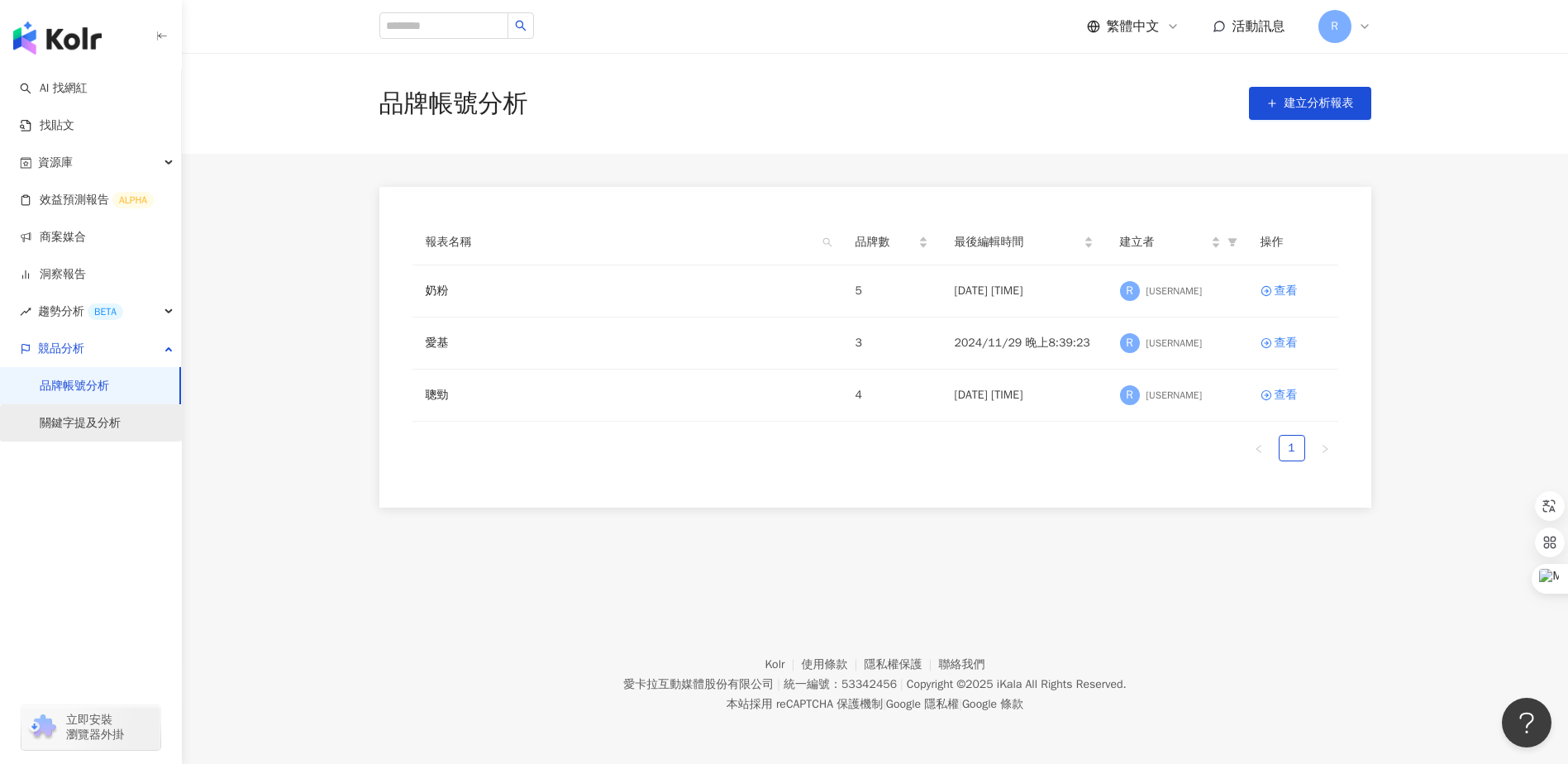click on "關鍵字提及分析" at bounding box center (80, 423) 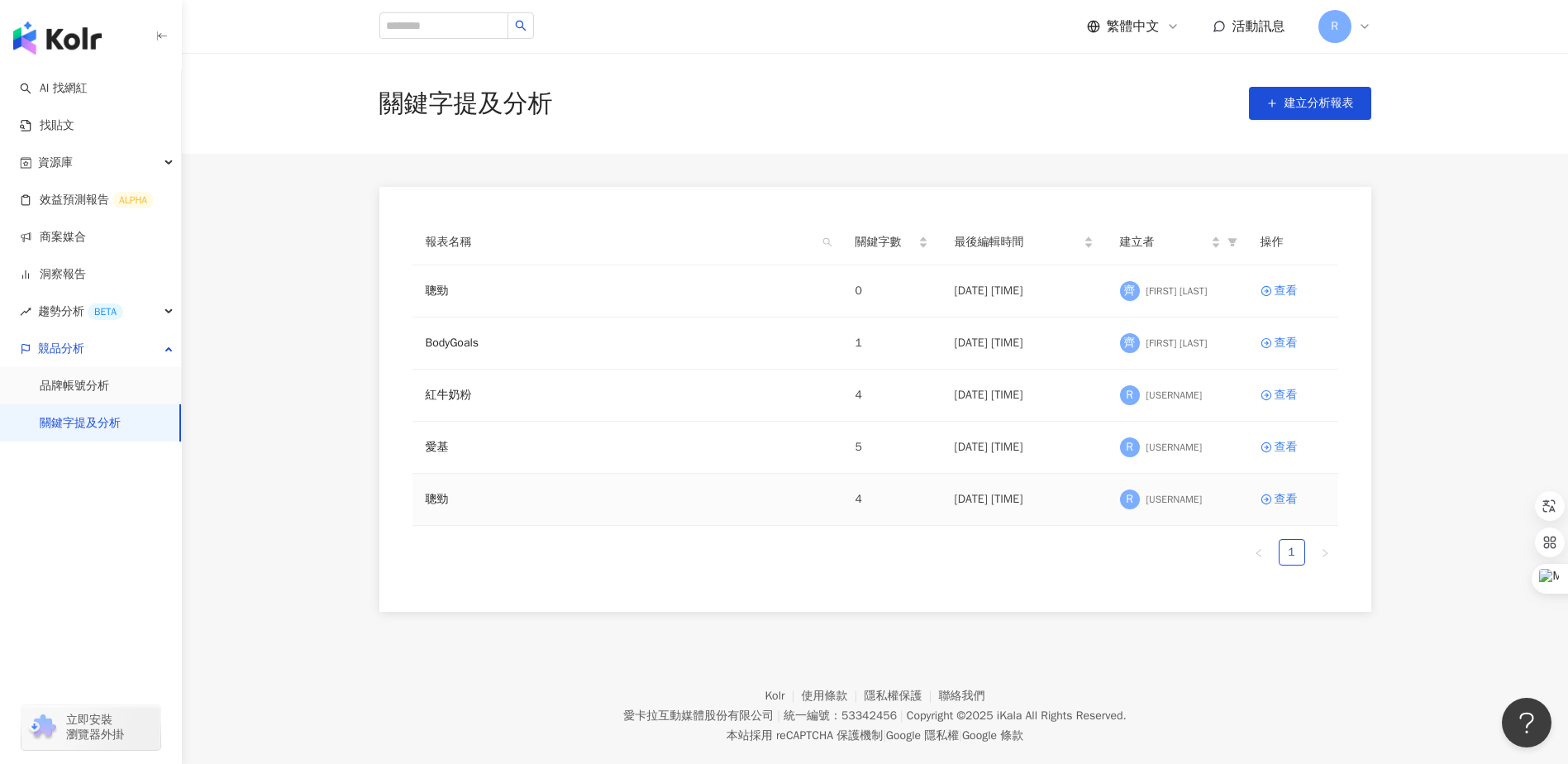 click on "聰勁" at bounding box center [627, 499] 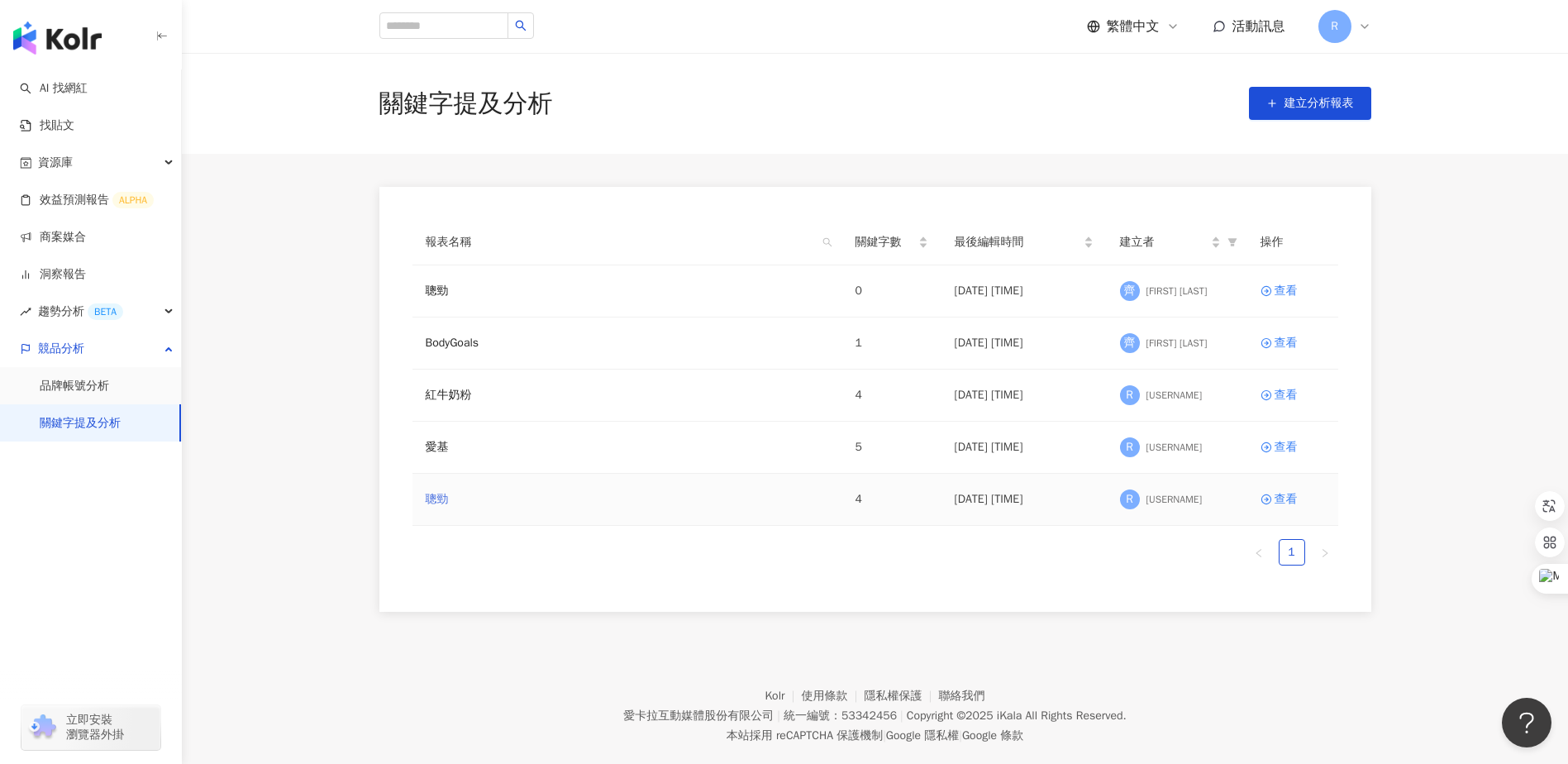 click on "聰勁" at bounding box center (437, 499) 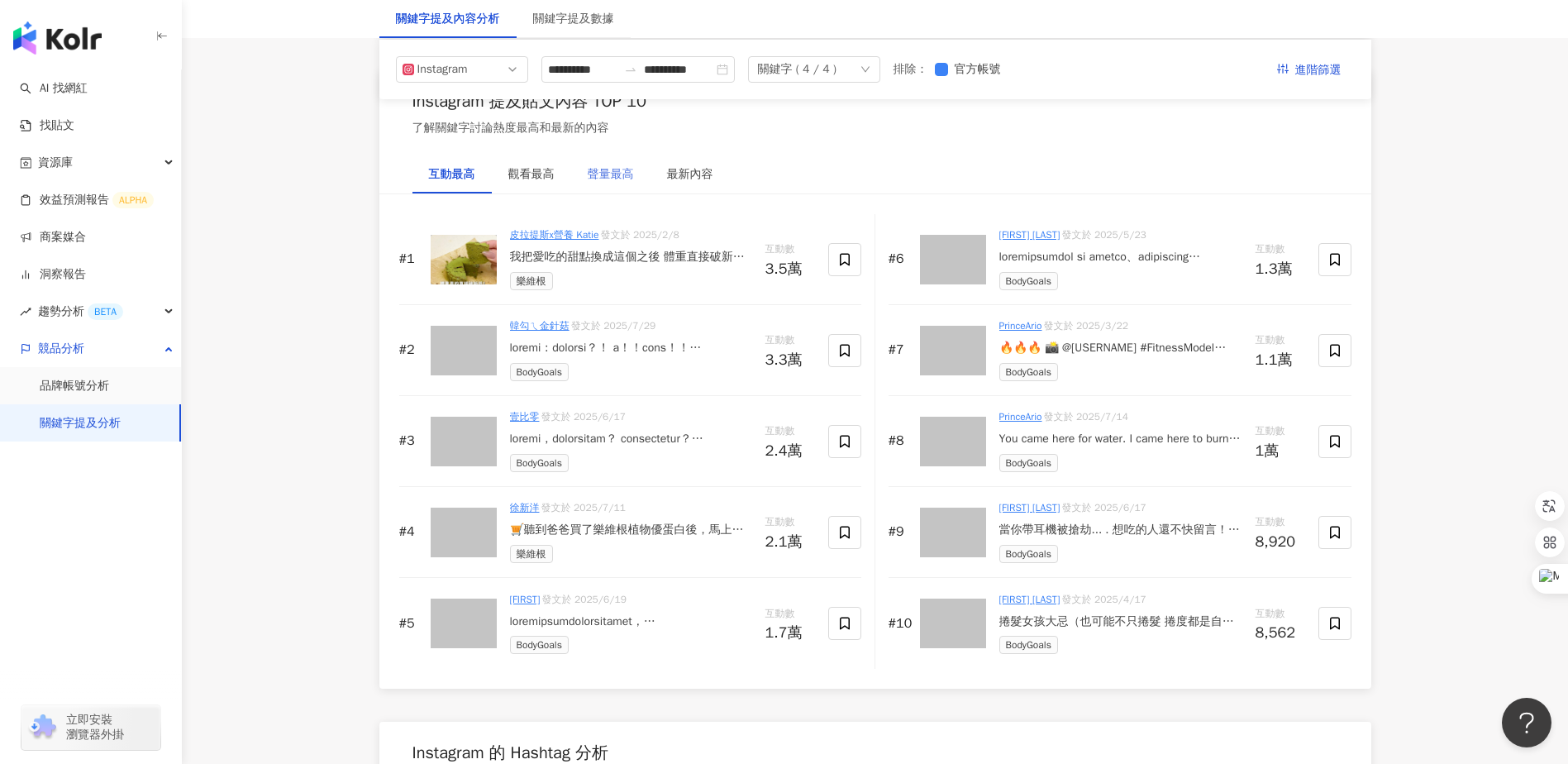 scroll, scrollTop: 2481, scrollLeft: 0, axis: vertical 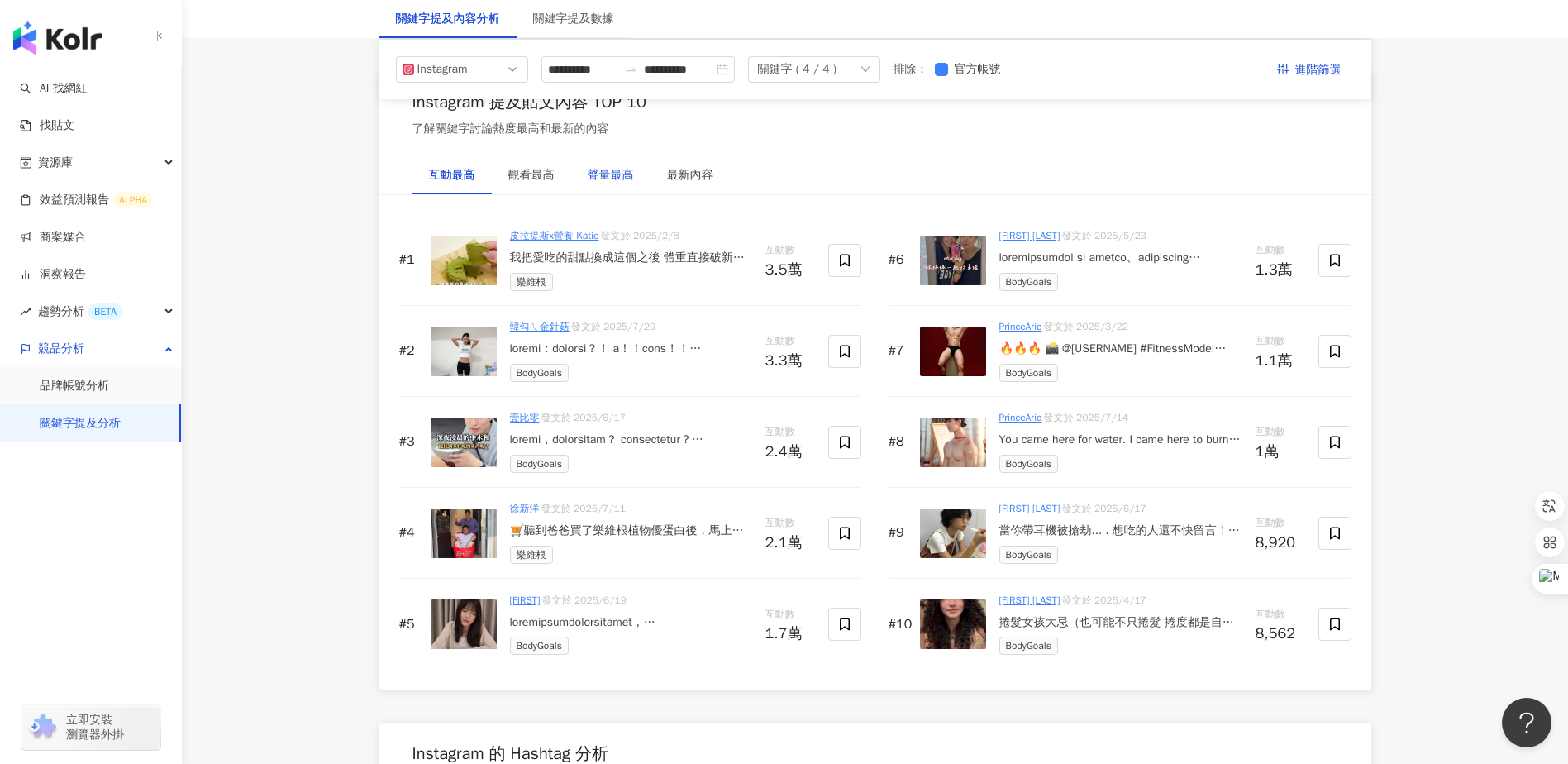 click on "聲量最高" at bounding box center (611, 175) 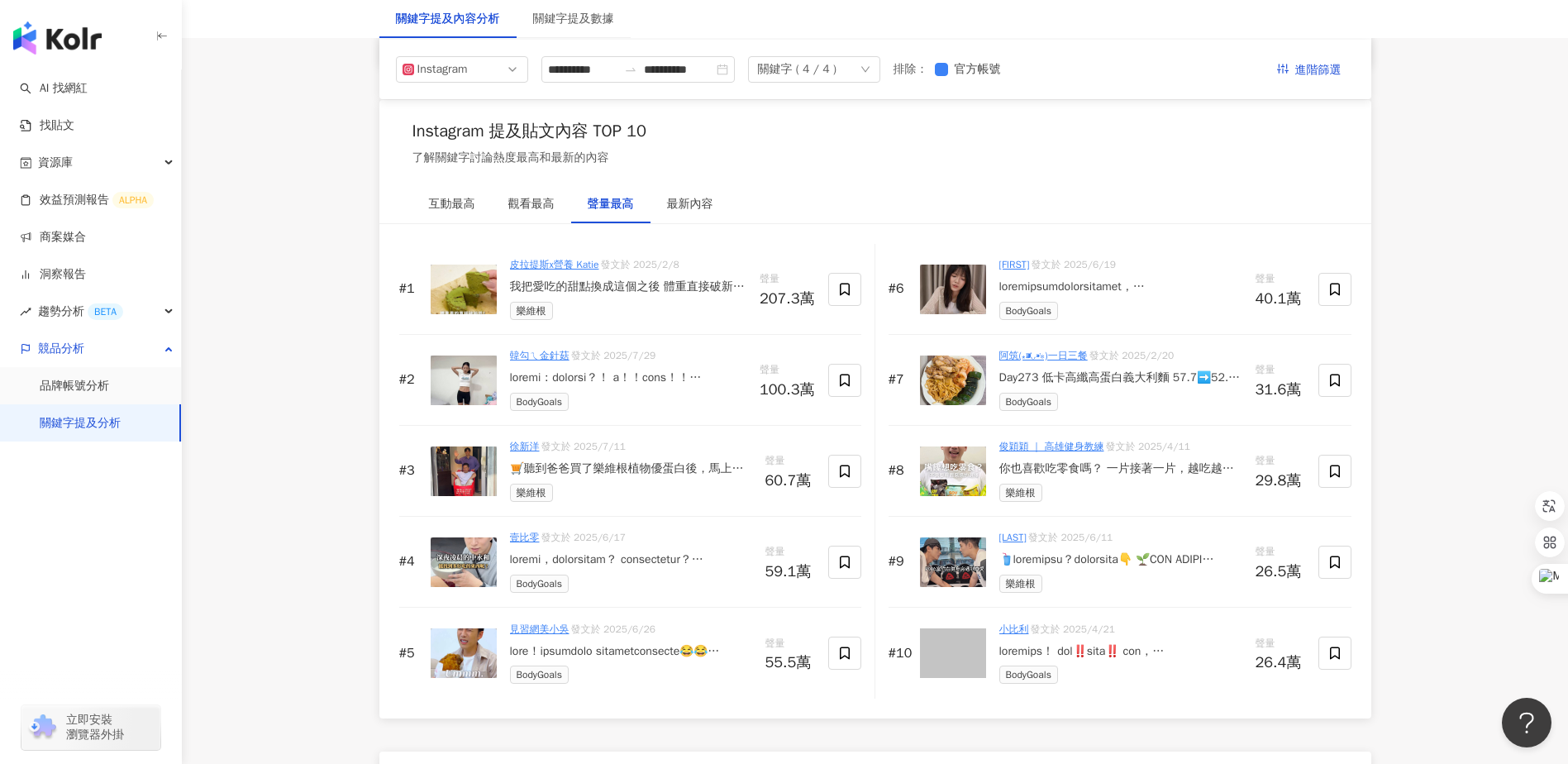 scroll, scrollTop: 2481, scrollLeft: 0, axis: vertical 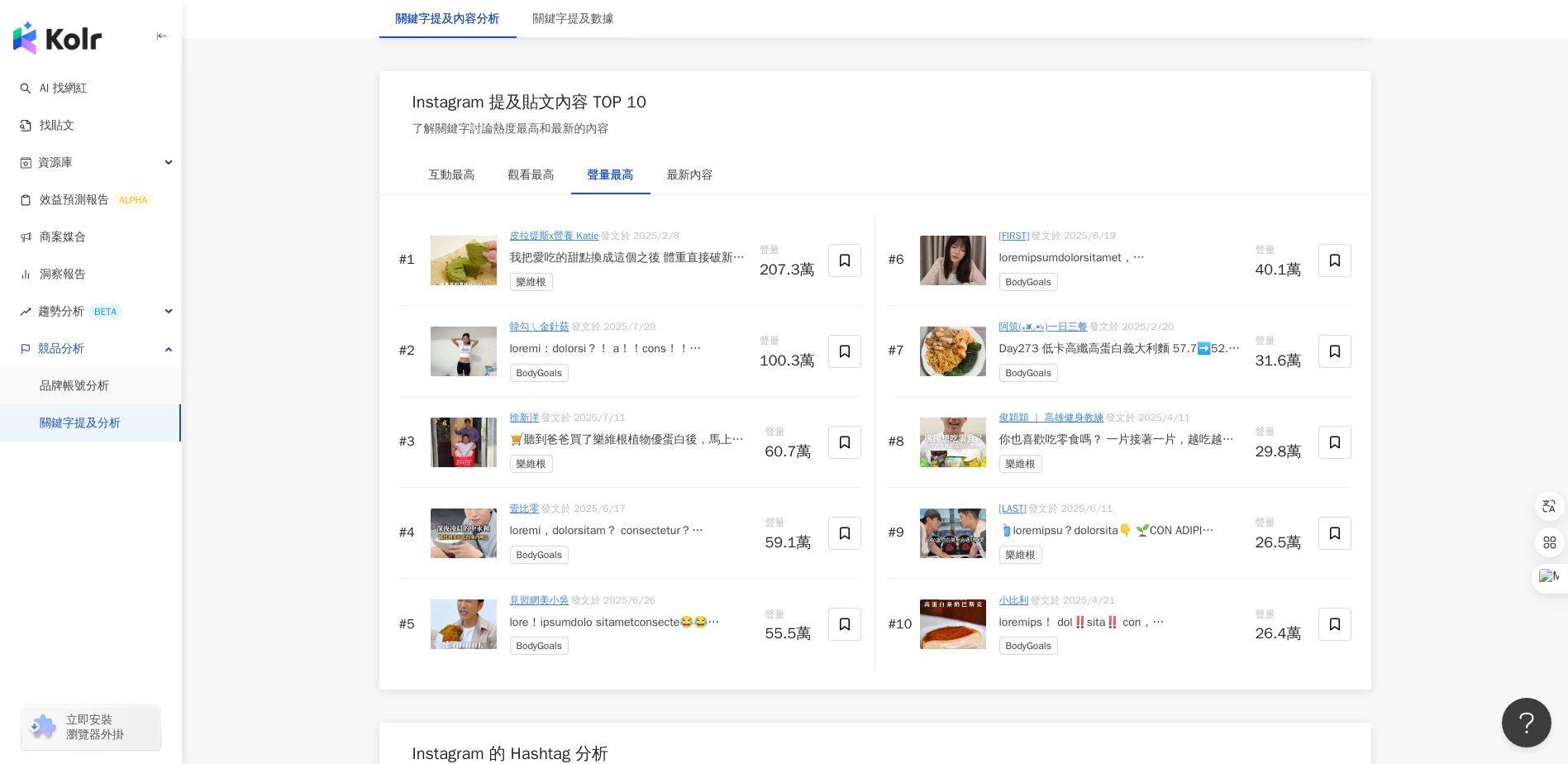 click on "**********" at bounding box center [875, -134] 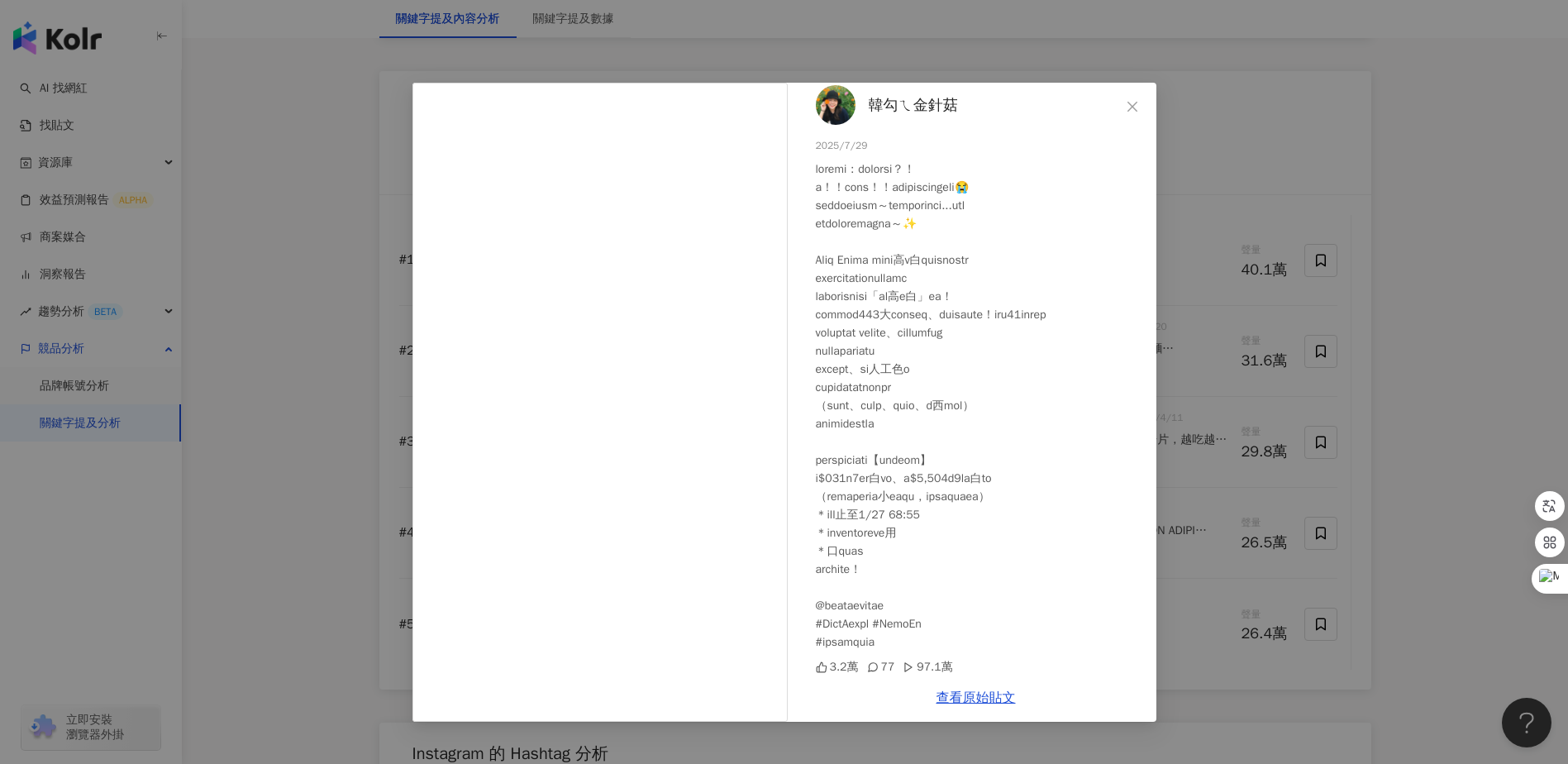 scroll, scrollTop: 0, scrollLeft: 0, axis: both 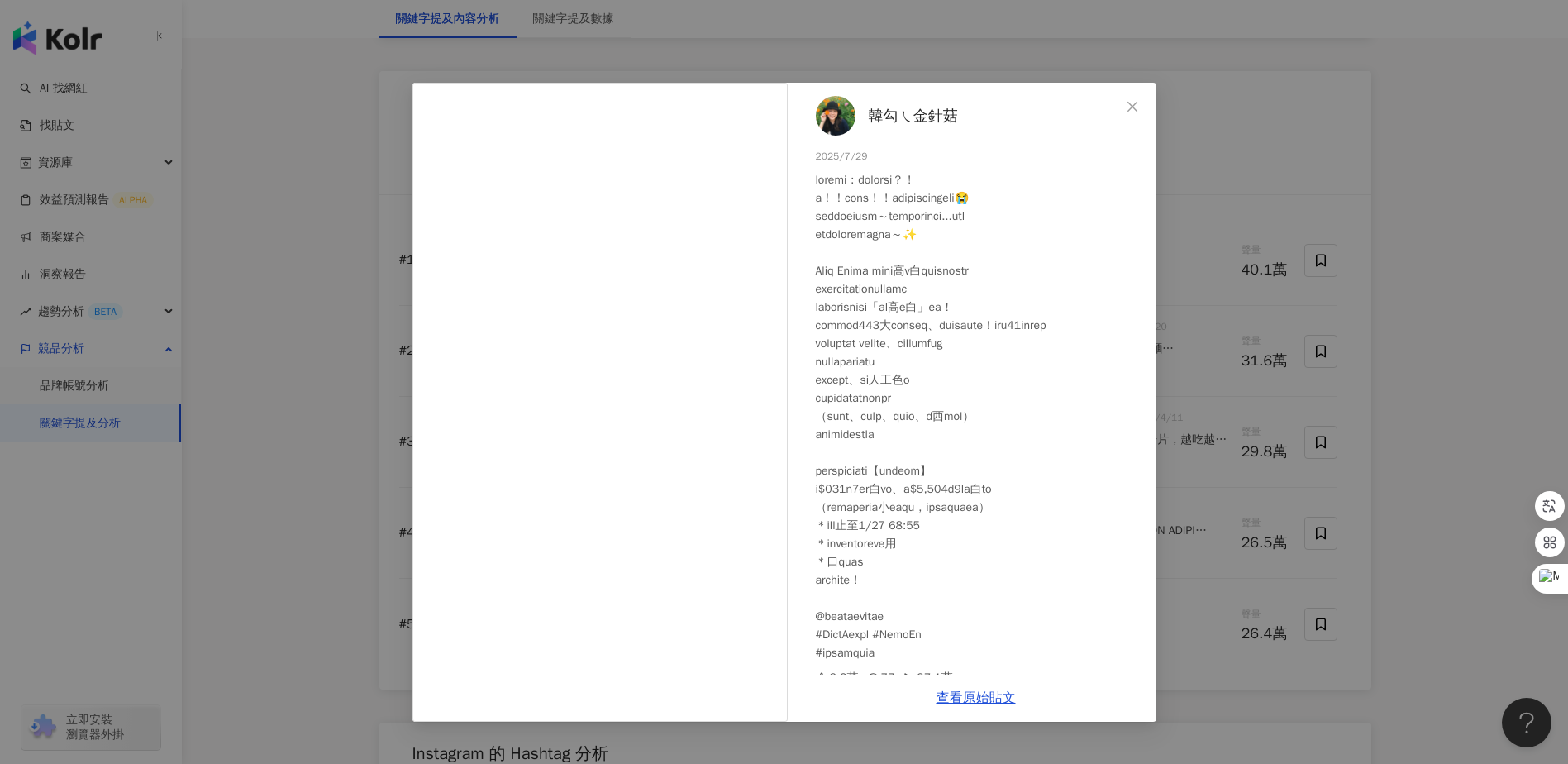 click on "韓勾ㄟ金針菇" at bounding box center [913, 116] 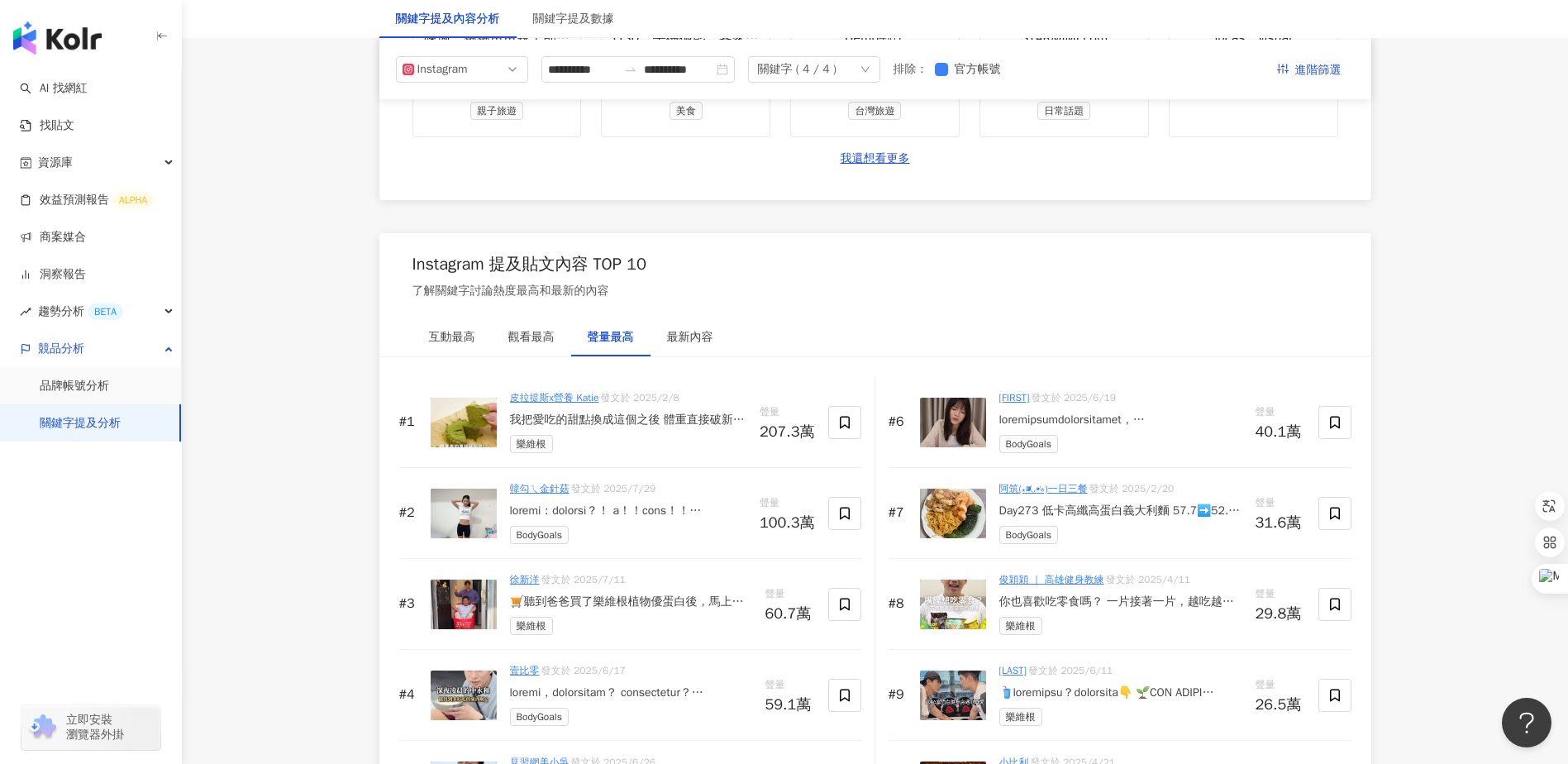 scroll, scrollTop: 2315, scrollLeft: 0, axis: vertical 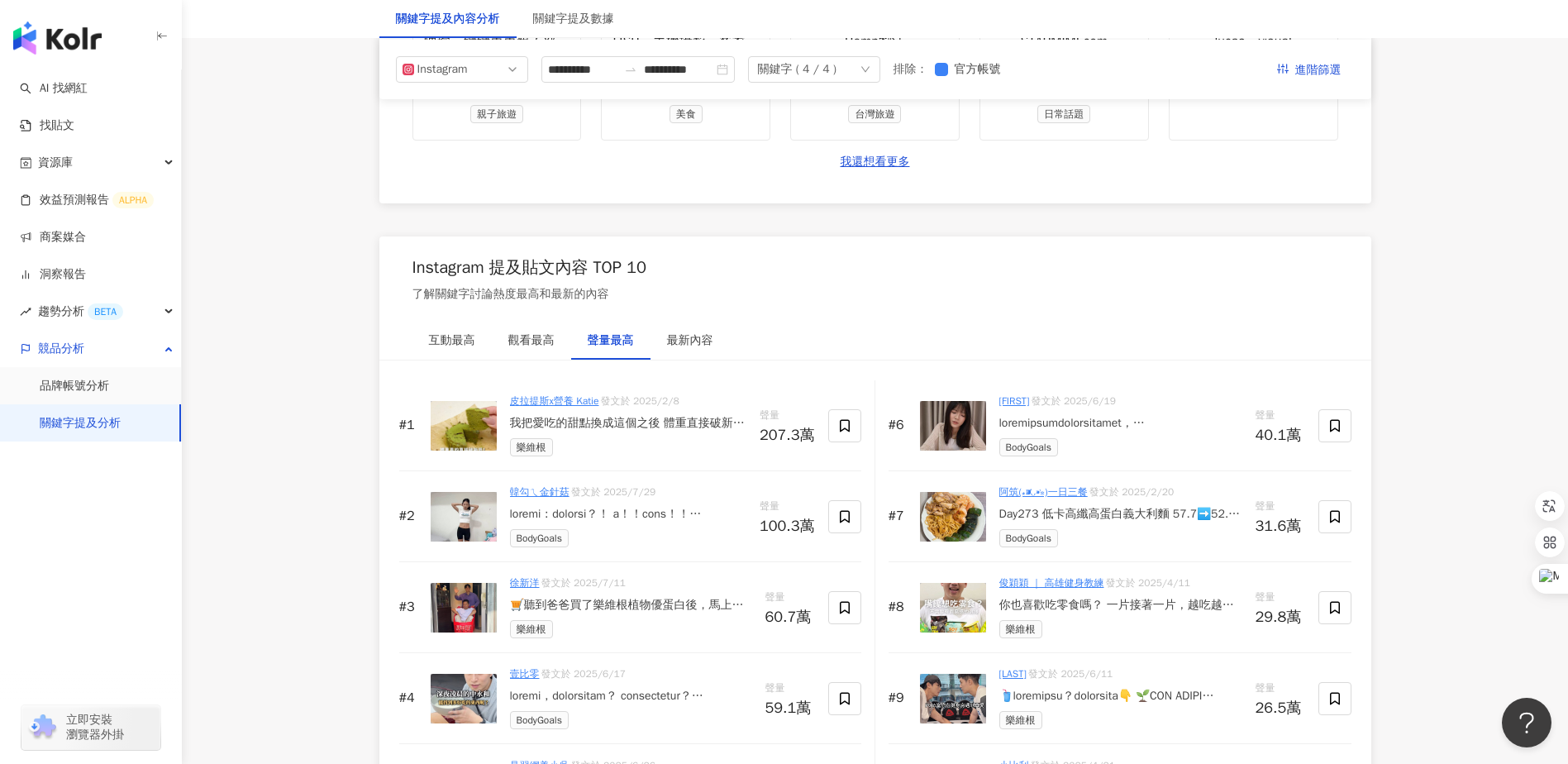 click on "🛒聽到爸爸買了樂維根植物優蛋白後，馬上準備好推車回家掃貨！
一杯 20克以上超高蛋白質，沒運動也能理直氣壯喝起來，補好補滿，肌肉跟修復都幫你搞定🥛
🌱最懂乳糖敏感的心情，純植物無乳糖，喝了腸胃不鬧脾氣，只有好吸收
✅他們家口味多到你會懷疑自己開了飲料店，天天換一種怎麼喝都不無聊。
想變壯、想變好、想偷懶都可以，反正輕鬆一杯，成為更好的自己沒在跟你開玩笑！
💚私心推薦我的最愛蛋白粉品牌 @the_vegan.tw
📍進入樂維根官網，輸入我的專屬折扣碼【poker05】滿3000升級打9折❗️
#樂維根 #THEVEGAN植物蛋白 #蛋白質 #成為更好的自己 #優蛋白 #蛋白粉 #永續飲食" at bounding box center [631, 605] 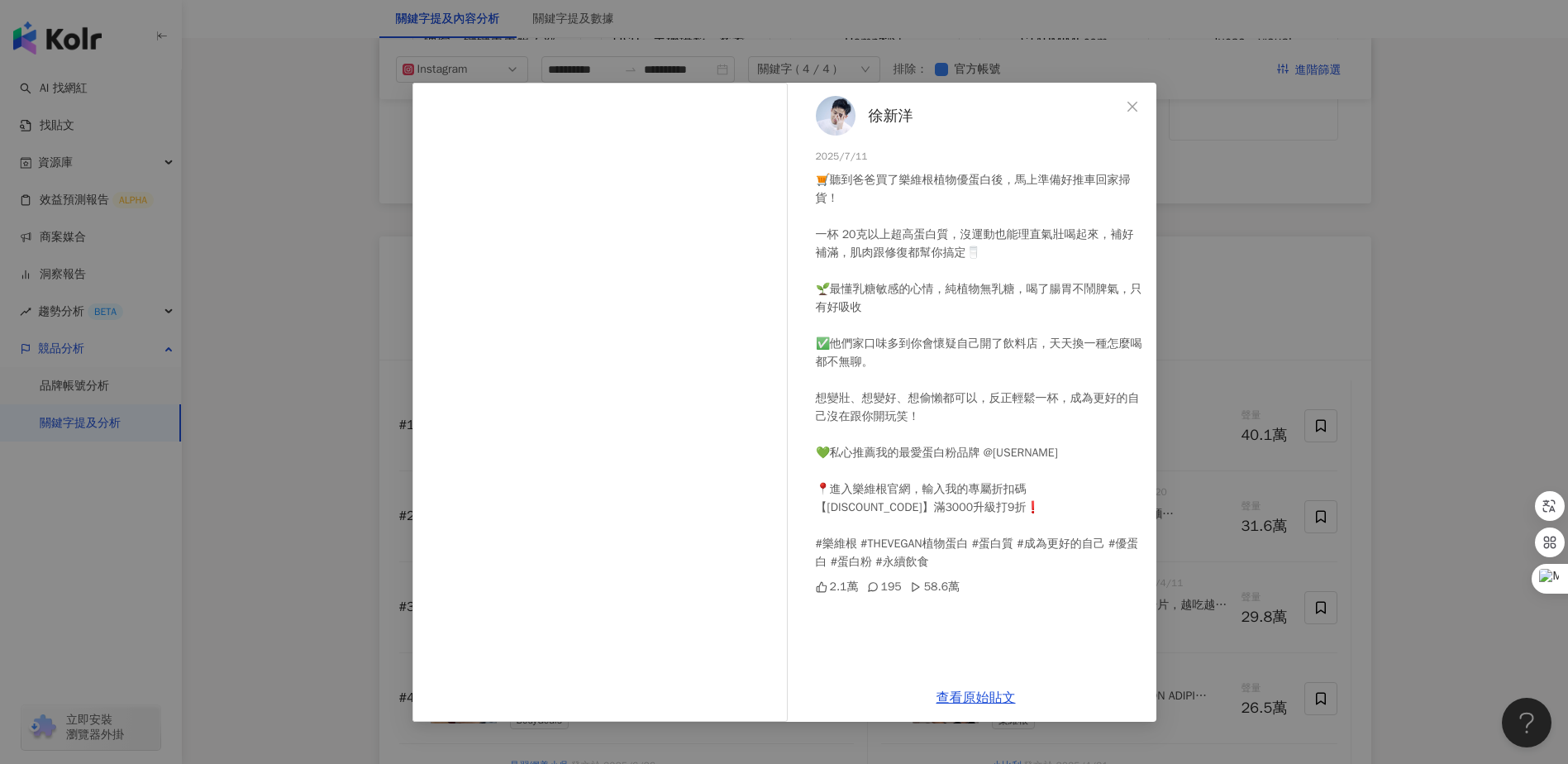 click on "徐新洋 2025/7/11 🛒聽到爸爸買了樂維根植物優蛋白後，馬上準備好推車回家掃貨！
一杯 20克以上超高蛋白質，沒運動也能理直氣壯喝起來，補好補滿，肌肉跟修復都幫你搞定🥛
🌱最懂乳糖敏感的心情，純植物無乳糖，喝了腸胃不鬧脾氣，只有好吸收
✅他們家口味多到你會懷疑自己開了飲料店，天天換一種怎麼喝都不無聊。
想變壯、想變好、想偷懶都可以，反正輕鬆一杯，成為更好的自己沒在跟你開玩笑！
💚私心推薦我的最愛蛋白粉品牌 @the_vegan.tw
📍進入樂維根官網，輸入我的專屬折扣碼【poker05】滿3000升級打9折❗️
#樂維根 #THEVEGAN植物蛋白 #蛋白質 #成為更好的自己 #優蛋白 #蛋白粉 #永續飲食 2.1萬 195 58.6萬 查看原始貼文" at bounding box center (784, 382) 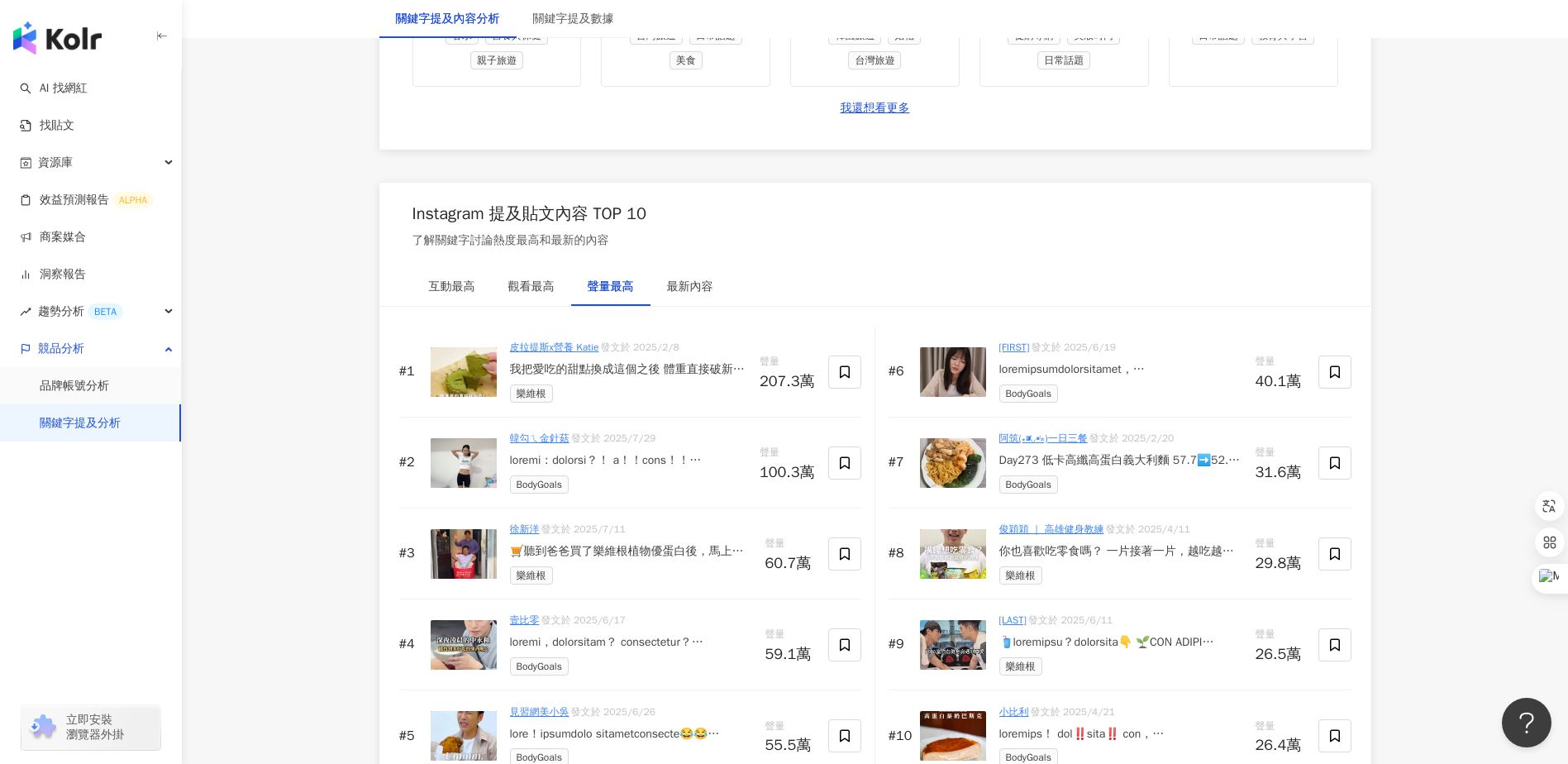 scroll, scrollTop: 2398, scrollLeft: 0, axis: vertical 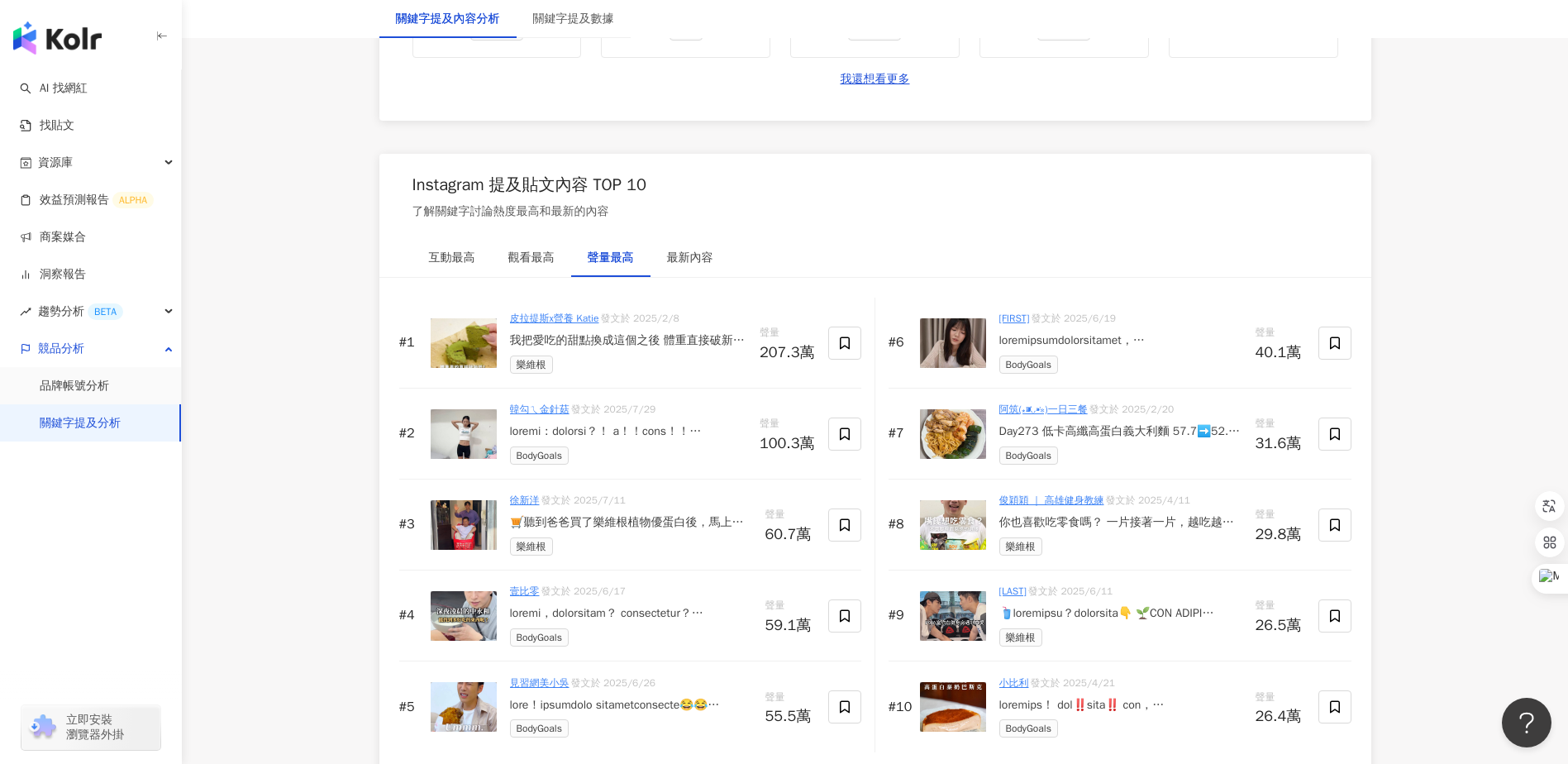click at bounding box center [631, 614] 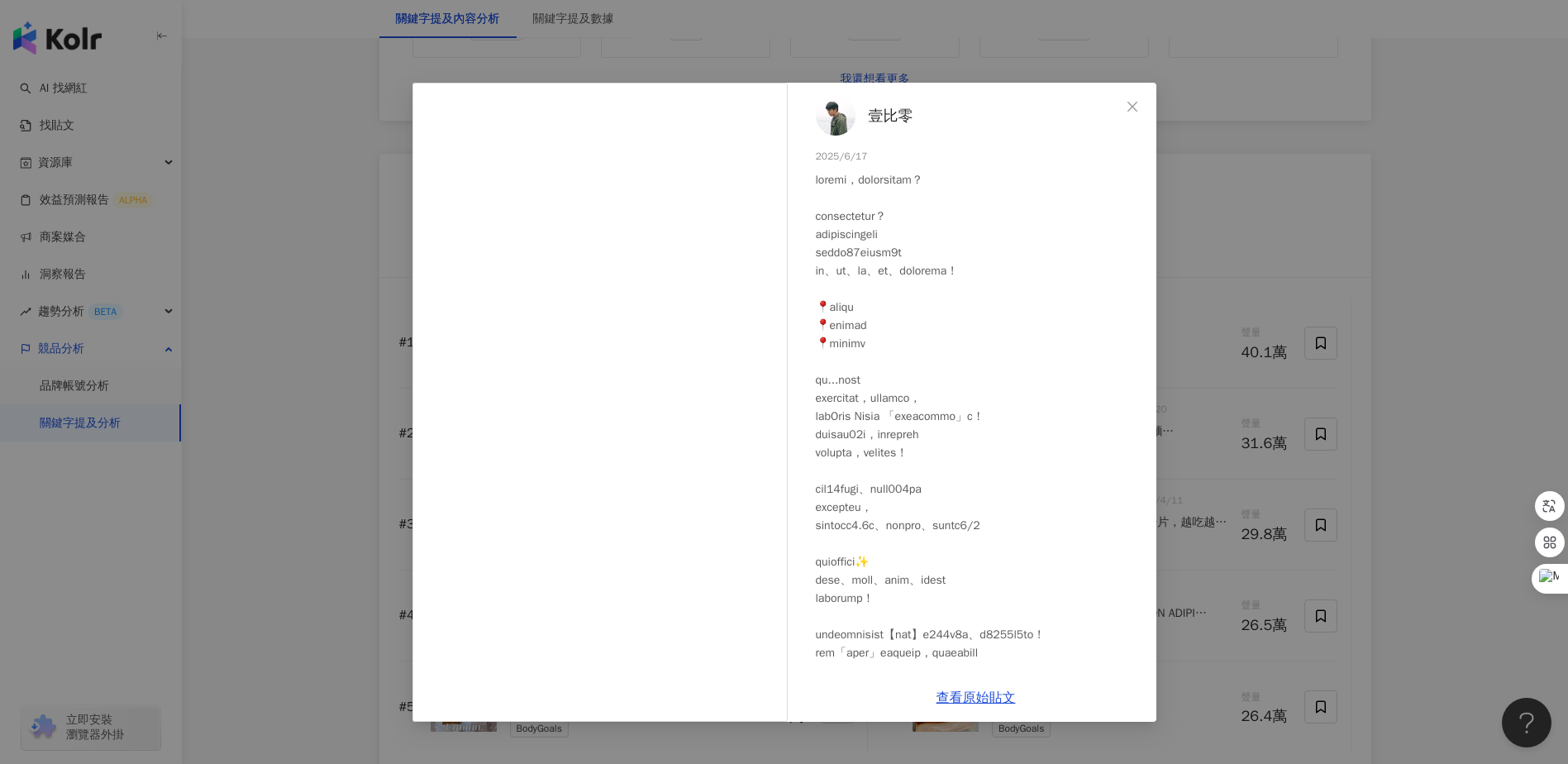 click on "壹比零 2025/6/17 2.4萬 107 56.7萬 查看原始貼文" at bounding box center [784, 382] 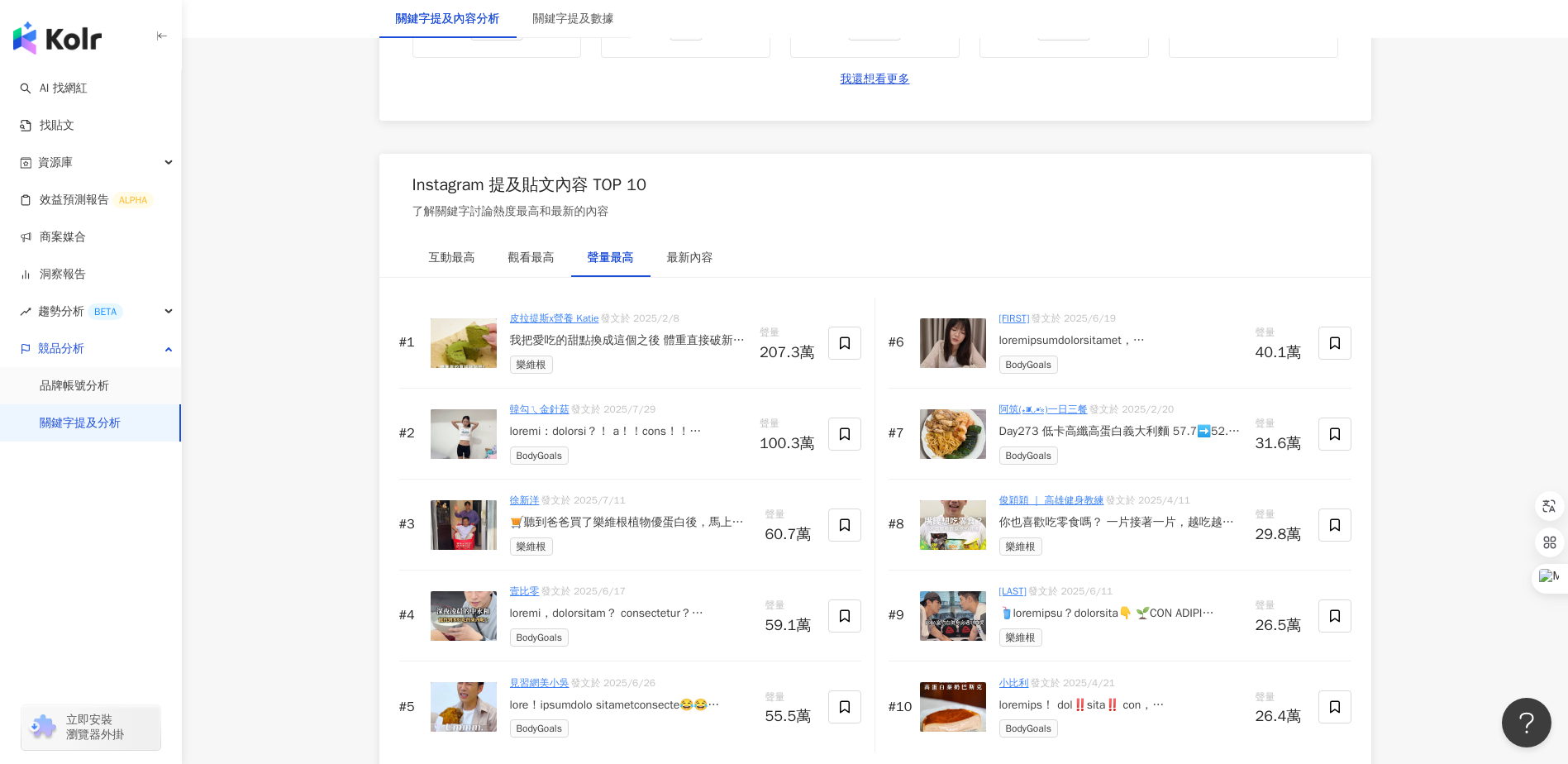 click on "🛒聽到爸爸買了樂維根植物優蛋白後，馬上準備好推車回家掃貨！
一杯 20克以上超高蛋白質，沒運動也能理直氣壯喝起來，補好補滿，肌肉跟修復都幫你搞定🥛
🌱最懂乳糖敏感的心情，純植物無乳糖，喝了腸胃不鬧脾氣，只有好吸收
✅他們家口味多到你會懷疑自己開了飲料店，天天換一種怎麼喝都不無聊。
想變壯、想變好、想偷懶都可以，反正輕鬆一杯，成為更好的自己沒在跟你開玩笑！
💚私心推薦我的最愛蛋白粉品牌 @the_vegan.tw
📍進入樂維根官網，輸入我的專屬折扣碼【poker05】滿3000升級打9折❗️
#樂維根 #THEVEGAN植物蛋白 #蛋白質 #成為更好的自己 #優蛋白 #蛋白粉 #永續飲食" at bounding box center (631, 523) 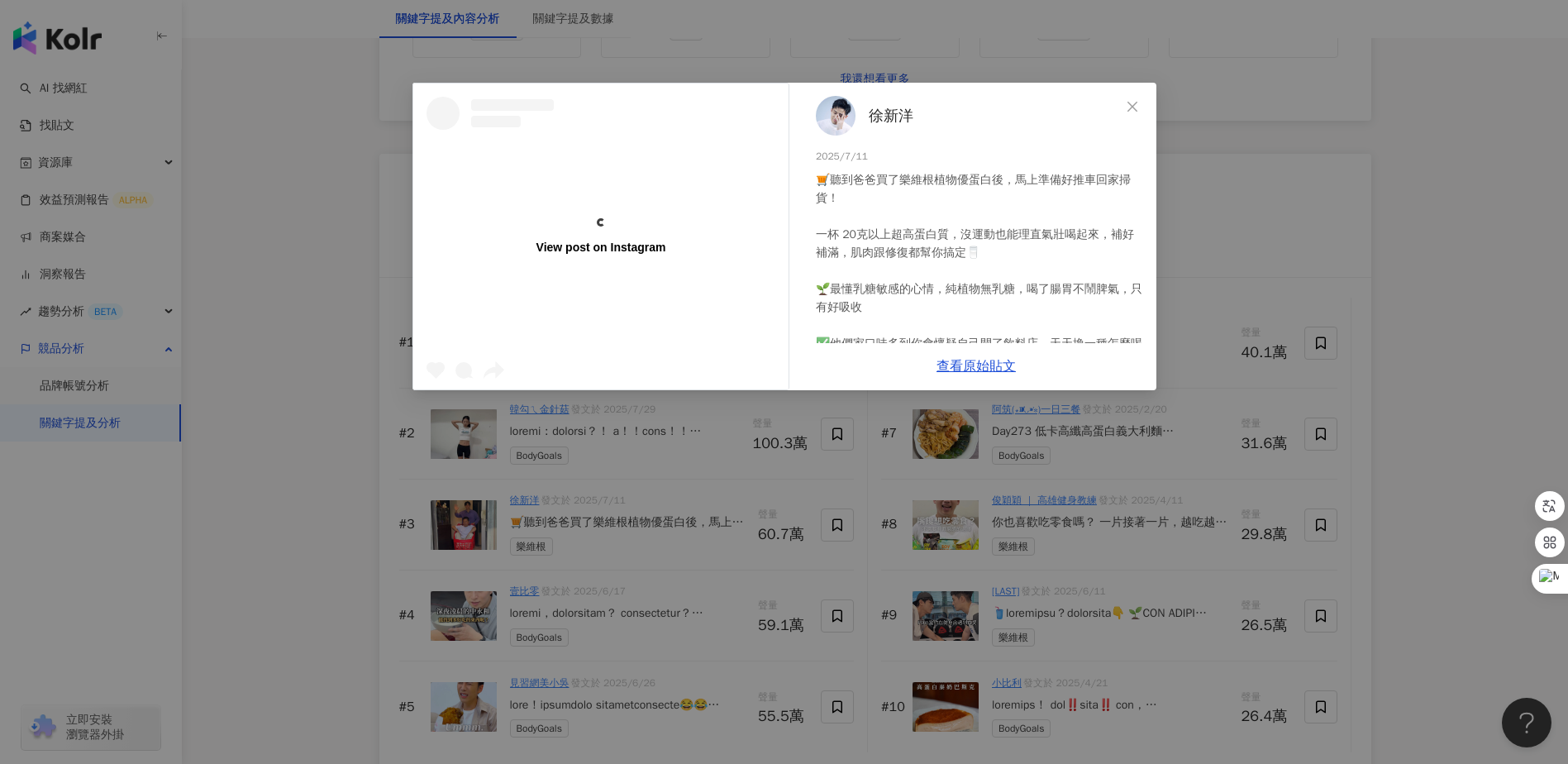 click on "View post on Instagram   徐新洋 2025/7/11 🛒聽到爸爸買了樂維根植物優蛋白後，馬上準備好推車回家掃貨！
一杯 20克以上超高蛋白質，沒運動也能理直氣壯喝起來，補好補滿，肌肉跟修復都幫你搞定🥛
🌱最懂乳糖敏感的心情，純植物無乳糖，喝了腸胃不鬧脾氣，只有好吸收
✅他們家口味多到你會懷疑自己開了飲料店，天天換一種怎麼喝都不無聊。
想變壯、想變好、想偷懶都可以，反正輕鬆一杯，成為更好的自己沒在跟你開玩笑！
💚私心推薦我的最愛蛋白粉品牌 @the_vegan.tw
📍進入樂維根官網，輸入我的專屬折扣碼【poker05】滿3000升級打9折❗️
#樂維根 #THEVEGAN植物蛋白 #蛋白質 #成為更好的自己 #優蛋白 #蛋白粉 #永續飲食 2.1萬 195 58.6萬 查看原始貼文" at bounding box center (784, 382) 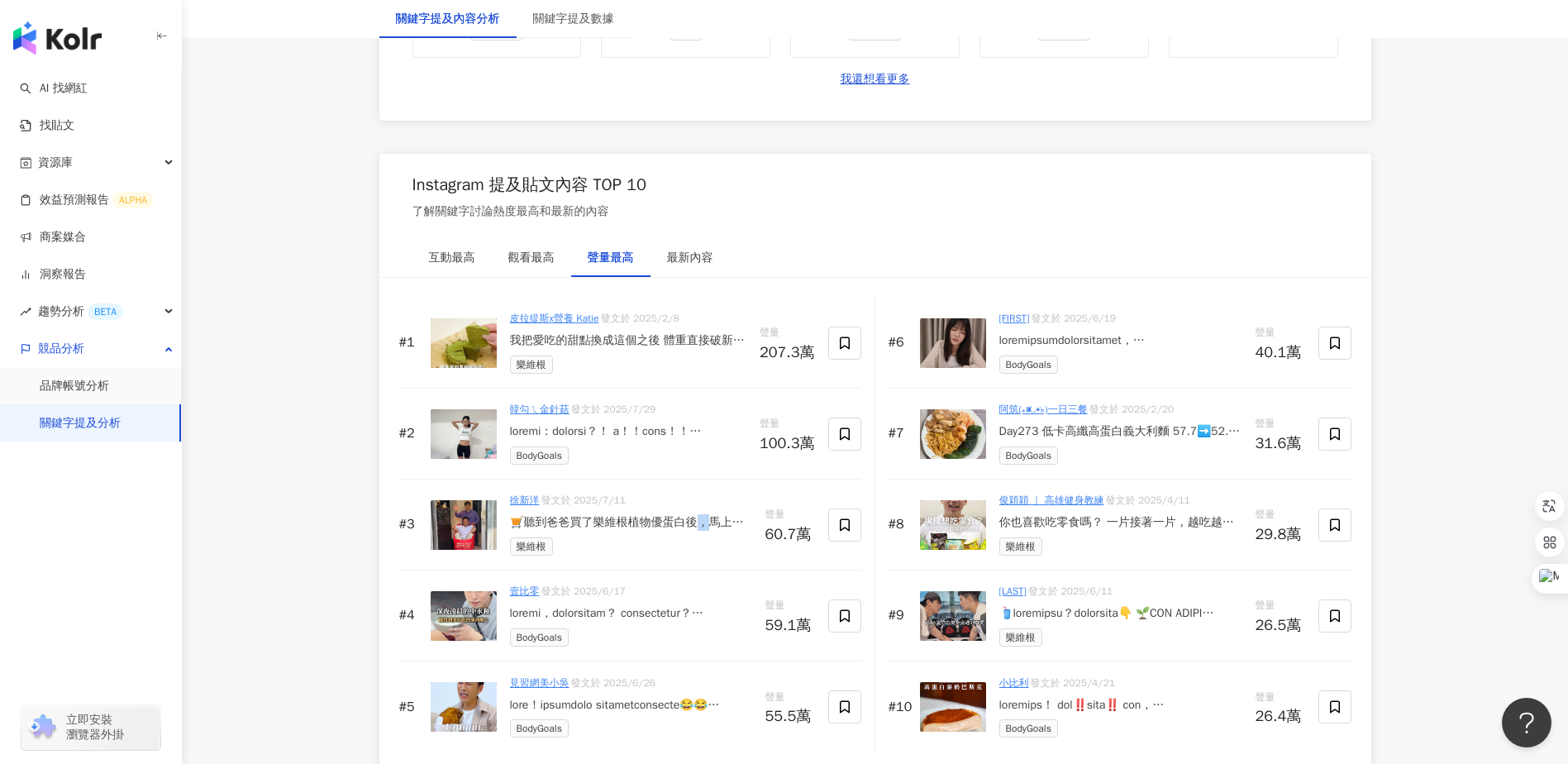 click on "🛒聽到爸爸買了樂維根植物優蛋白後，馬上準備好推車回家掃貨！
一杯 20克以上超高蛋白質，沒運動也能理直氣壯喝起來，補好補滿，肌肉跟修復都幫你搞定🥛
🌱最懂乳糖敏感的心情，純植物無乳糖，喝了腸胃不鬧脾氣，只有好吸收
✅他們家口味多到你會懷疑自己開了飲料店，天天換一種怎麼喝都不無聊。
想變壯、想變好、想偷懶都可以，反正輕鬆一杯，成為更好的自己沒在跟你開玩笑！
💚私心推薦我的最愛蛋白粉品牌 @the_vegan.tw
📍進入樂維根官網，輸入我的專屬折扣碼【poker05】滿3000升級打9折❗️
#樂維根 #THEVEGAN植物蛋白 #蛋白質 #成為更好的自己 #優蛋白 #蛋白粉 #永續飲食" at bounding box center (631, 523) 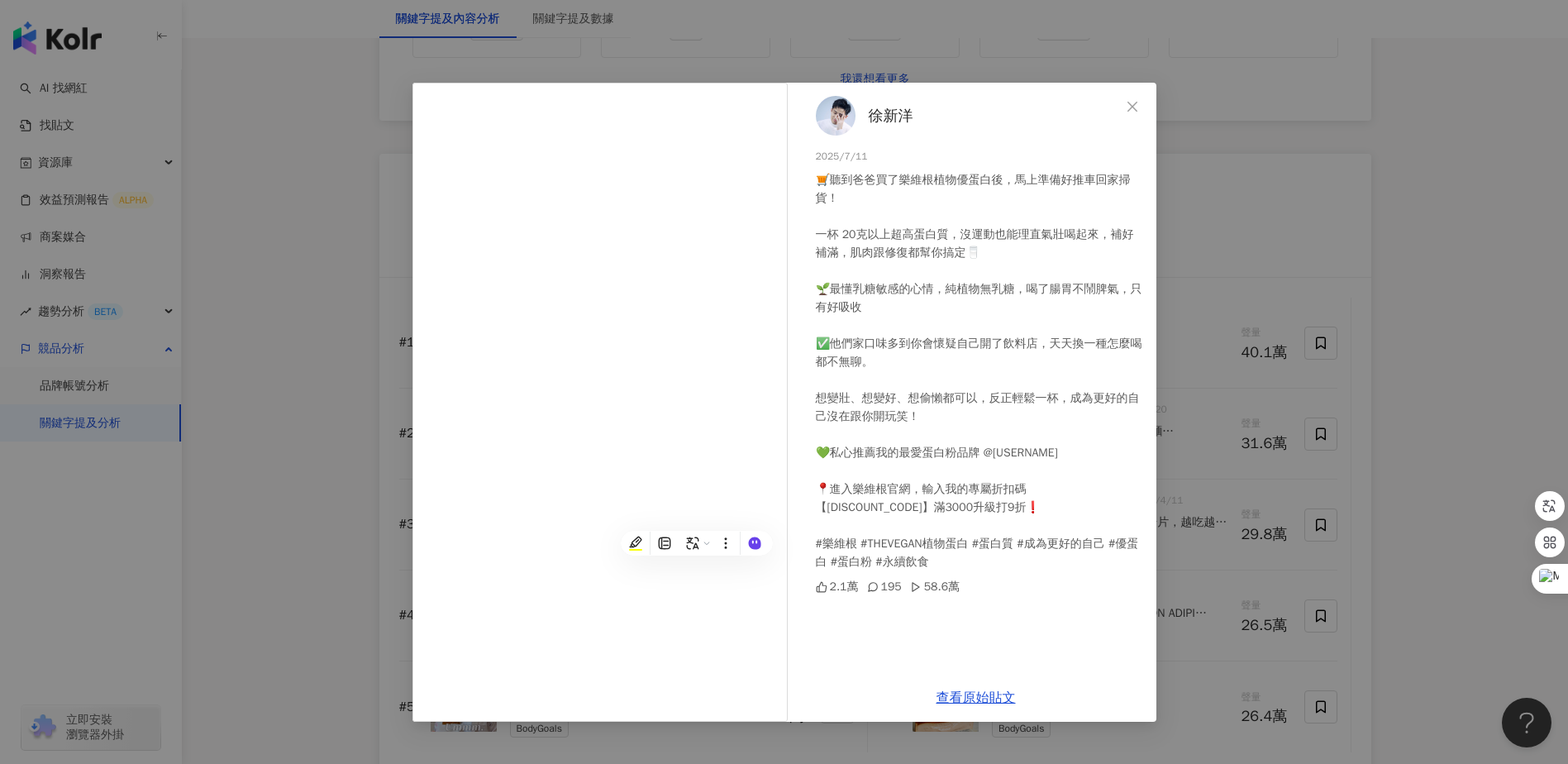 drag, startPoint x: 697, startPoint y: 518, endPoint x: 968, endPoint y: 265, distance: 370.7425 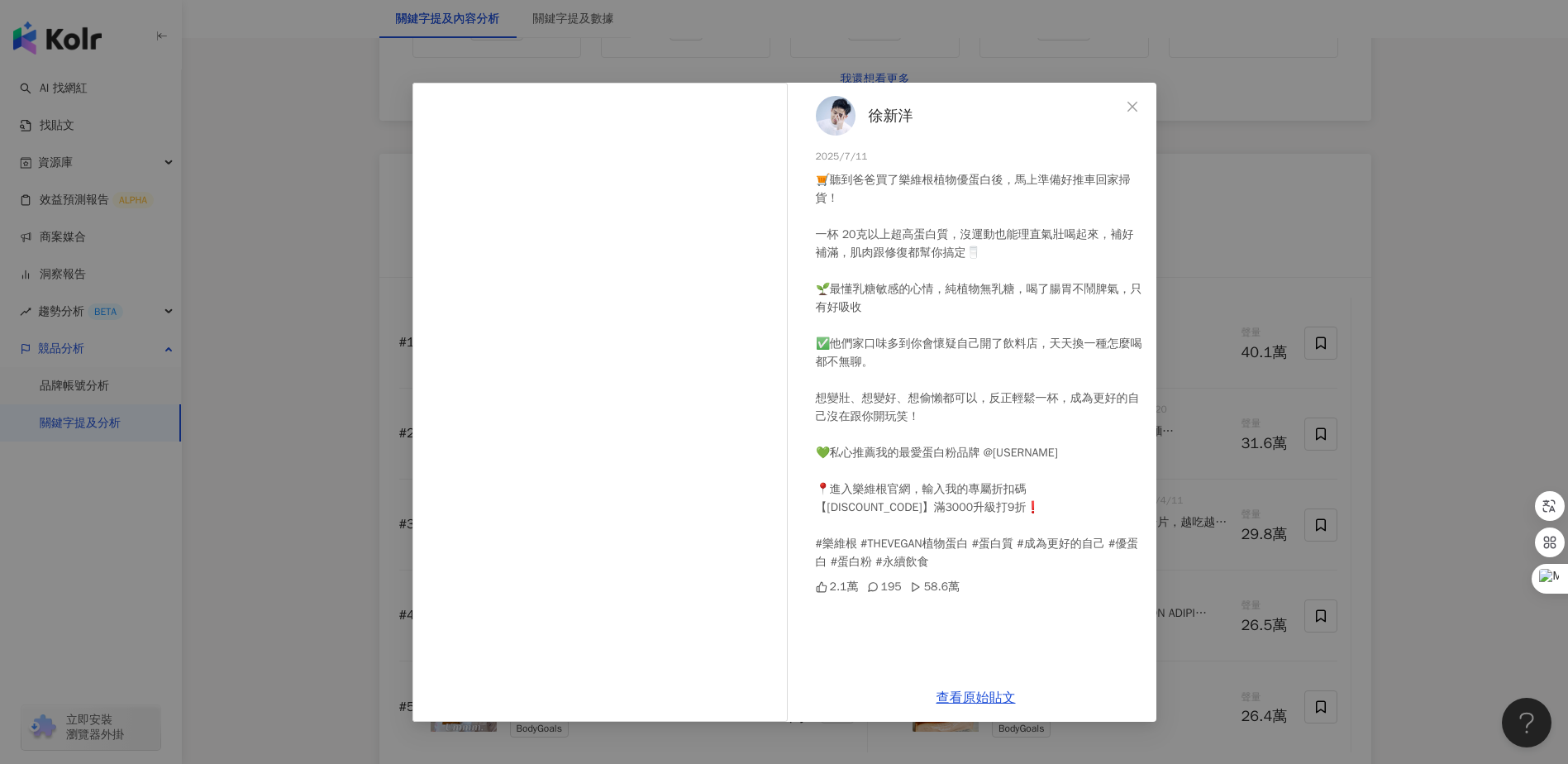 click on "🛒聽到爸爸買了樂維根植物優蛋白後，馬上準備好推車回家掃貨！
一杯 20克以上超高蛋白質，沒運動也能理直氣壯喝起來，補好補滿，肌肉跟修復都幫你搞定🥛
🌱最懂乳糖敏感的心情，純植物無乳糖，喝了腸胃不鬧脾氣，只有好吸收
✅他們家口味多到你會懷疑自己開了飲料店，天天換一種怎麼喝都不無聊。
想變壯、想變好、想偷懶都可以，反正輕鬆一杯，成為更好的自己沒在跟你開玩笑！
💚私心推薦我的最愛蛋白粉品牌 @the_vegan.tw
📍進入樂維根官網，輸入我的專屬折扣碼【poker05】滿3000升級打9折❗️
#樂維根 #THEVEGAN植物蛋白 #蛋白質 #成為更好的自己 #優蛋白 #蛋白粉 #永續飲食" at bounding box center [979, 371] 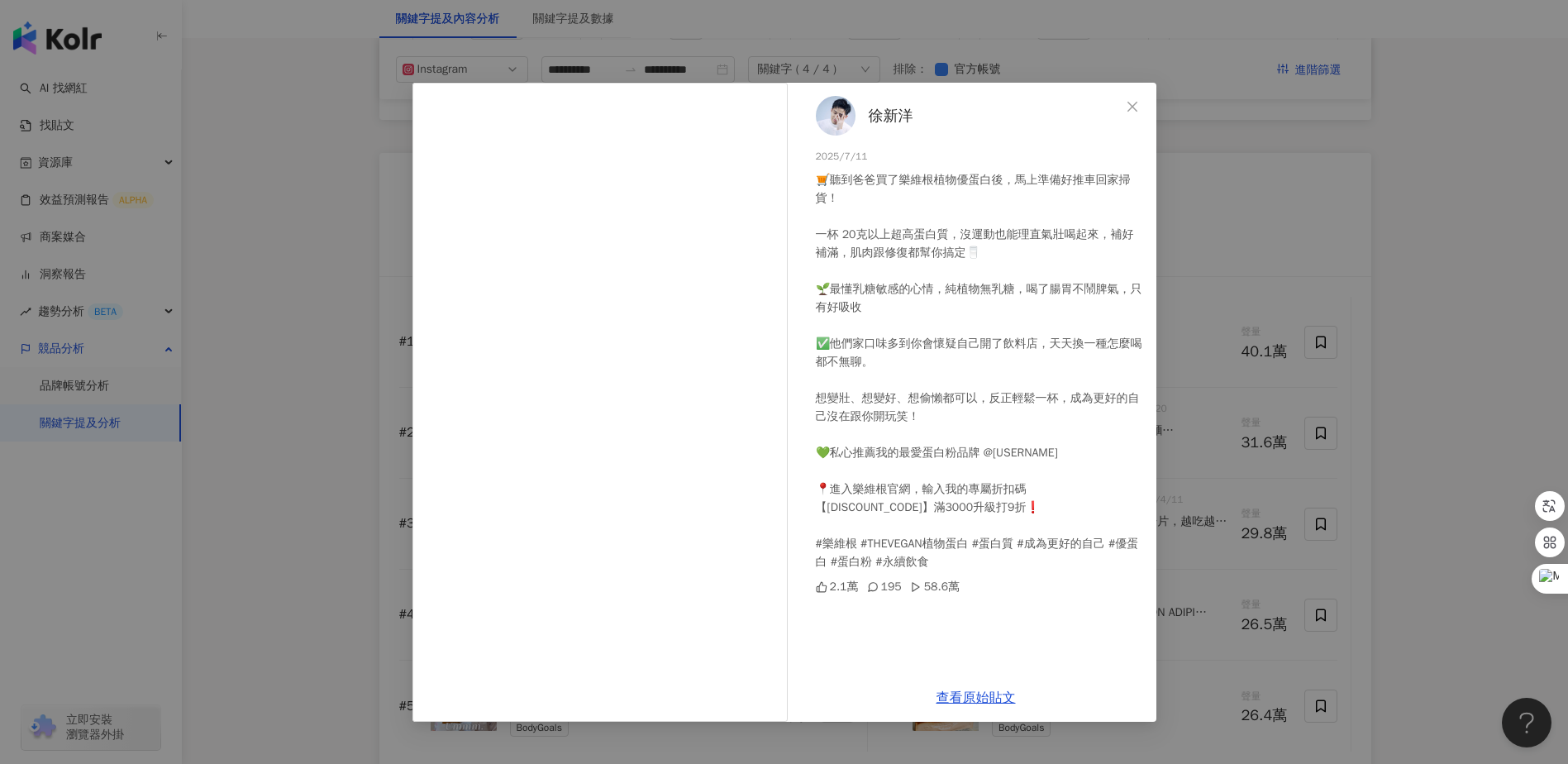 scroll, scrollTop: 2398, scrollLeft: 0, axis: vertical 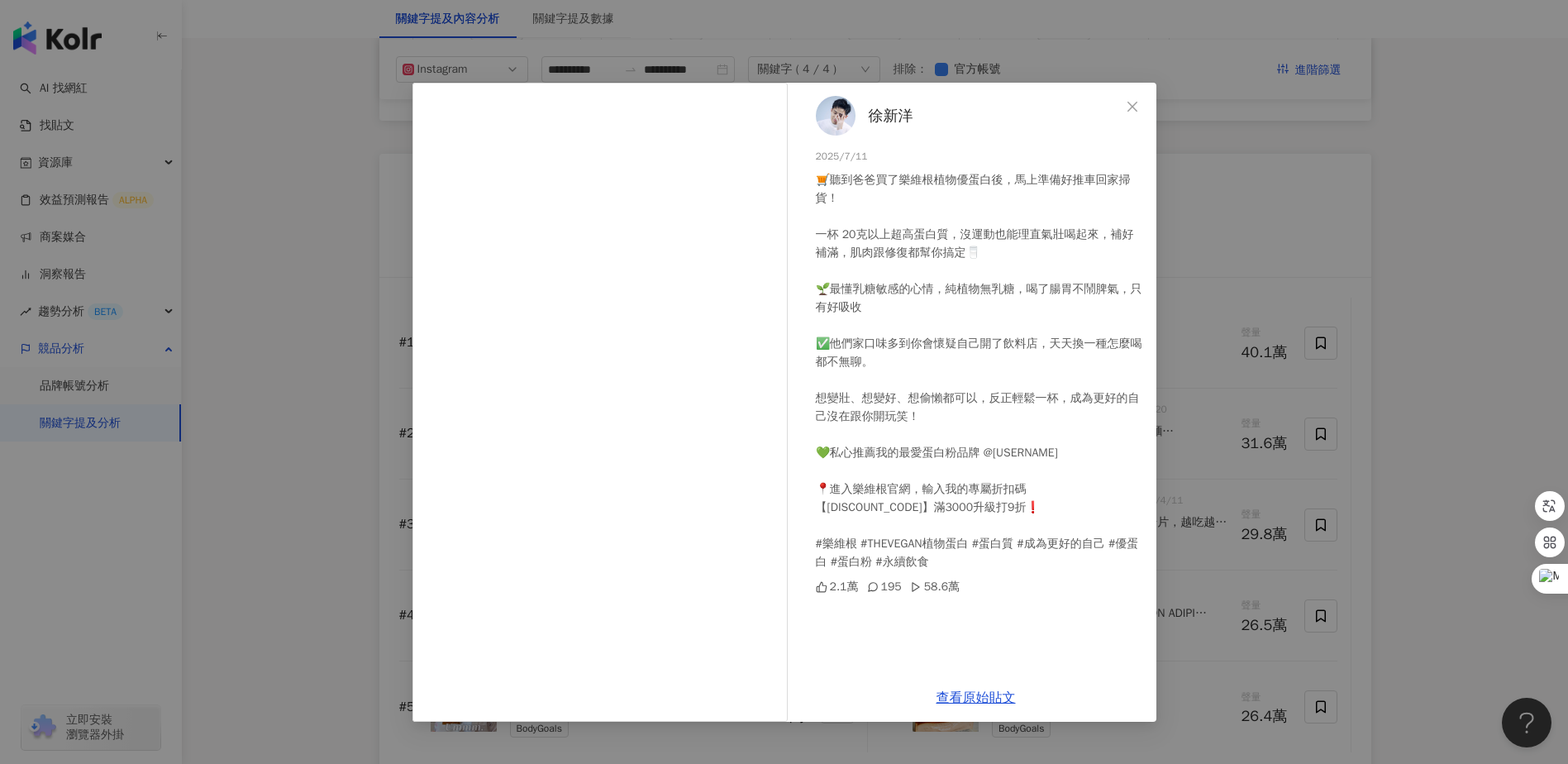 drag, startPoint x: 1401, startPoint y: 199, endPoint x: 1304, endPoint y: 299, distance: 139.31619 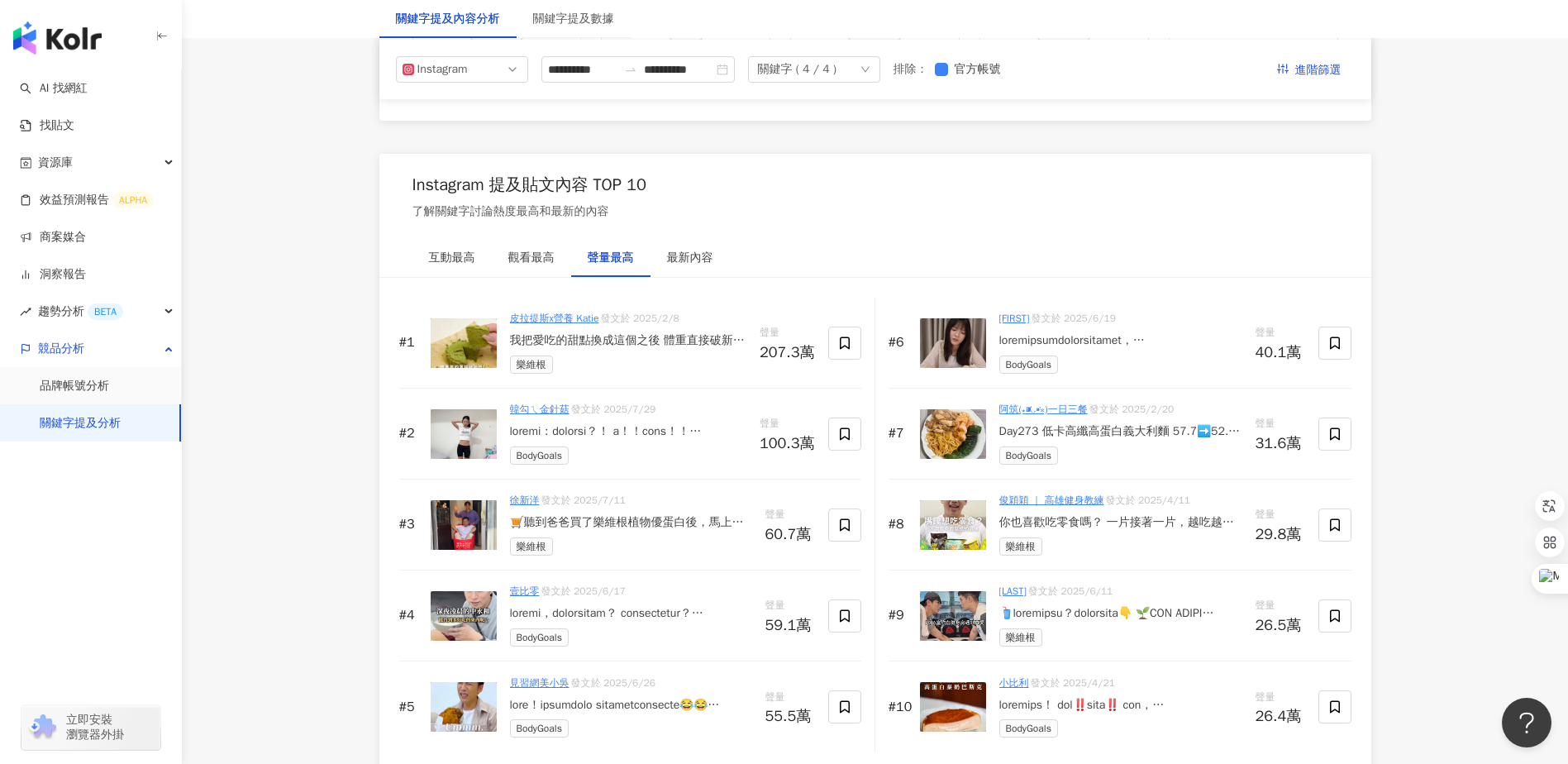click on "🛒聽到爸爸買了樂維根植物優蛋白後，馬上準備好推車回家掃貨！
一杯 20克以上超高蛋白質，沒運動也能理直氣壯喝起來，補好補滿，肌肉跟修復都幫你搞定🥛
🌱最懂乳糖敏感的心情，純植物無乳糖，喝了腸胃不鬧脾氣，只有好吸收
✅他們家口味多到你會懷疑自己開了飲料店，天天換一種怎麼喝都不無聊。
想變壯、想變好、想偷懶都可以，反正輕鬆一杯，成為更好的自己沒在跟你開玩笑！
💚私心推薦我的最愛蛋白粉品牌 @the_vegan.tw
📍進入樂維根官網，輸入我的專屬折扣碼【poker05】滿3000升級打9折❗️
#樂維根 #THEVEGAN植物蛋白 #蛋白質 #成為更好的自己 #優蛋白 #蛋白粉 #永續飲食" at bounding box center [631, 523] 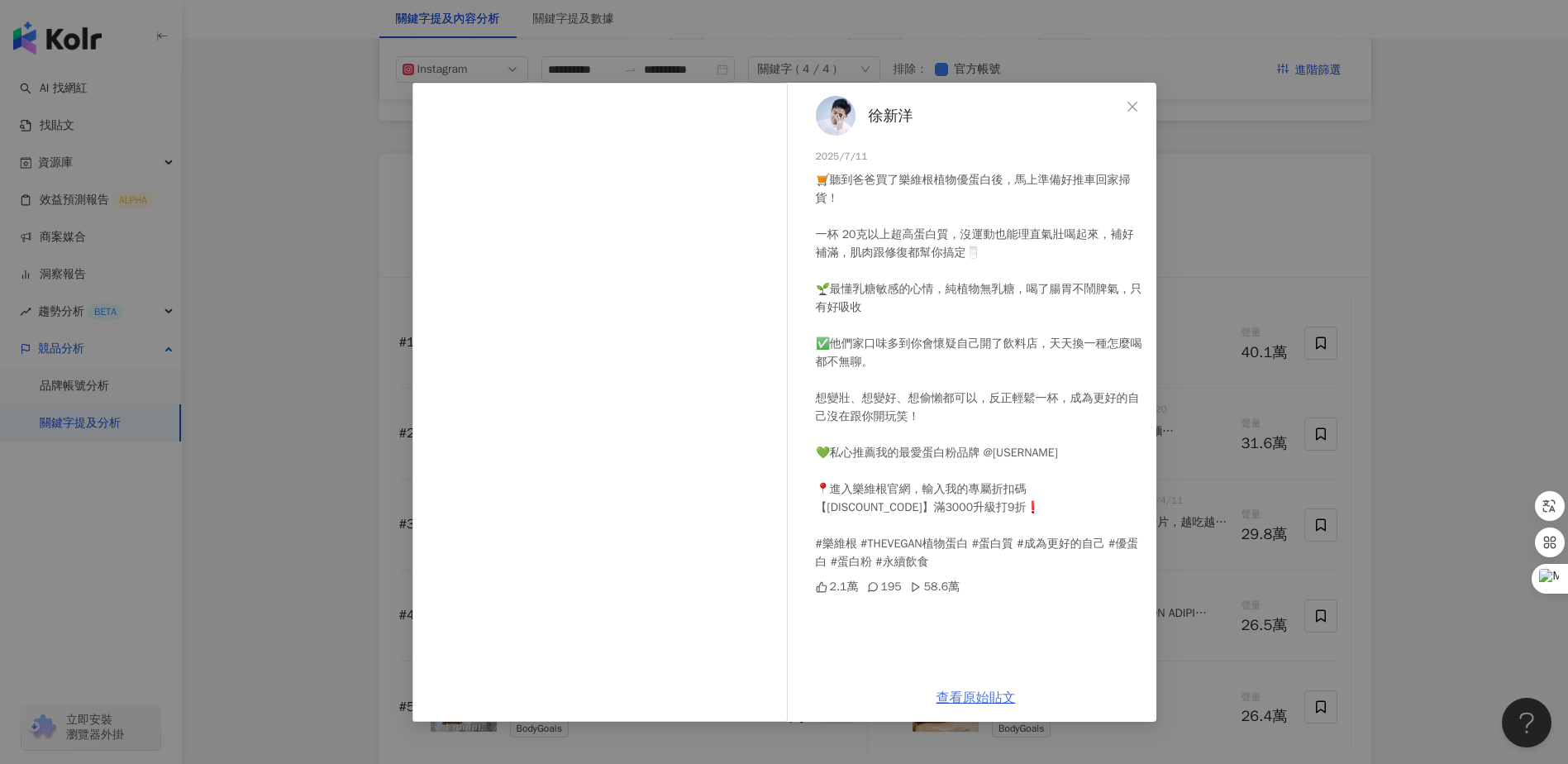 click on "查看原始貼文" at bounding box center [976, 698] 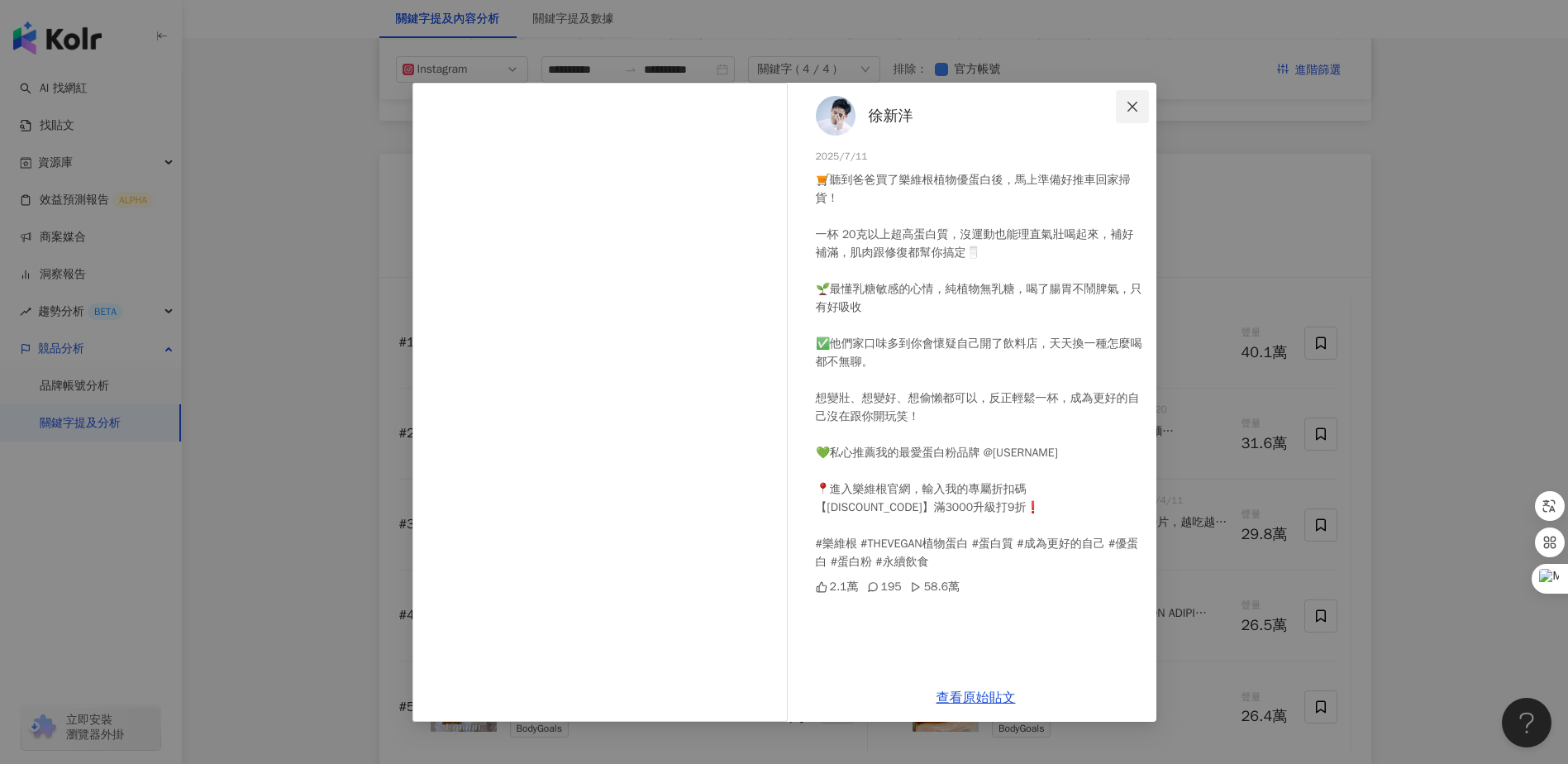 click at bounding box center [1132, 107] 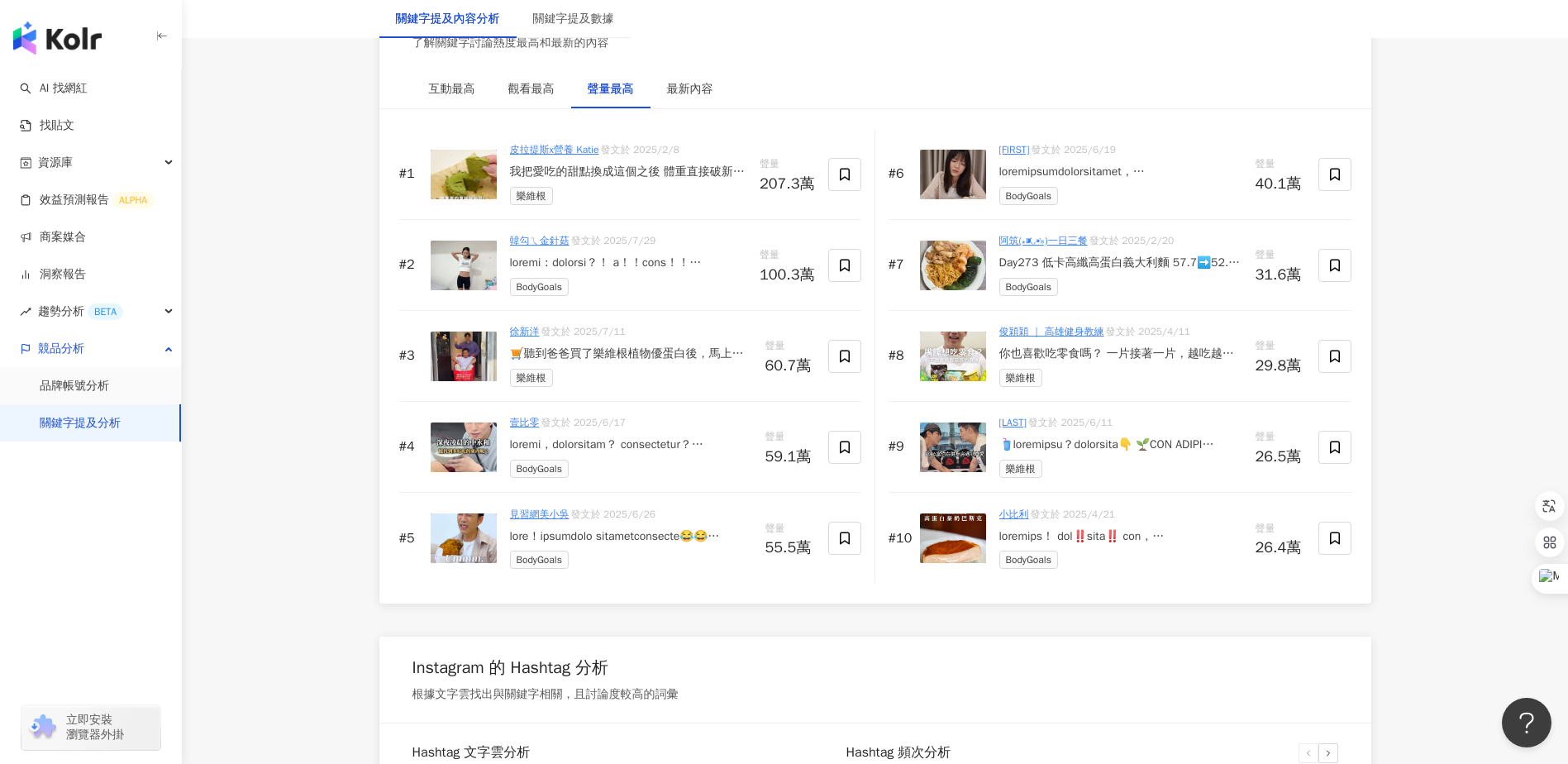 scroll, scrollTop: 2577, scrollLeft: 0, axis: vertical 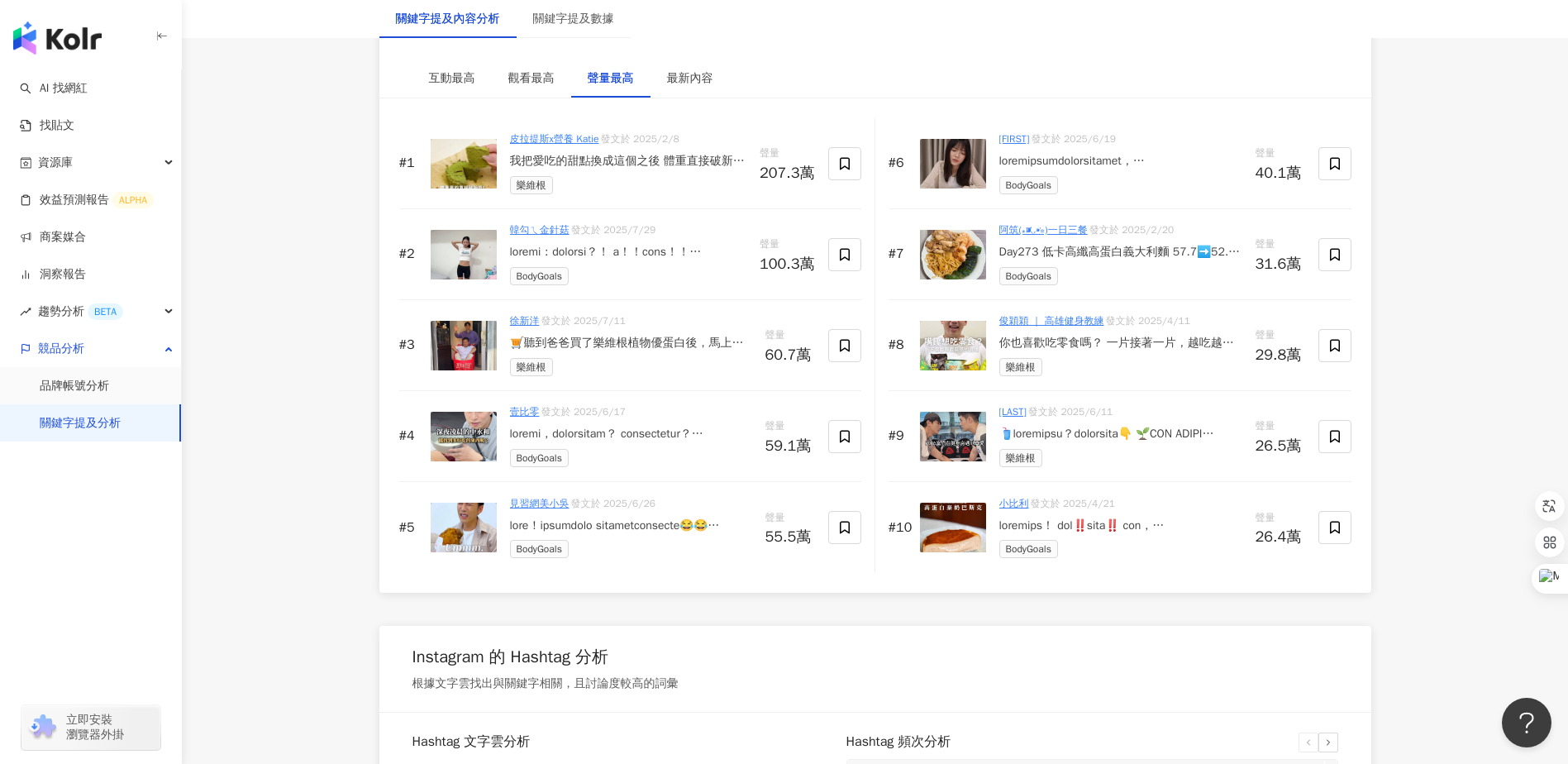 click on "🛒聽到爸爸買了樂維根植物優蛋白後，馬上準備好推車回家掃貨！
一杯 20克以上超高蛋白質，沒運動也能理直氣壯喝起來，補好補滿，肌肉跟修復都幫你搞定🥛
🌱最懂乳糖敏感的心情，純植物無乳糖，喝了腸胃不鬧脾氣，只有好吸收
✅他們家口味多到你會懷疑自己開了飲料店，天天換一種怎麼喝都不無聊。
想變壯、想變好、想偷懶都可以，反正輕鬆一杯，成為更好的自己沒在跟你開玩笑！
💚私心推薦我的最愛蛋白粉品牌 @the_vegan.tw
📍進入樂維根官網，輸入我的專屬折扣碼【poker05】滿3000升級打9折❗️
#樂維根 #THEVEGAN植物蛋白 #蛋白質 #成為更好的自己 #優蛋白 #蛋白粉 #永續飲食" at bounding box center (631, 343) 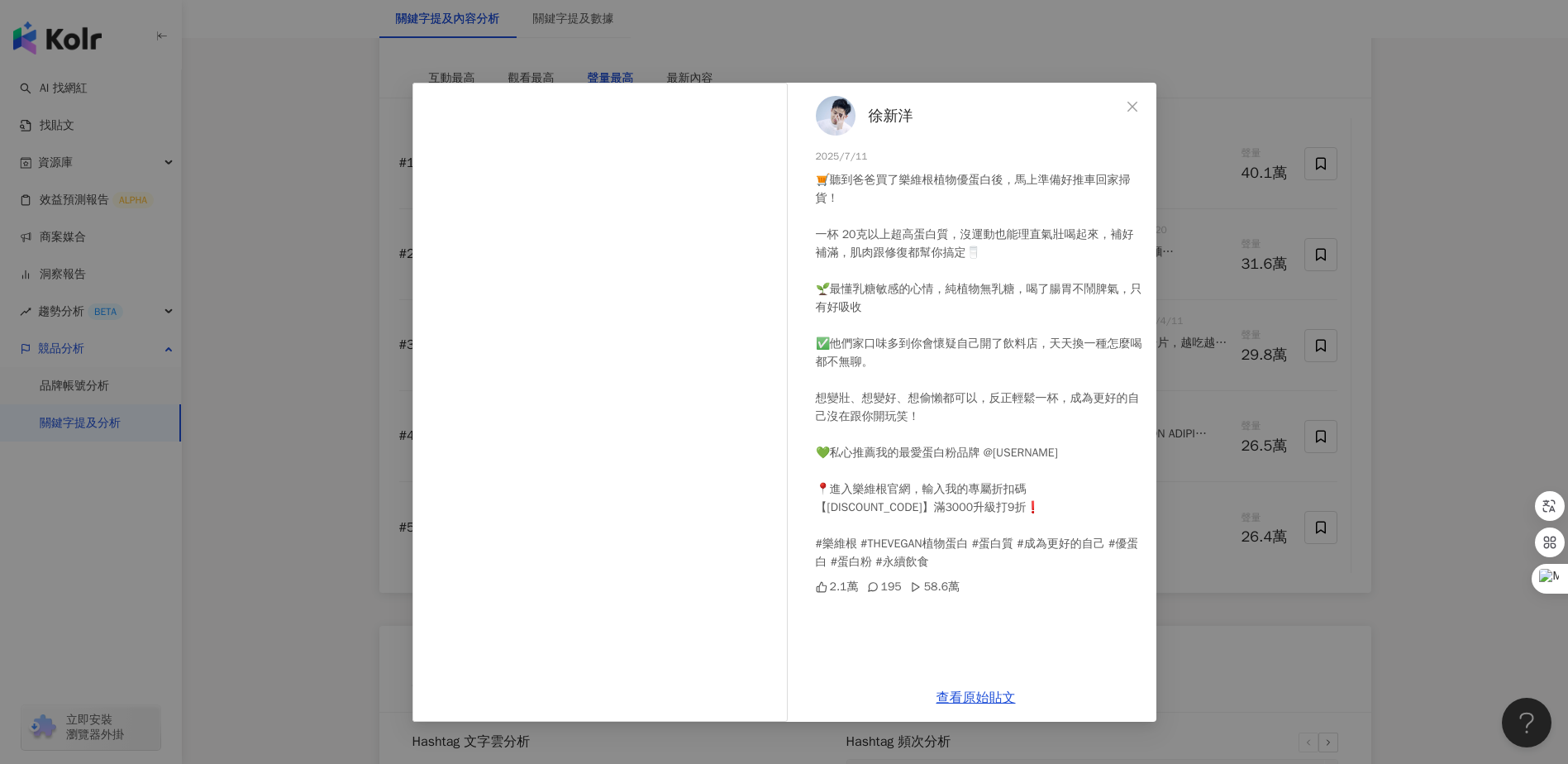 click on "徐新洋 2025/7/11 🛒聽到爸爸買了樂維根植物優蛋白後，馬上準備好推車回家掃貨！
一杯 20克以上超高蛋白質，沒運動也能理直氣壯喝起來，補好補滿，肌肉跟修復都幫你搞定🥛
🌱最懂乳糖敏感的心情，純植物無乳糖，喝了腸胃不鬧脾氣，只有好吸收
✅他們家口味多到你會懷疑自己開了飲料店，天天換一種怎麼喝都不無聊。
想變壯、想變好、想偷懶都可以，反正輕鬆一杯，成為更好的自己沒在跟你開玩笑！
💚私心推薦我的最愛蛋白粉品牌 @the_vegan.tw
📍進入樂維根官網，輸入我的專屬折扣碼【poker05】滿3000升級打9折❗️
#樂維根 #THEVEGAN植物蛋白 #蛋白質 #成為更好的自己 #優蛋白 #蛋白粉 #永續飲食 2.1萬 195 58.6萬 查看原始貼文" at bounding box center [784, 382] 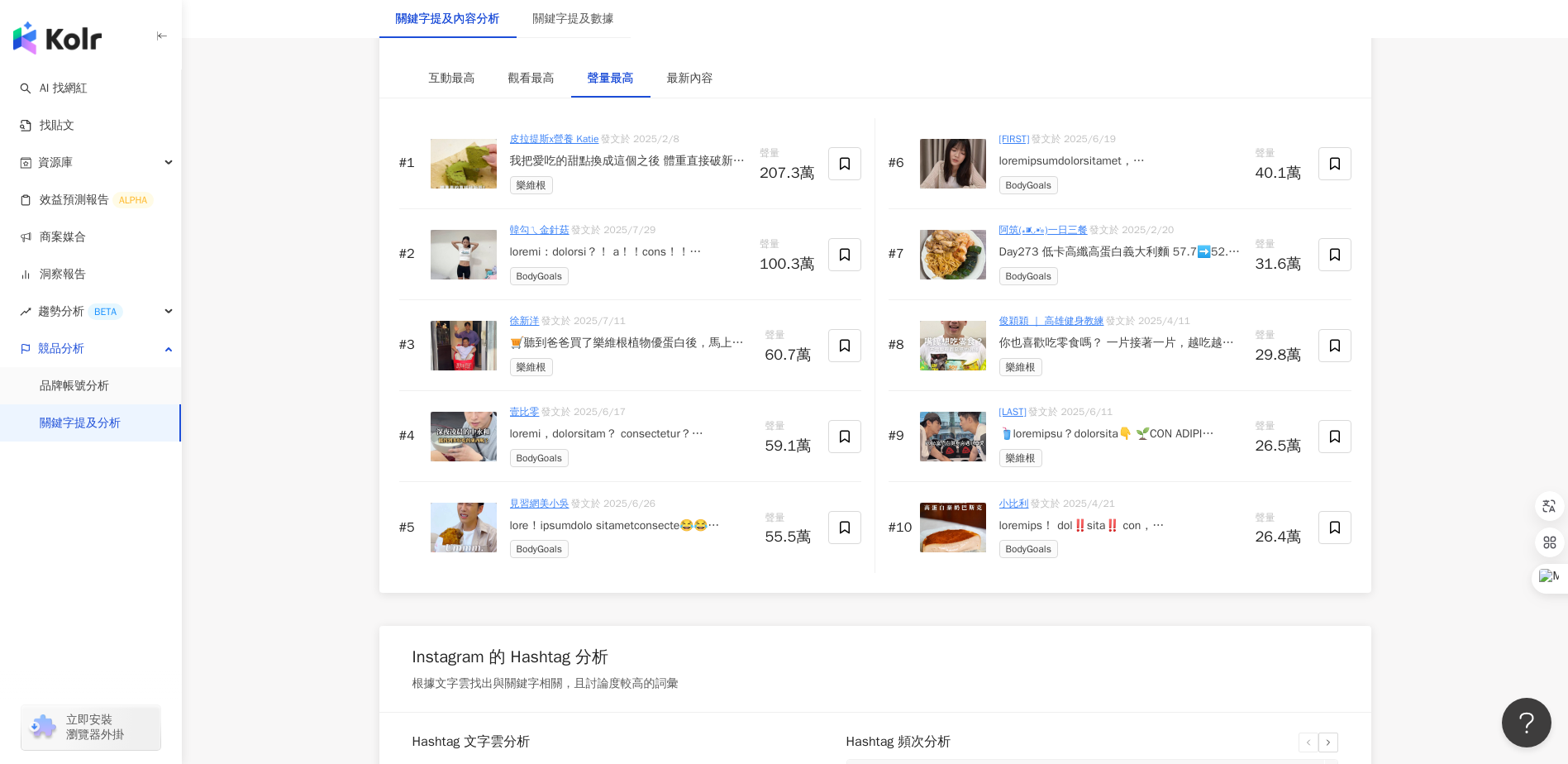 click on "🛒聽到爸爸買了樂維根植物優蛋白後，馬上準備好推車回家掃貨！
一杯 20克以上超高蛋白質，沒運動也能理直氣壯喝起來，補好補滿，肌肉跟修復都幫你搞定🥛
🌱最懂乳糖敏感的心情，純植物無乳糖，喝了腸胃不鬧脾氣，只有好吸收
✅他們家口味多到你會懷疑自己開了飲料店，天天換一種怎麼喝都不無聊。
想變壯、想變好、想偷懶都可以，反正輕鬆一杯，成為更好的自己沒在跟你開玩笑！
💚私心推薦我的最愛蛋白粉品牌 @the_vegan.tw
📍進入樂維根官網，輸入我的專屬折扣碼【poker05】滿3000升級打9折❗️
#樂維根 #THEVEGAN植物蛋白 #蛋白質 #成為更好的自己 #優蛋白 #蛋白粉 #永續飲食" at bounding box center [631, 343] 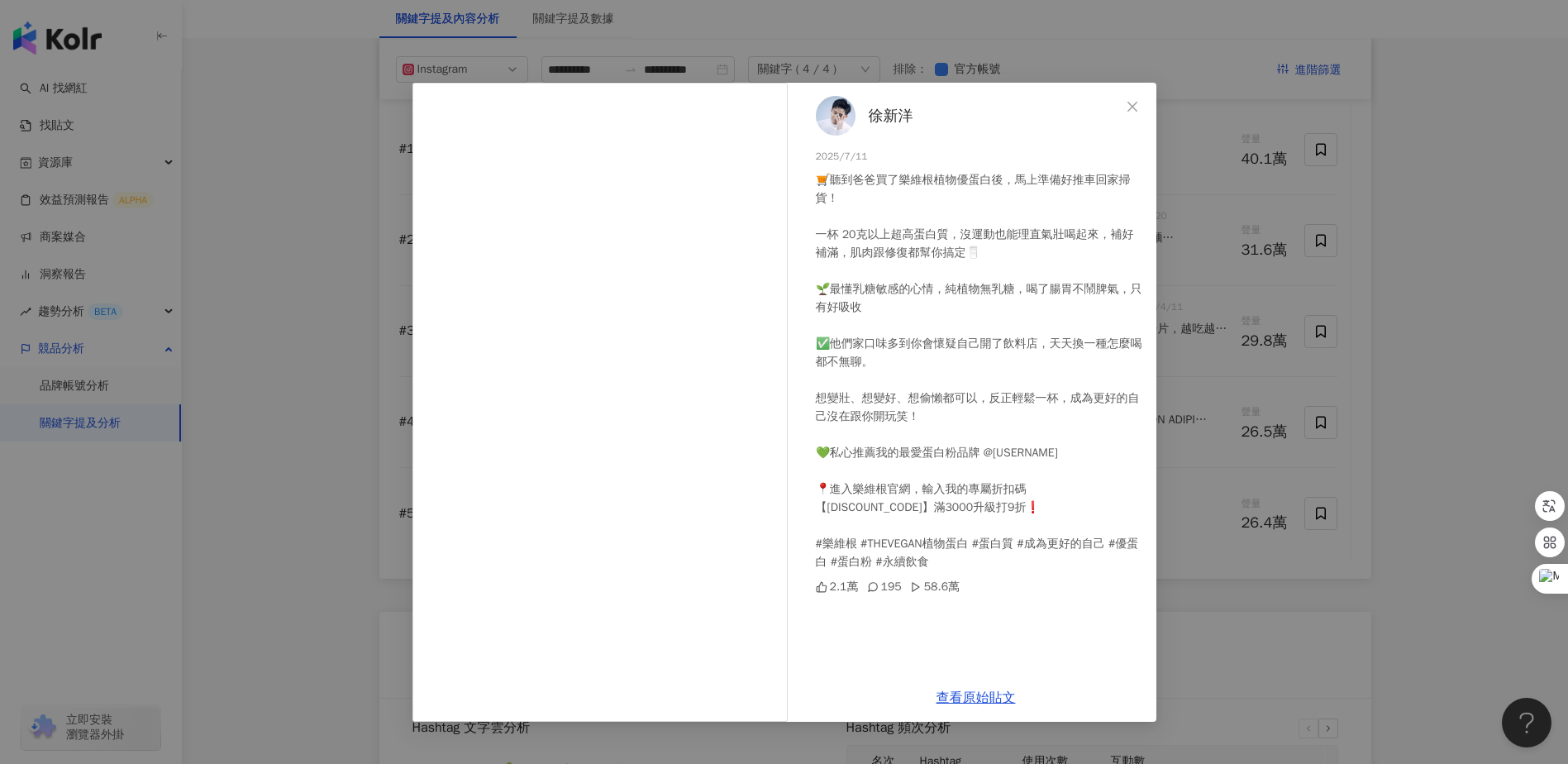 scroll, scrollTop: 2577, scrollLeft: 0, axis: vertical 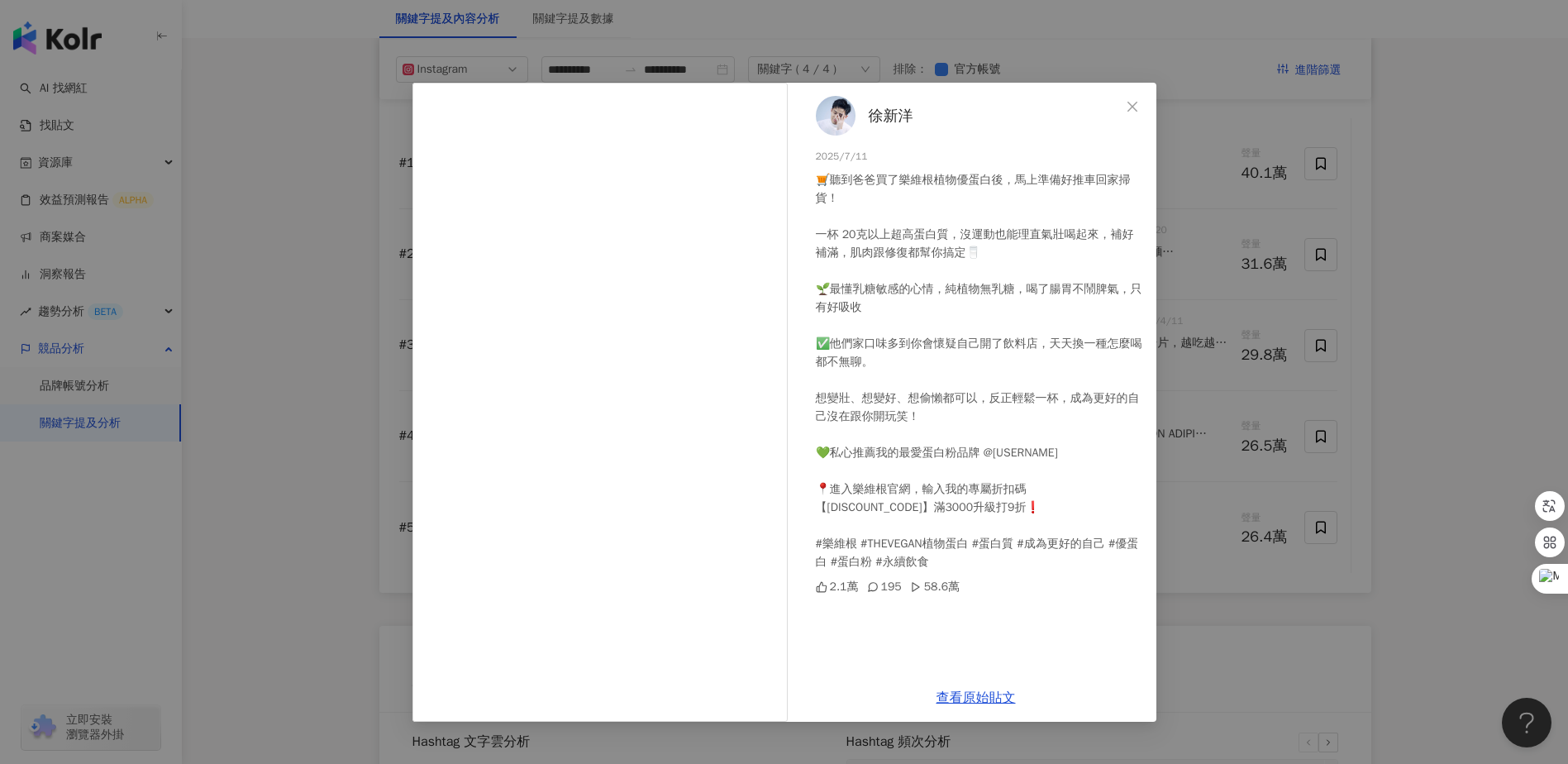 click on "徐新洋 2025/7/11 🛒聽到爸爸買了樂維根植物優蛋白後，馬上準備好推車回家掃貨！
一杯 20克以上超高蛋白質，沒運動也能理直氣壯喝起來，補好補滿，肌肉跟修復都幫你搞定🥛
🌱最懂乳糖敏感的心情，純植物無乳糖，喝了腸胃不鬧脾氣，只有好吸收
✅他們家口味多到你會懷疑自己開了飲料店，天天換一種怎麼喝都不無聊。
想變壯、想變好、想偷懶都可以，反正輕鬆一杯，成為更好的自己沒在跟你開玩笑！
💚私心推薦我的最愛蛋白粉品牌 @the_vegan.tw
📍進入樂維根官網，輸入我的專屬折扣碼【poker05】滿3000升級打9折❗️
#樂維根 #THEVEGAN植物蛋白 #蛋白質 #成為更好的自己 #優蛋白 #蛋白粉 #永續飲食 2.1萬 195 58.6萬 查看原始貼文" at bounding box center (784, 382) 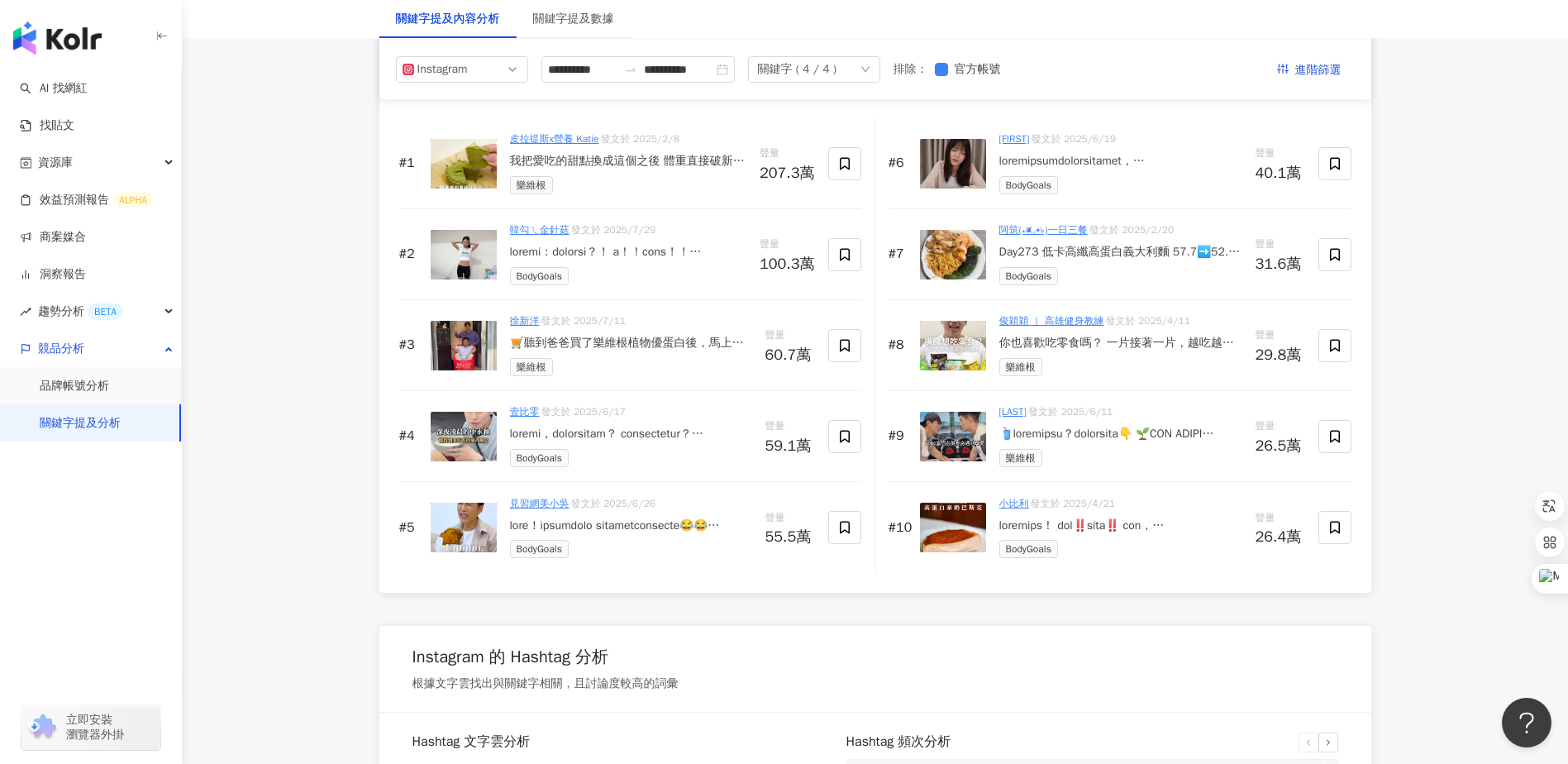 click on "徐新洋" at bounding box center (525, 321) 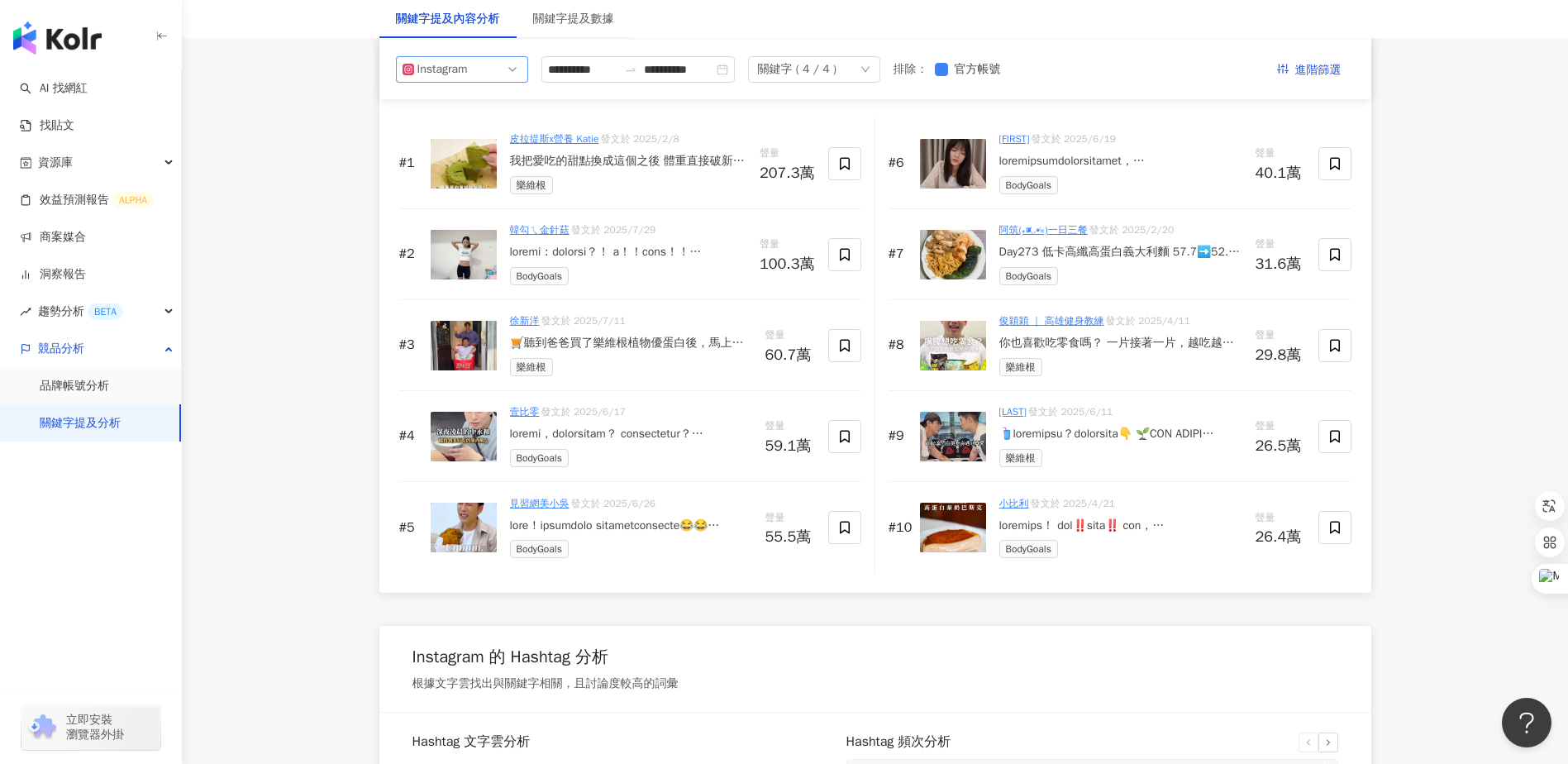 click on "Instagram" at bounding box center (462, 69) 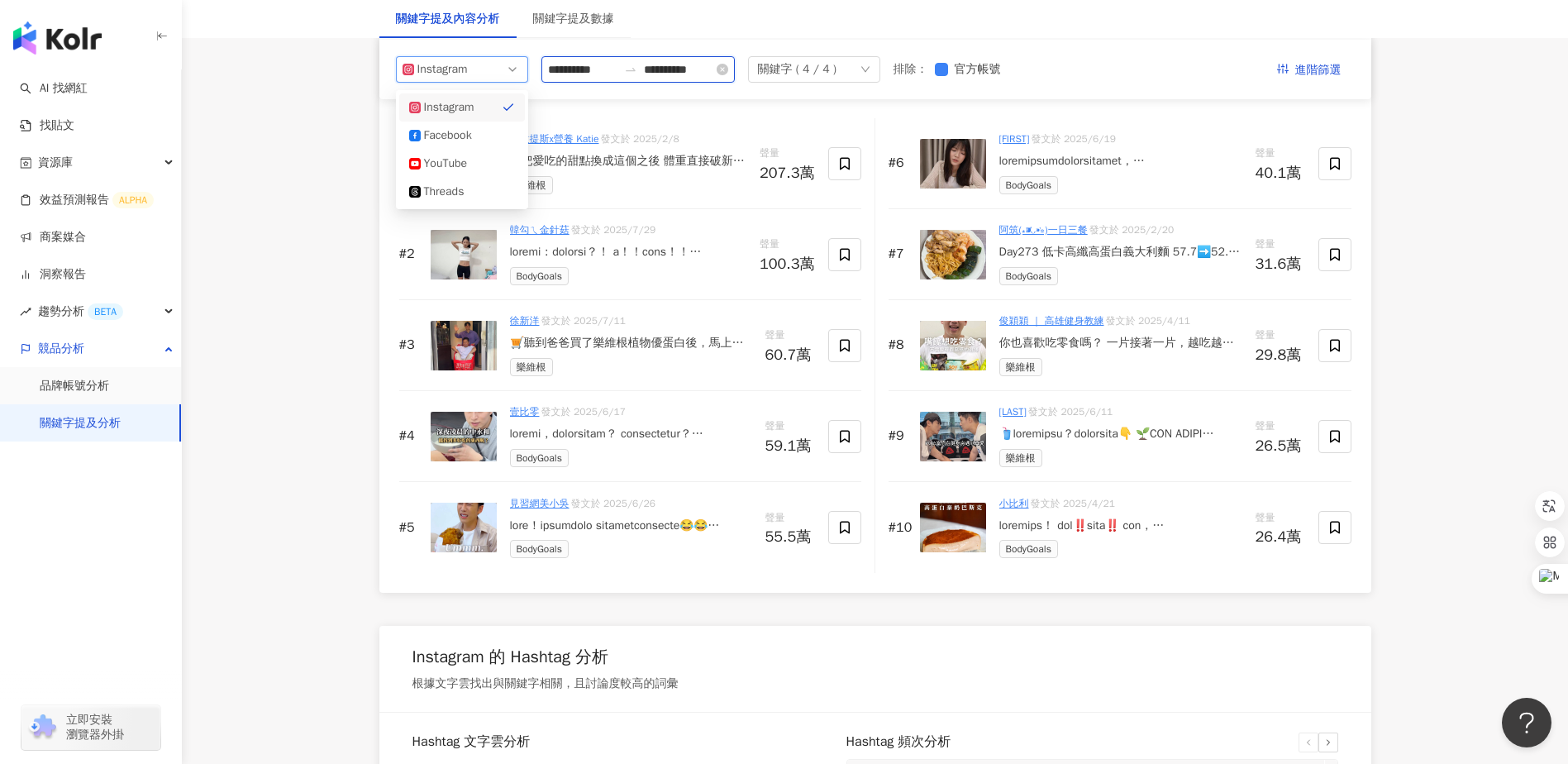 click on "**********" at bounding box center [583, 69] 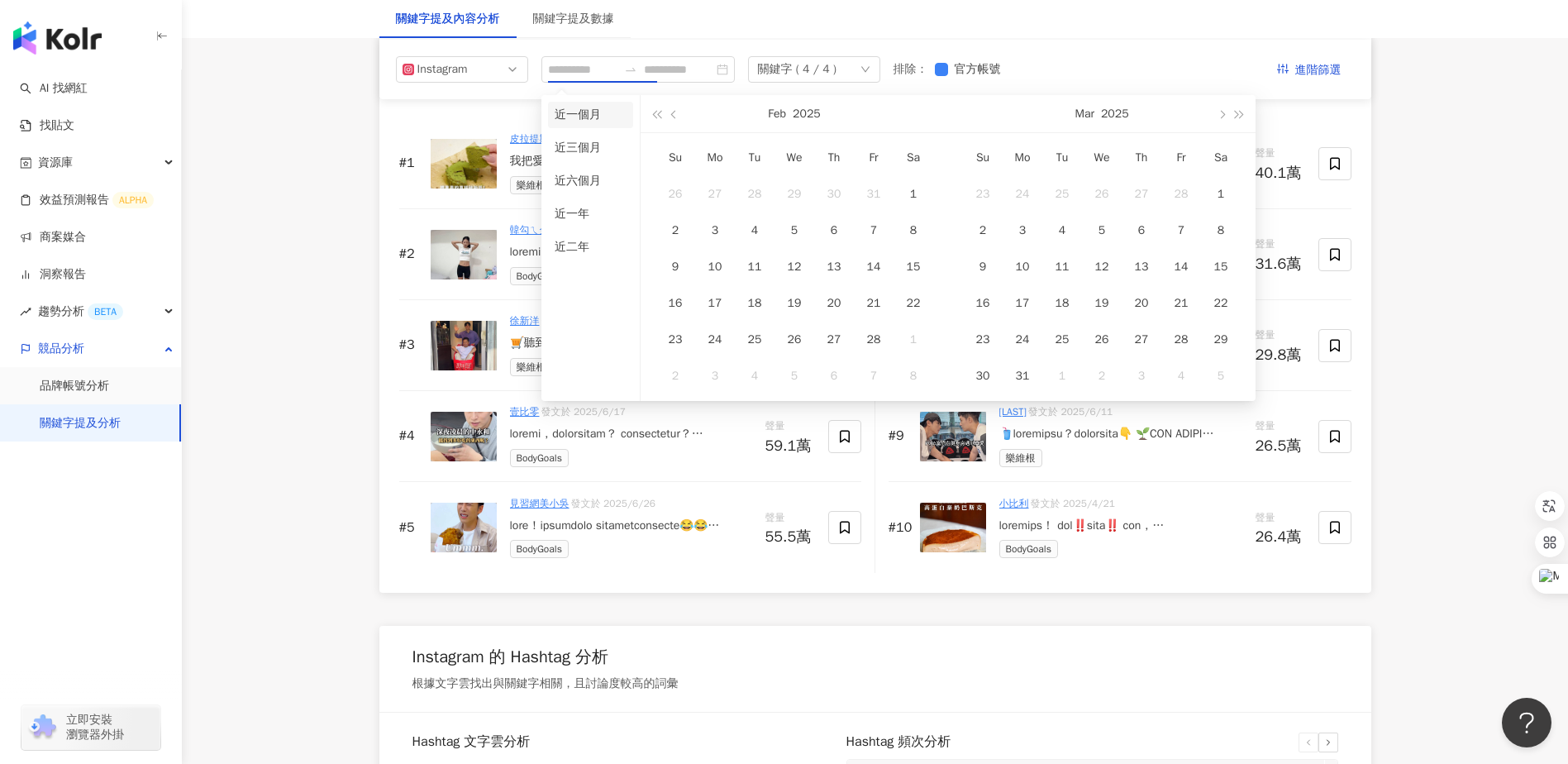 click on "近一個月" at bounding box center [590, 115] 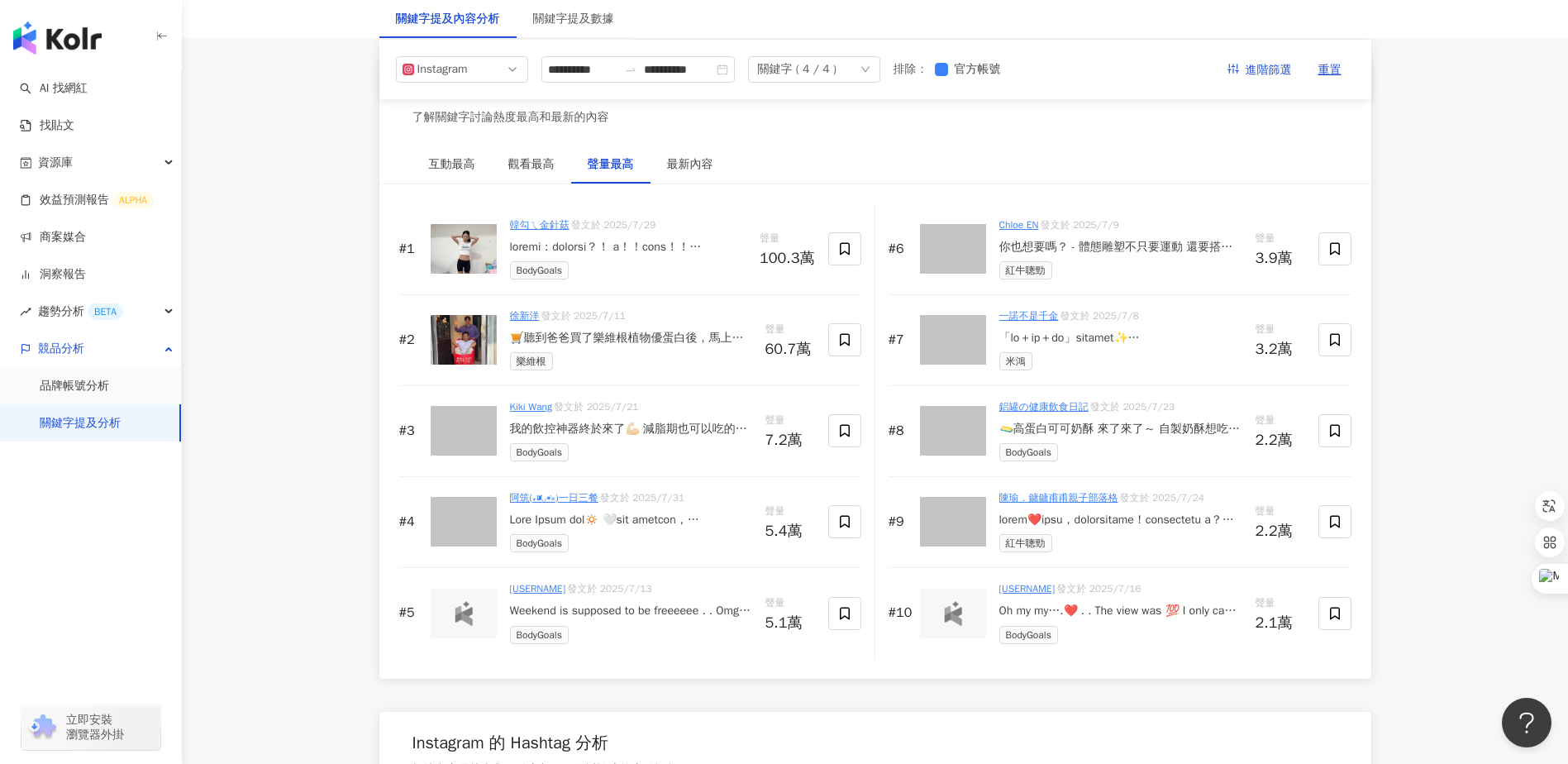 scroll, scrollTop: 2144, scrollLeft: 0, axis: vertical 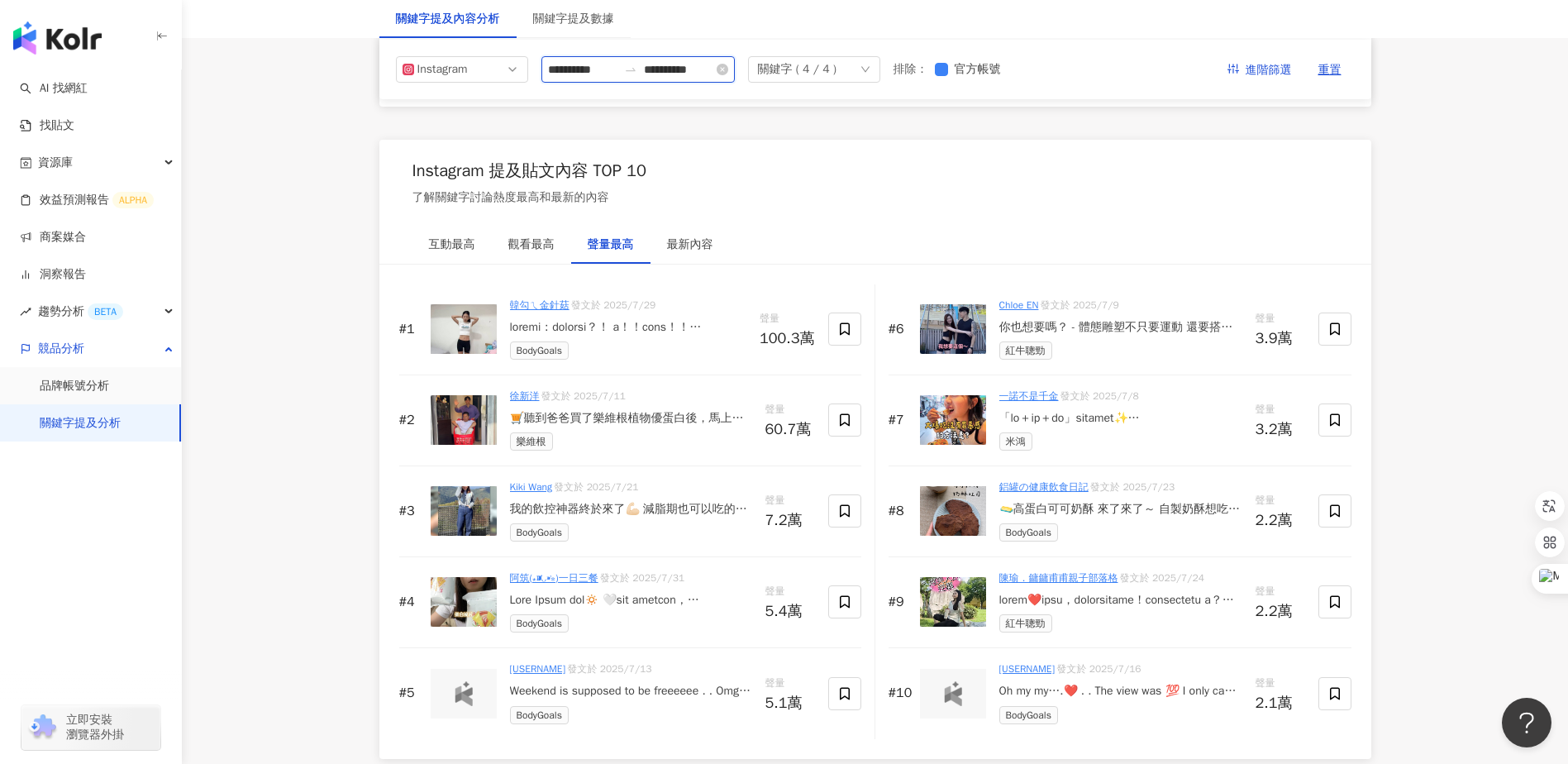 click on "**********" at bounding box center [583, 69] 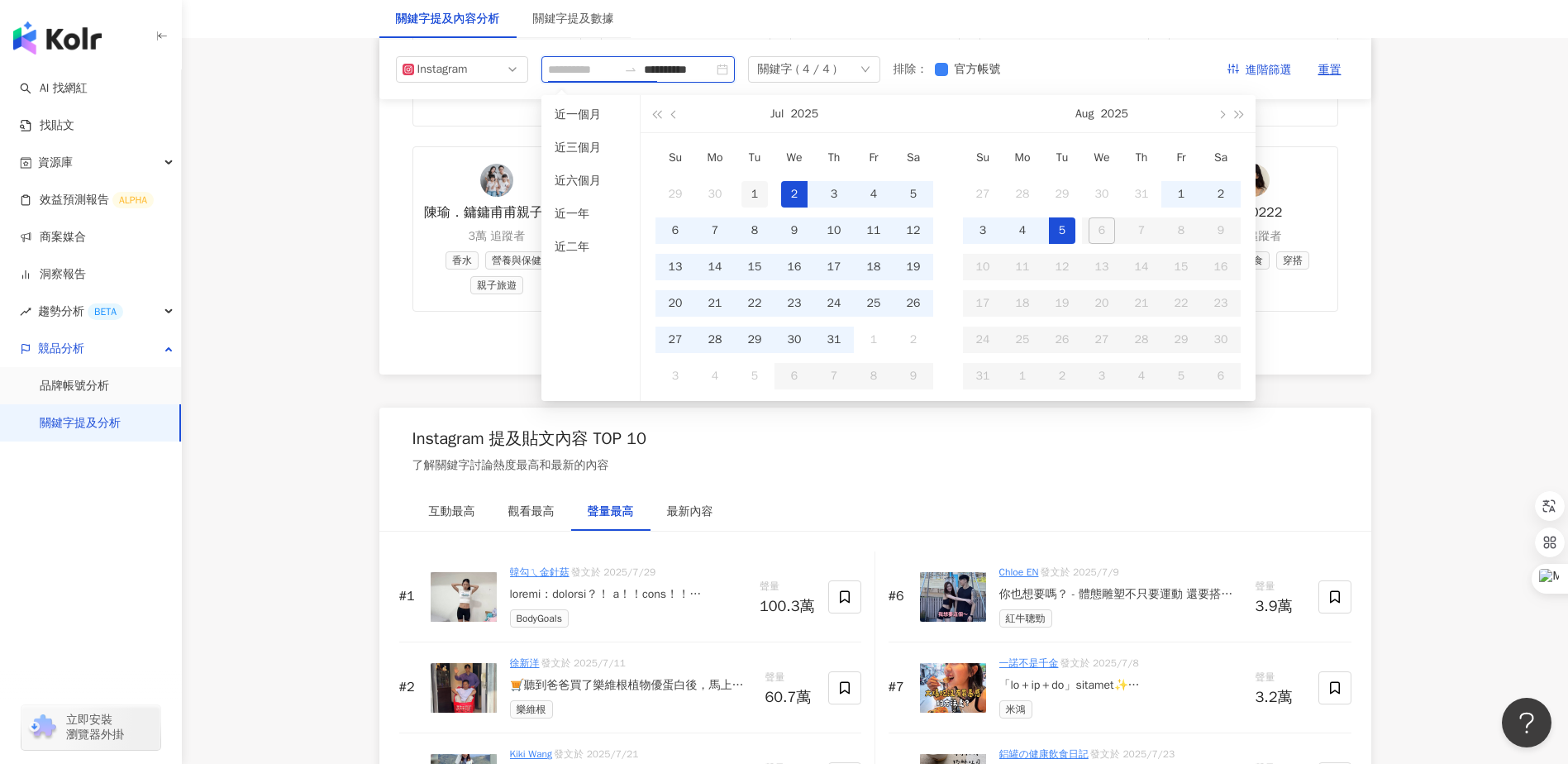 type on "**********" 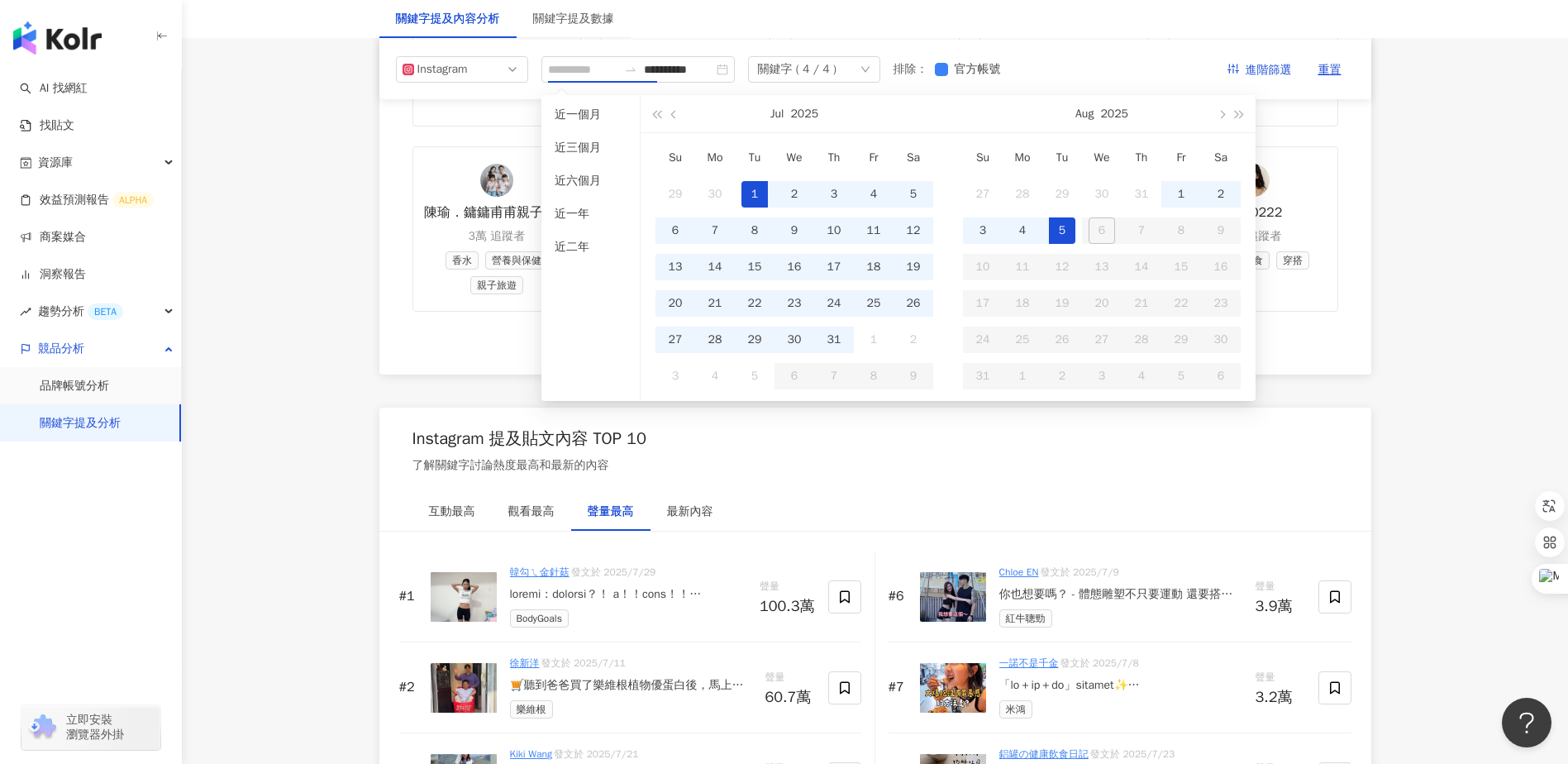 click on "1" at bounding box center (755, 194) 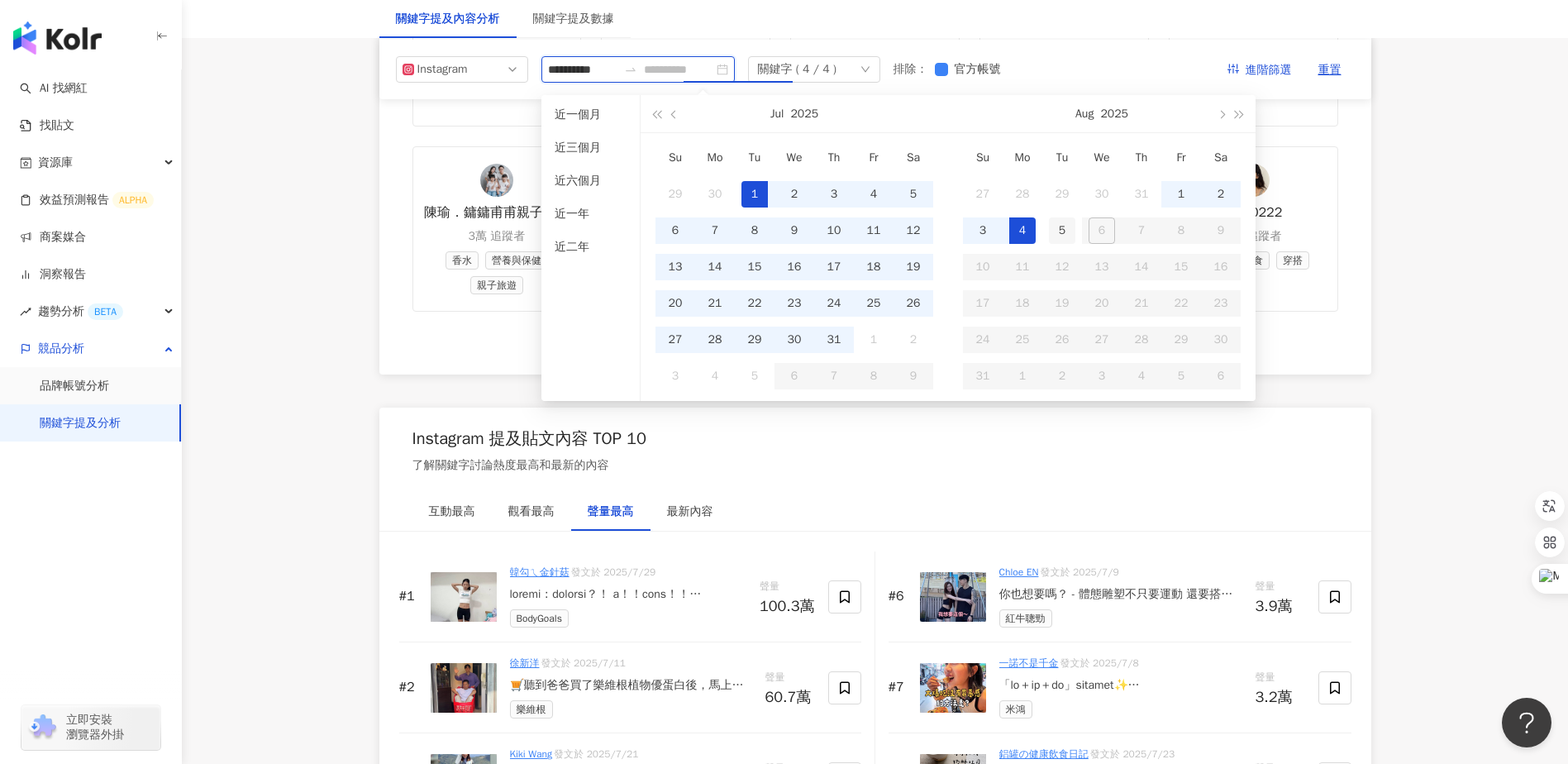 type on "**********" 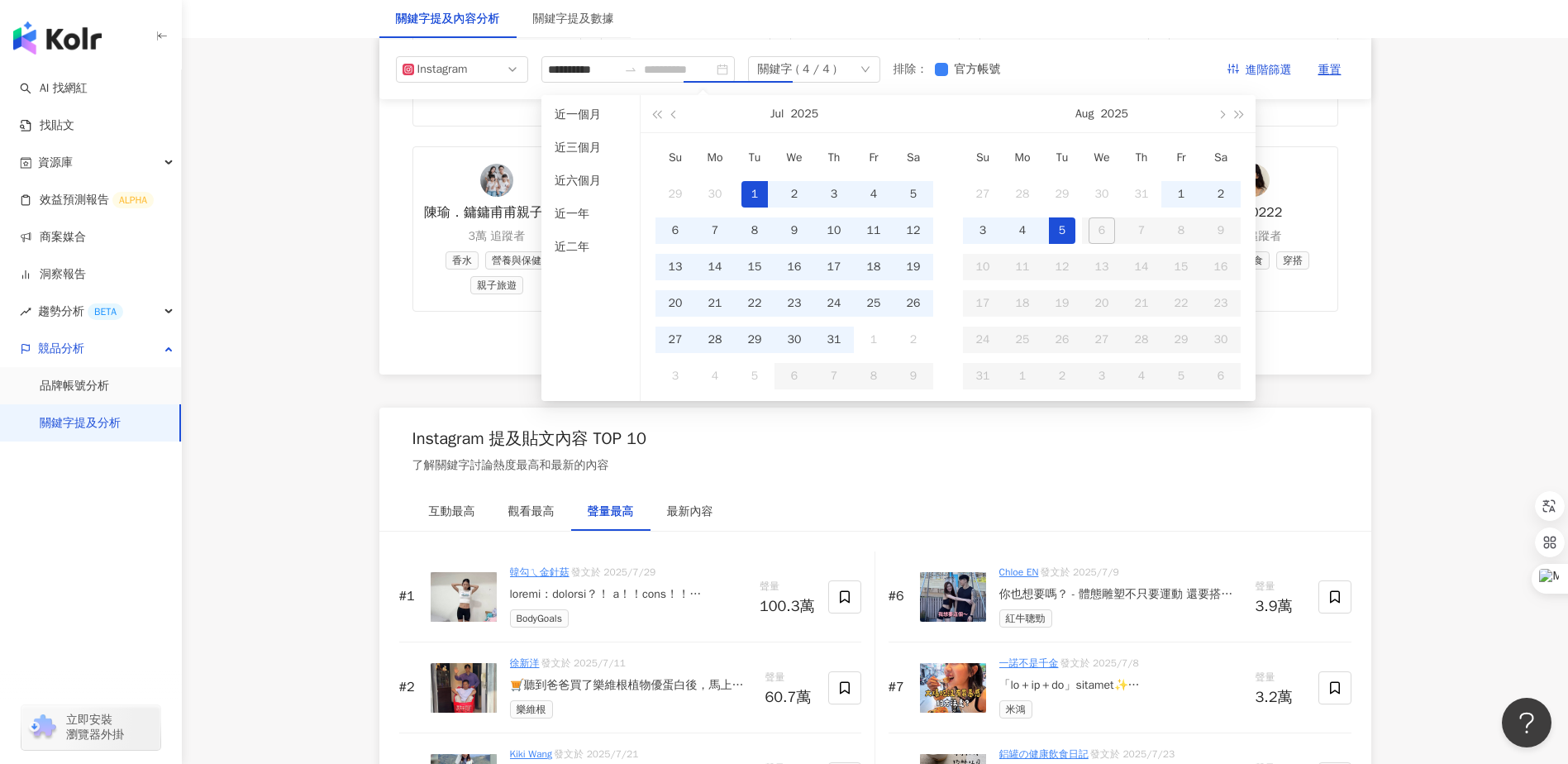 click on "5" at bounding box center (1062, 231) 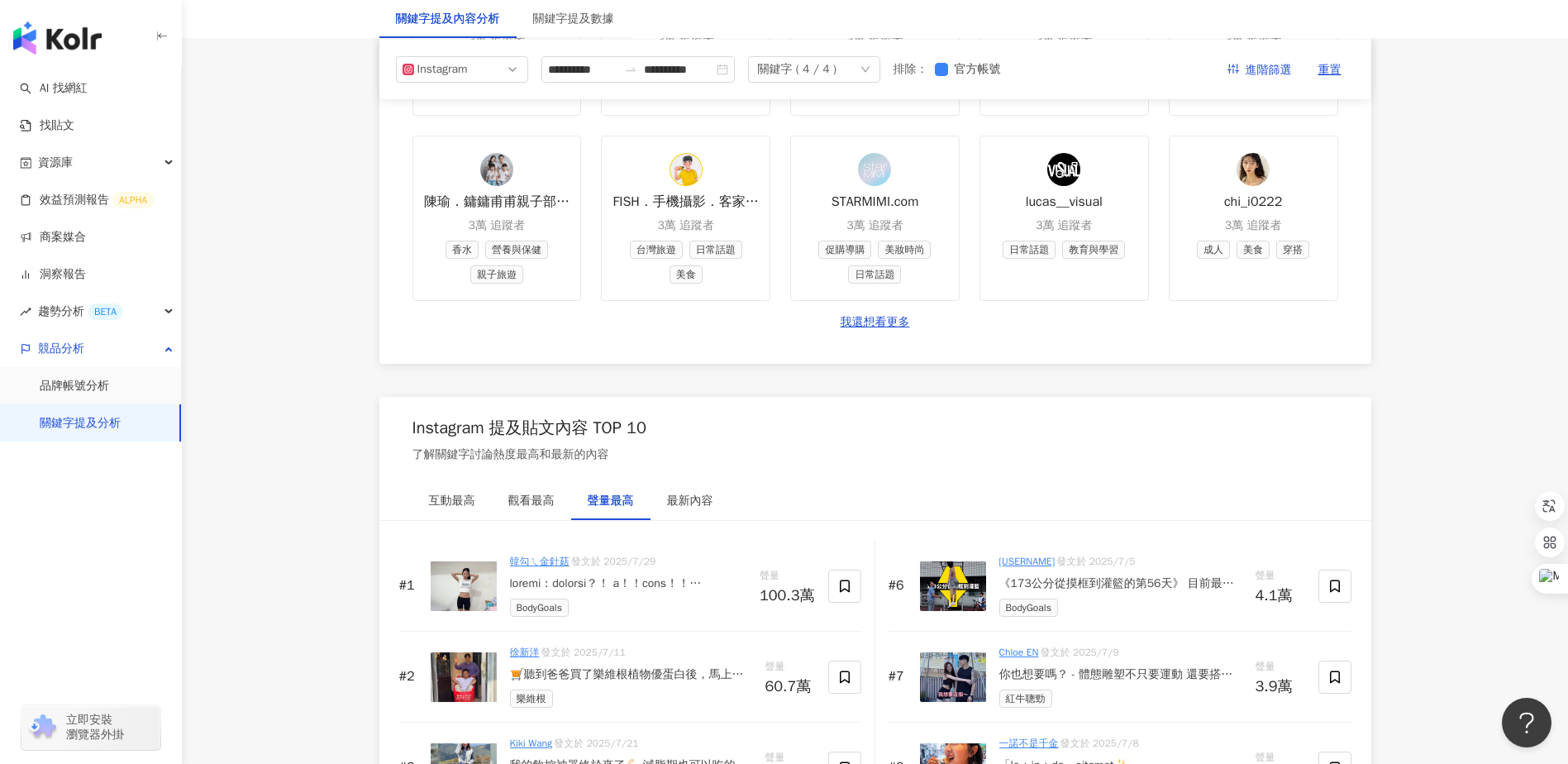 scroll, scrollTop: 2144, scrollLeft: 0, axis: vertical 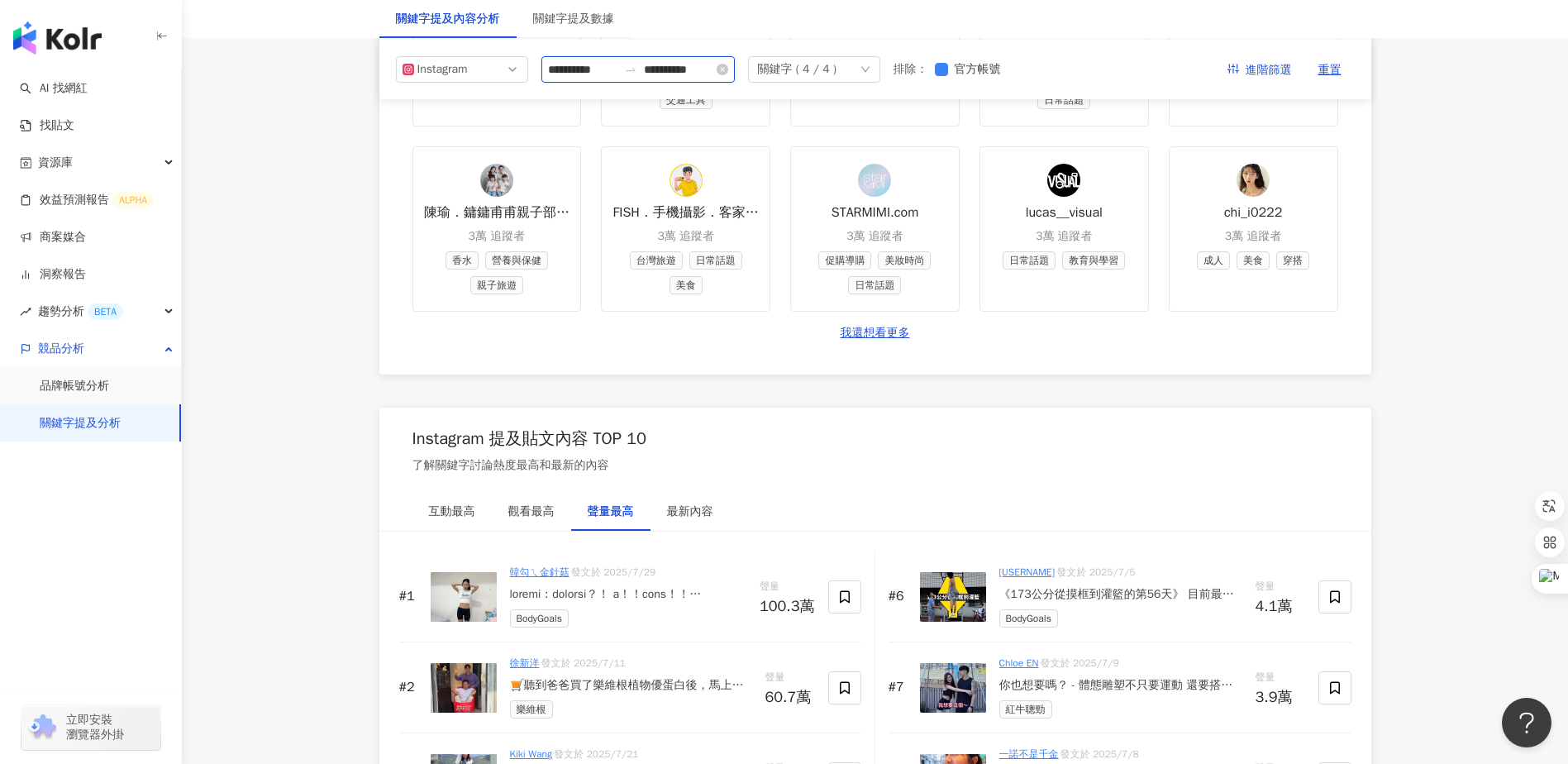 click on "**********" at bounding box center (583, 69) 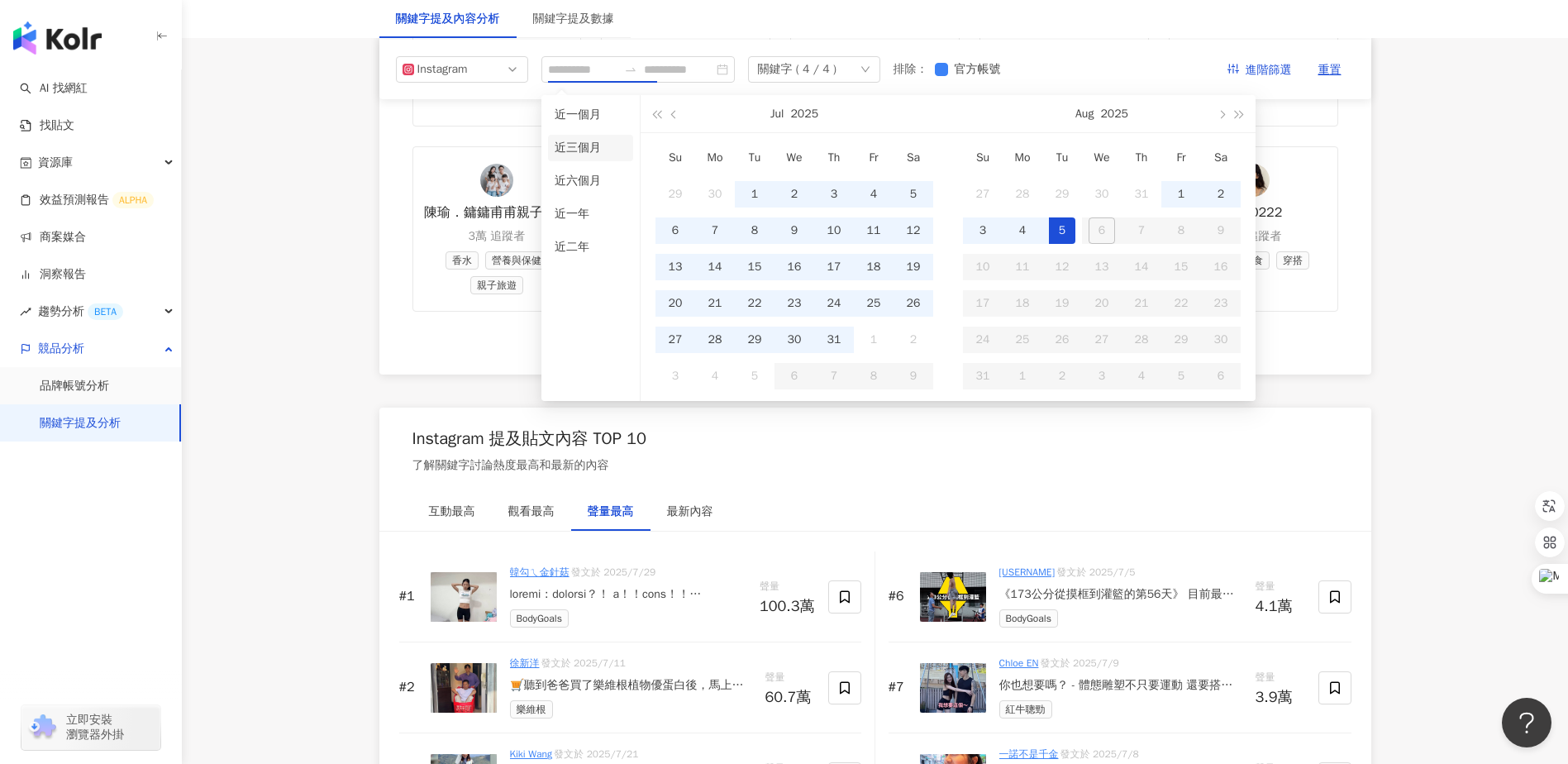 click on "近三個月" at bounding box center [590, 148] 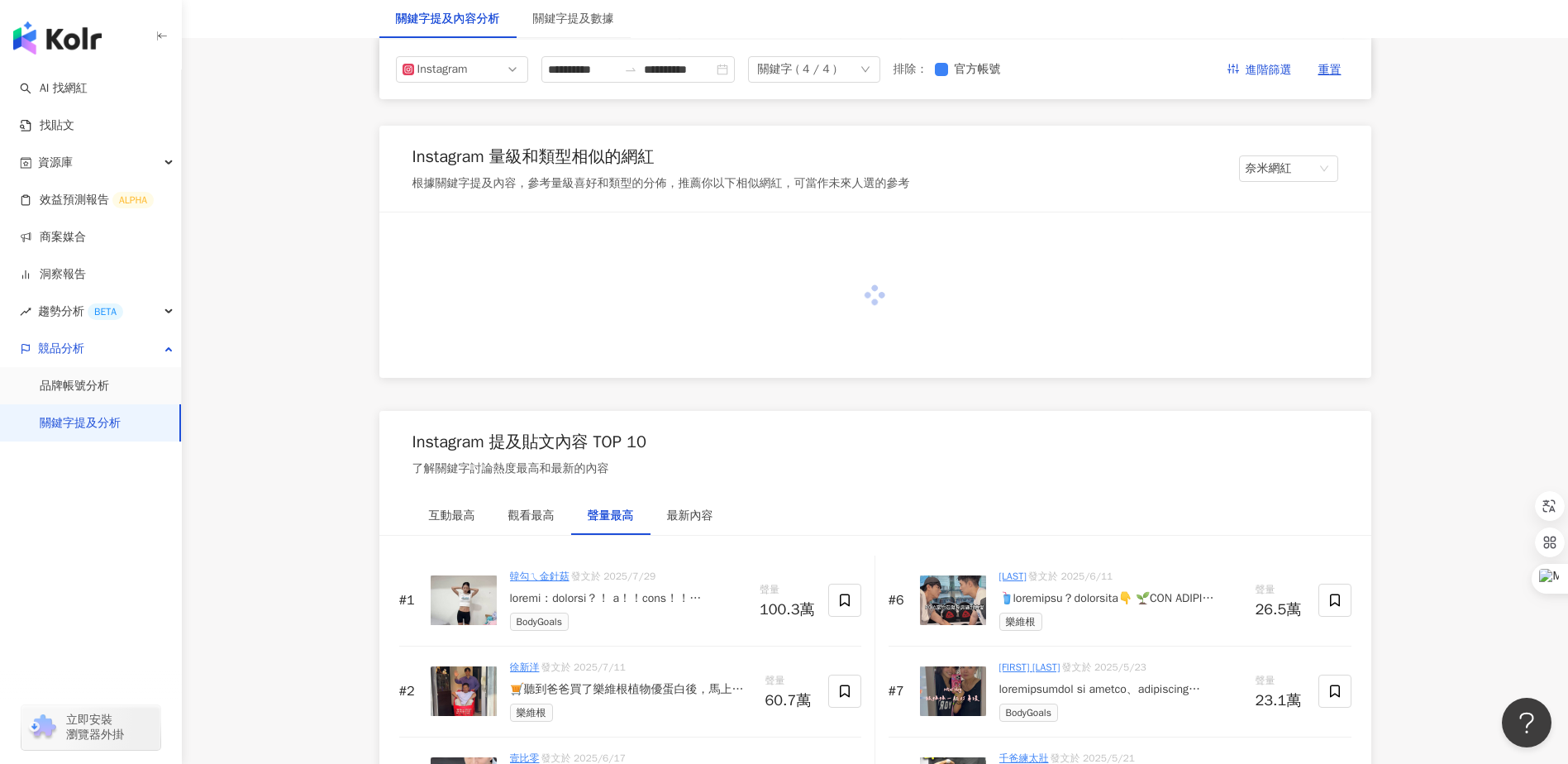 scroll, scrollTop: 1813, scrollLeft: 0, axis: vertical 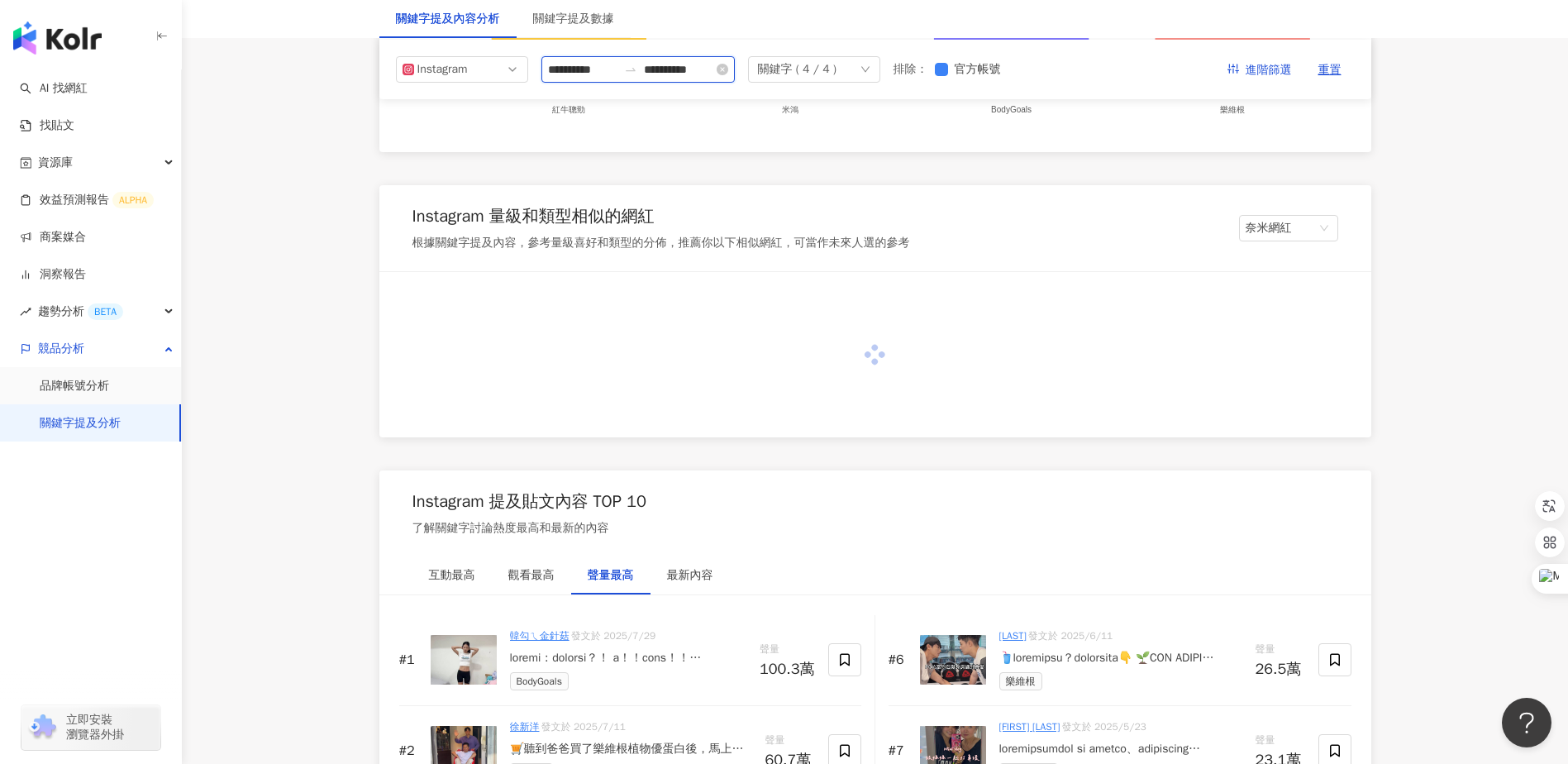 click on "**********" at bounding box center [583, 69] 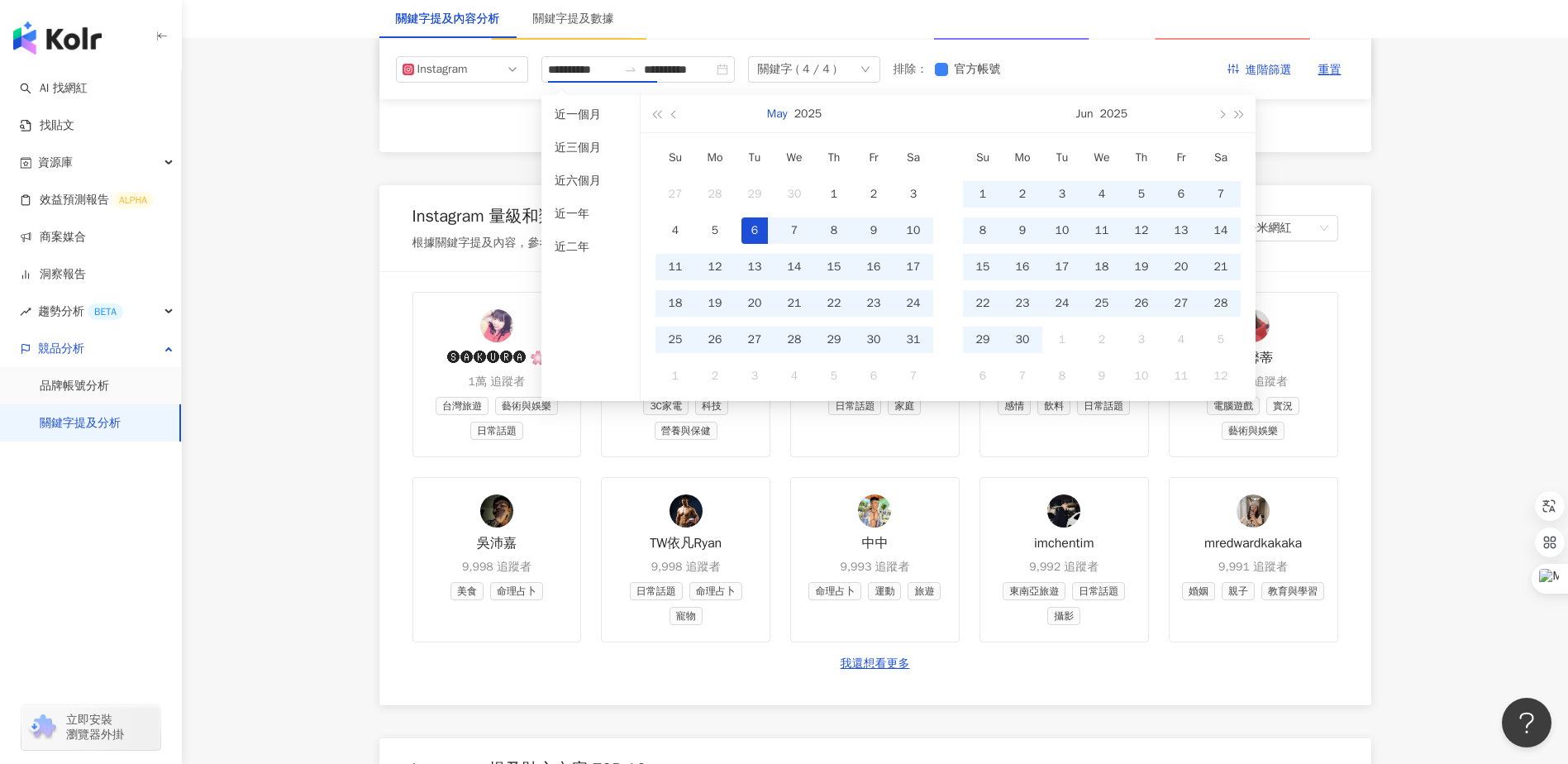 click on "May" at bounding box center [777, 113] 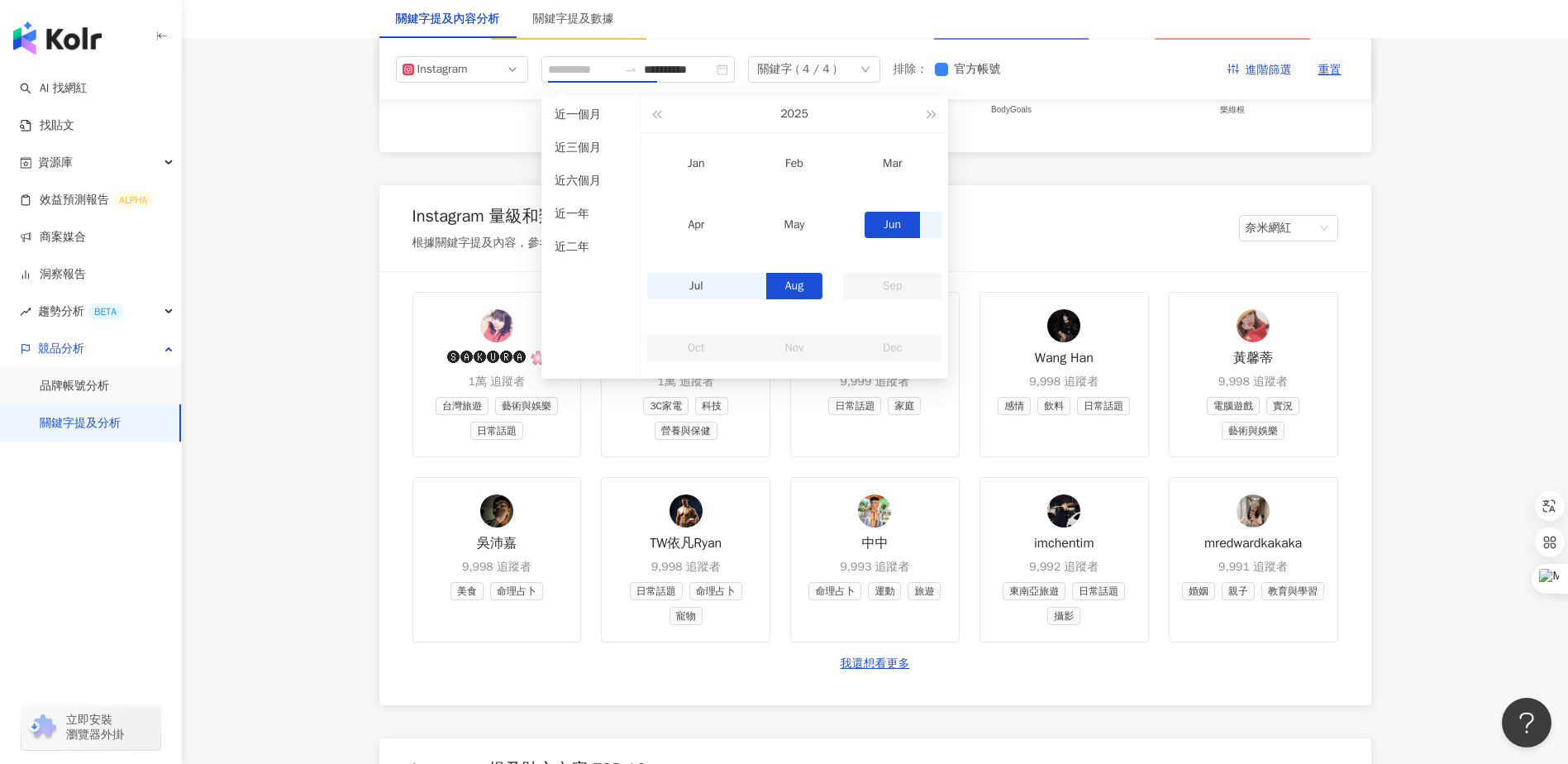 click on "Jun" at bounding box center (893, 225) 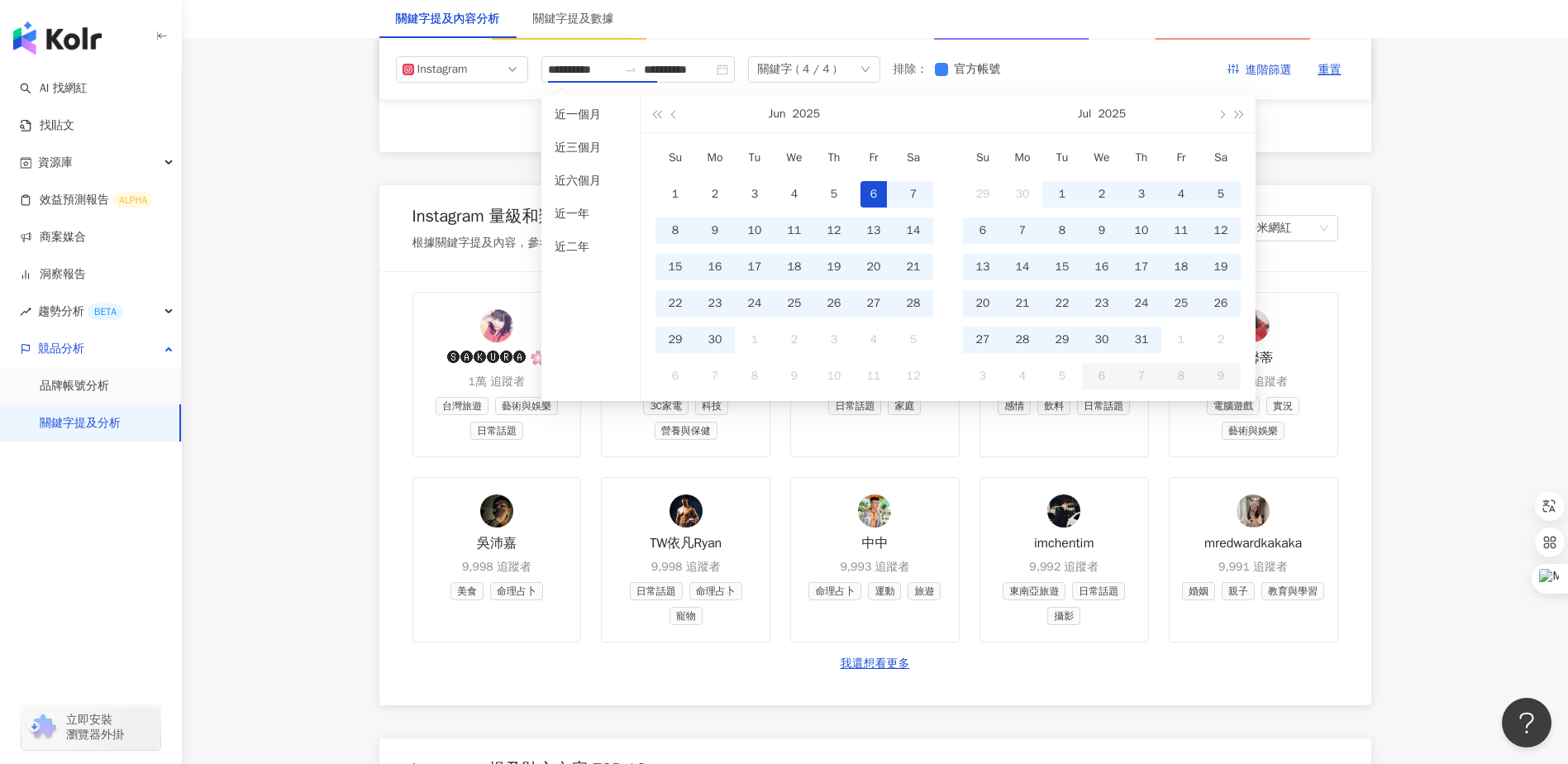 click on "**********" at bounding box center [875, 609] 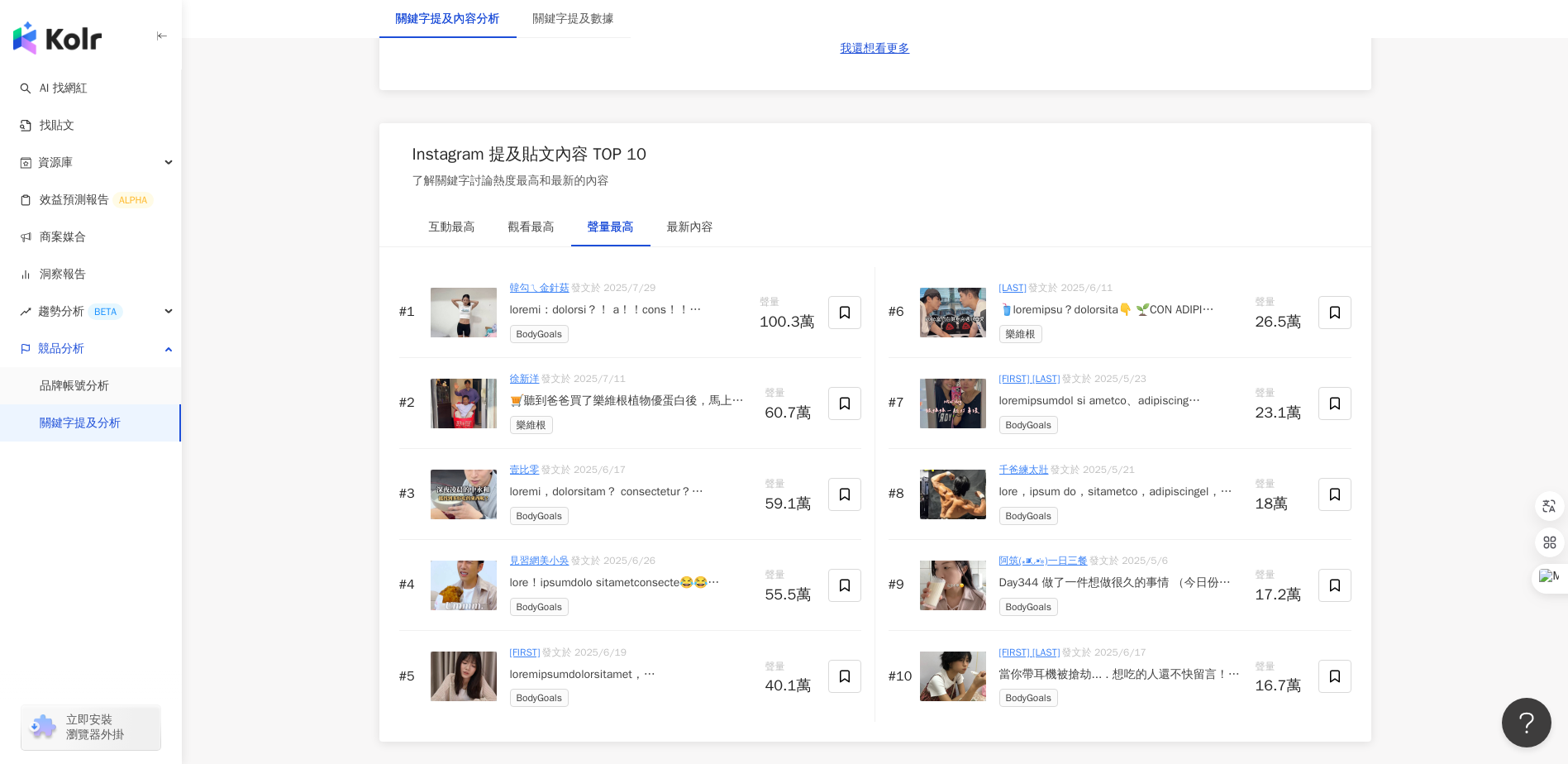 scroll, scrollTop: 2392, scrollLeft: 0, axis: vertical 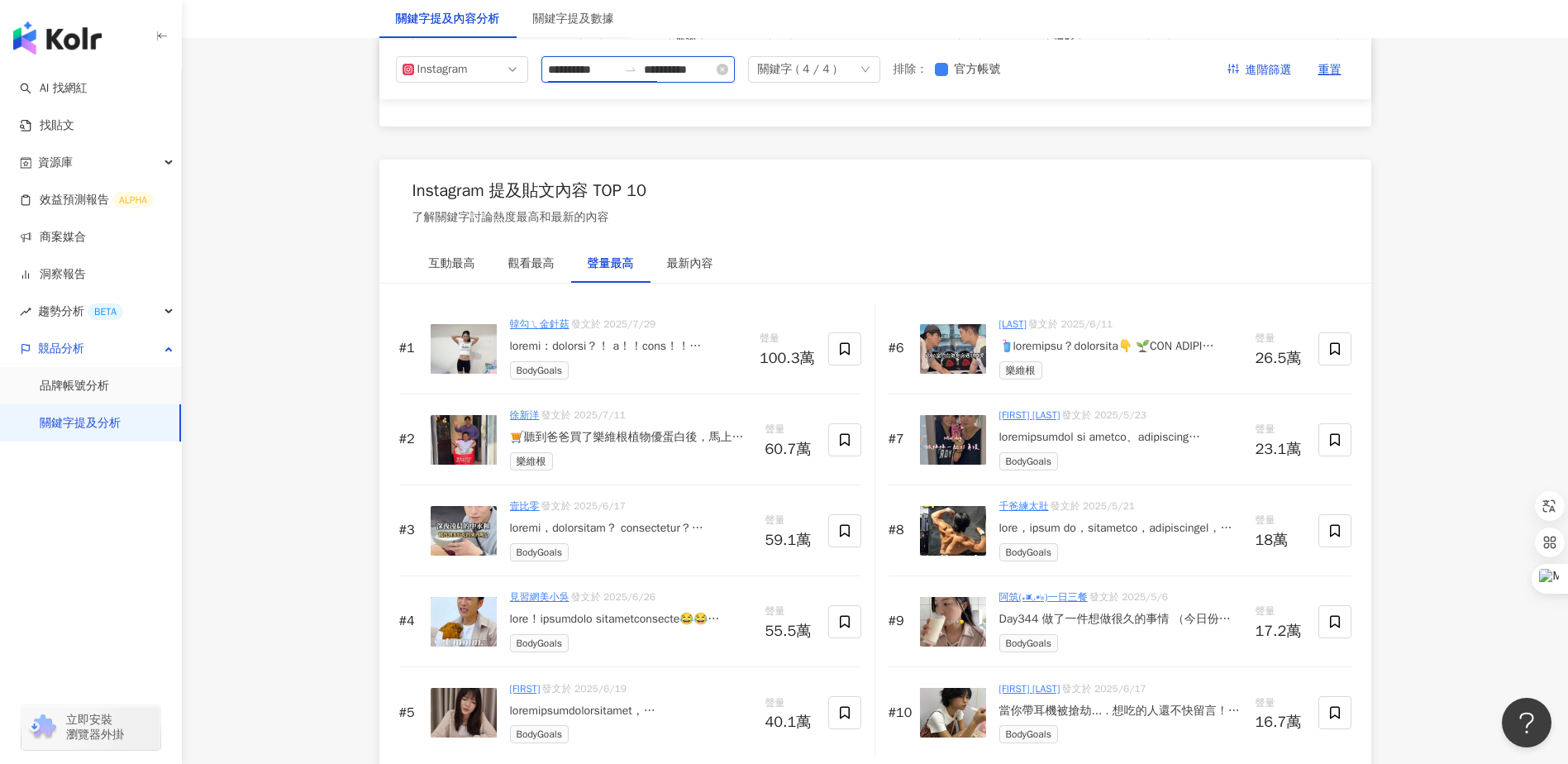 click on "**********" at bounding box center [583, 69] 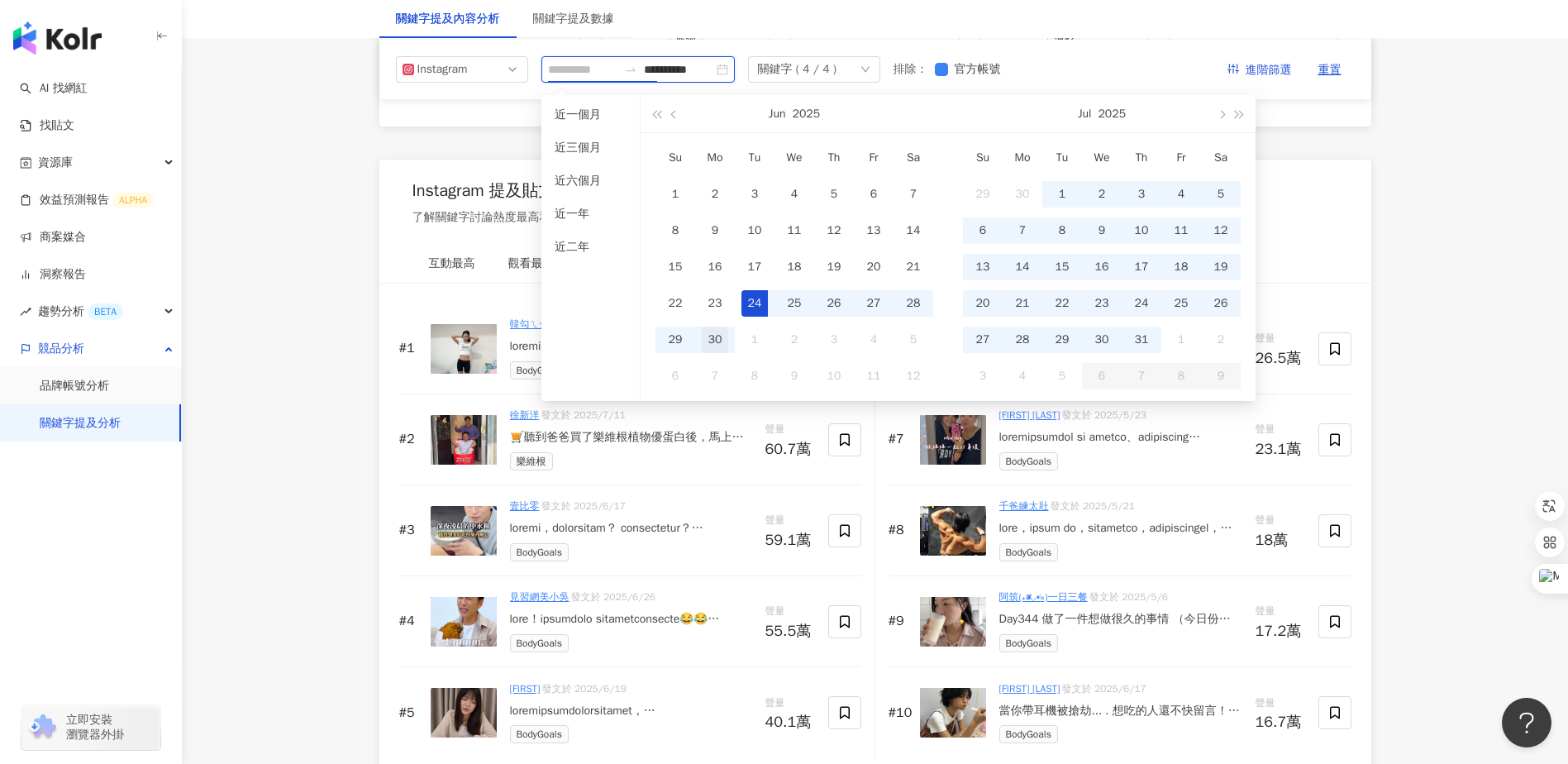 type on "**********" 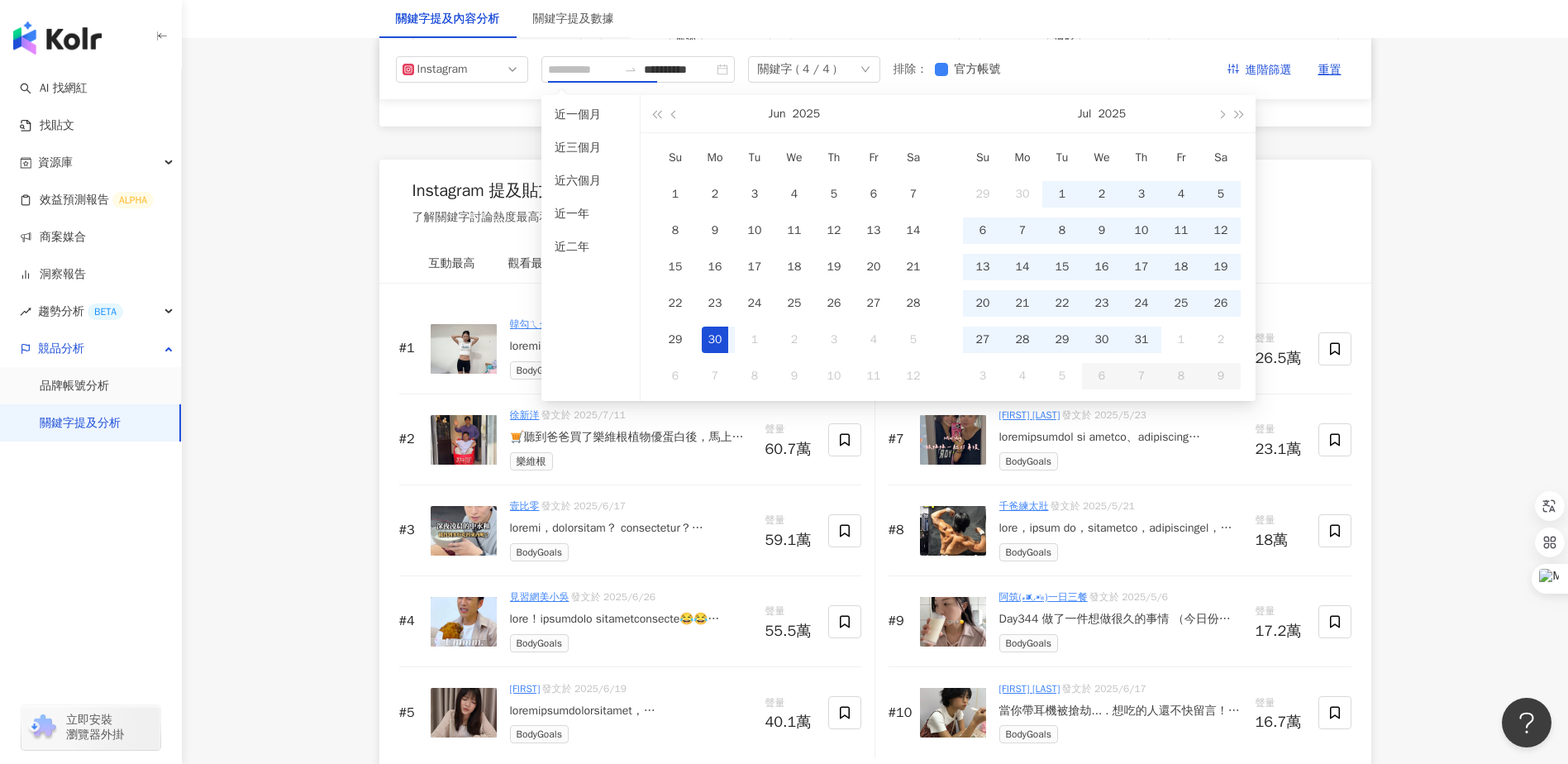 click on "30" at bounding box center (715, 340) 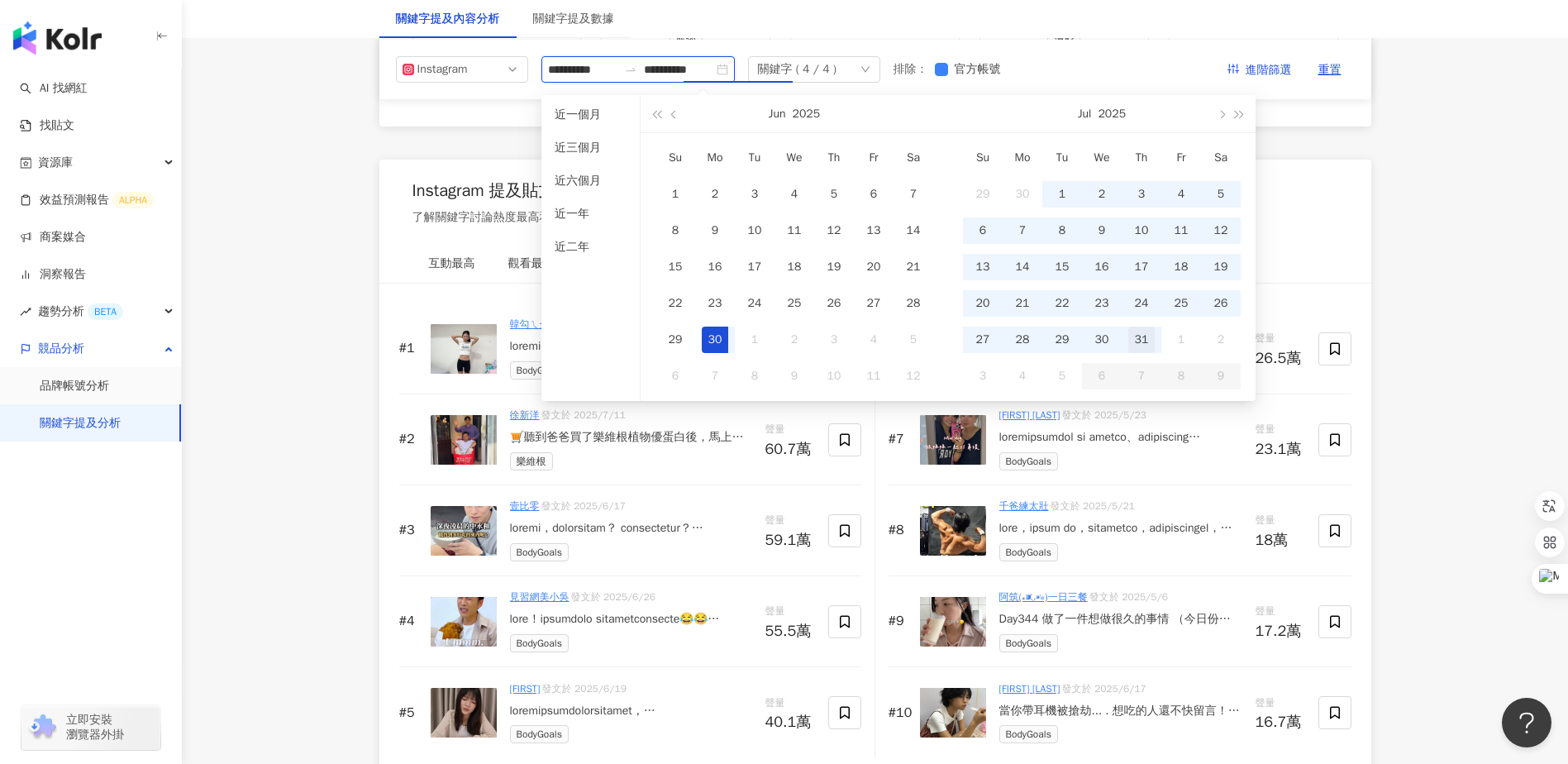 type on "**********" 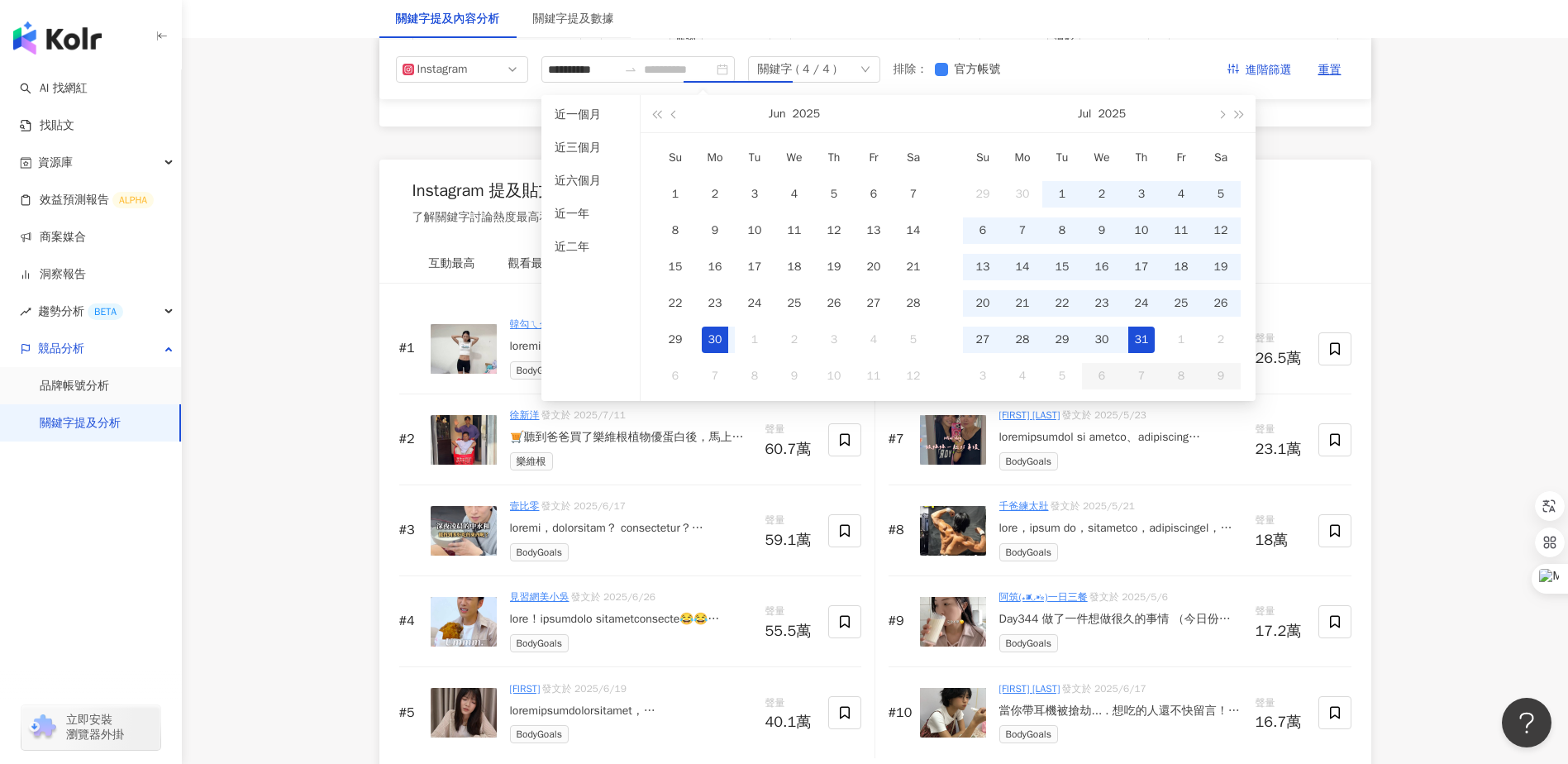 click on "31" at bounding box center [1141, 340] 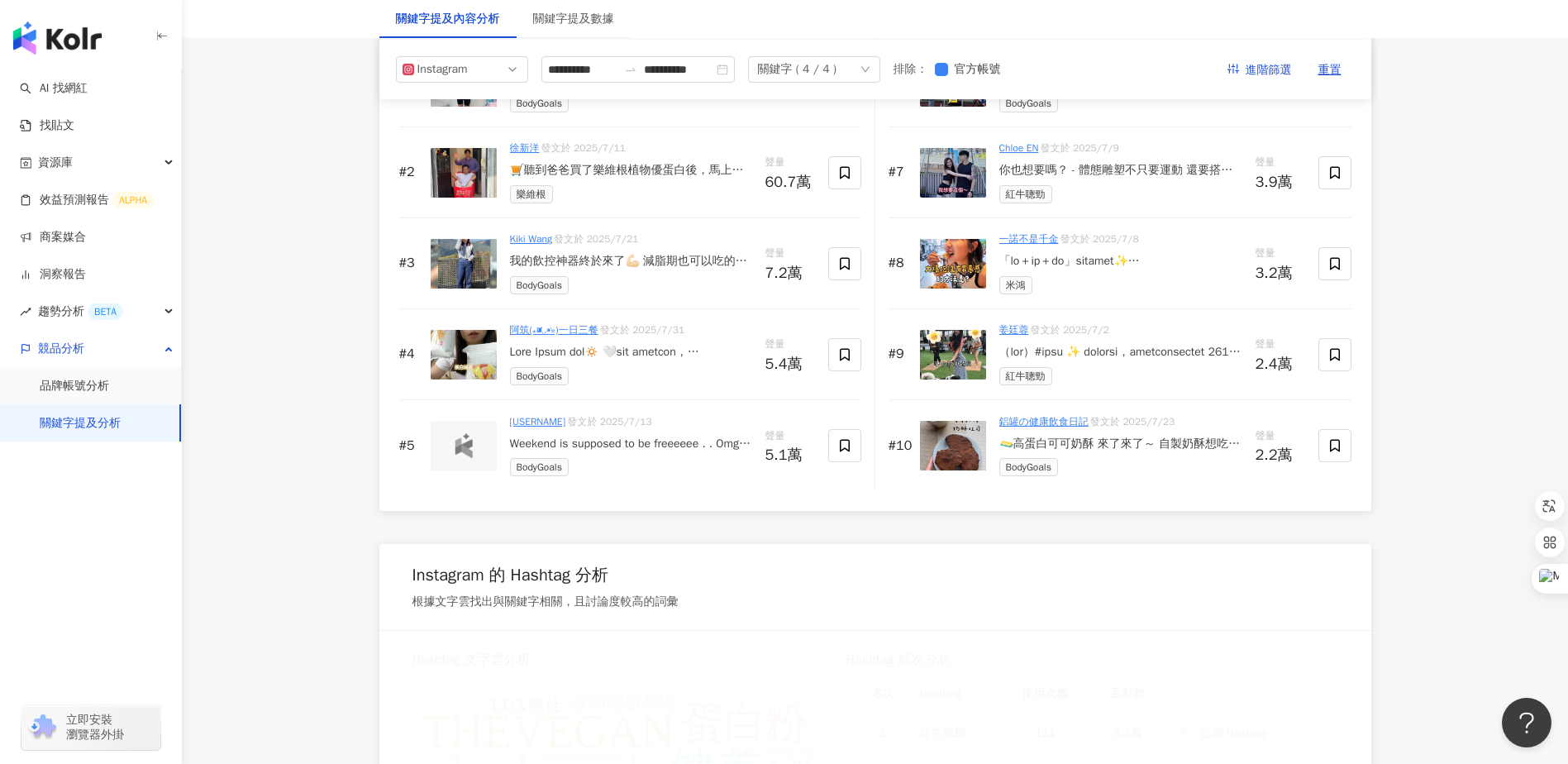 scroll, scrollTop: 2576, scrollLeft: 0, axis: vertical 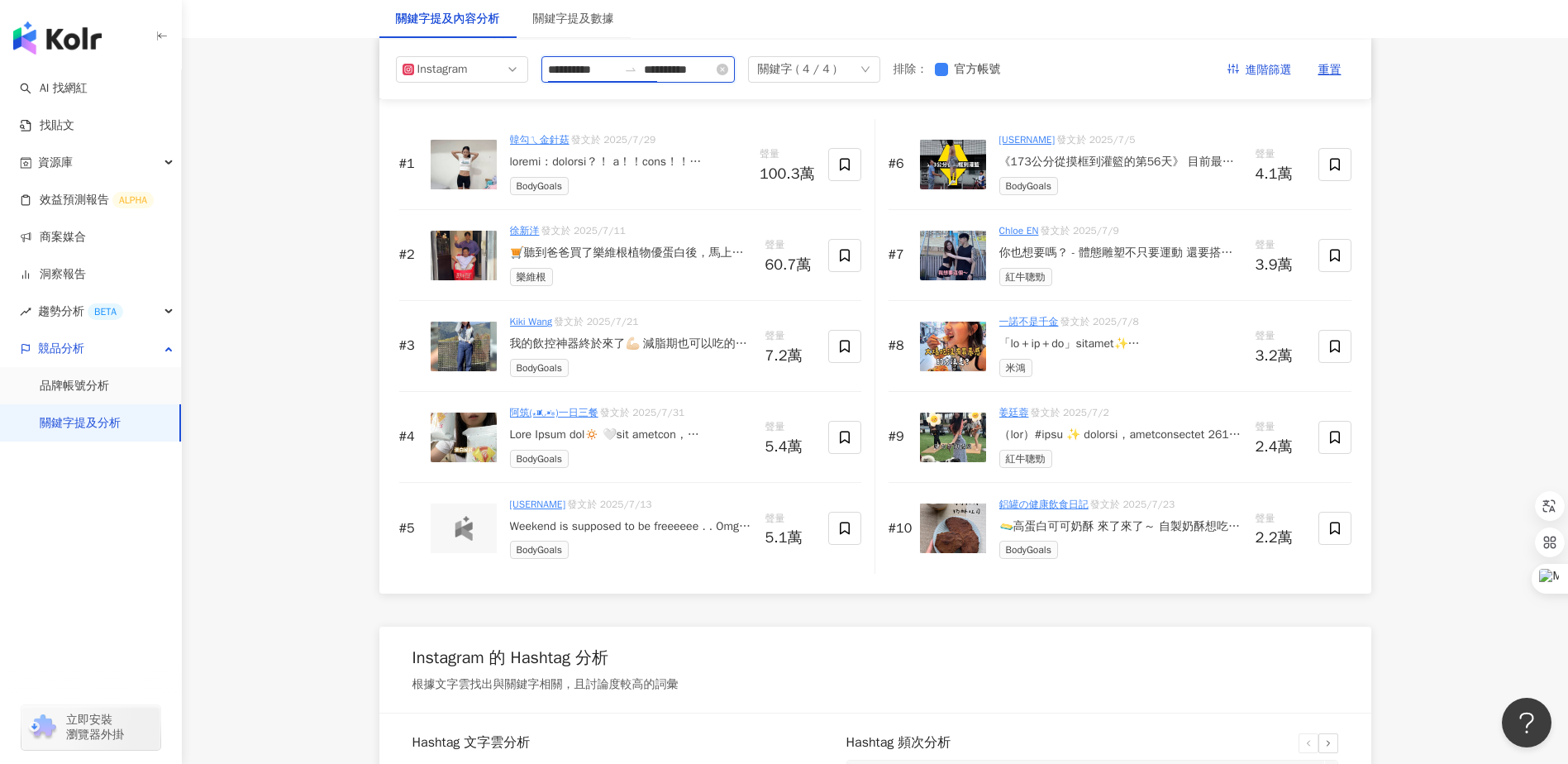 click on "**********" at bounding box center (583, 69) 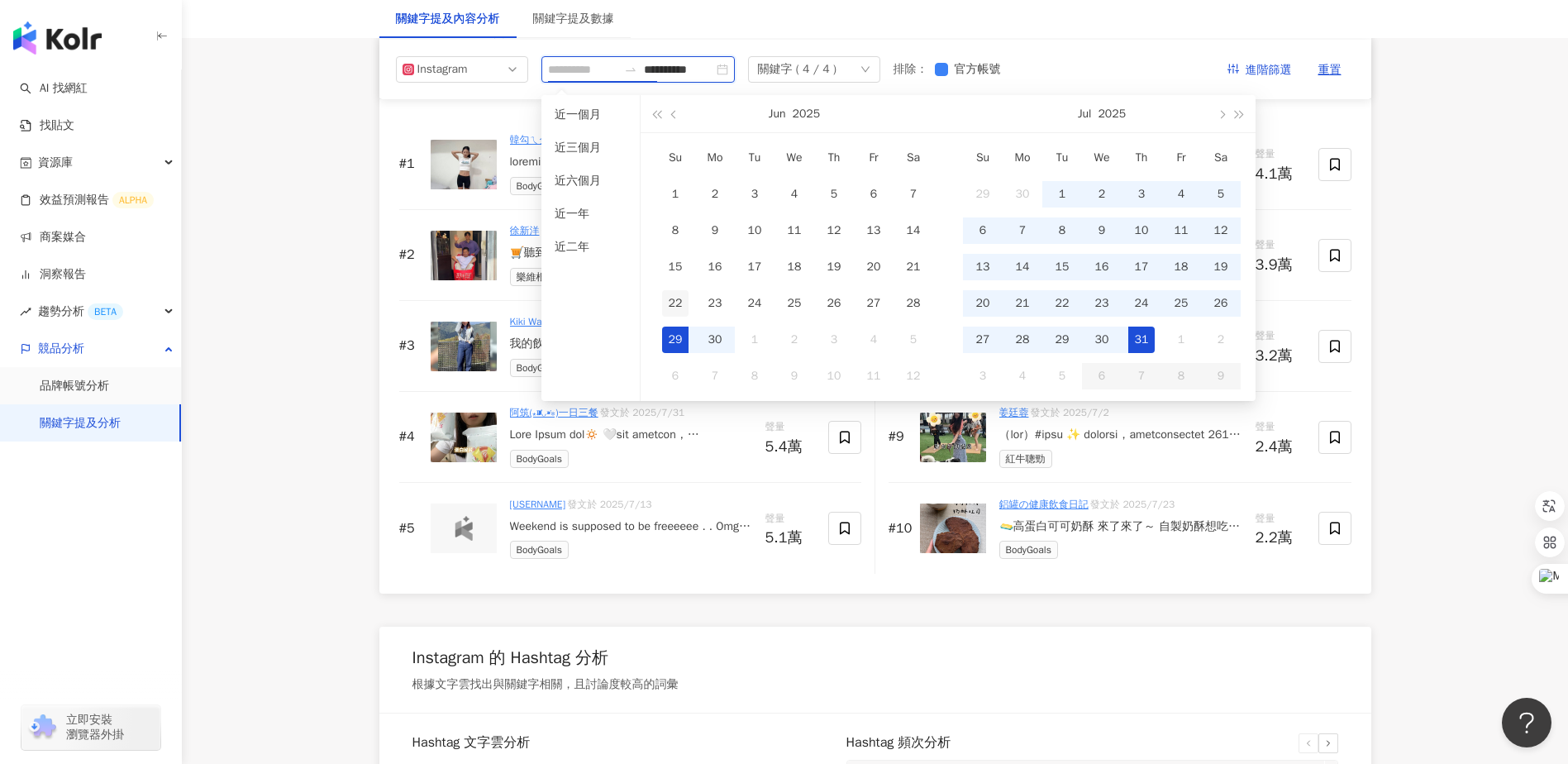 type on "**********" 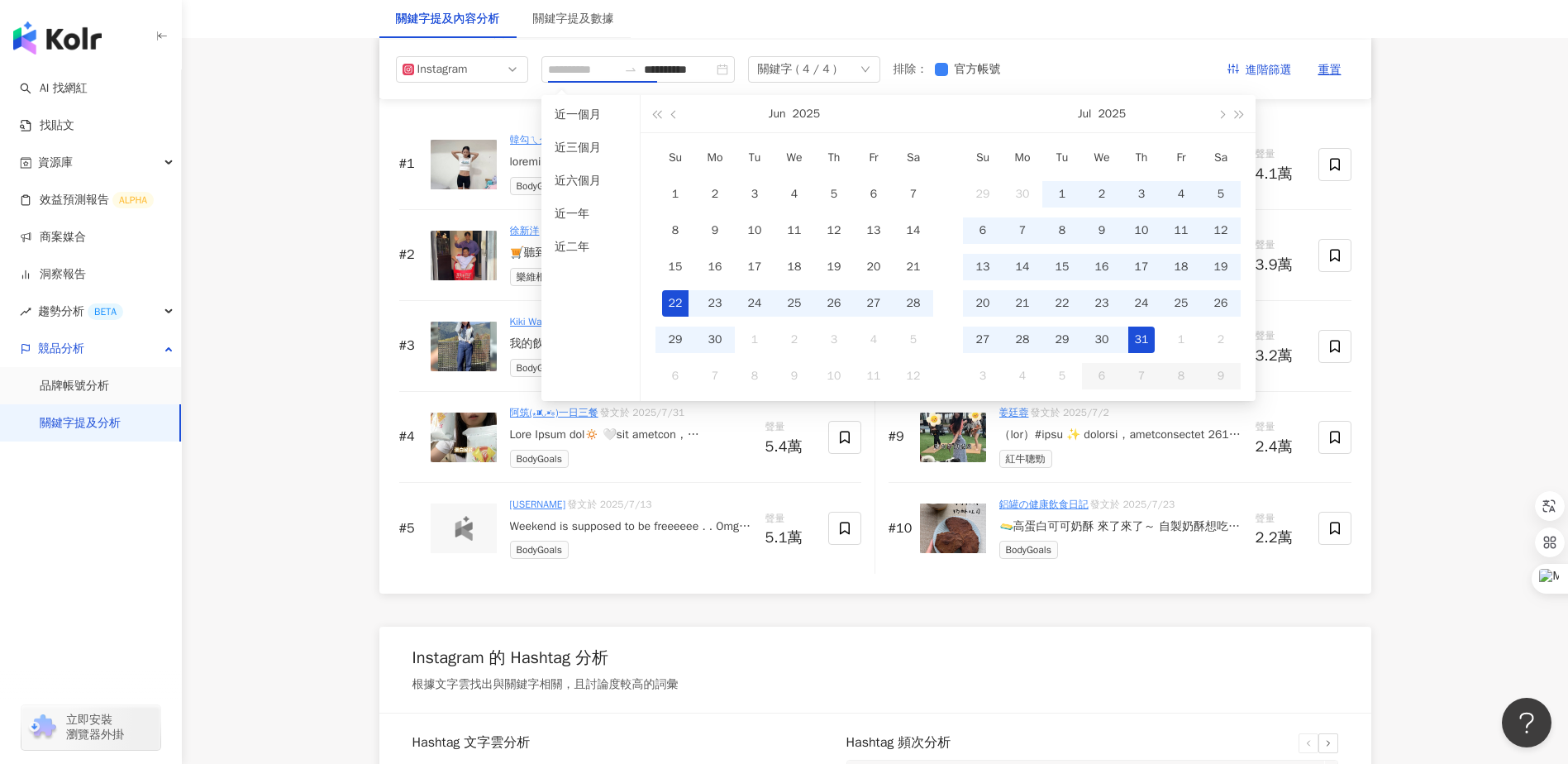 click on "22" at bounding box center [675, 303] 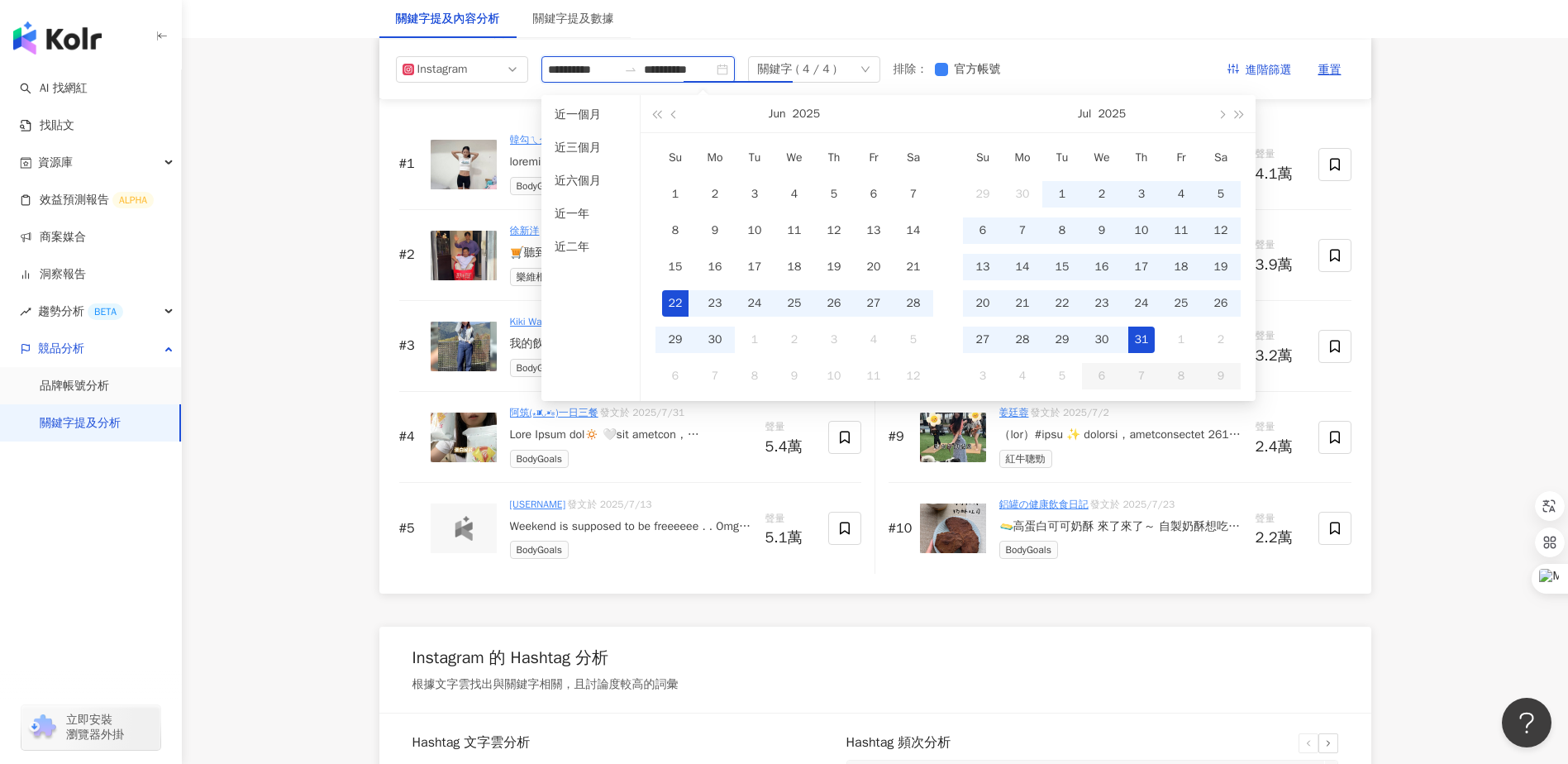 type on "**********" 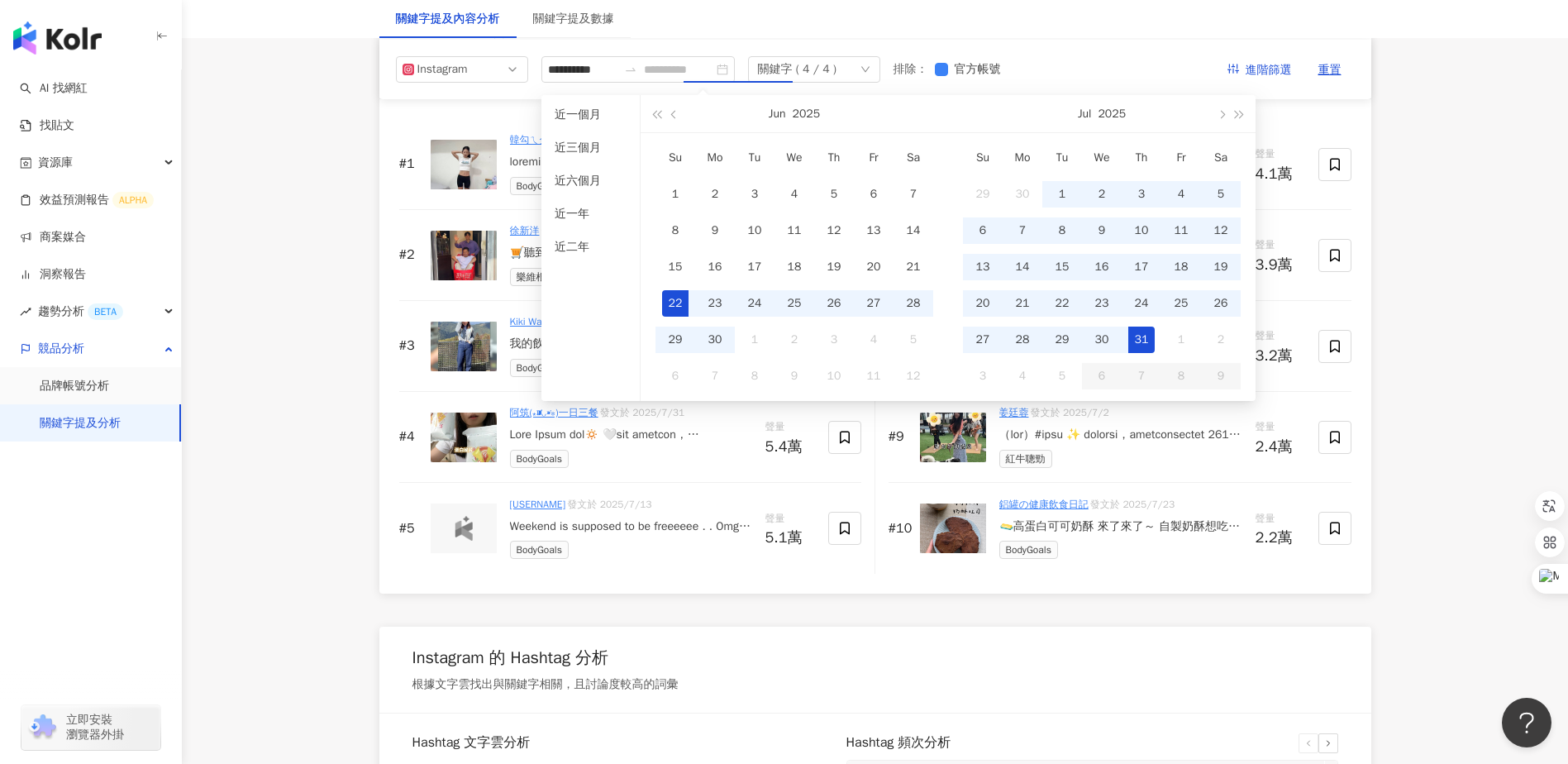 click on "31" at bounding box center [1141, 340] 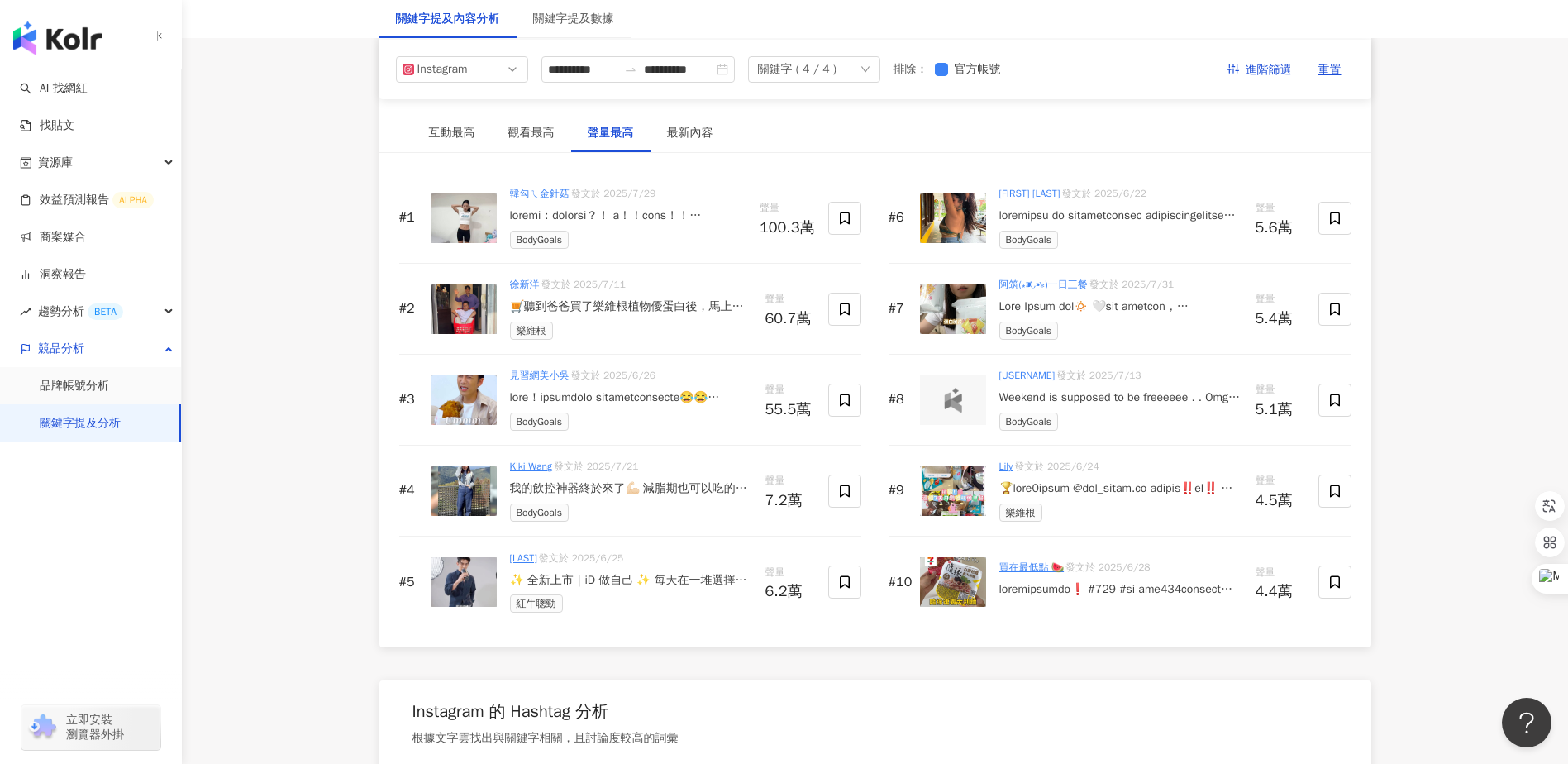 scroll, scrollTop: 2494, scrollLeft: 0, axis: vertical 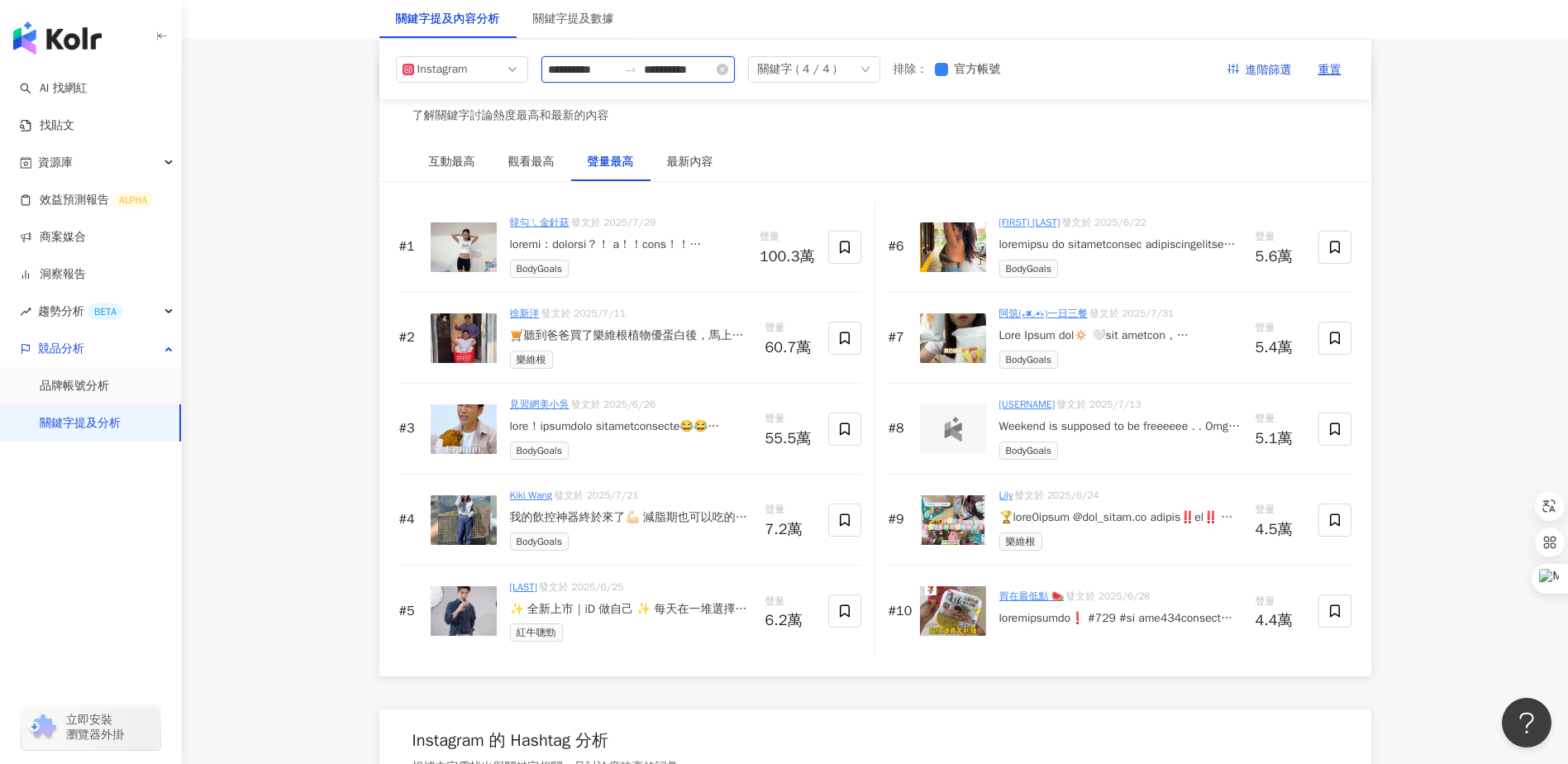 click on "**********" at bounding box center [583, 69] 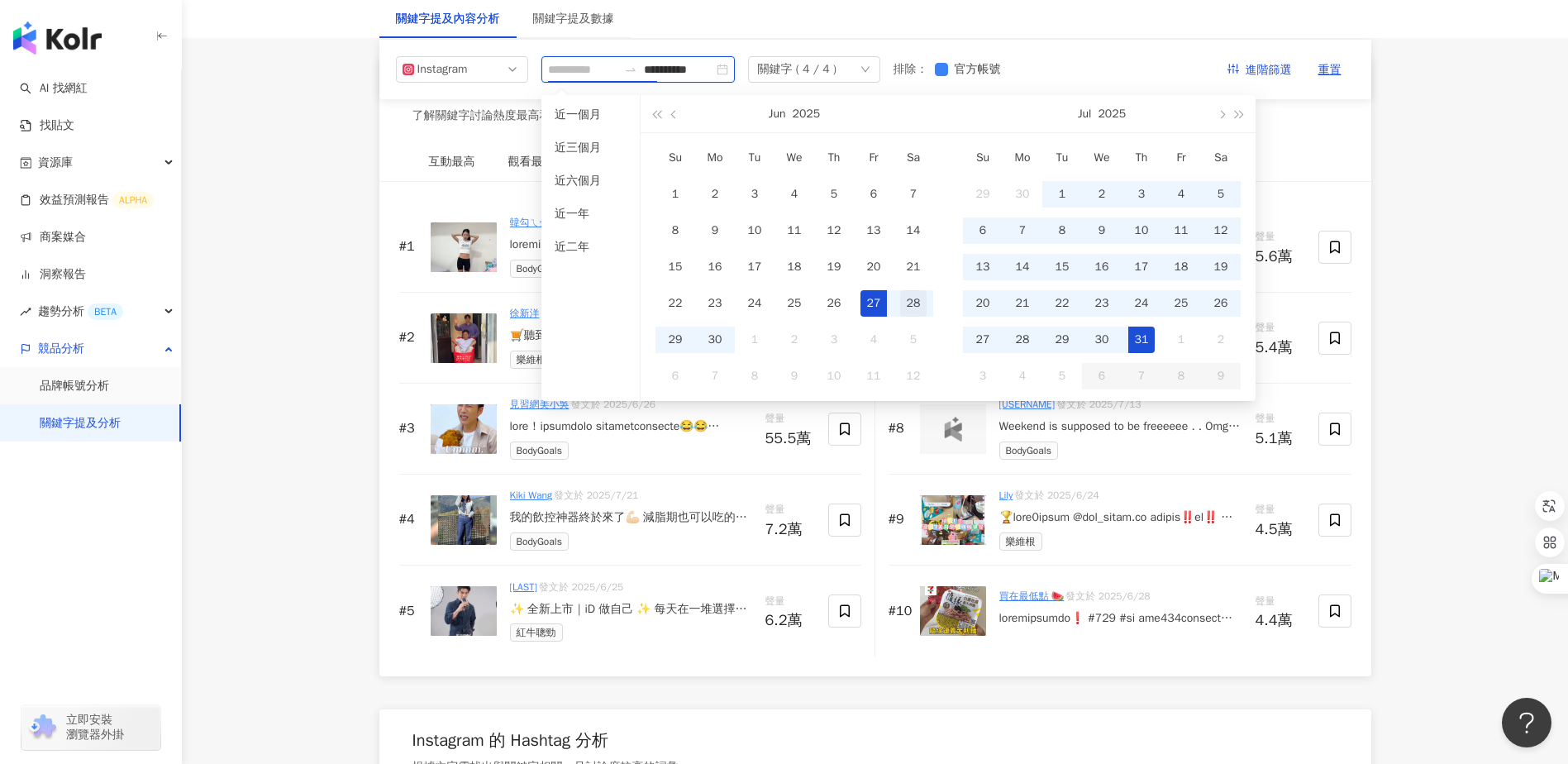 type on "**********" 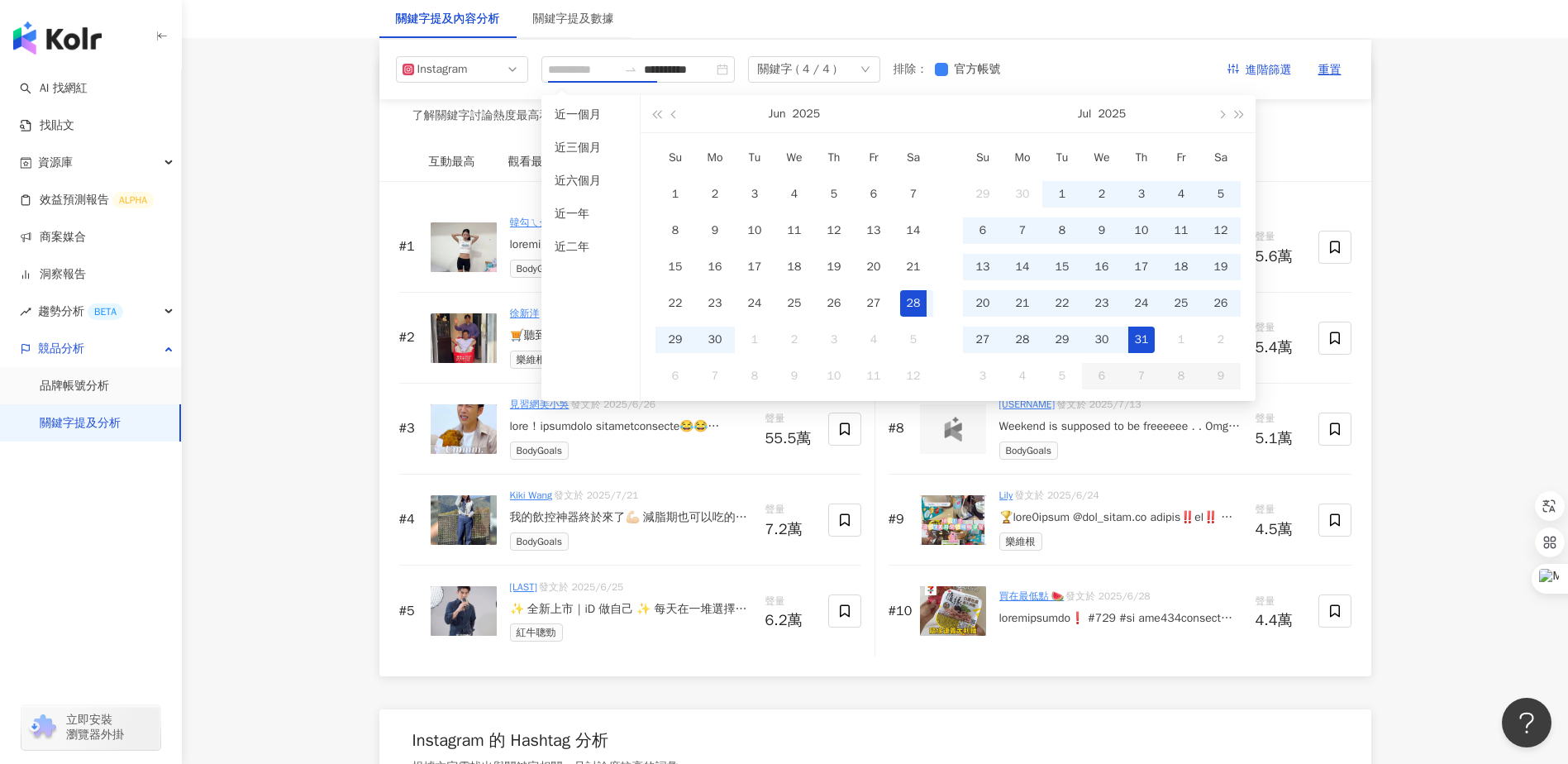 click on "28" at bounding box center (913, 303) 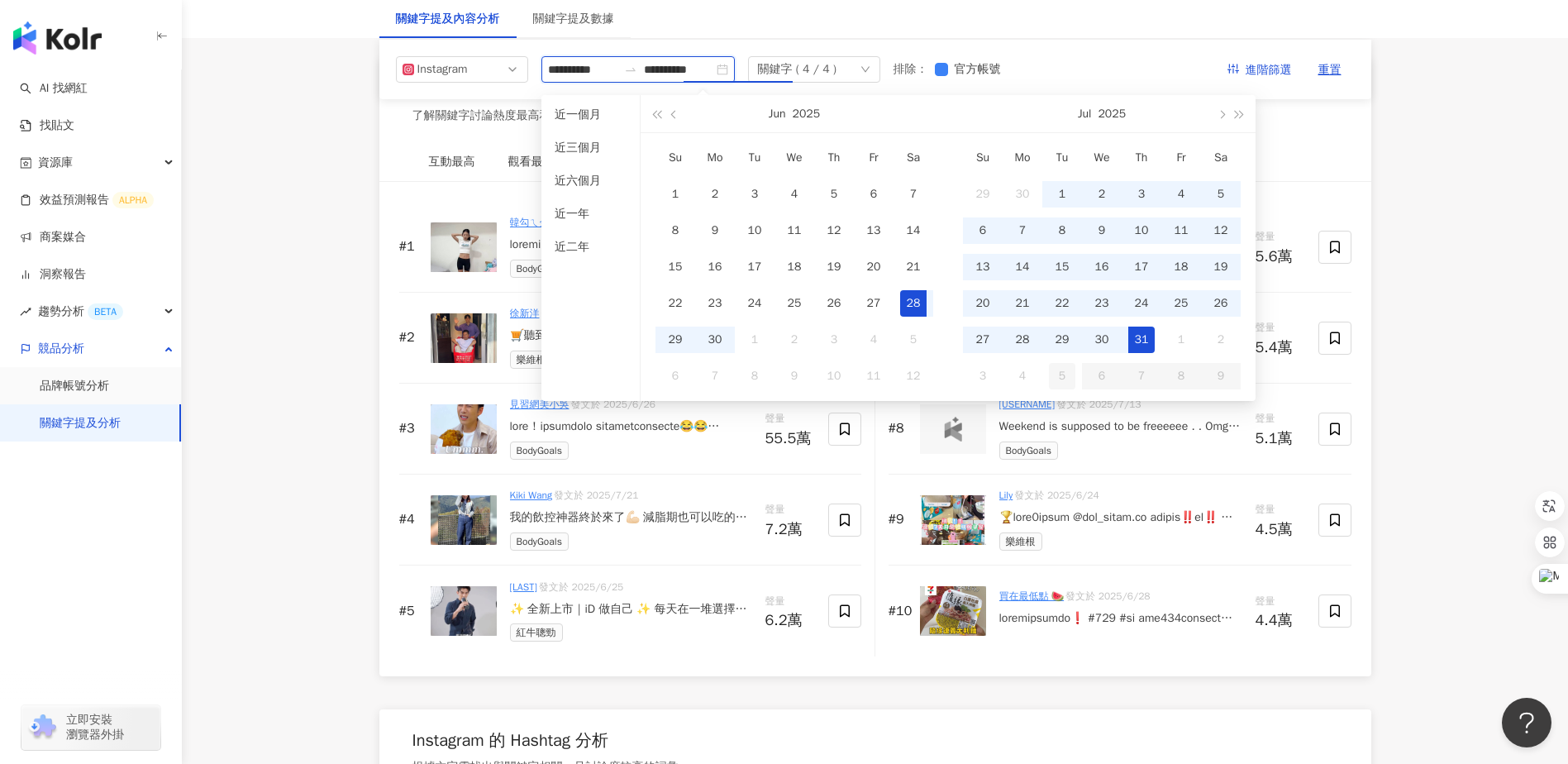 type on "**********" 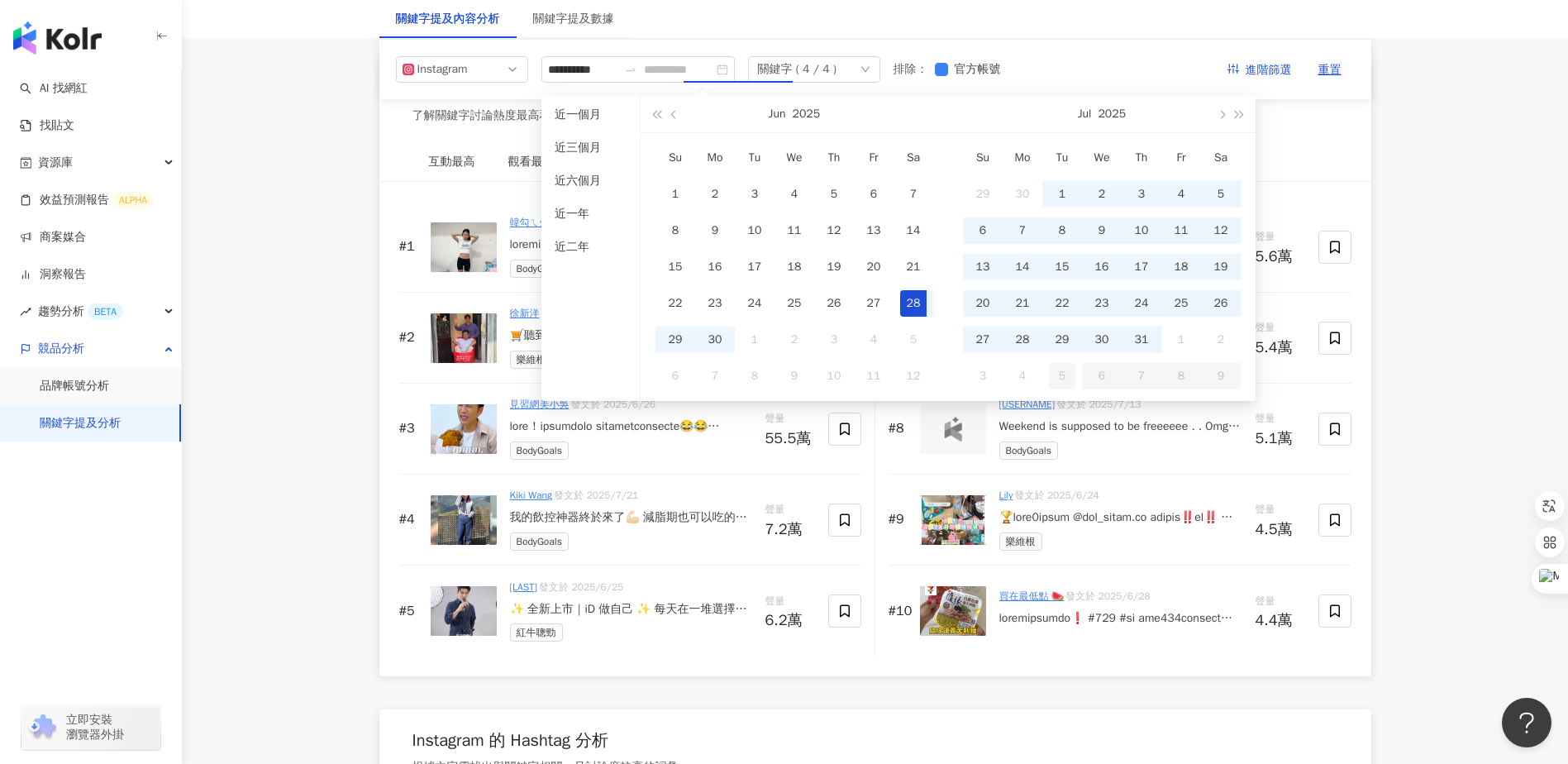 click on "5" at bounding box center (1062, 376) 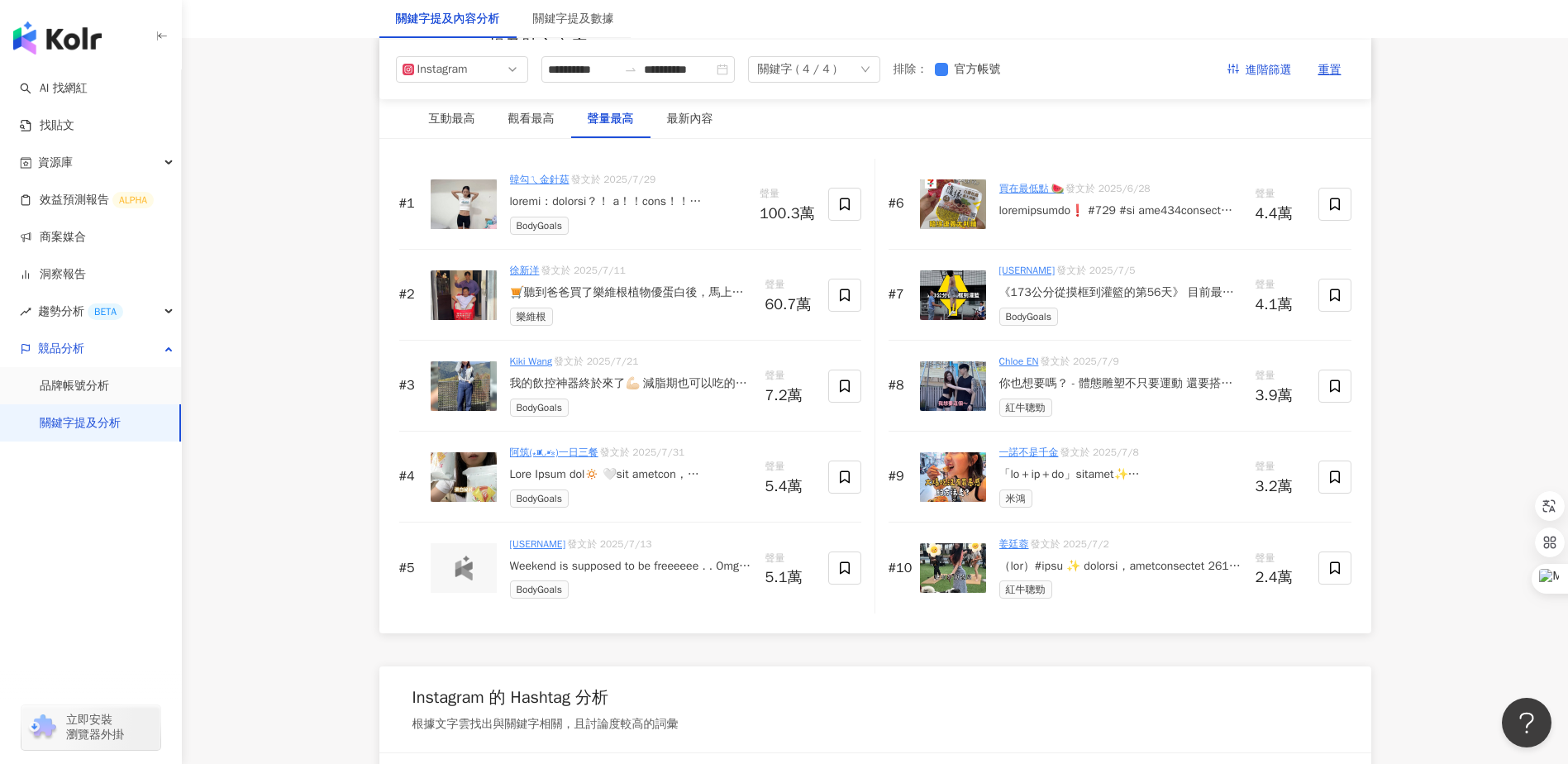 scroll, scrollTop: 2494, scrollLeft: 0, axis: vertical 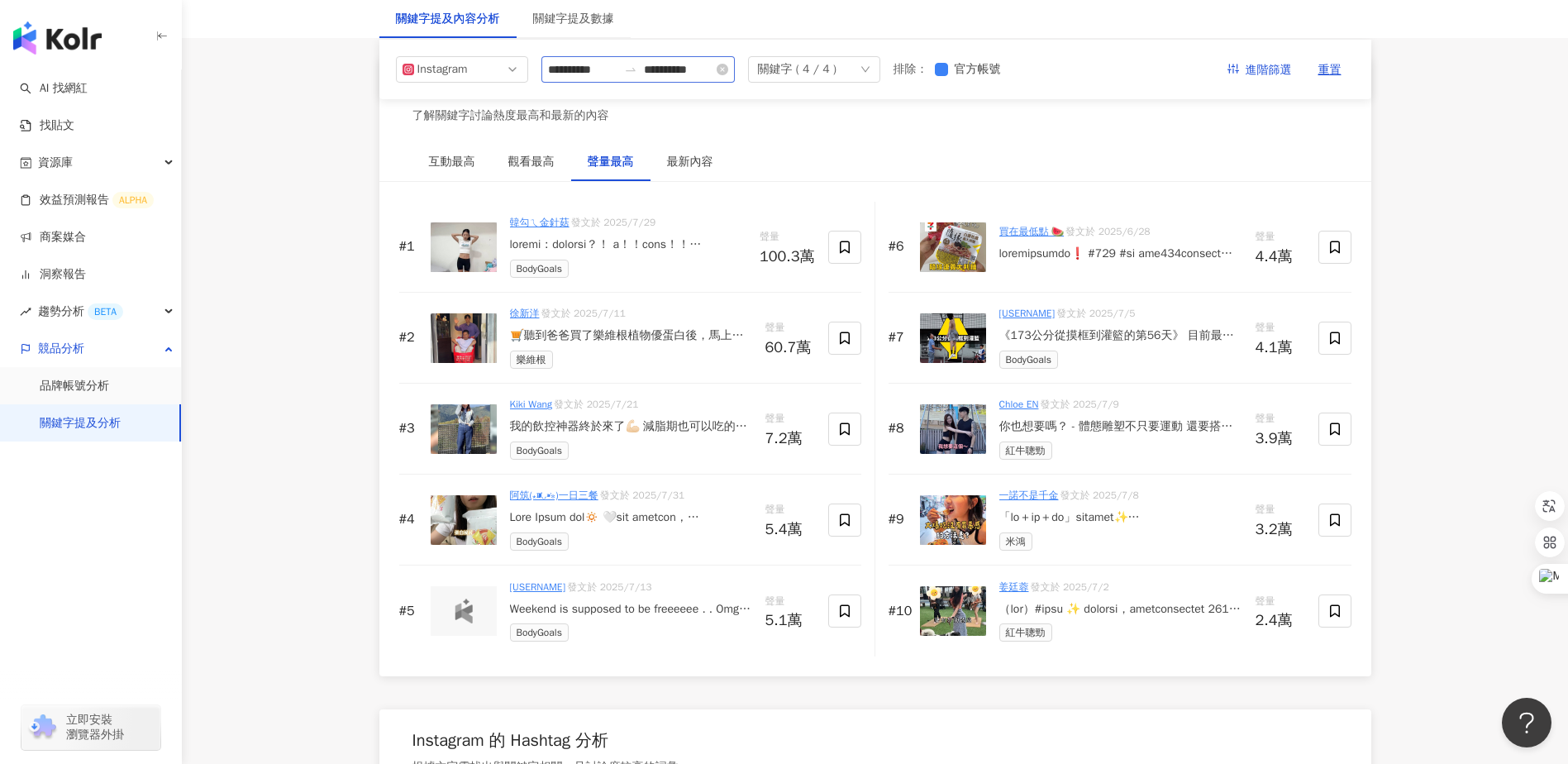 click at bounding box center (631, 69) 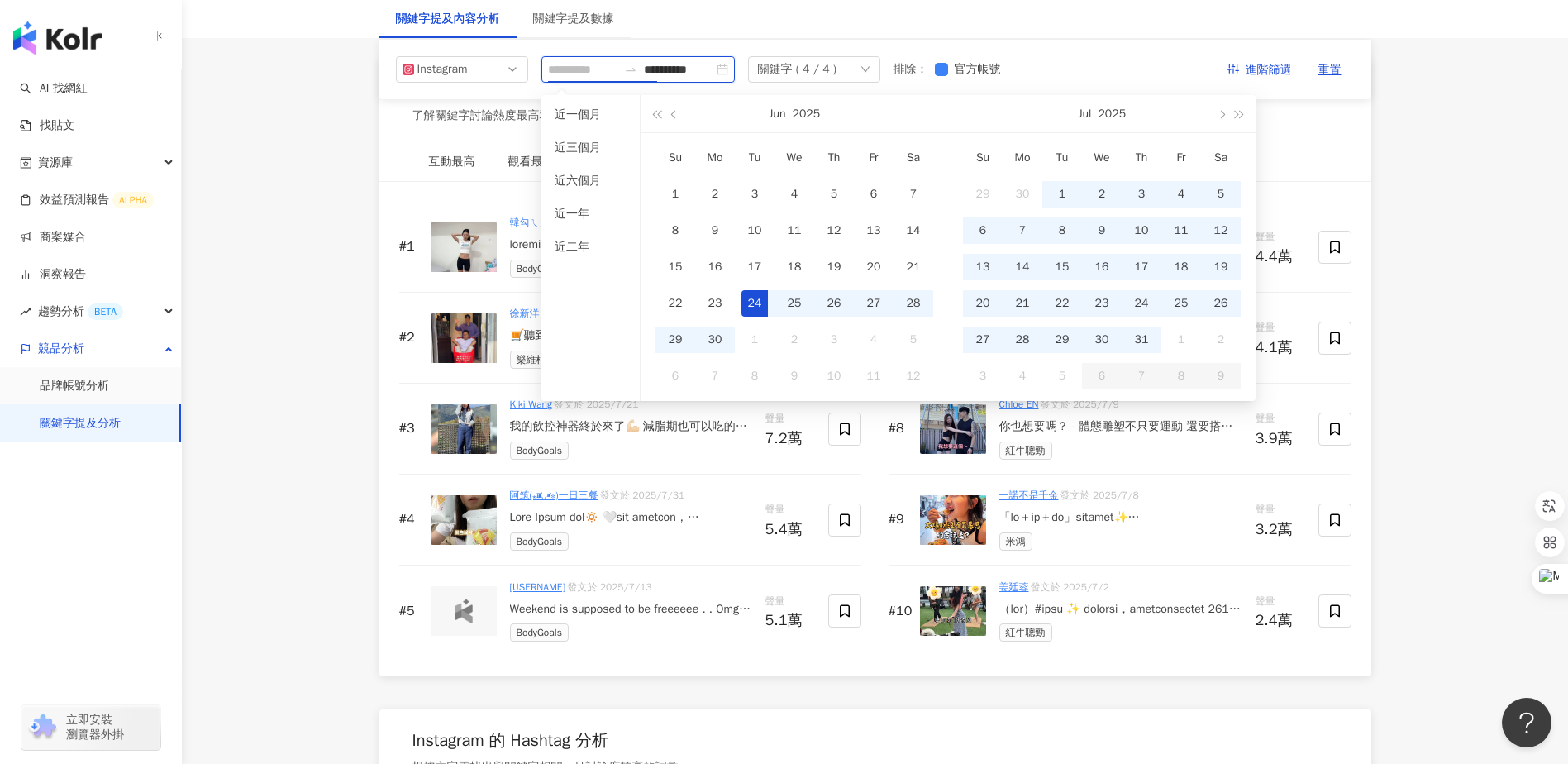 type on "**********" 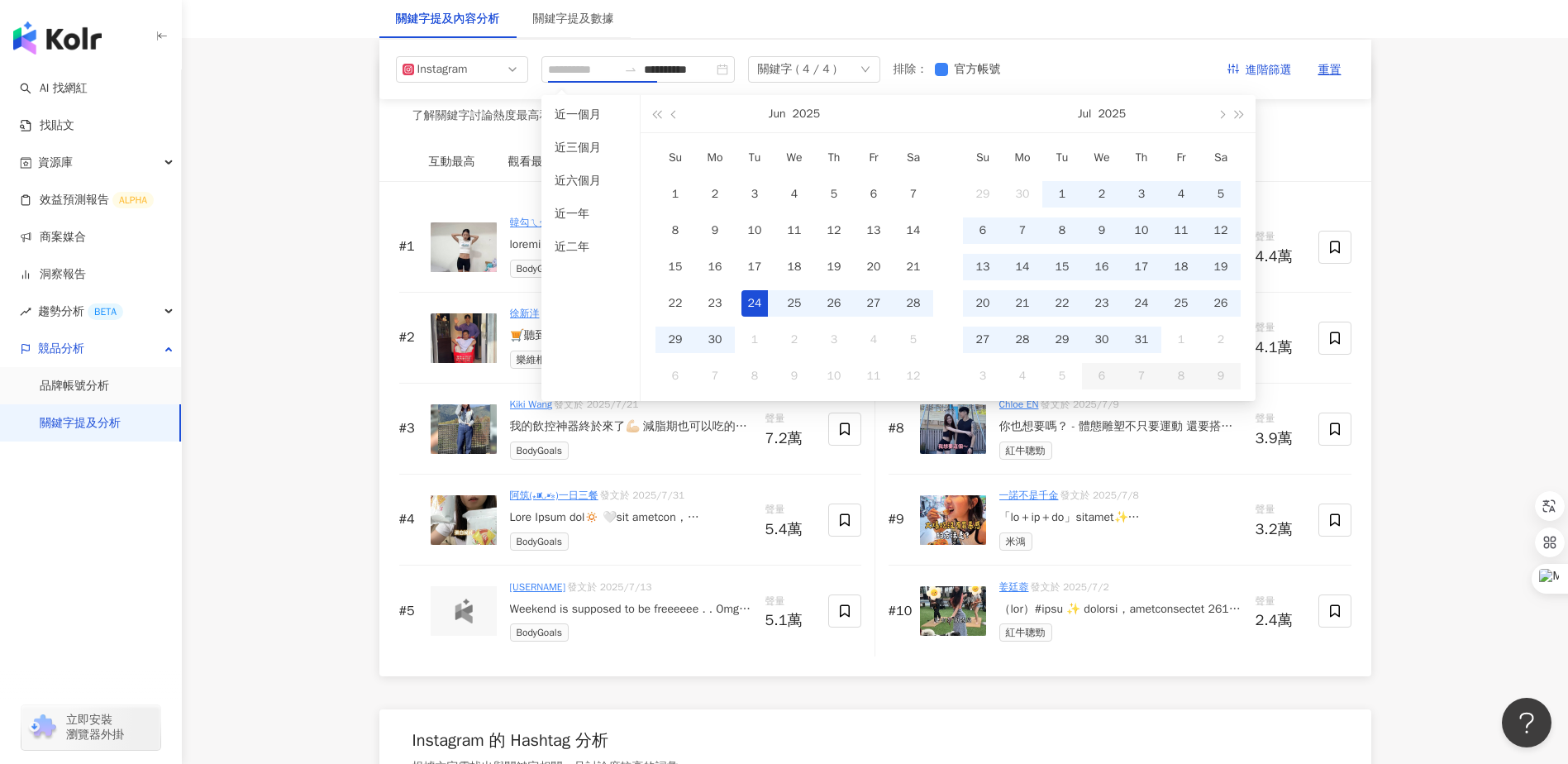 click on "24" at bounding box center (755, 303) 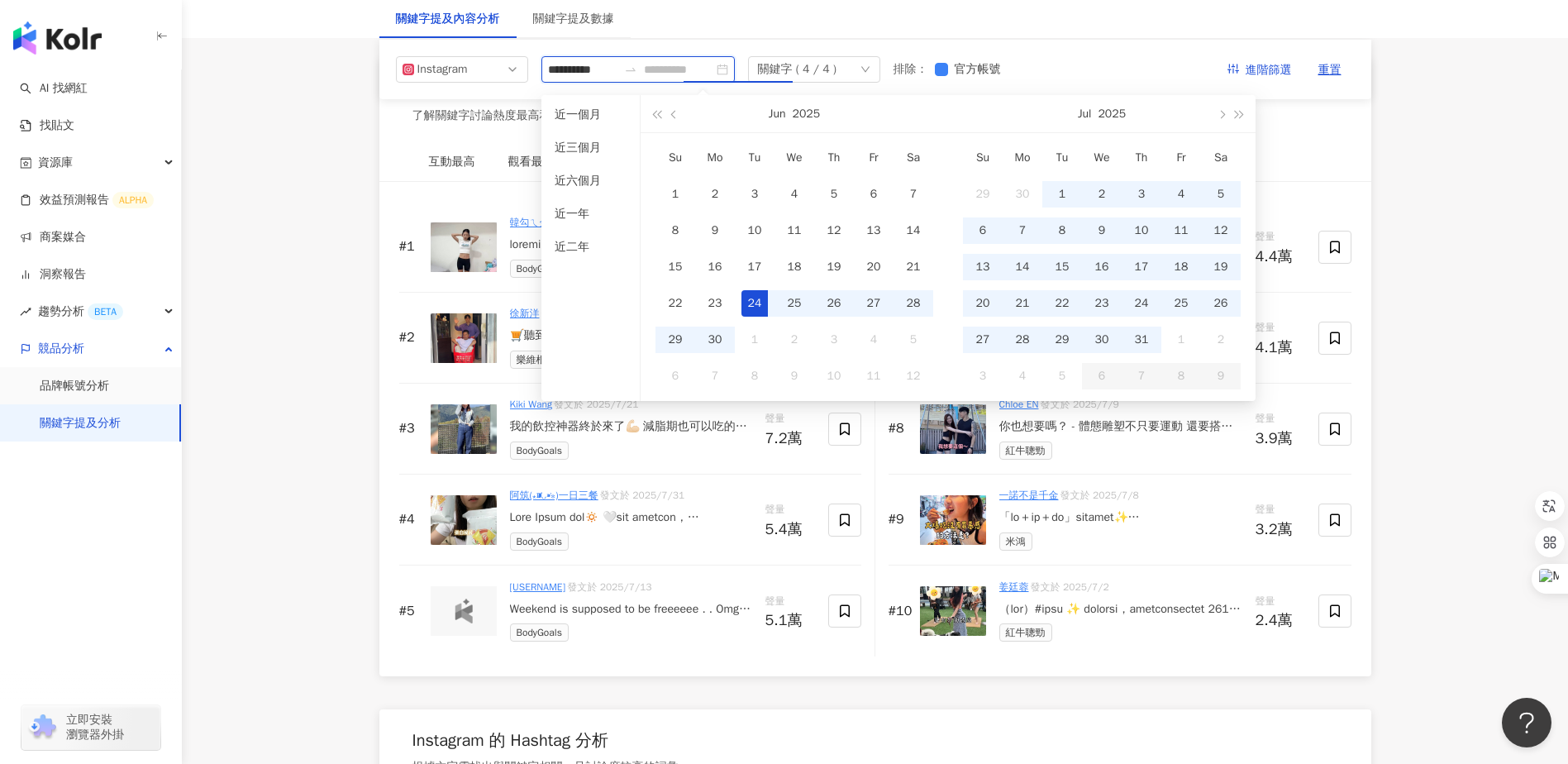 type on "**********" 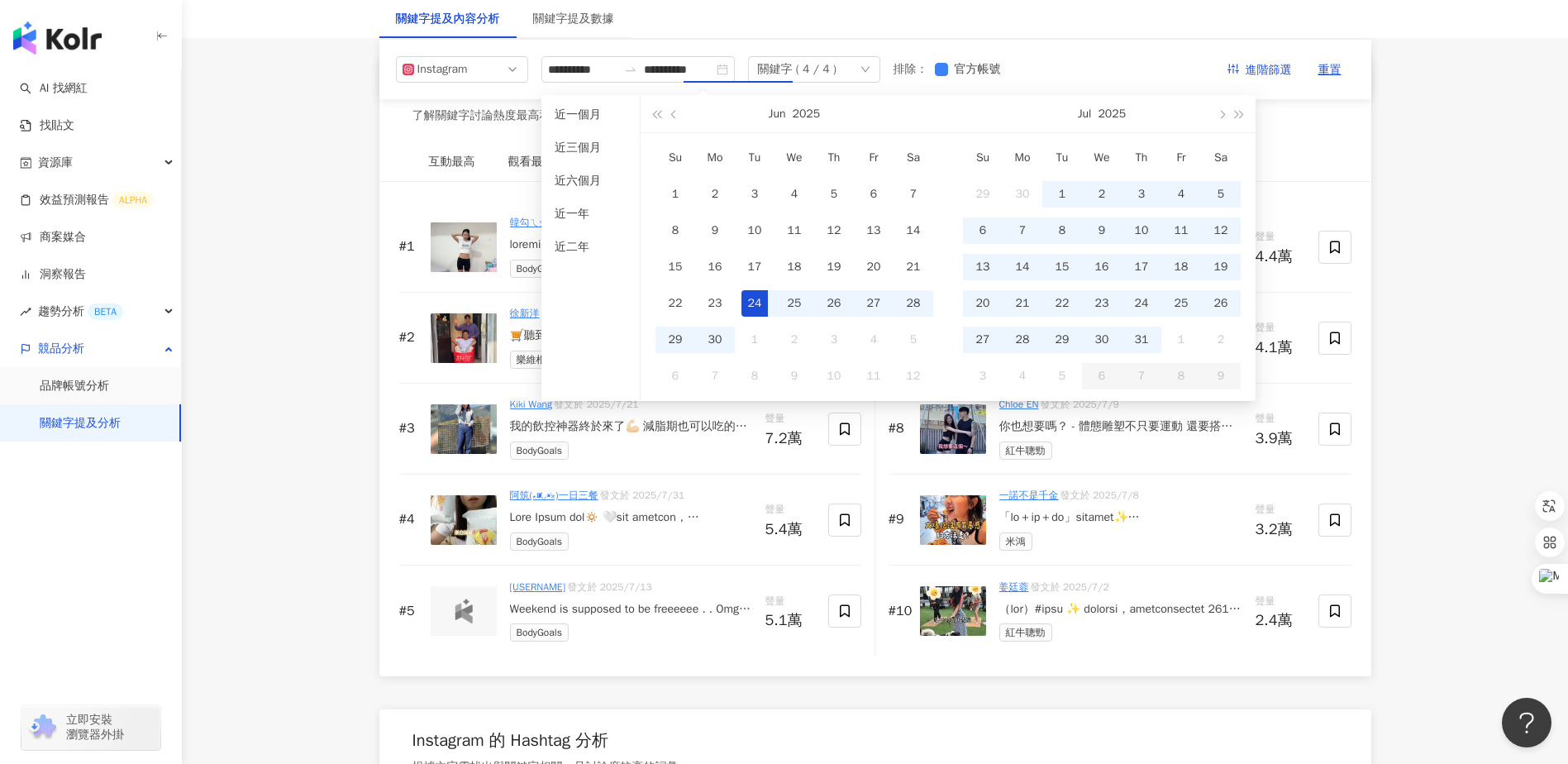 click on "**********" at bounding box center (875, -147) 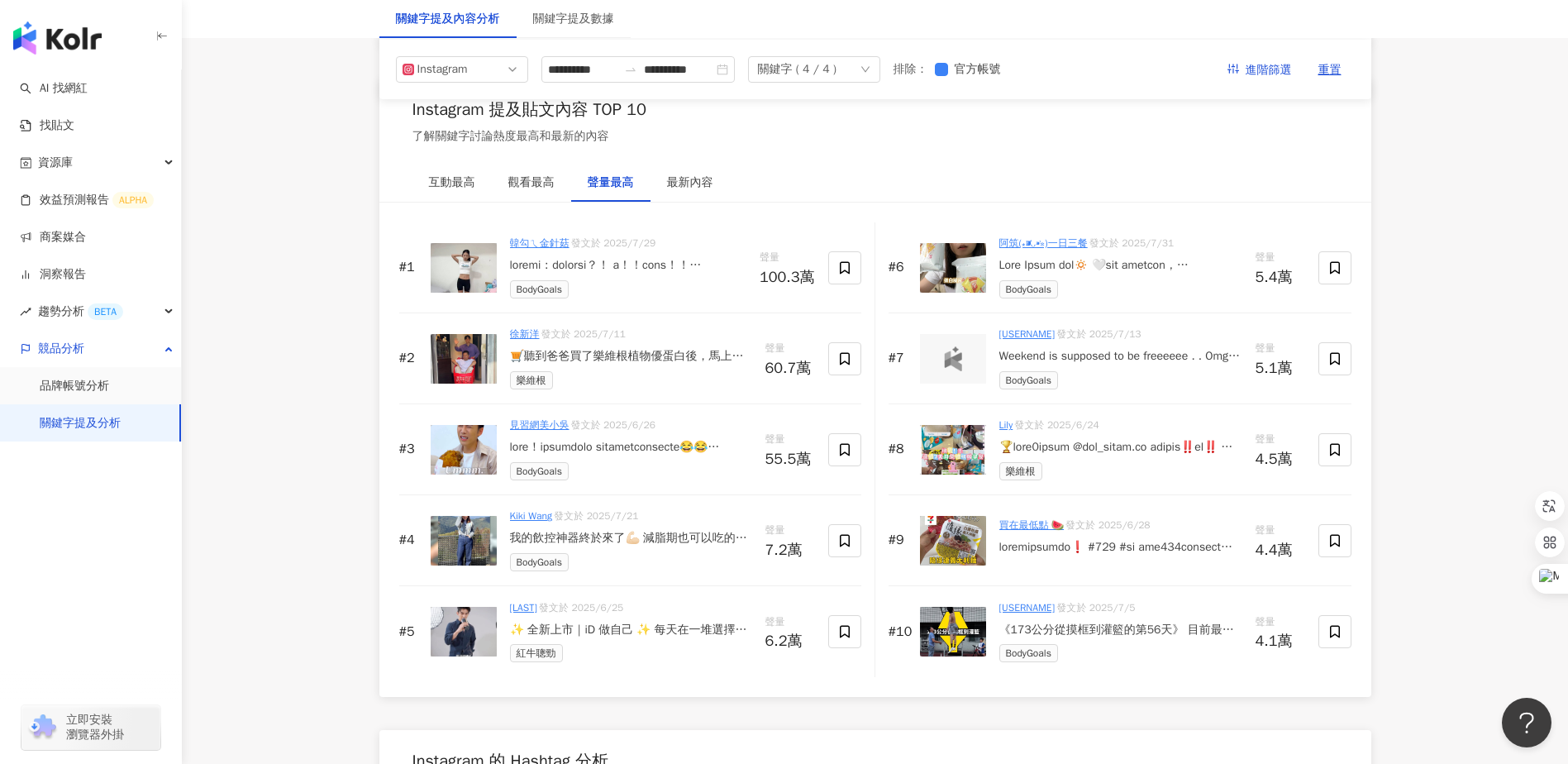scroll, scrollTop: 2411, scrollLeft: 0, axis: vertical 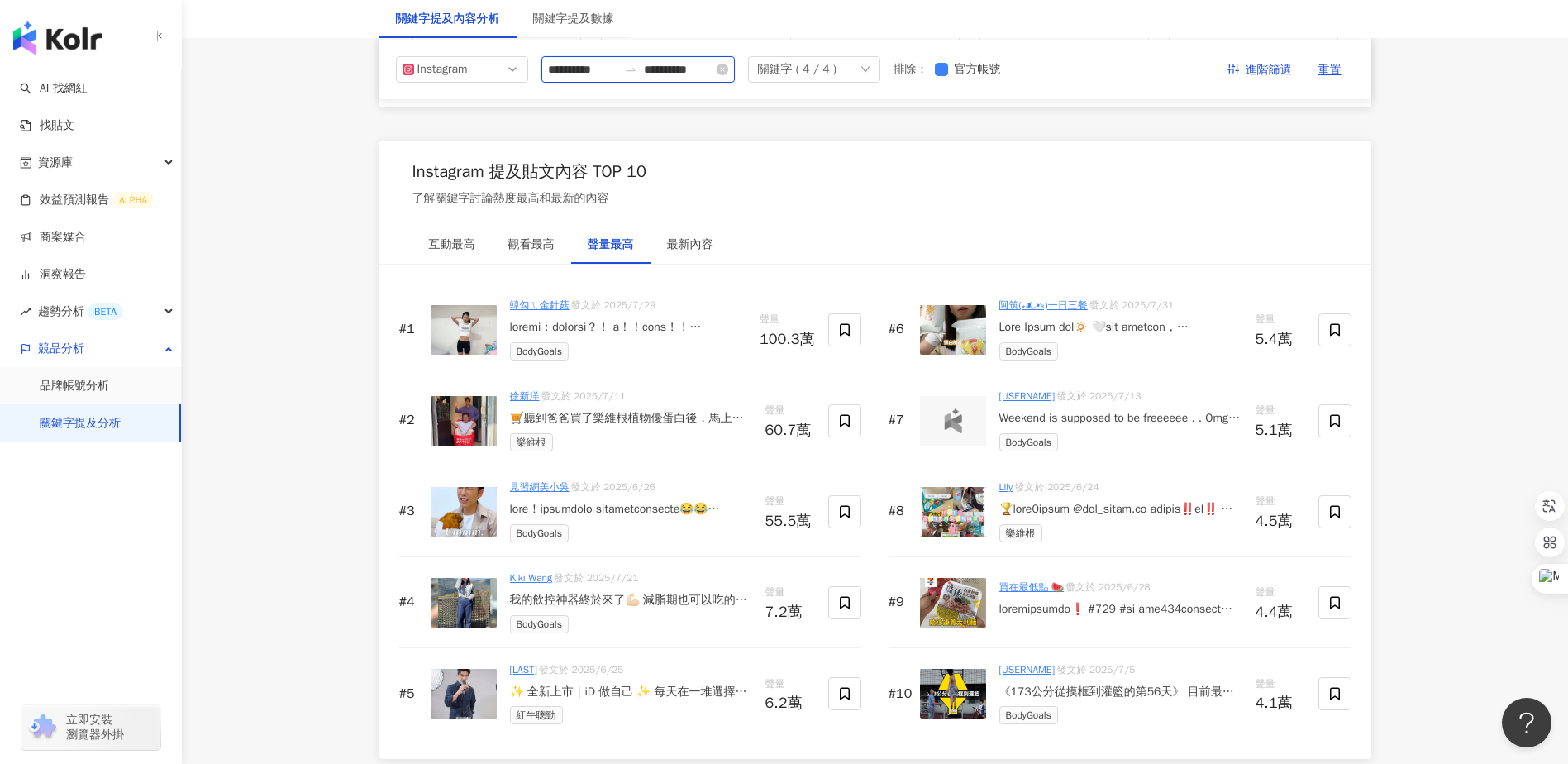 click on "**********" at bounding box center [583, 69] 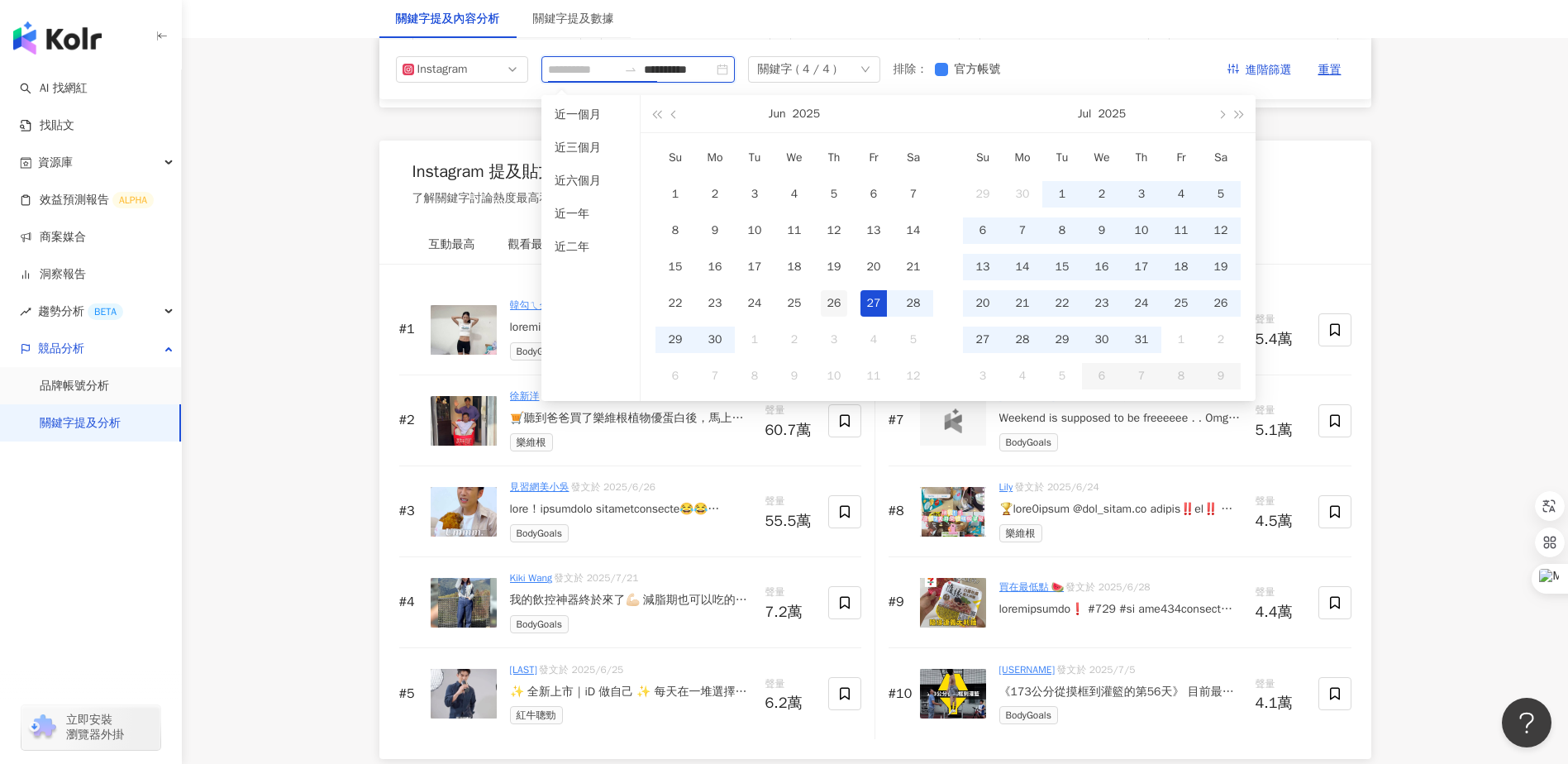 type on "**********" 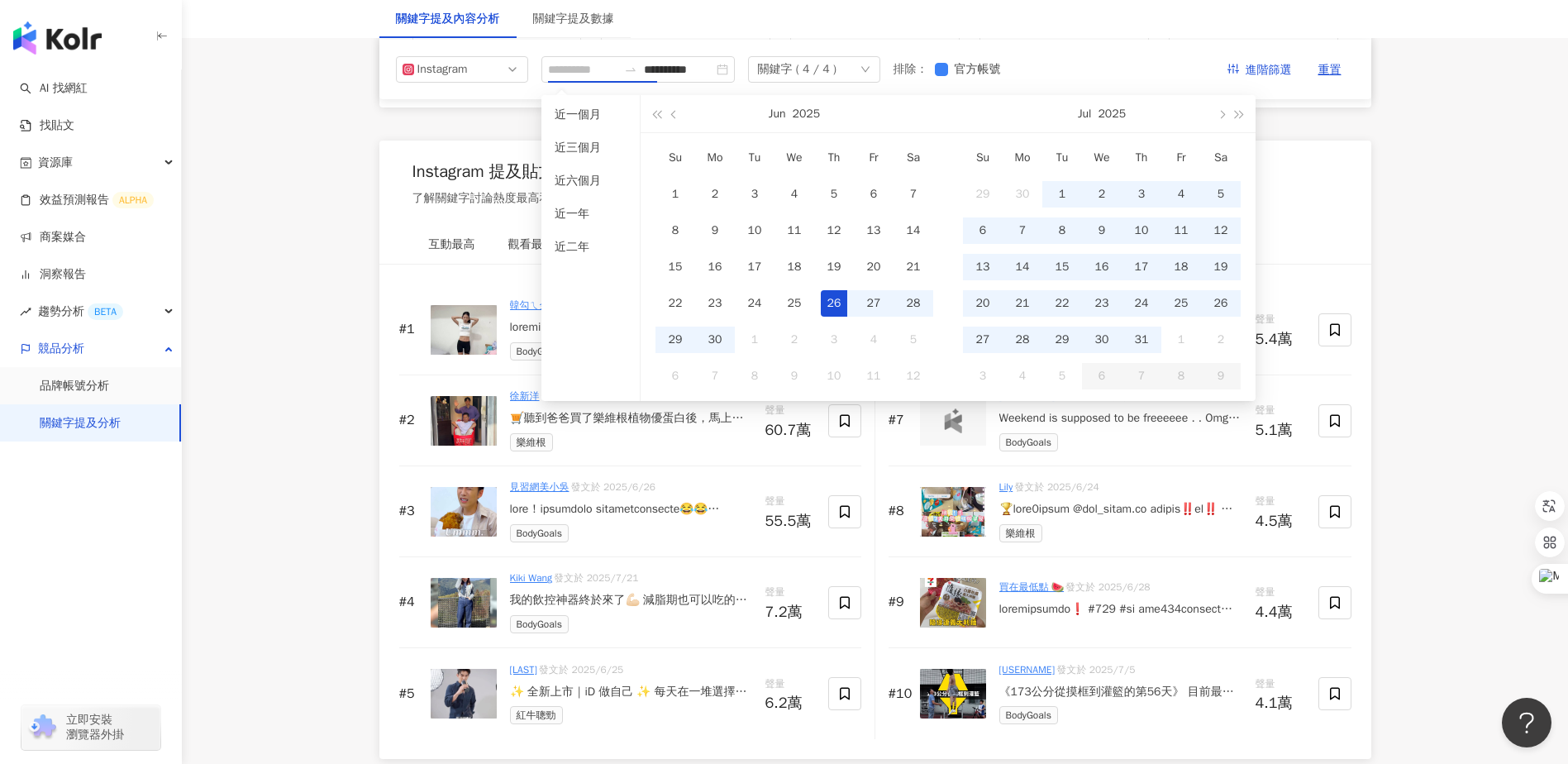 click on "26" at bounding box center (834, 303) 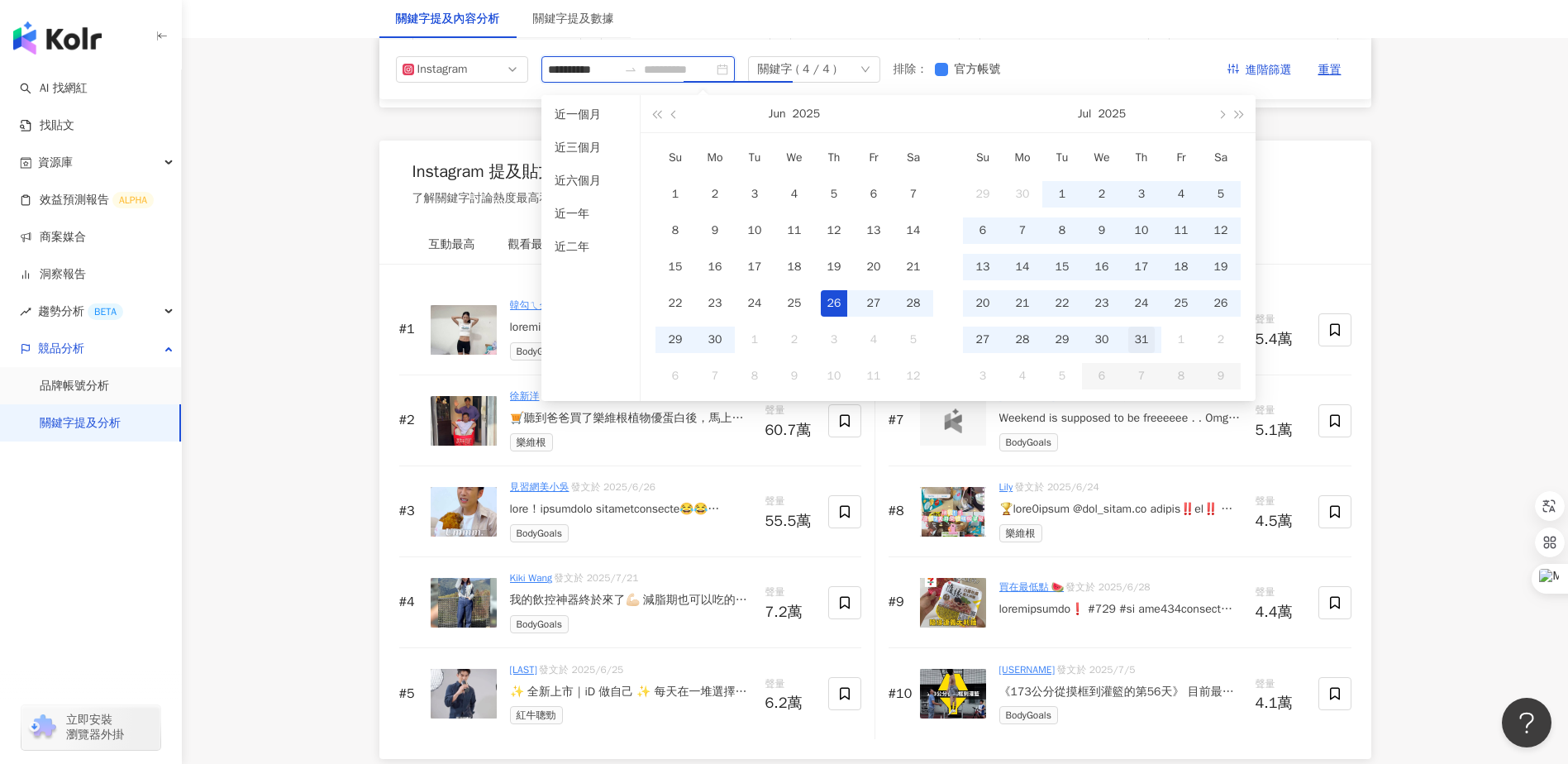 type on "**********" 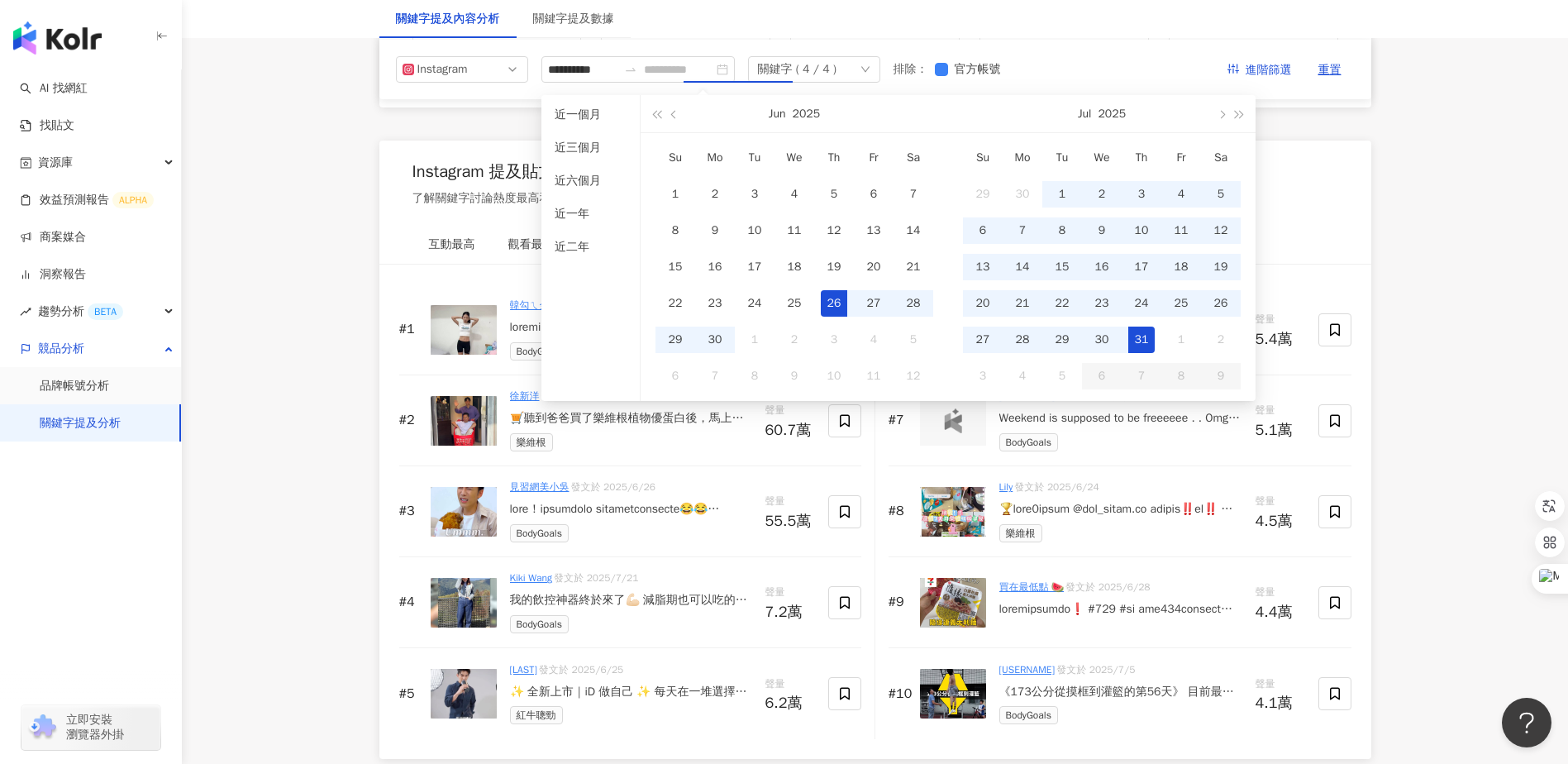 click on "31" at bounding box center (1141, 340) 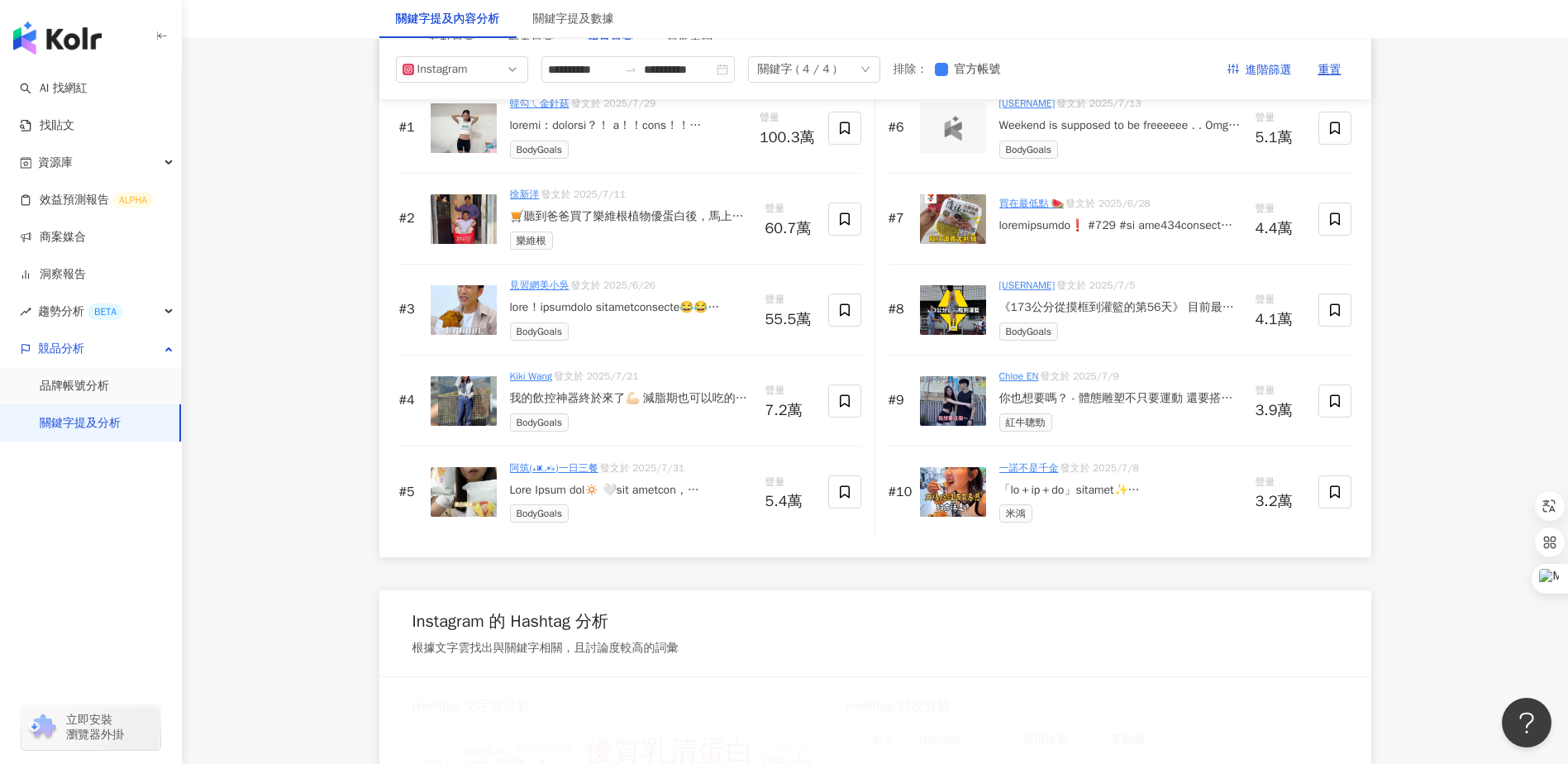 scroll, scrollTop: 2514, scrollLeft: 0, axis: vertical 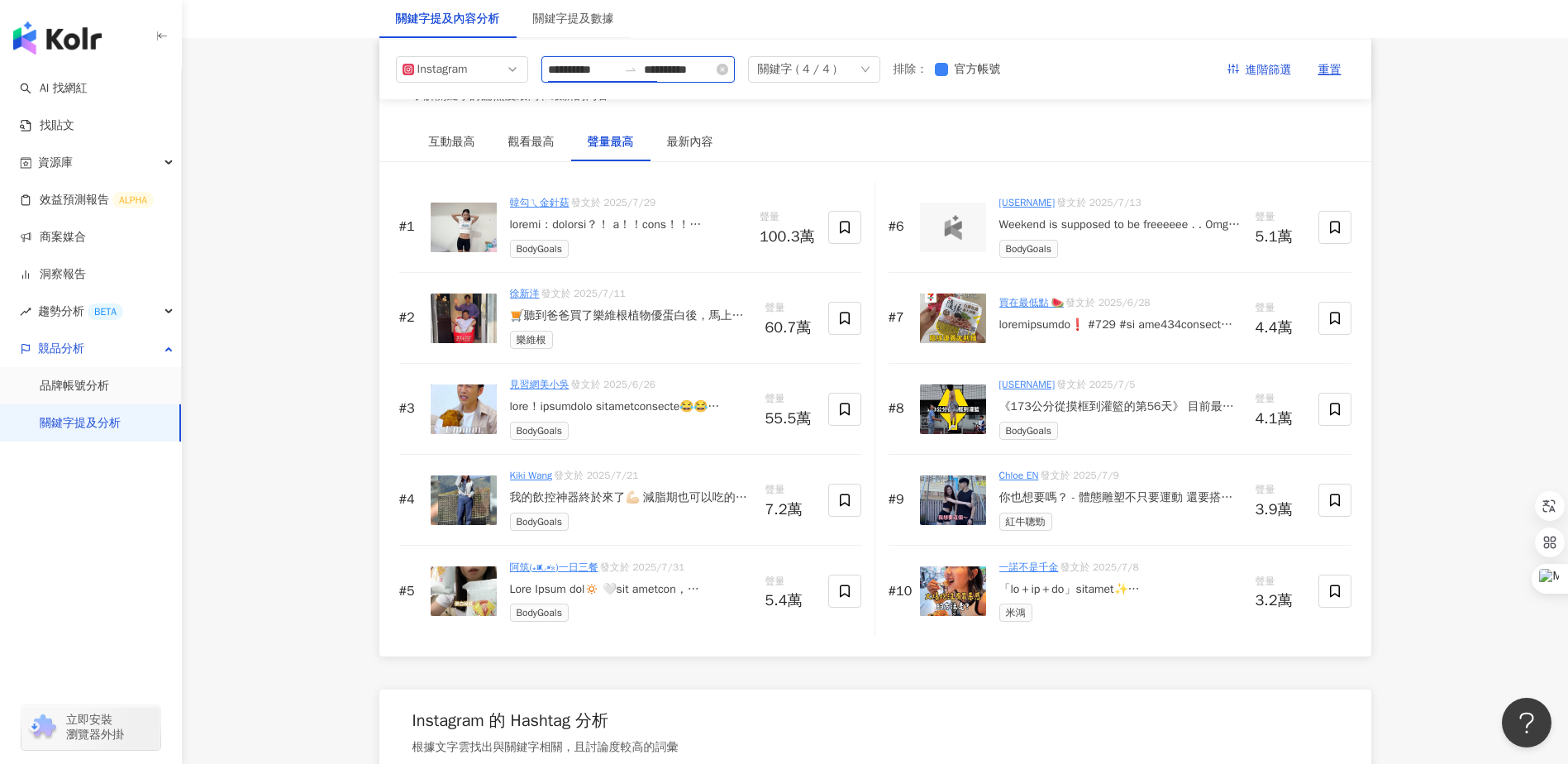 click on "**********" at bounding box center (583, 69) 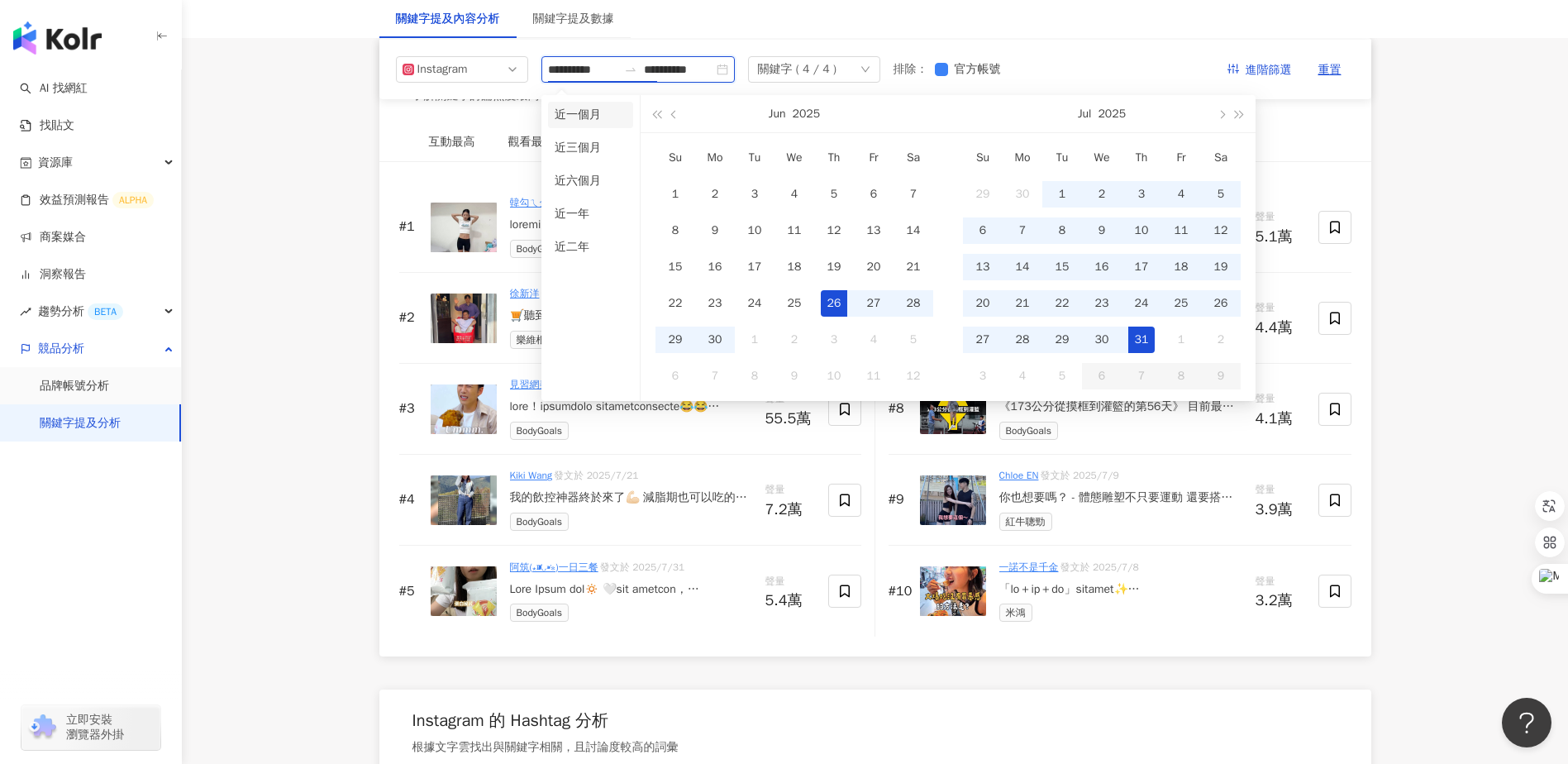 type on "**********" 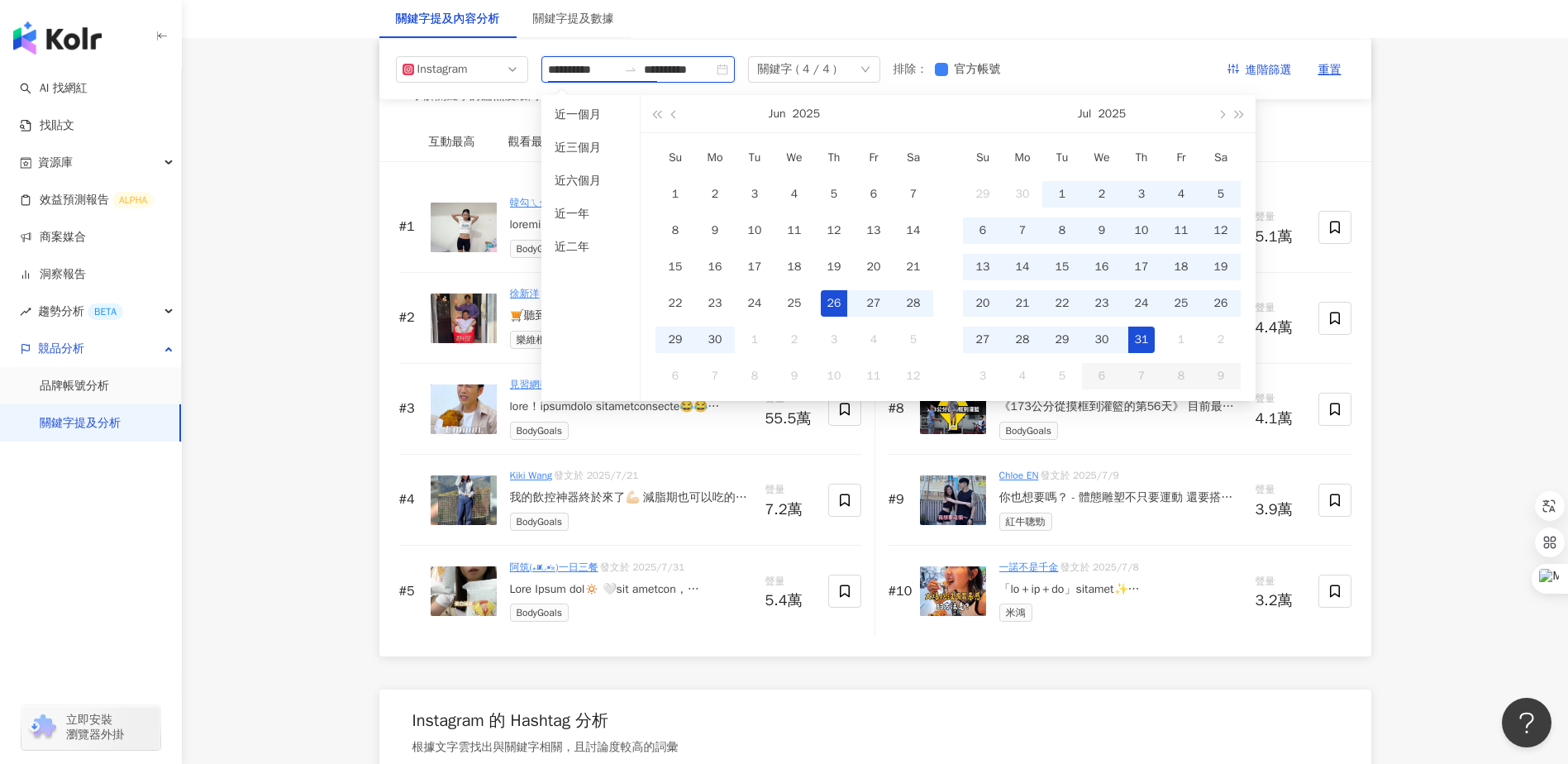 type on "**********" 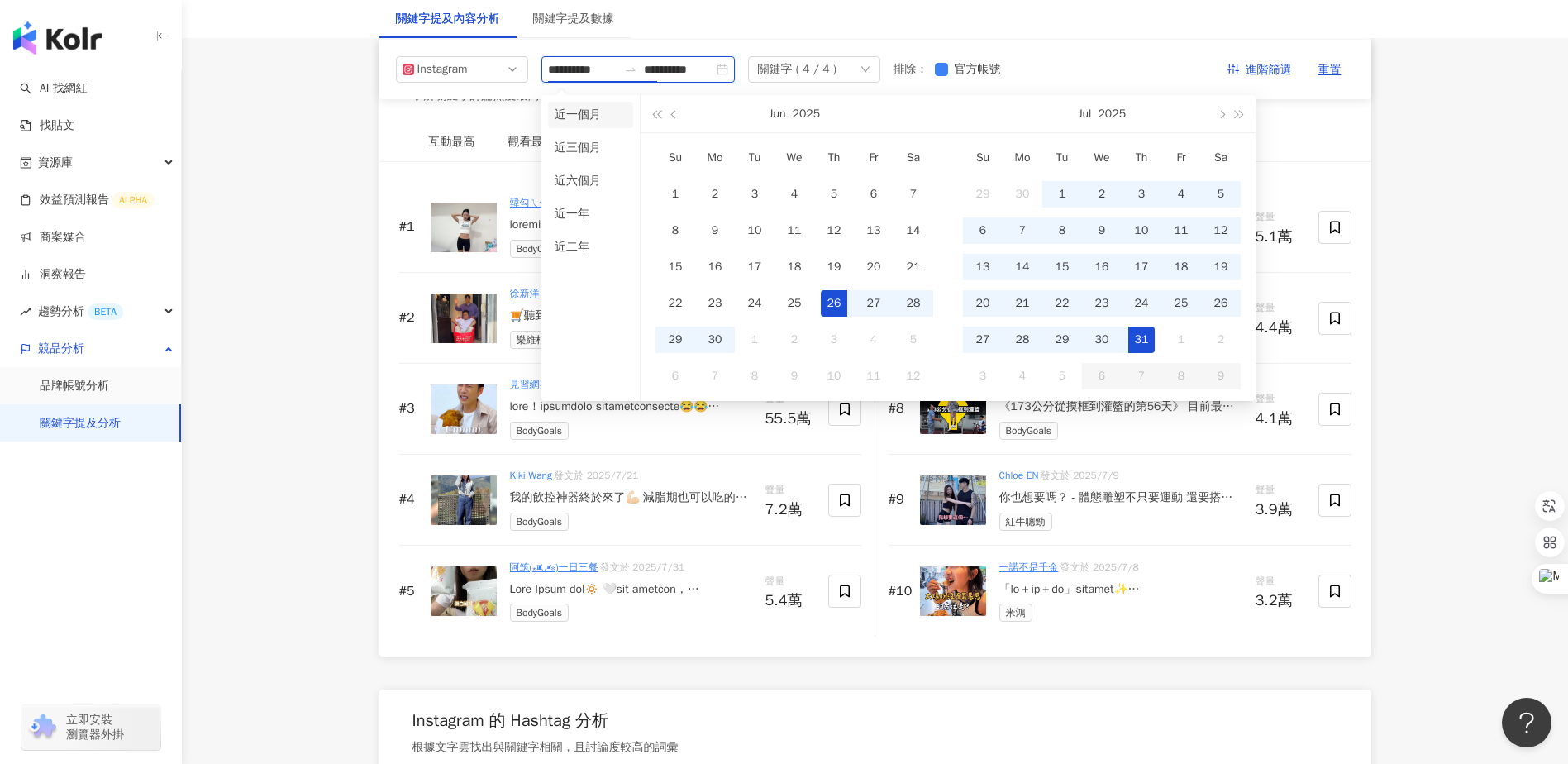 type on "**********" 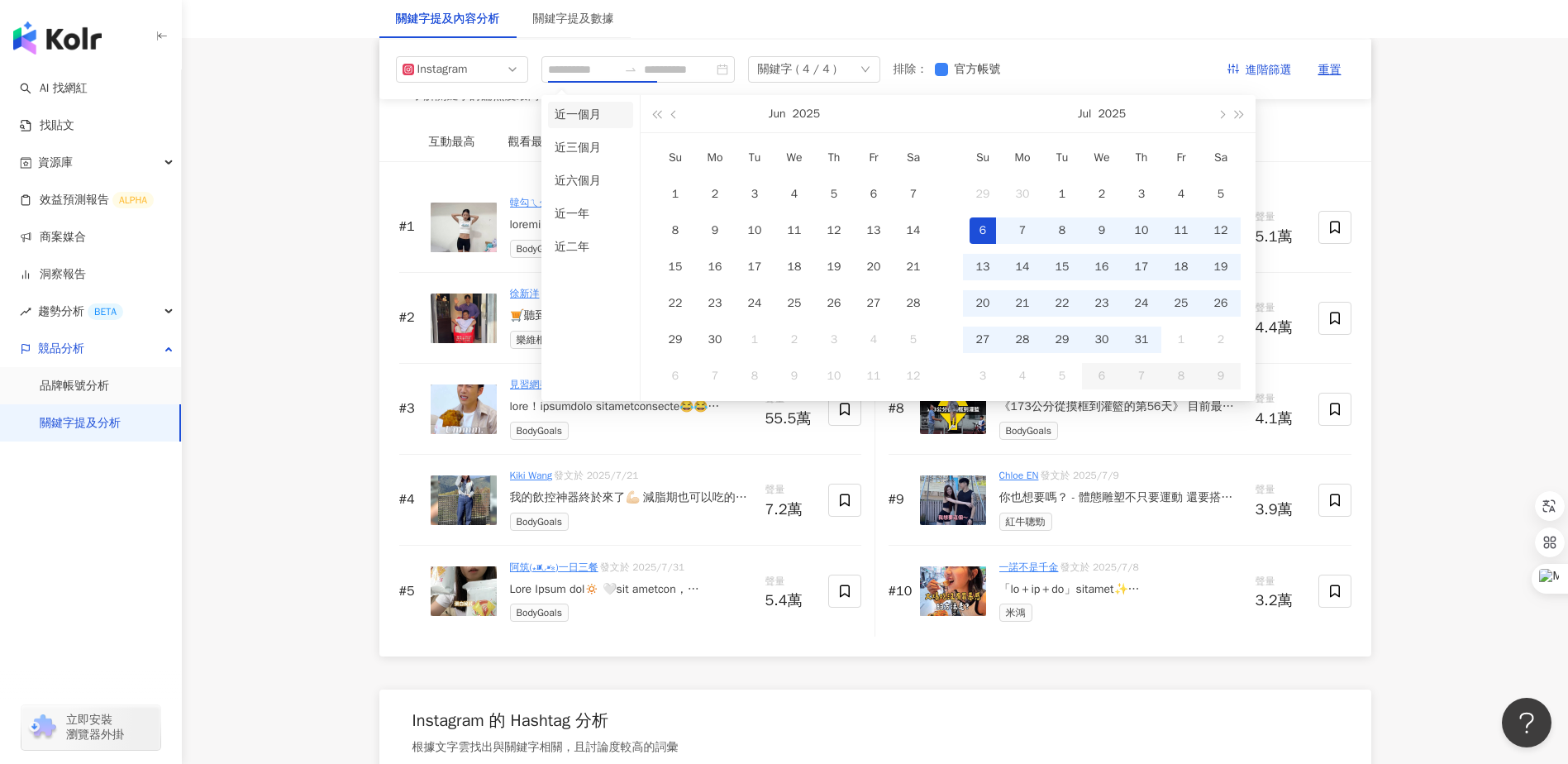 click on "近一個月" at bounding box center [590, 115] 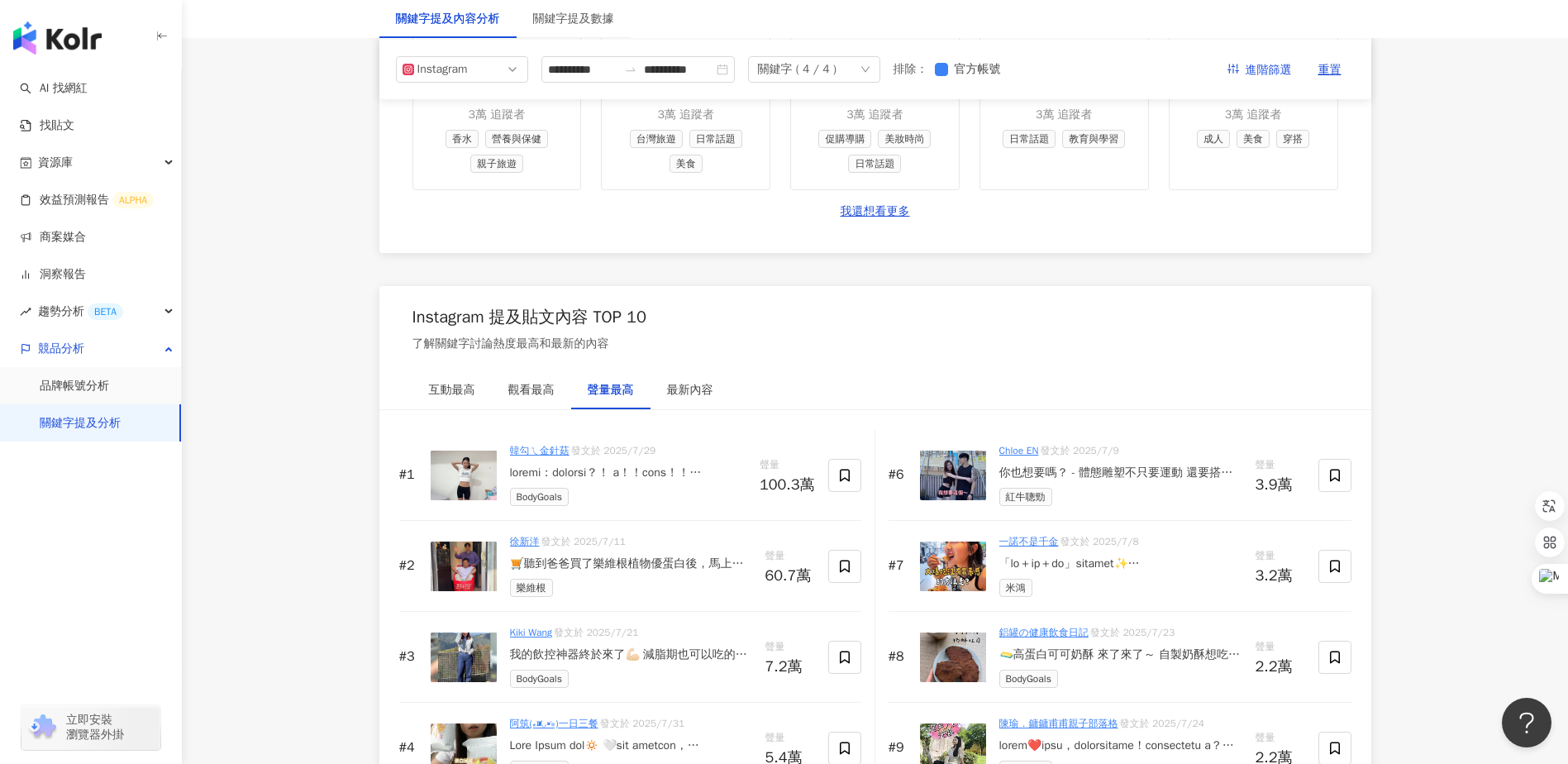 scroll, scrollTop: 2183, scrollLeft: 0, axis: vertical 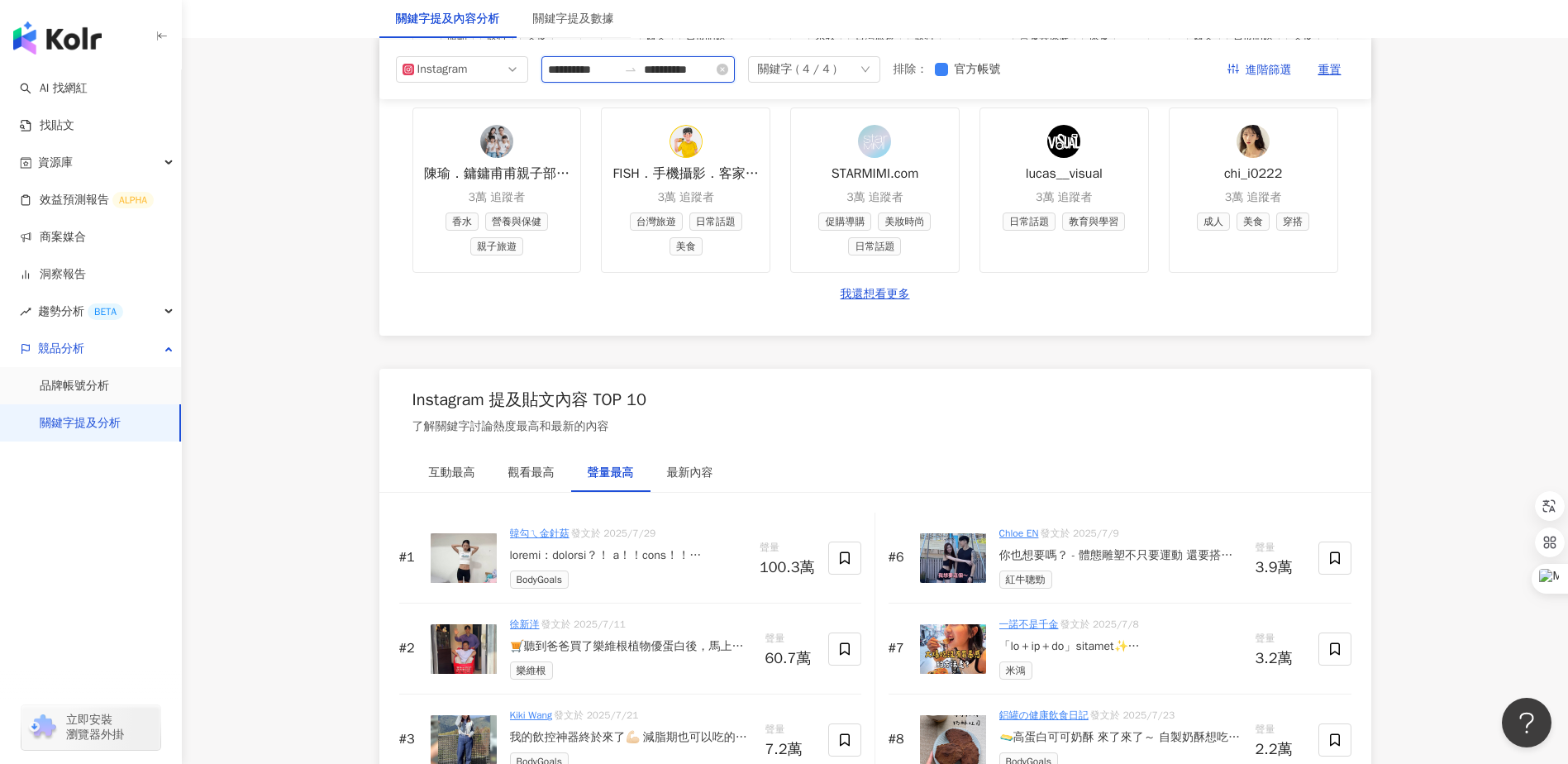 click on "**********" at bounding box center [583, 69] 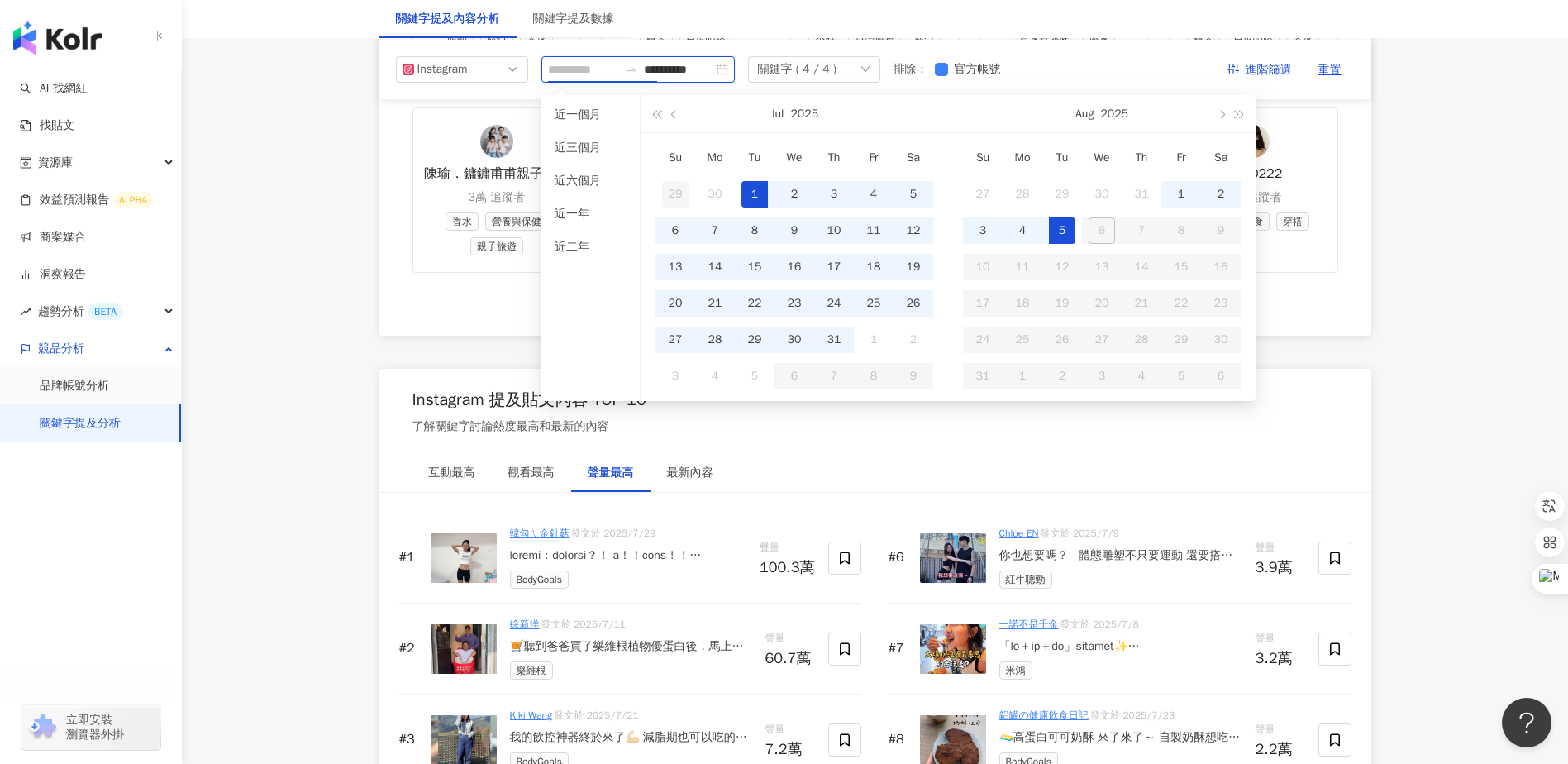 type on "**********" 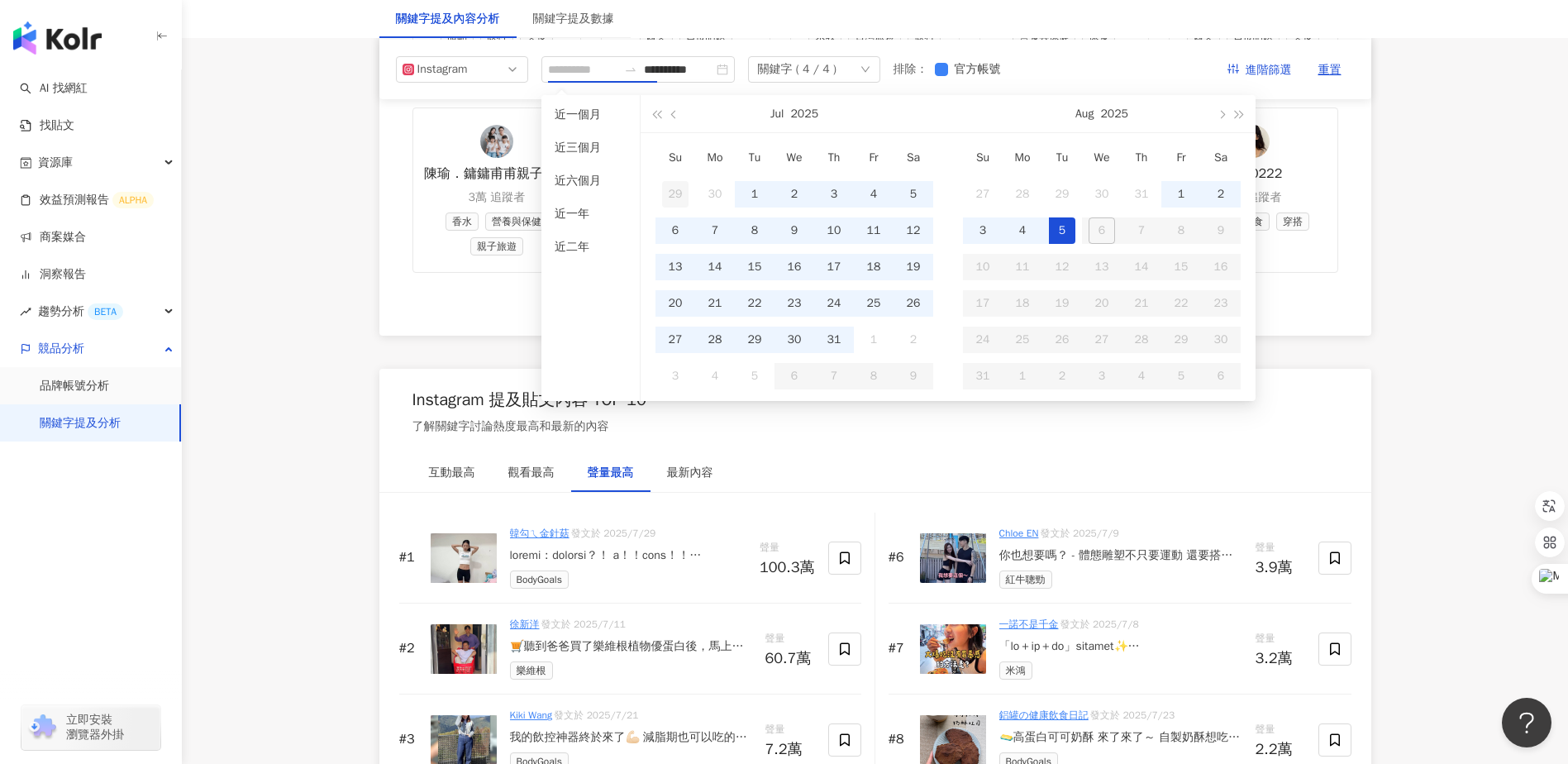click on "29" at bounding box center (675, 194) 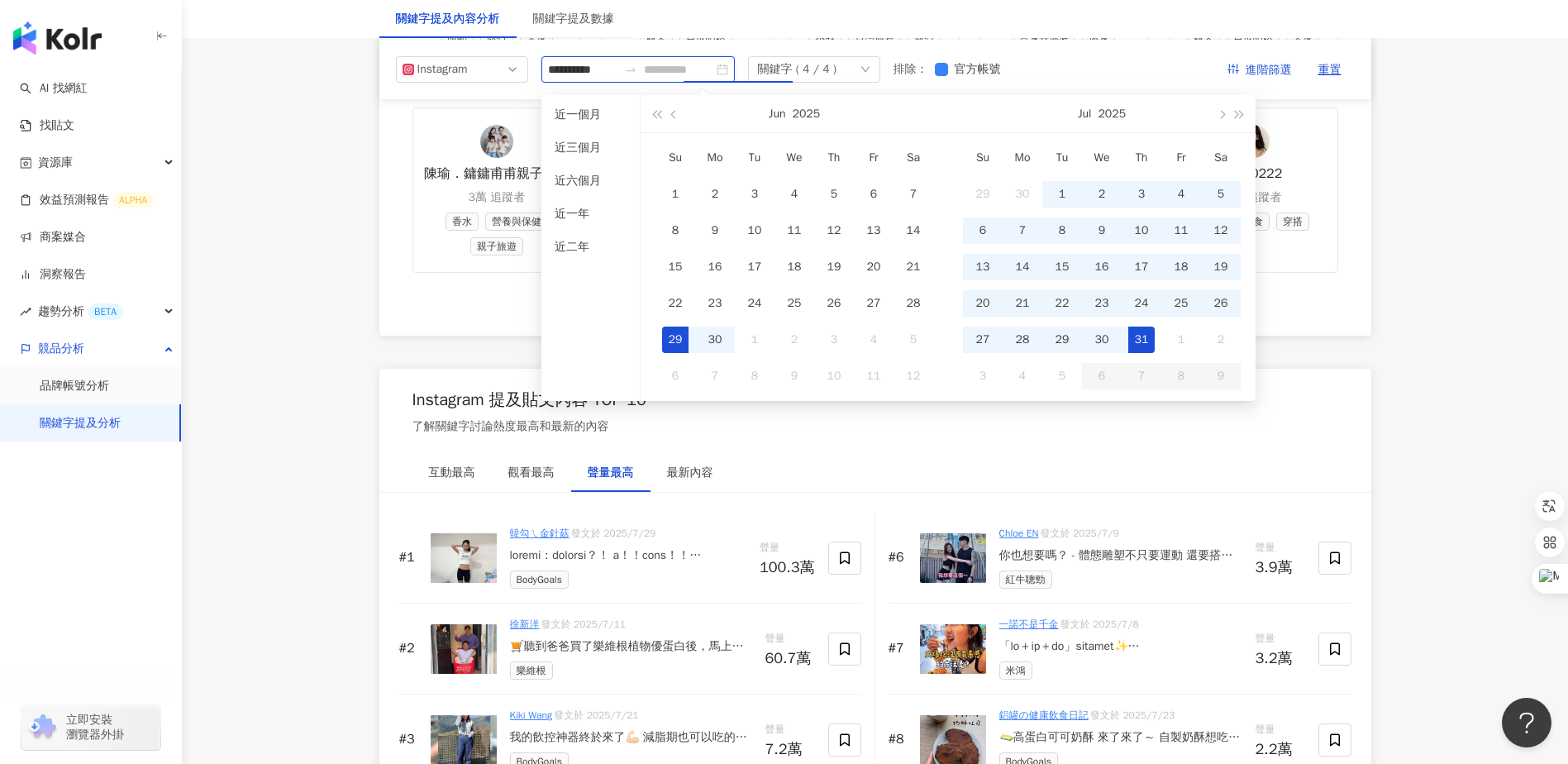 type on "**********" 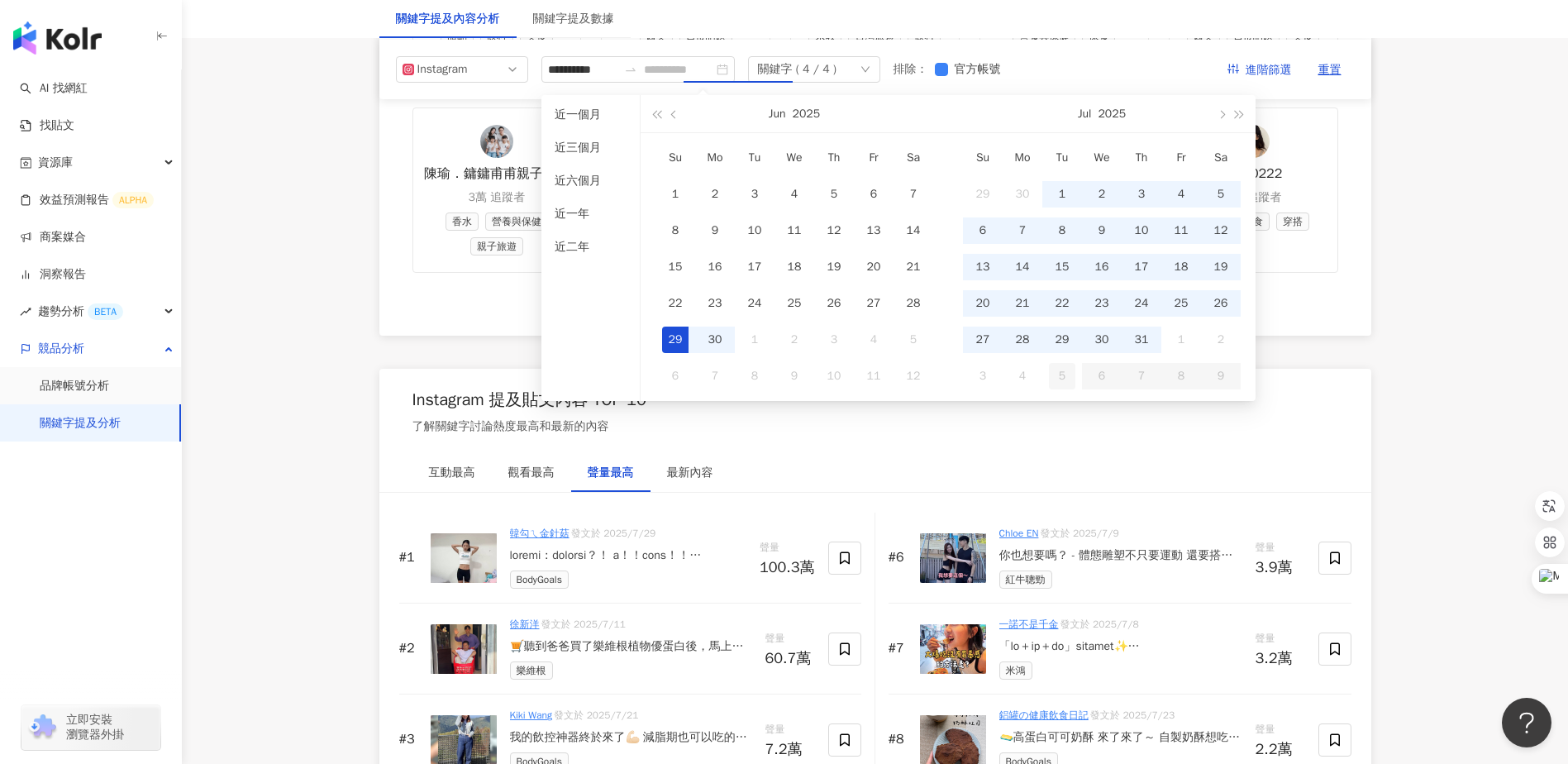 click on "5" at bounding box center (1062, 376) 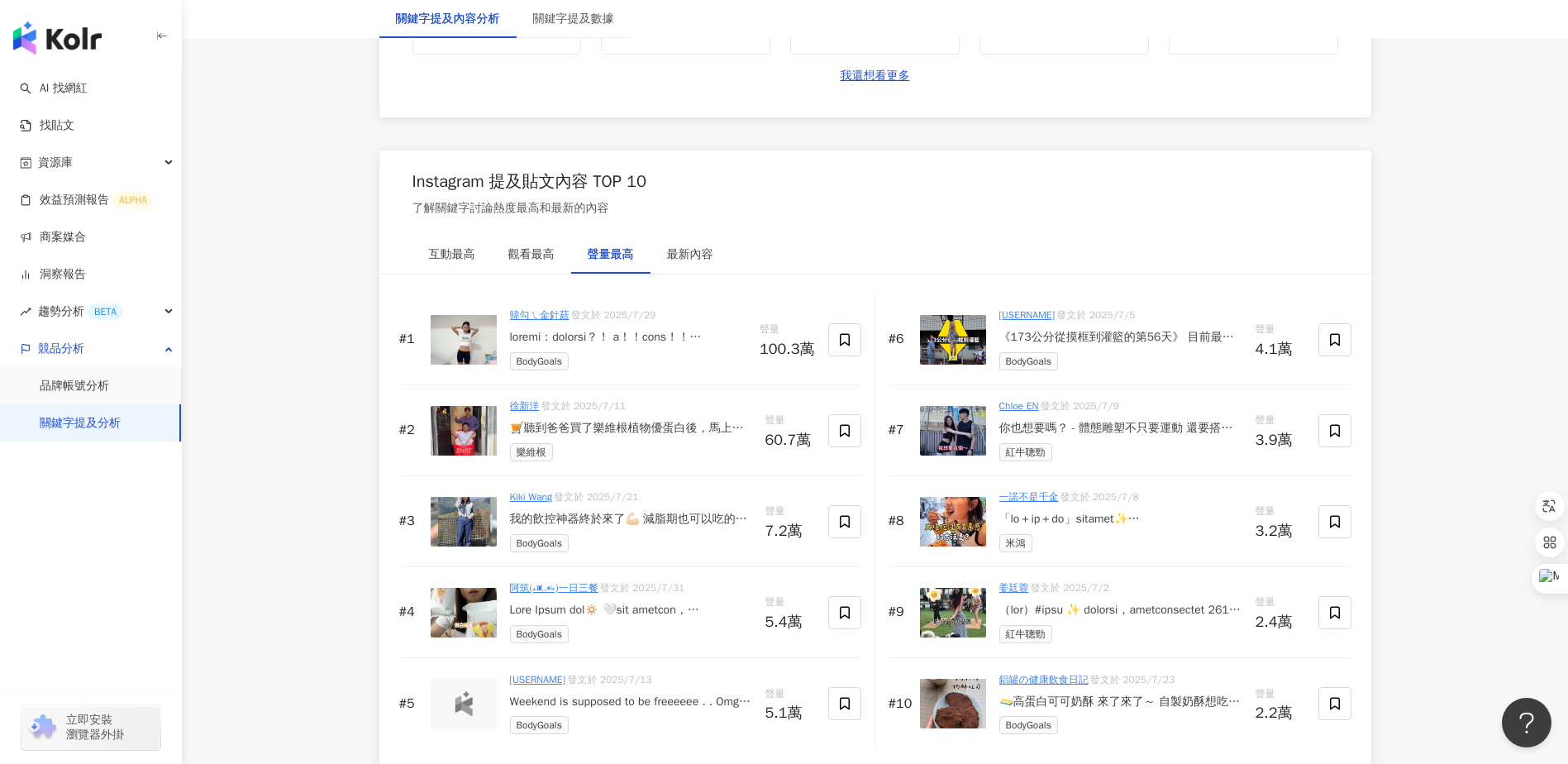 scroll, scrollTop: 2431, scrollLeft: 0, axis: vertical 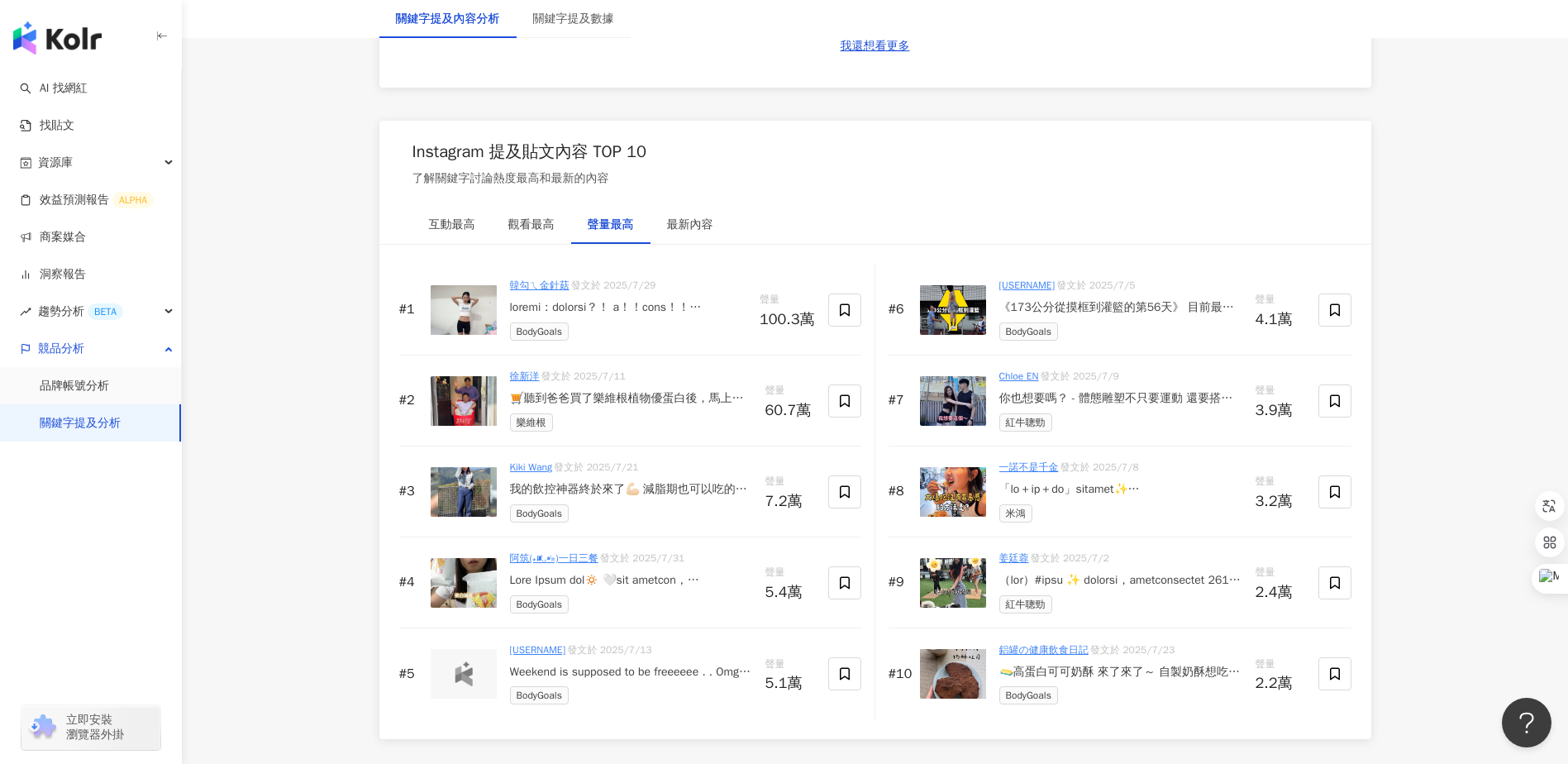 click on "**********" at bounding box center [875, -84] 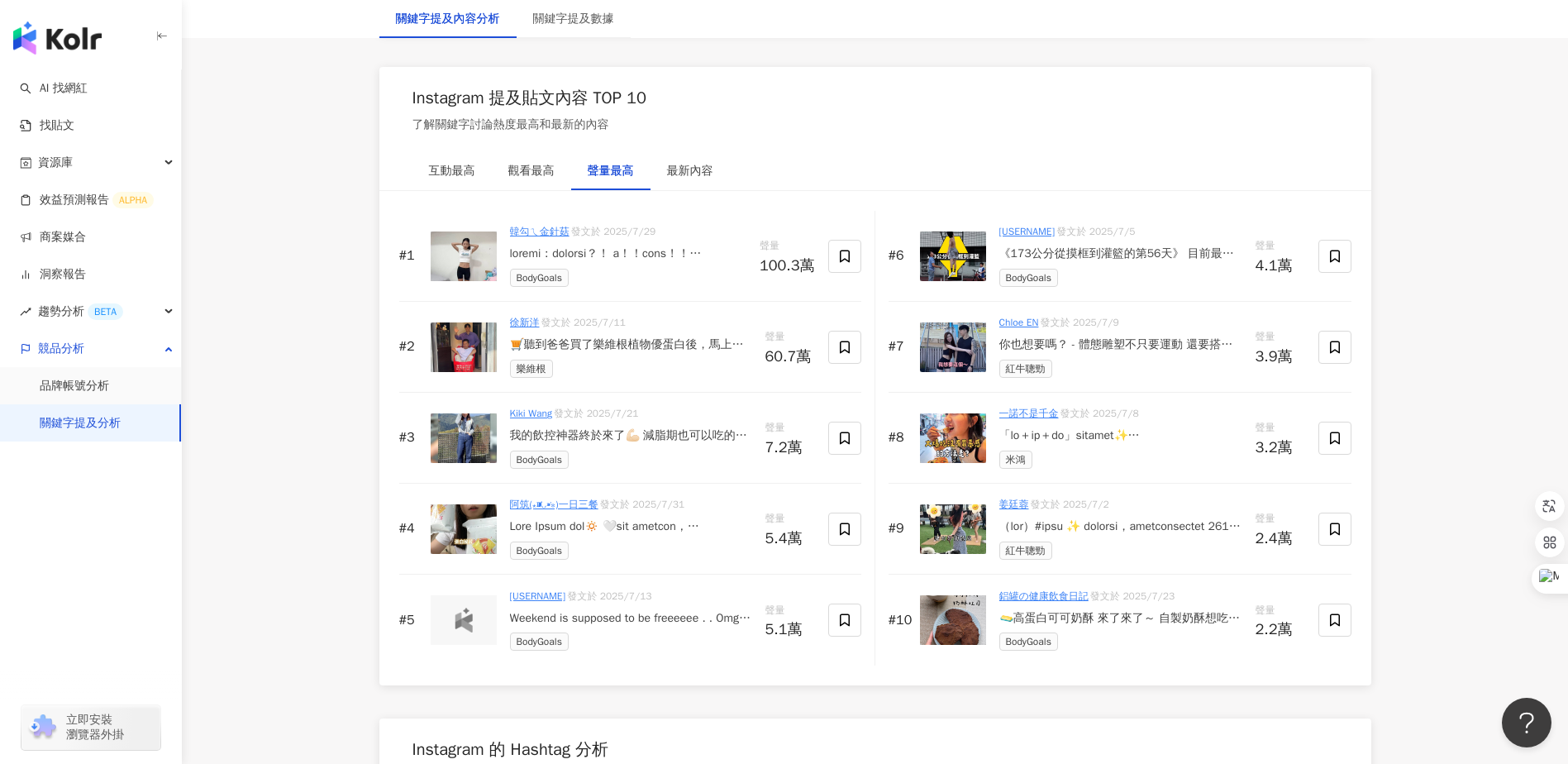 scroll, scrollTop: 2514, scrollLeft: 0, axis: vertical 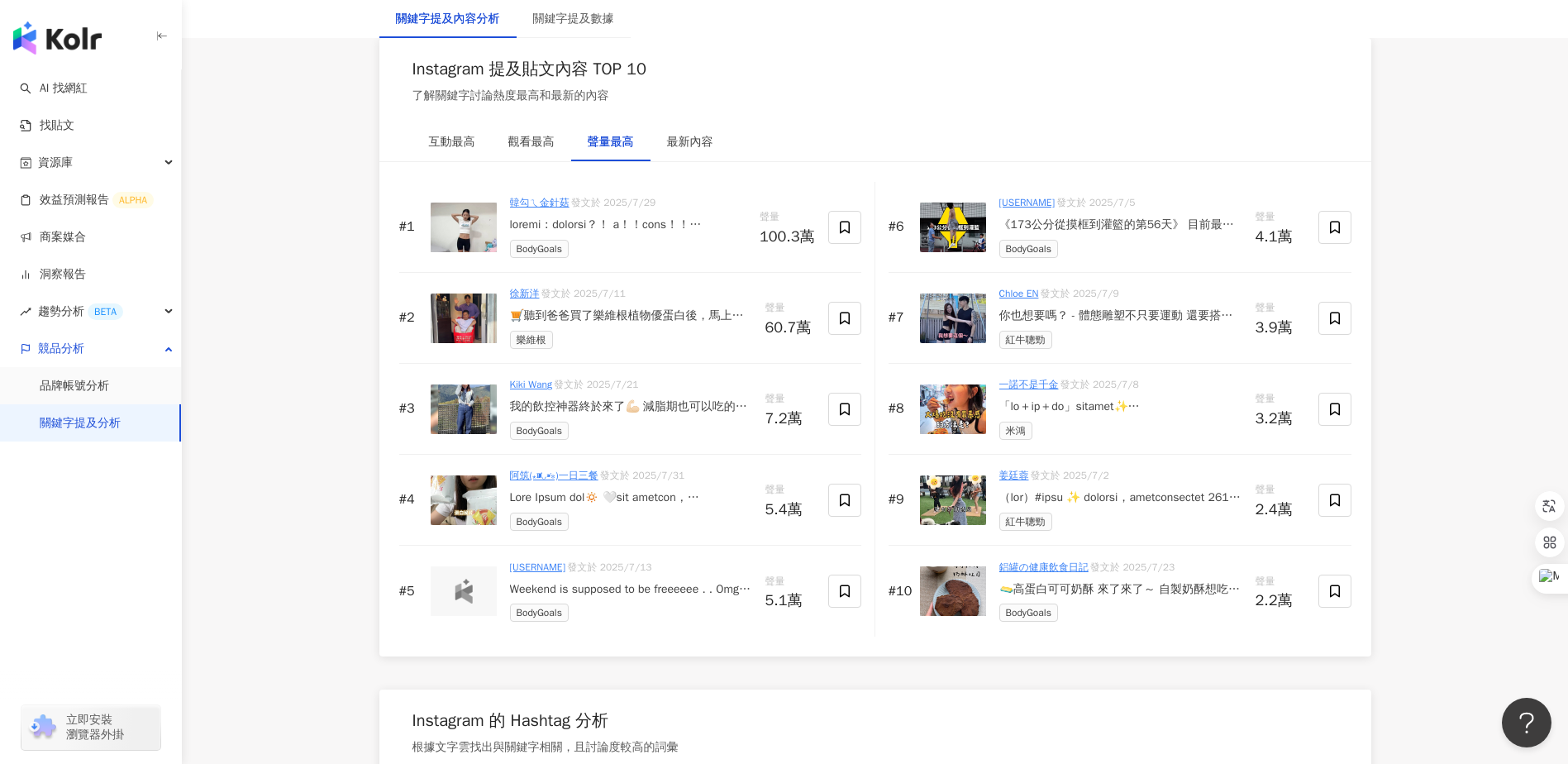 click on "**********" at bounding box center (875, -167) 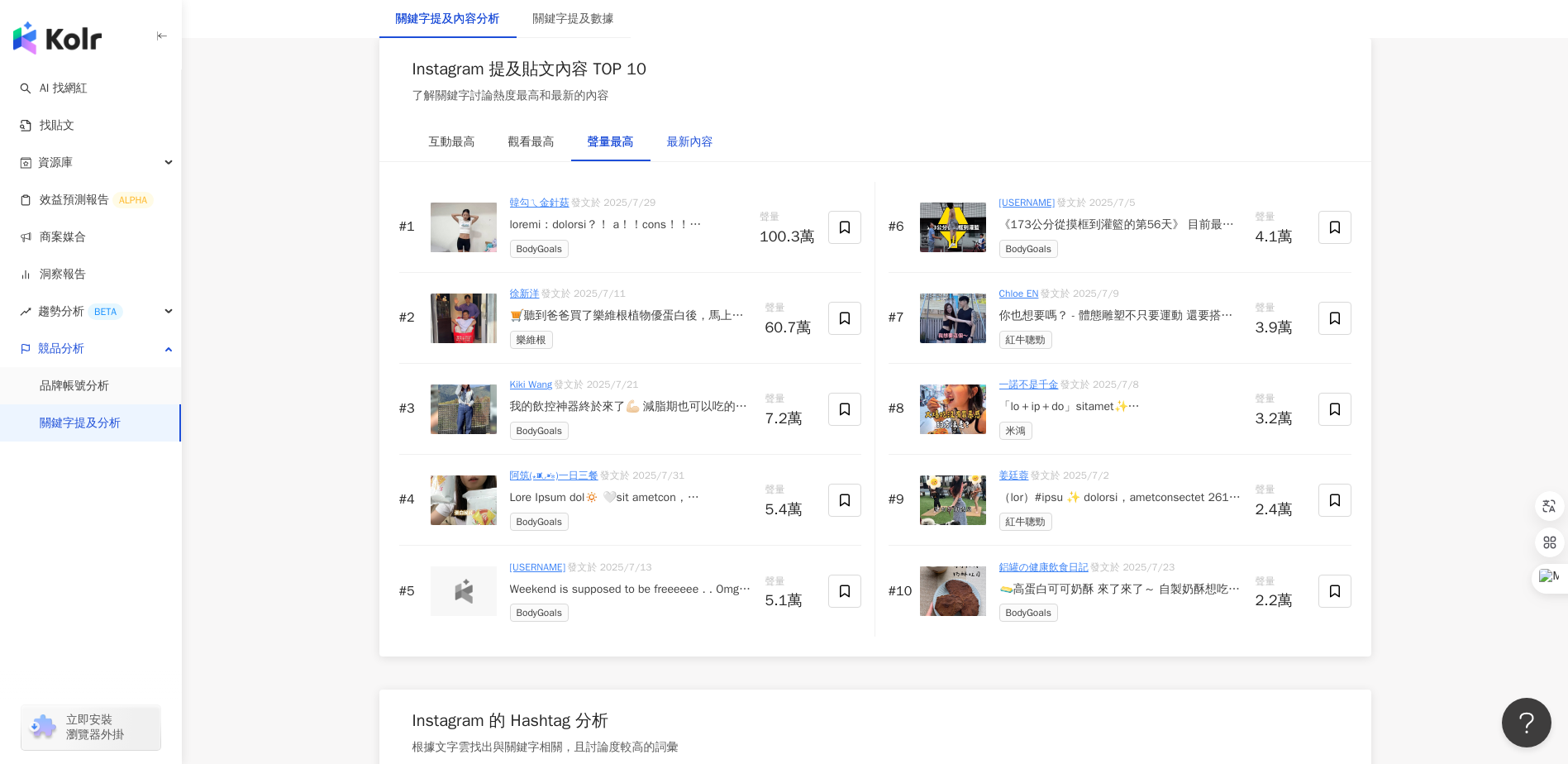 click on "最新內容" at bounding box center [690, 142] 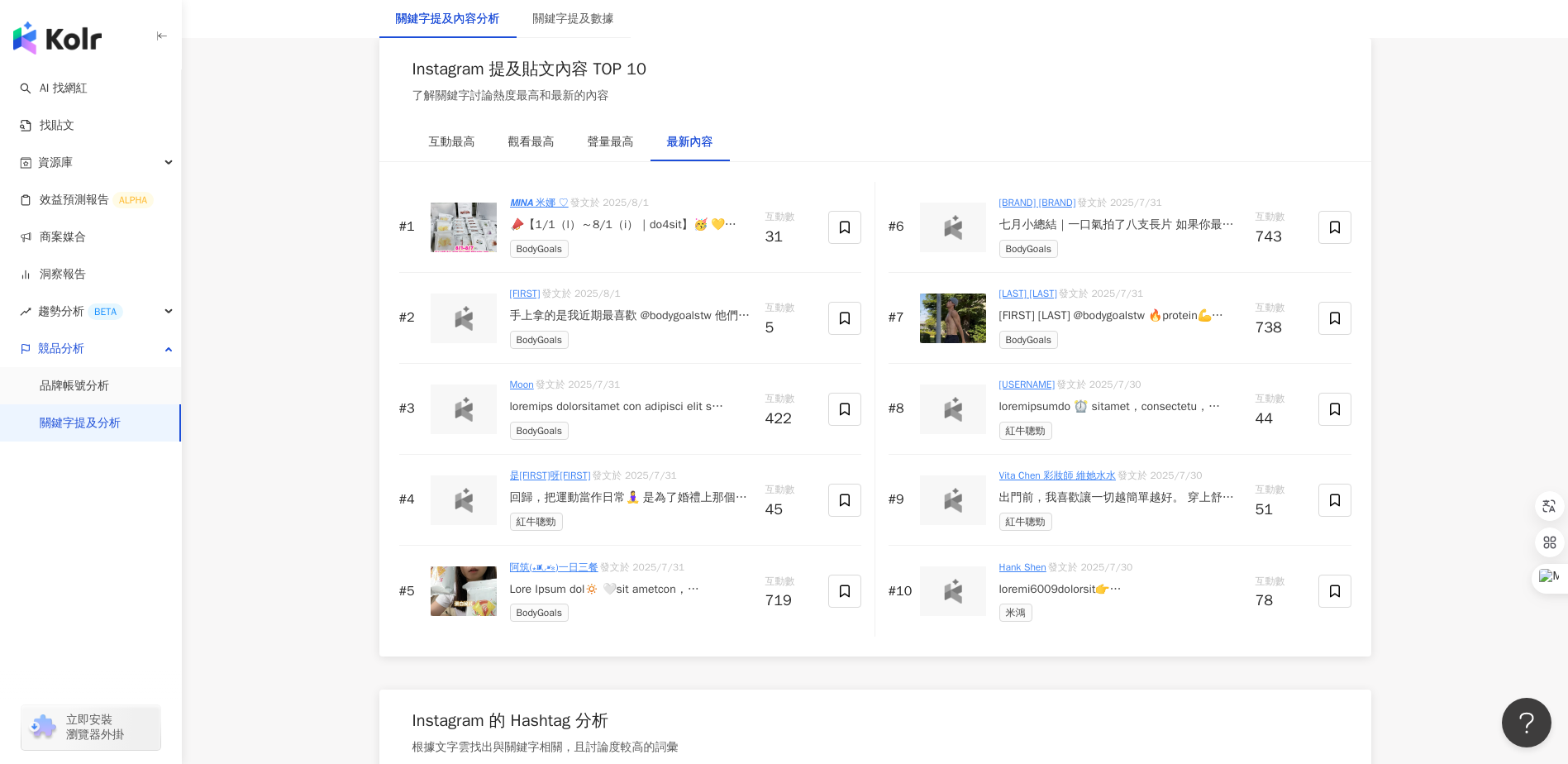 click on "回歸，把運動當作日常🧘‍♀️
是為了婚禮上那個狀態最好的自己，
也為了遇見一個更穩定、更自信的我😌
我發現，自己的步調慢下來了。
現在特別喜歡皮拉提斯、瑜珈……
那種在流汗中釋放的不只是多巴胺🌈
還有那些藏得很深的焦慮和不安🙃
變美、變好，不只靠運動
也需要懂我的補給夥伴！
最近愛上的是 @redcow.whey 的
#紅牛聰勁iD即溶乳清蛋白 ✨
雙效蛋白＋膠原蛋白＋維生素C !!
有飽足感、無人工添加，每天喝也很安心😋
婚禮是一場準備，也是一場沈澱，
但最重要的，是喜歡這個努力準備中的自己🧡
📌 7/1～8/31 輸入我的折扣碼【NUM92】
限時 95 折優惠中🔥
🛒 https://bmai.app/a207ce12
@redcow.whey
#紅牛聰勁 #iD即溶乳清蛋白 #iD做自己" at bounding box center [631, 498] 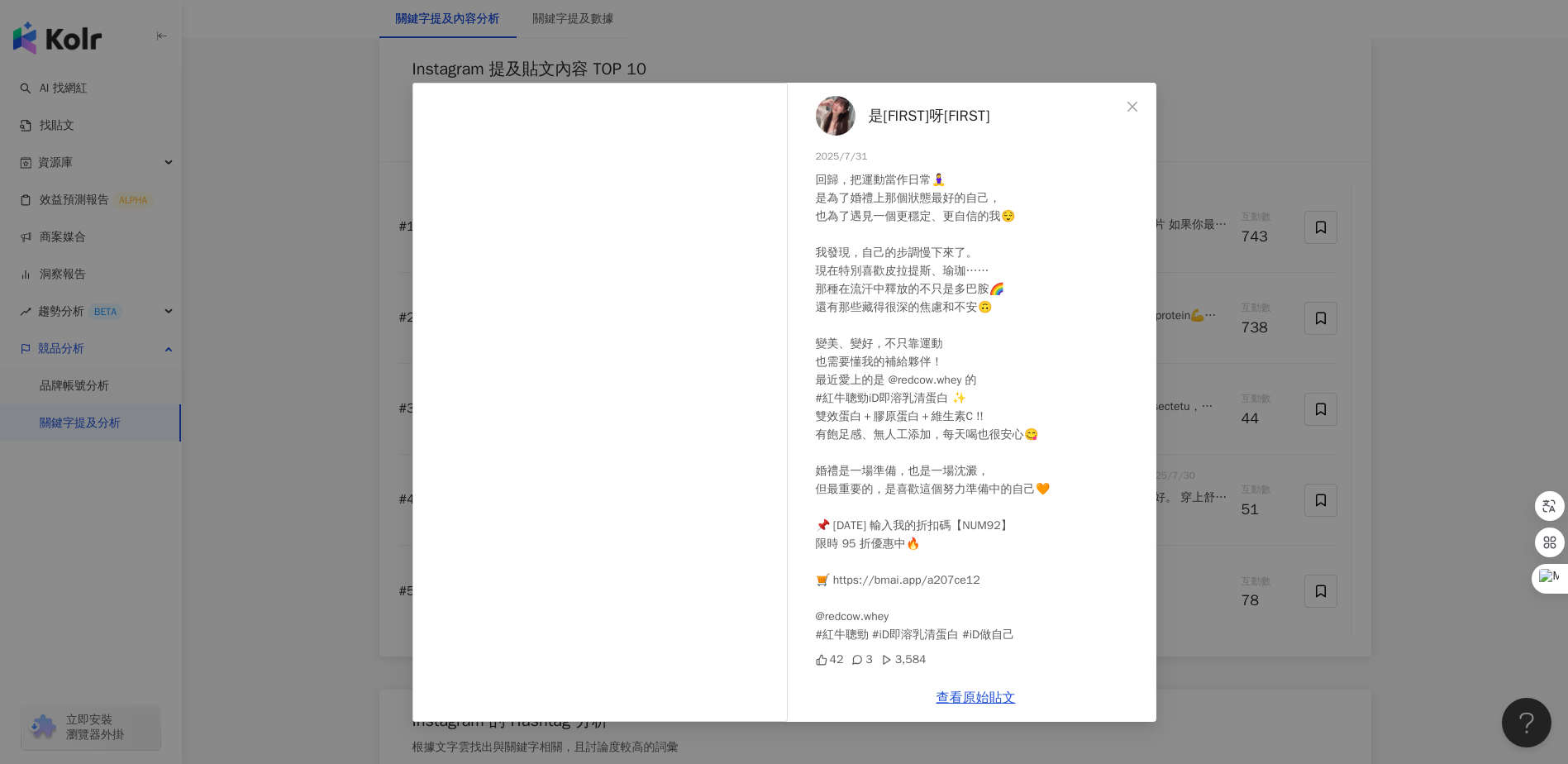 click on "是小芷葳呀Wei 2025/7/31 回歸，把運動當作日常🧘‍♀️
是為了婚禮上那個狀態最好的自己，
也為了遇見一個更穩定、更自信的我😌
我發現，自己的步調慢下來了。
現在特別喜歡皮拉提斯、瑜珈……
那種在流汗中釋放的不只是多巴胺🌈
還有那些藏得很深的焦慮和不安🙃
變美、變好，不只靠運動
也需要懂我的補給夥伴！
最近愛上的是 @redcow.whey 的
#紅牛聰勁iD即溶乳清蛋白 ✨
雙效蛋白＋膠原蛋白＋維生素C !!
有飽足感、無人工添加，每天喝也很安心😋
婚禮是一場準備，也是一場沈澱，
但最重要的，是喜歡這個努力準備中的自己🧡
📌 7/1～8/31 輸入我的折扣碼【NUM92】
限時 95 折優惠中🔥
🛒 https://bmai.app/a207ce12
@redcow.whey
#紅牛聰勁 #iD即溶乳清蛋白 #iD做自己 42 3 3,584 查看原始貼文" at bounding box center (784, 382) 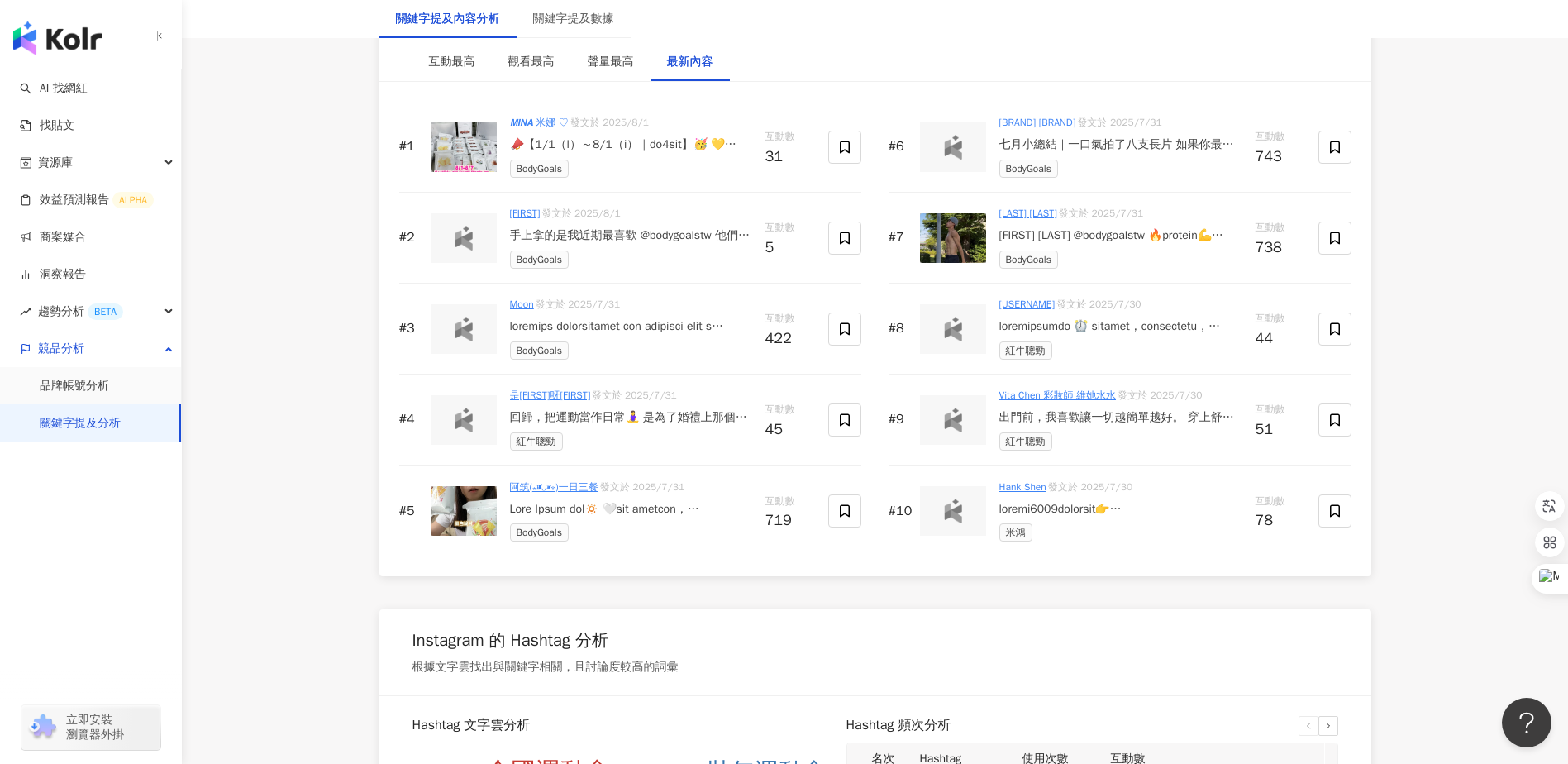scroll, scrollTop: 2708, scrollLeft: 0, axis: vertical 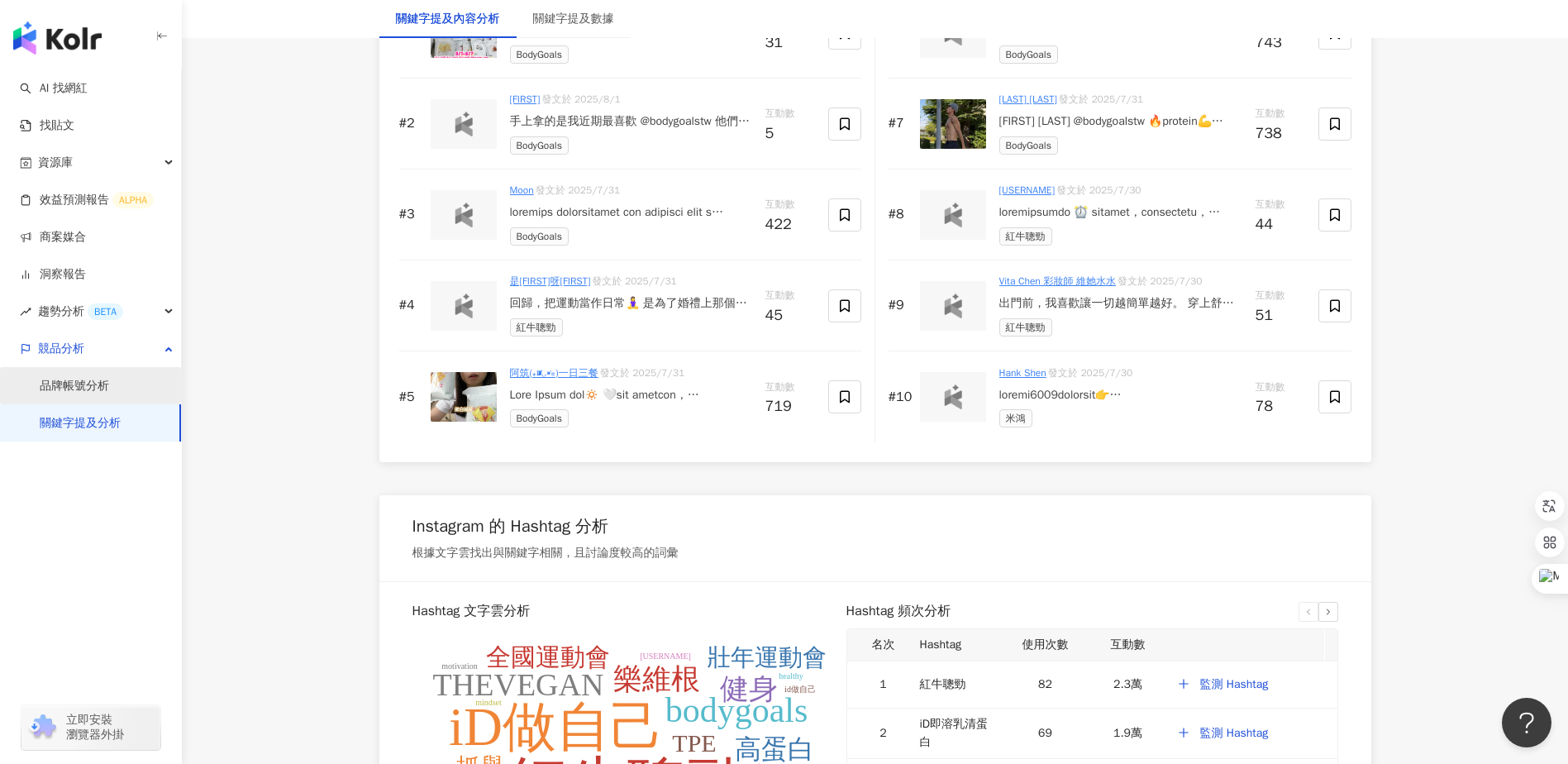 click on "品牌帳號分析" at bounding box center (74, 386) 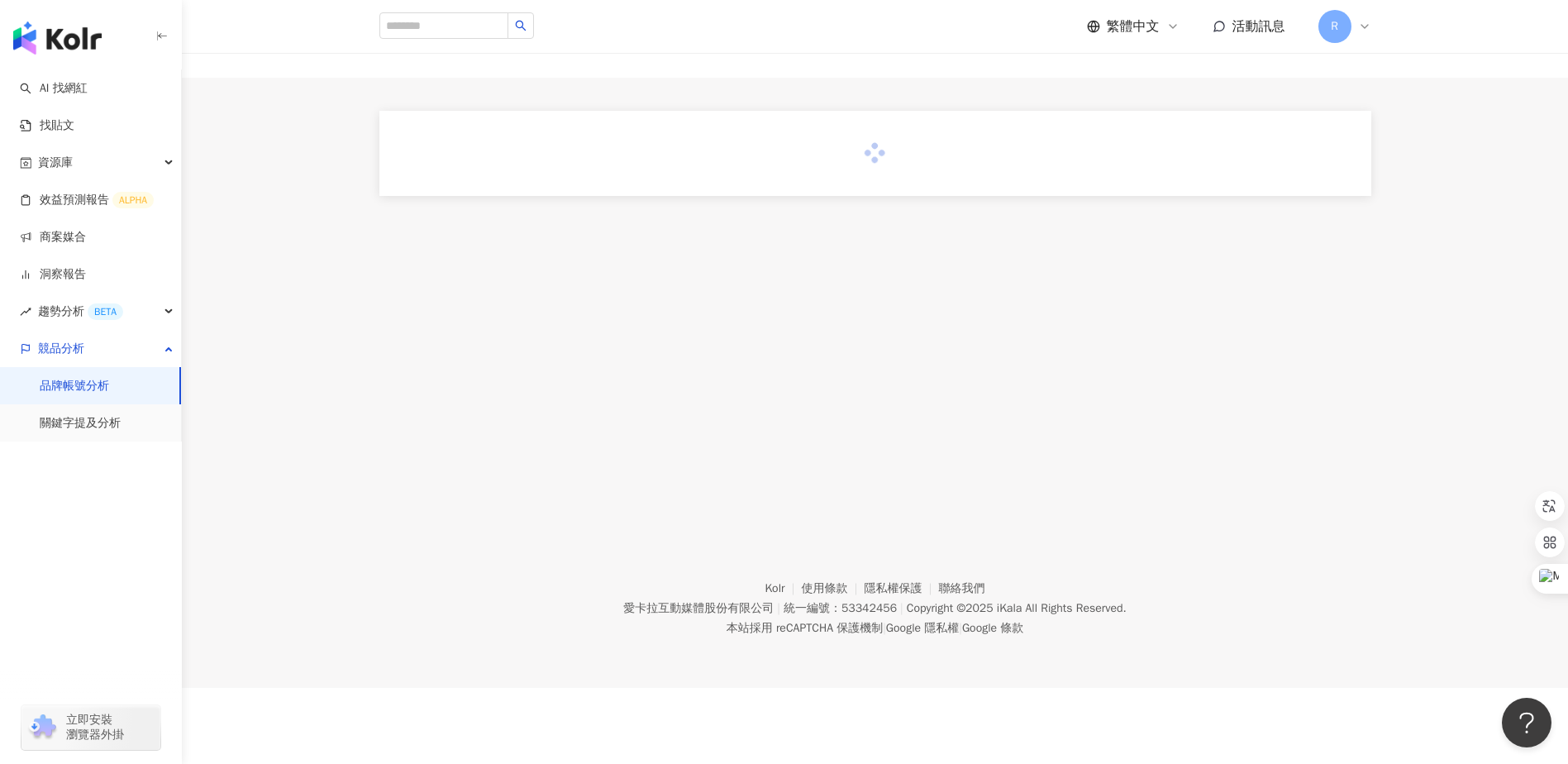 scroll, scrollTop: 0, scrollLeft: 0, axis: both 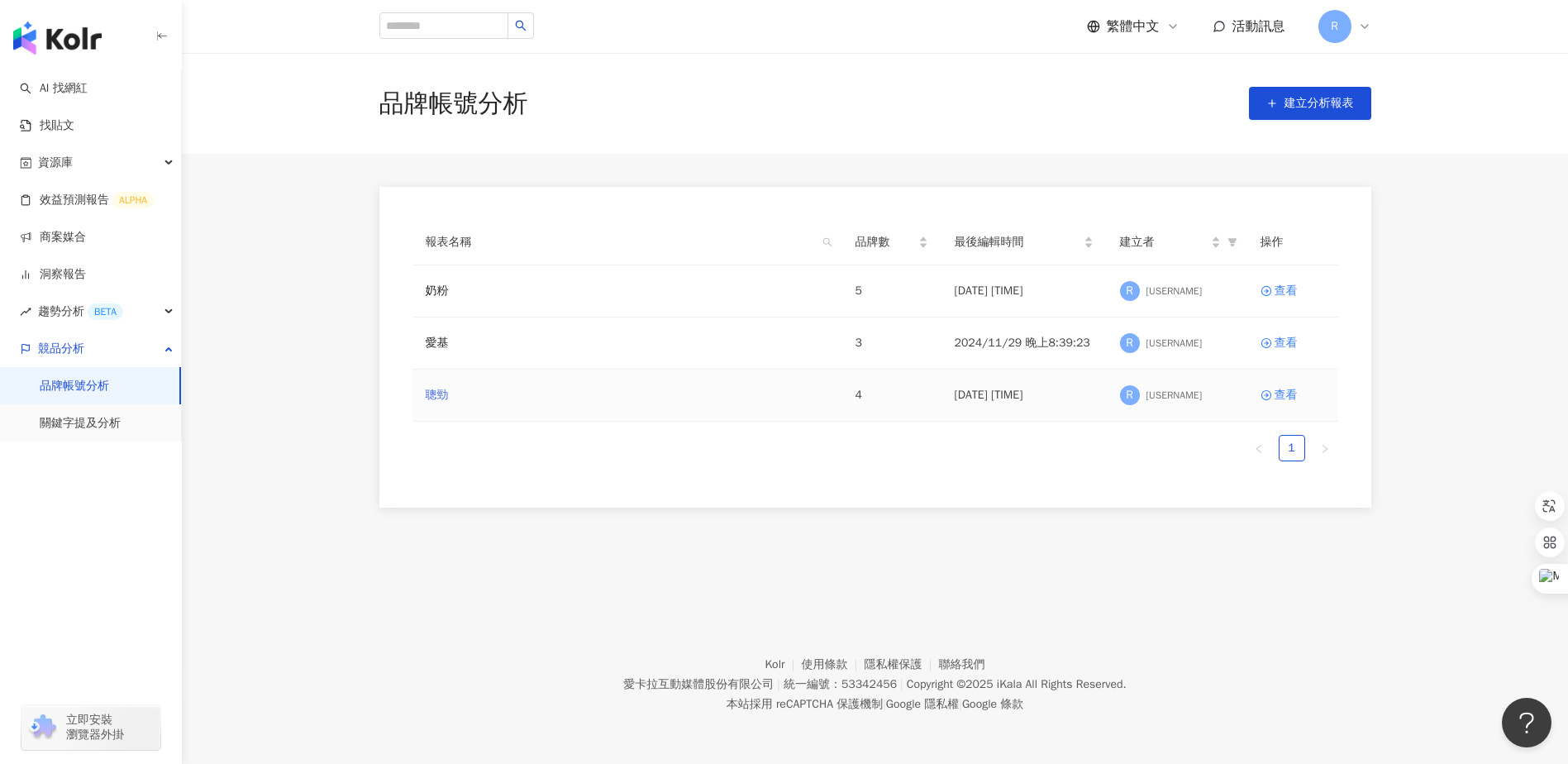 click on "聰勁" at bounding box center (437, 395) 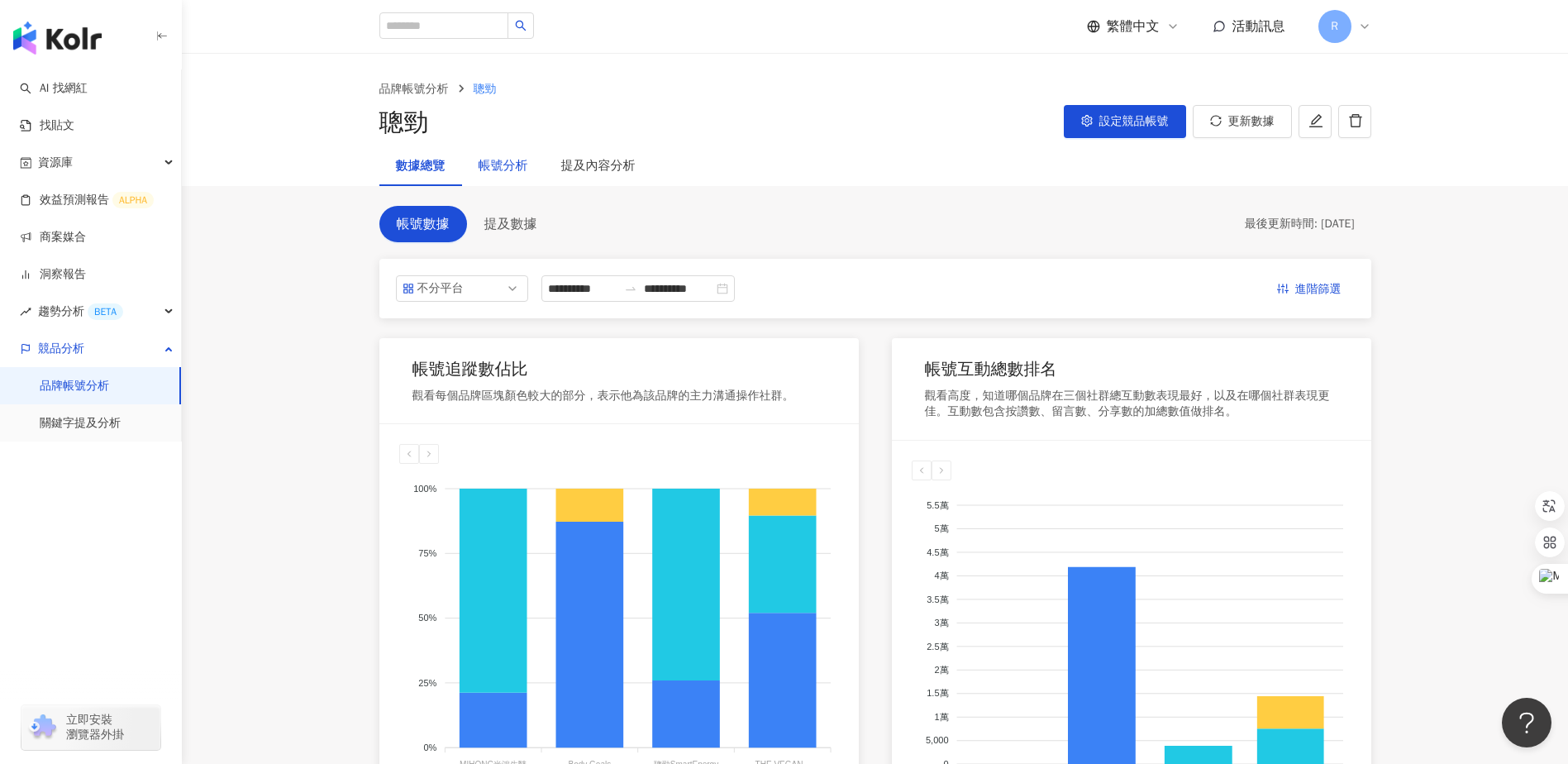 click on "帳號分析" at bounding box center [503, 166] 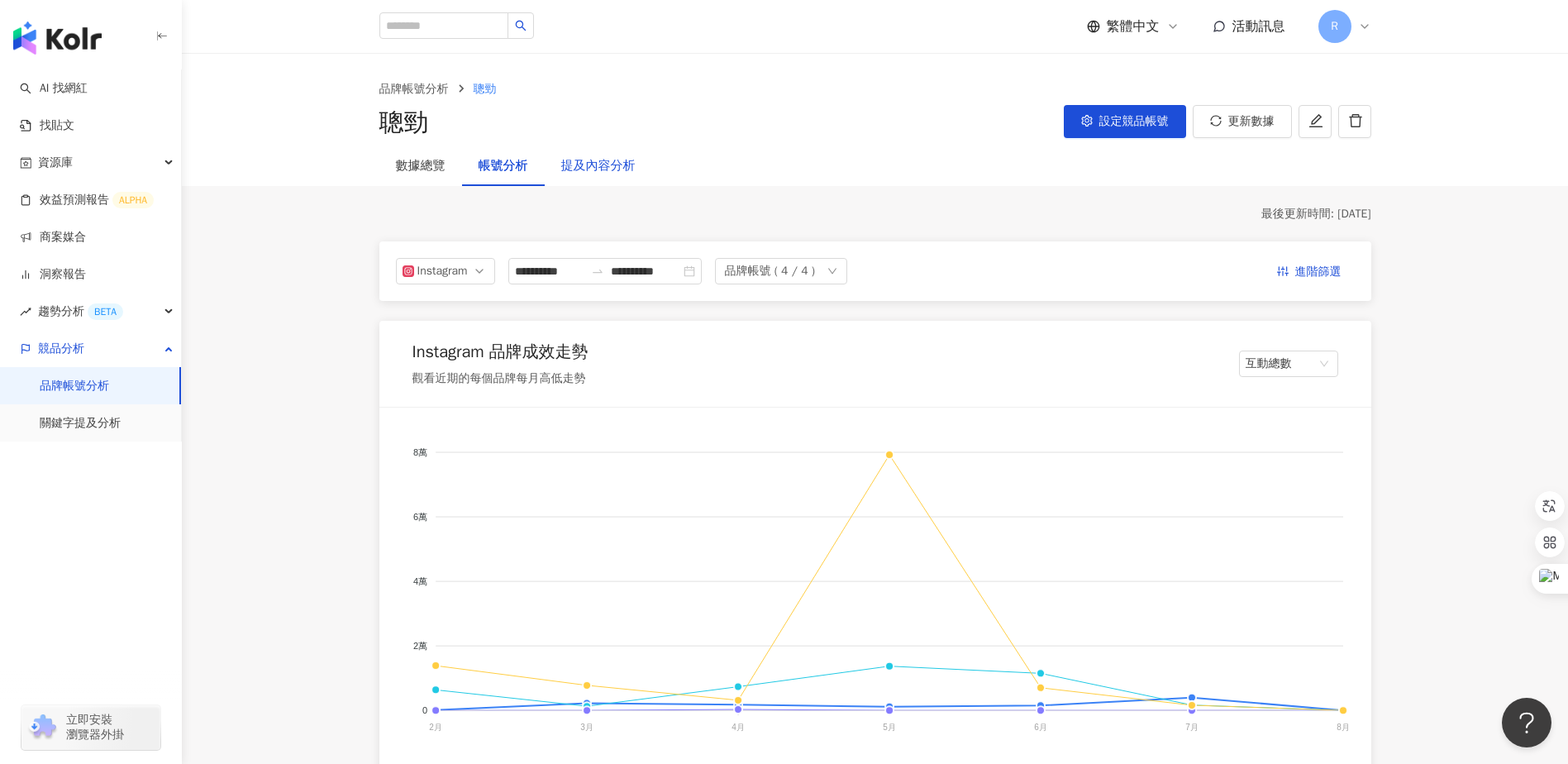 click on "提及內容分析" at bounding box center (598, 166) 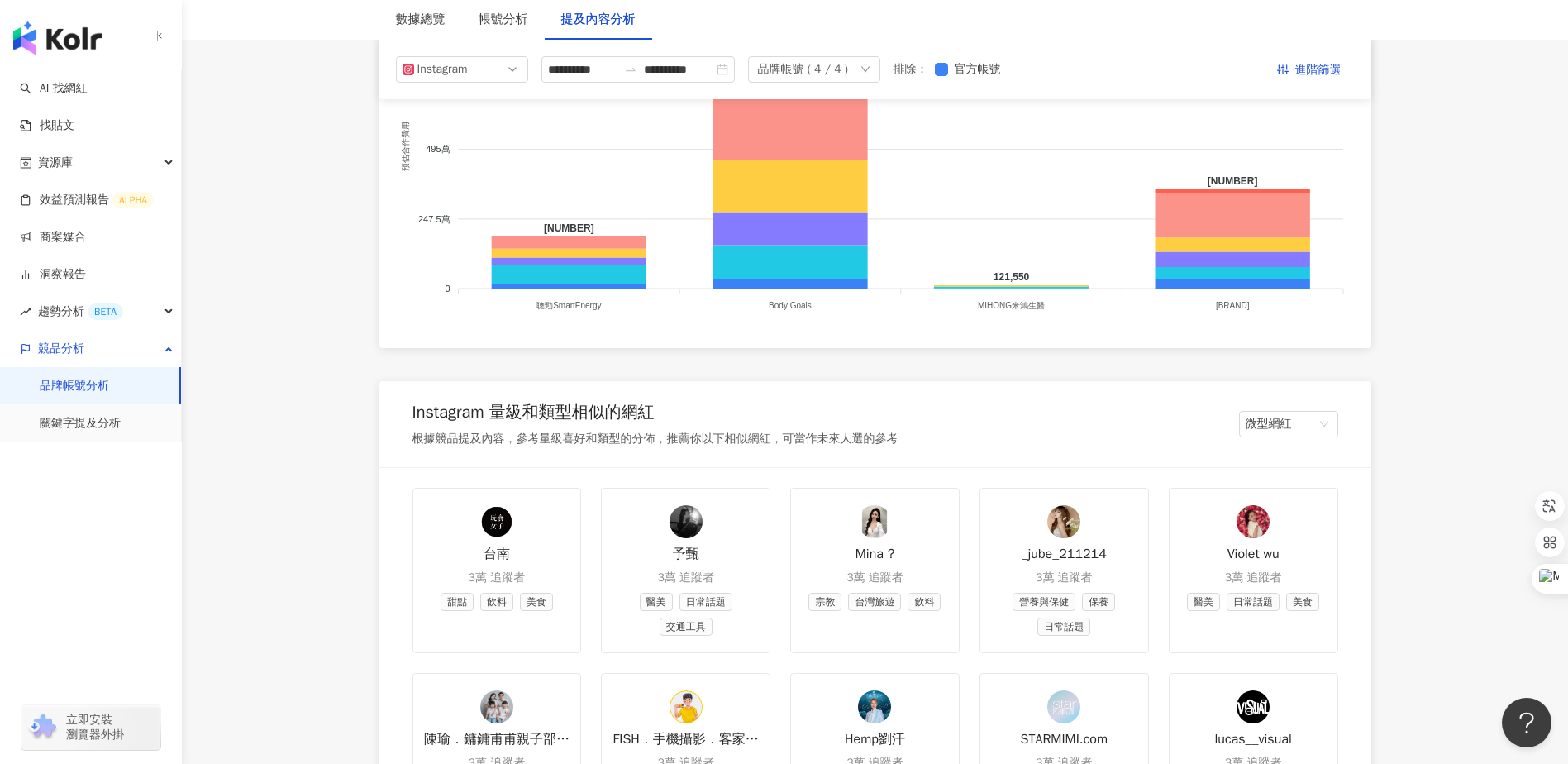 scroll, scrollTop: 742, scrollLeft: 0, axis: vertical 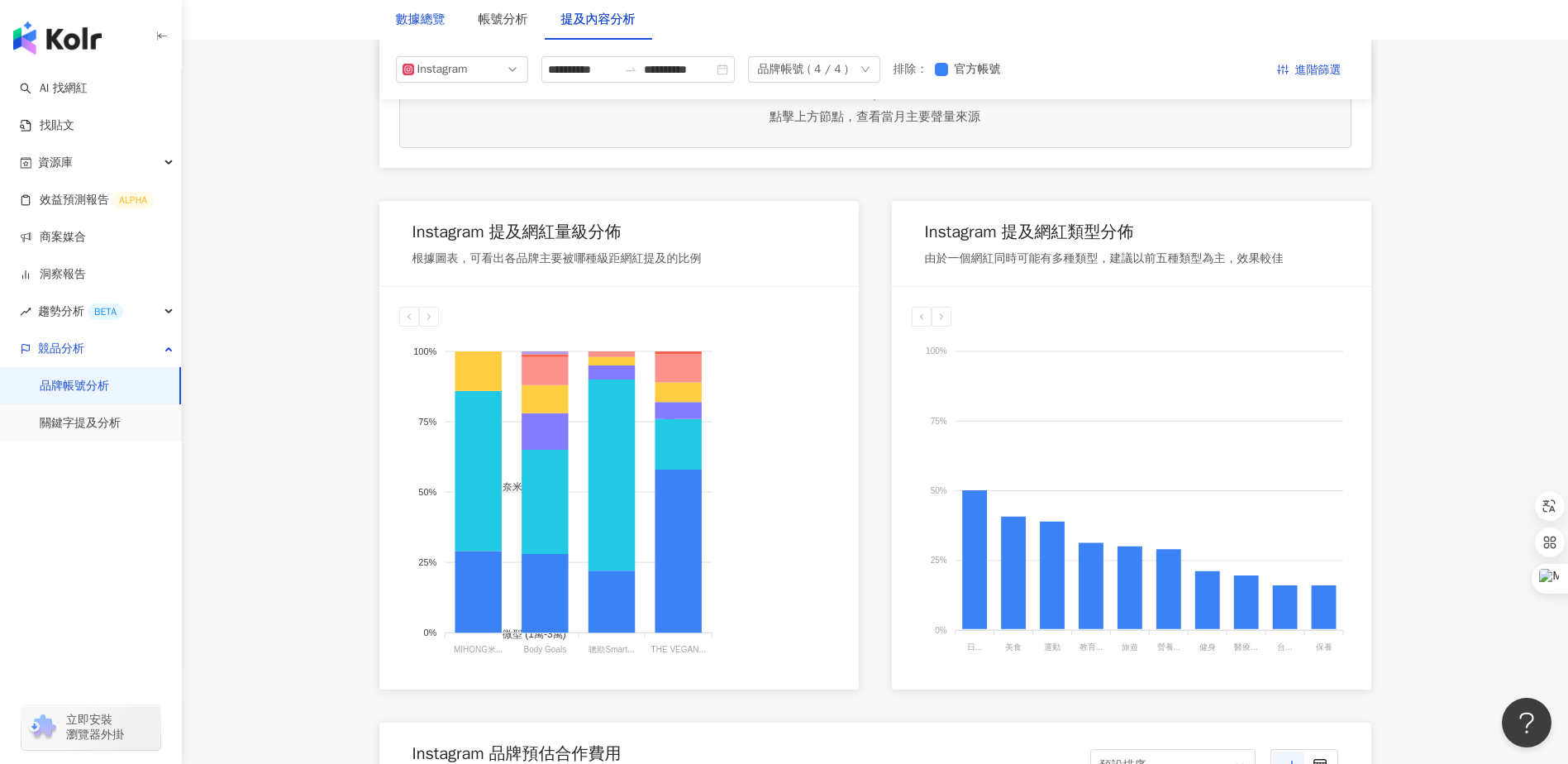 click on "數據總覽" at bounding box center (421, 20) 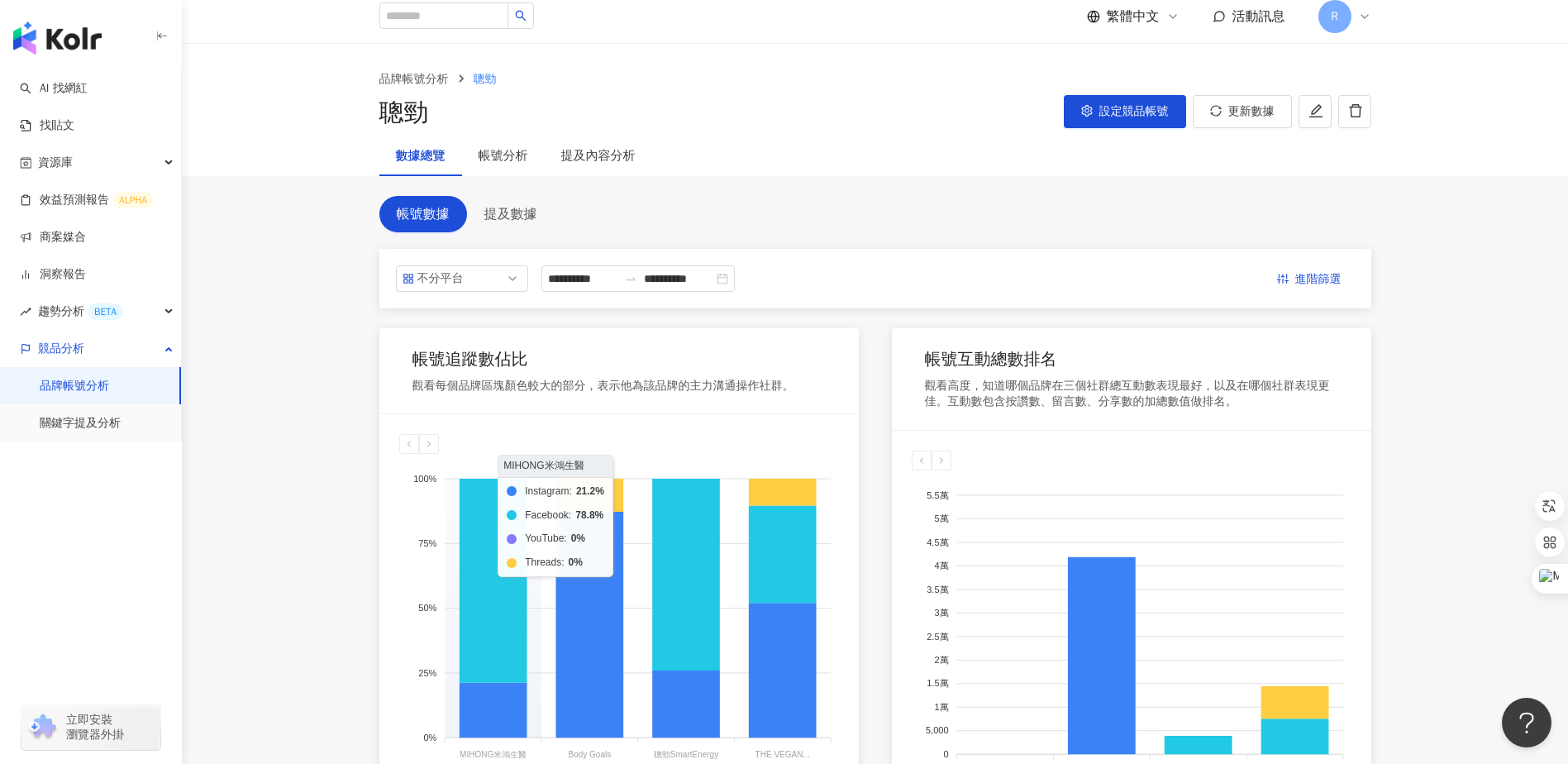 scroll, scrollTop: 0, scrollLeft: 0, axis: both 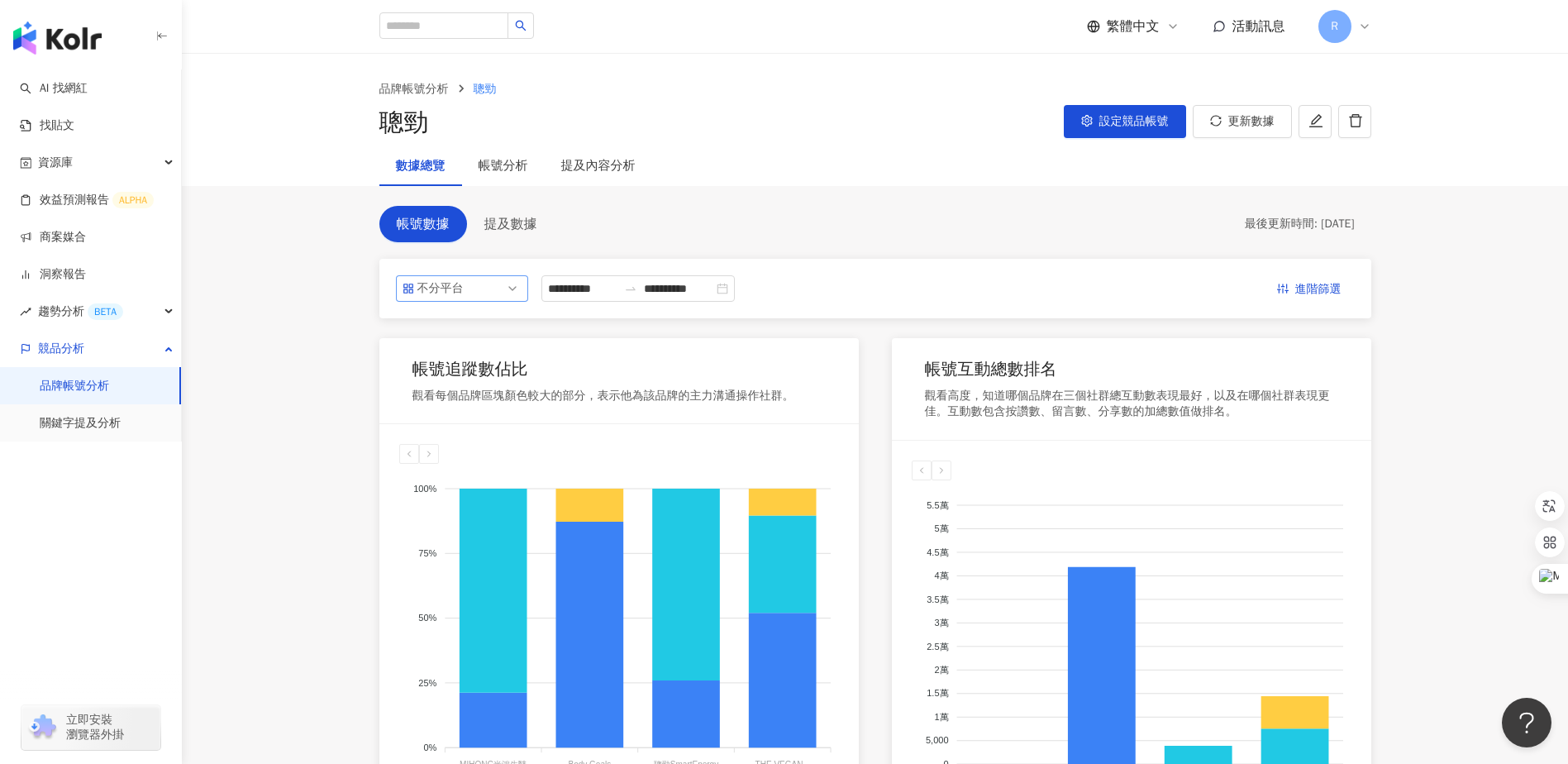 click on "不分平台" at bounding box center [444, 289] 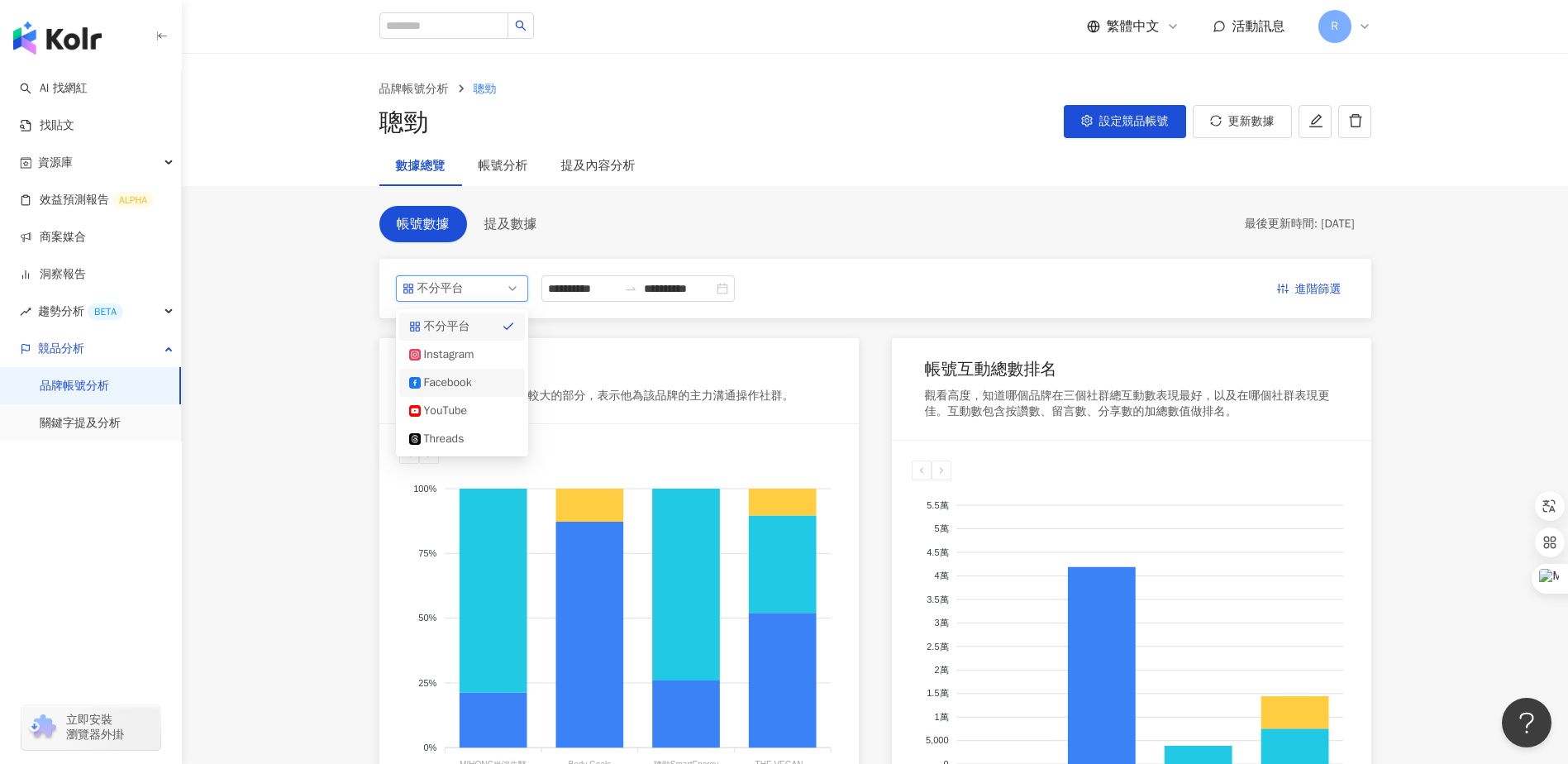 click on "Instagram" at bounding box center (450, 355) 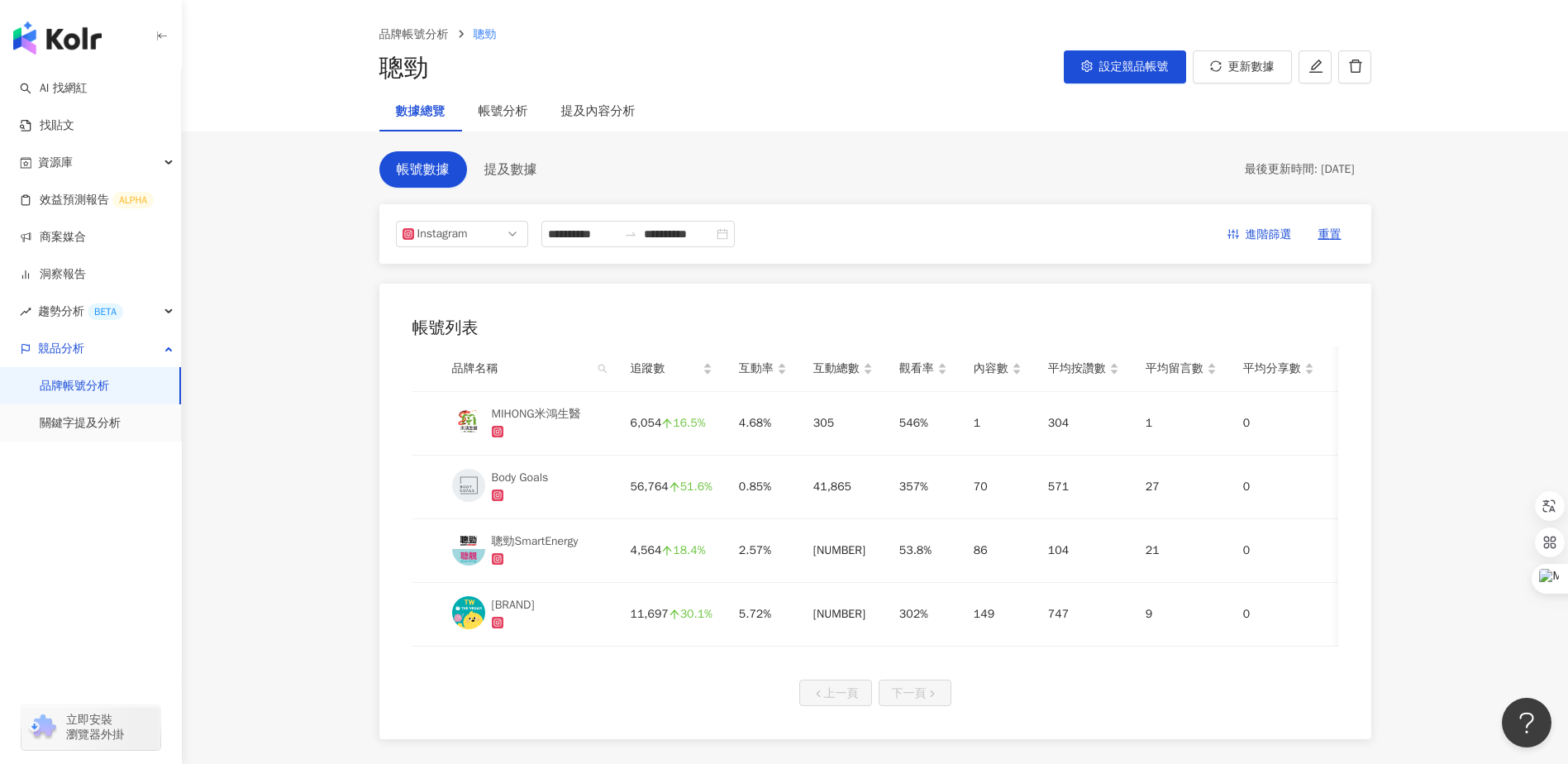 scroll, scrollTop: 83, scrollLeft: 0, axis: vertical 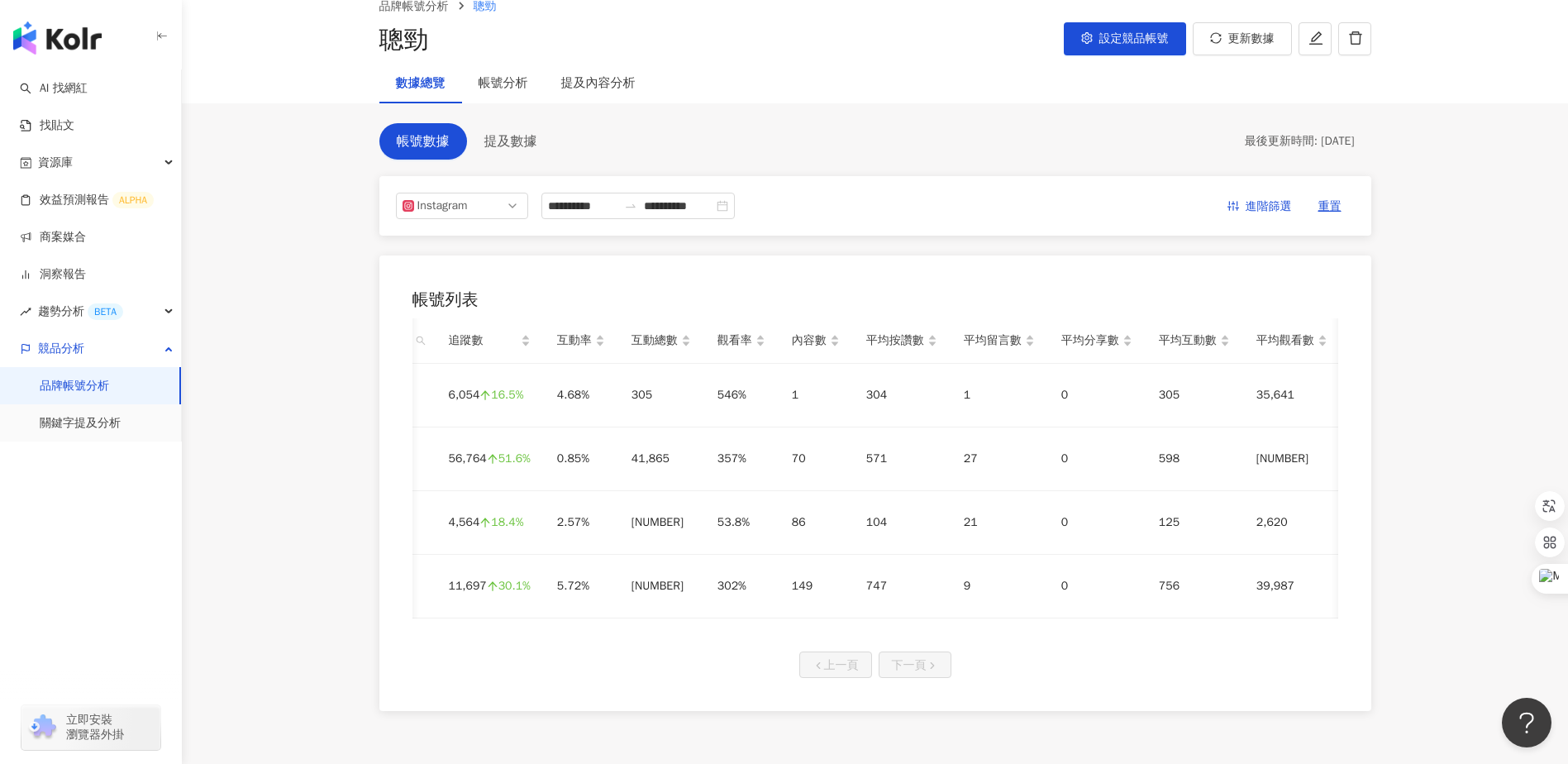 click on "**********" at bounding box center [875, 341] 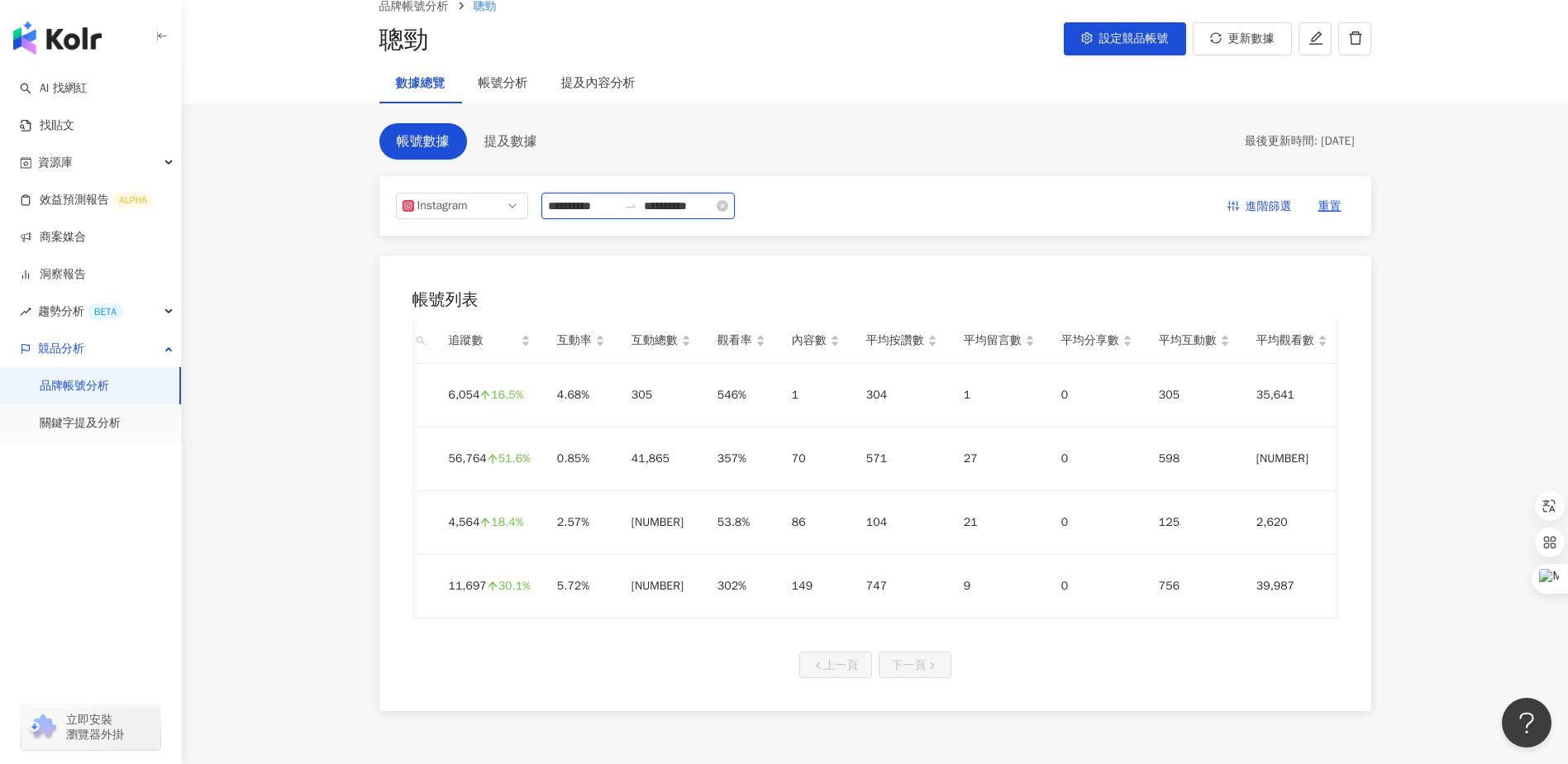 click on "**********" at bounding box center [583, 206] 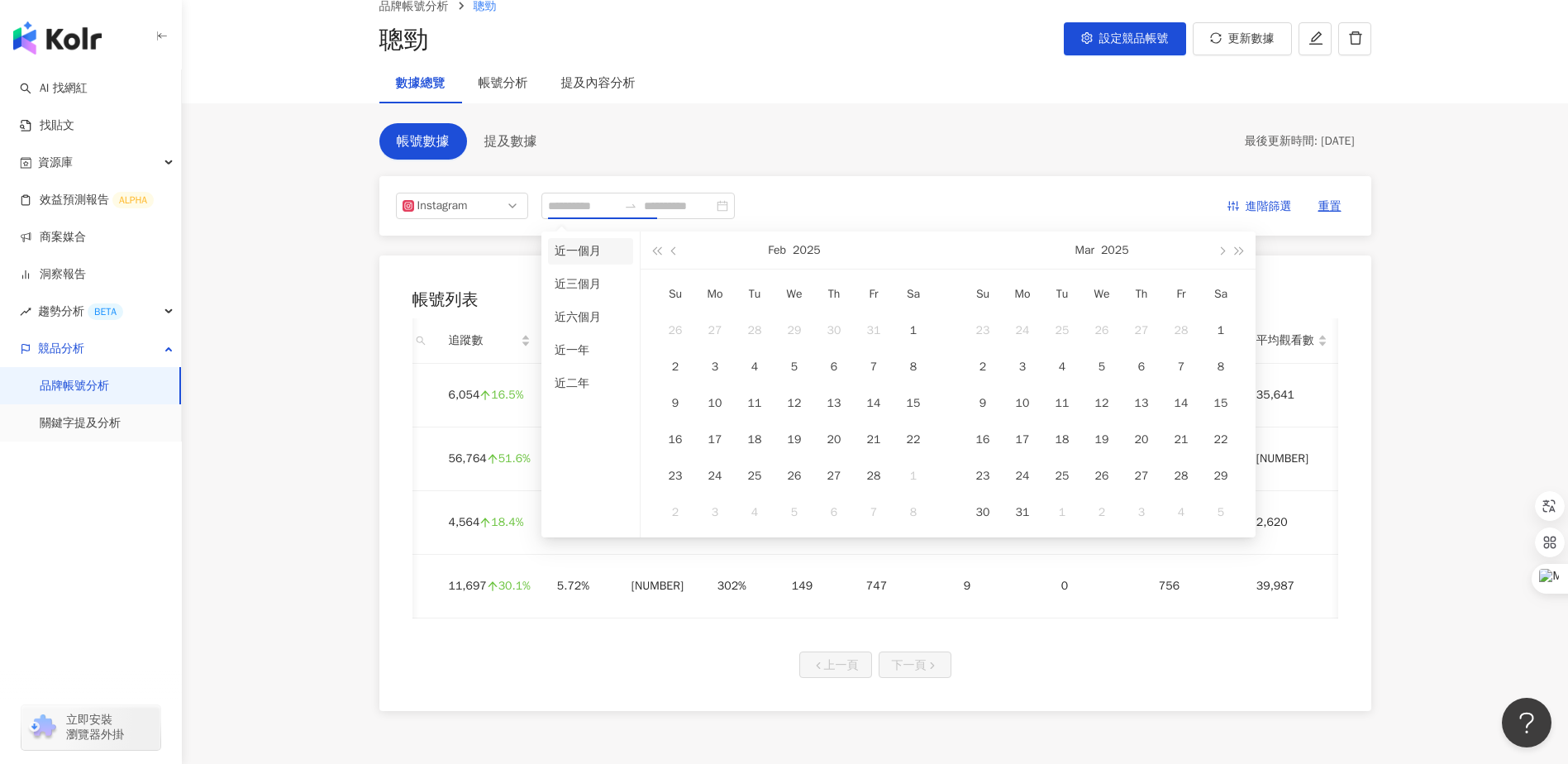 click on "近一個月" at bounding box center [590, 251] 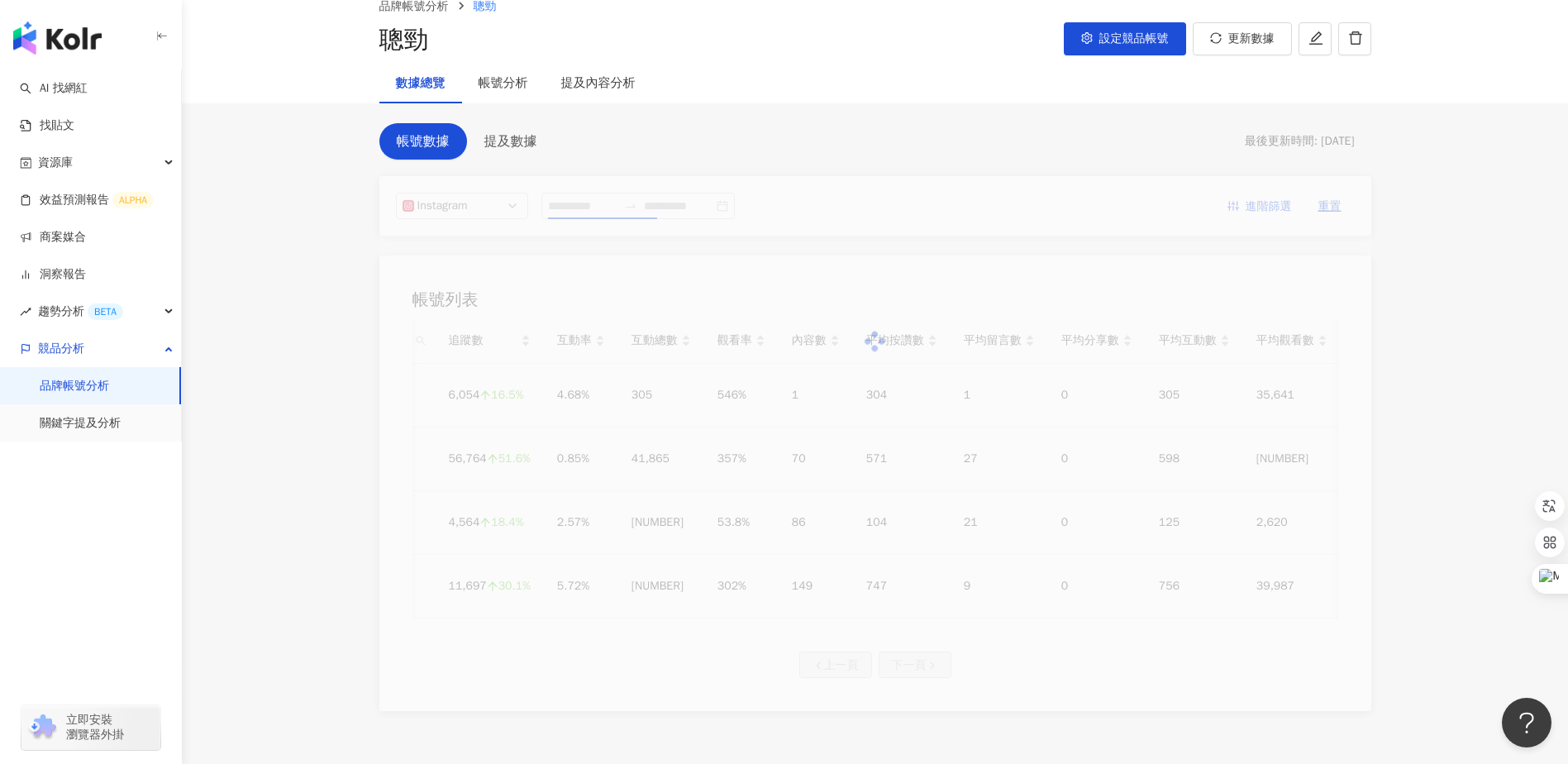 type on "**********" 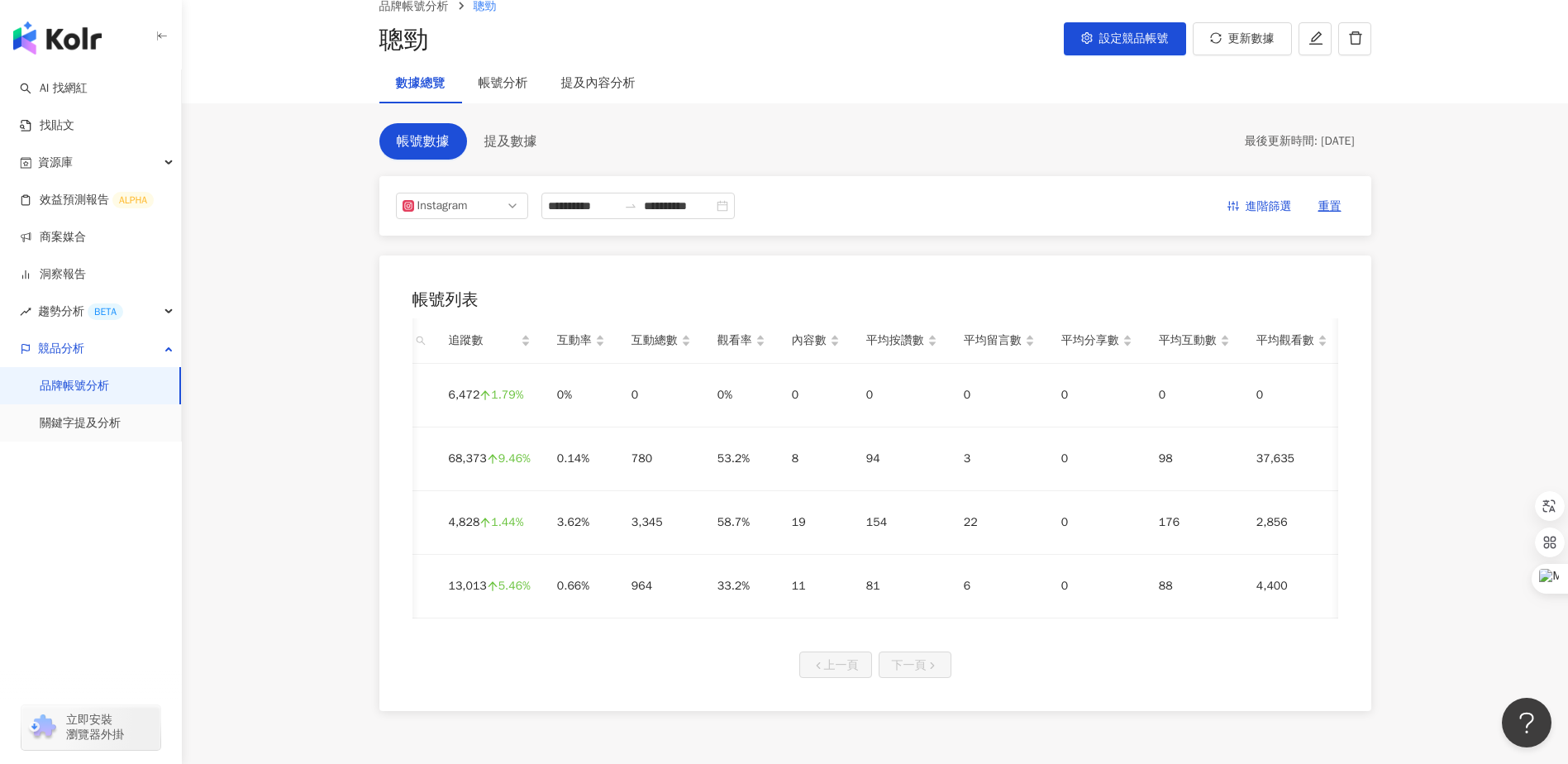 scroll, scrollTop: 0, scrollLeft: 0, axis: both 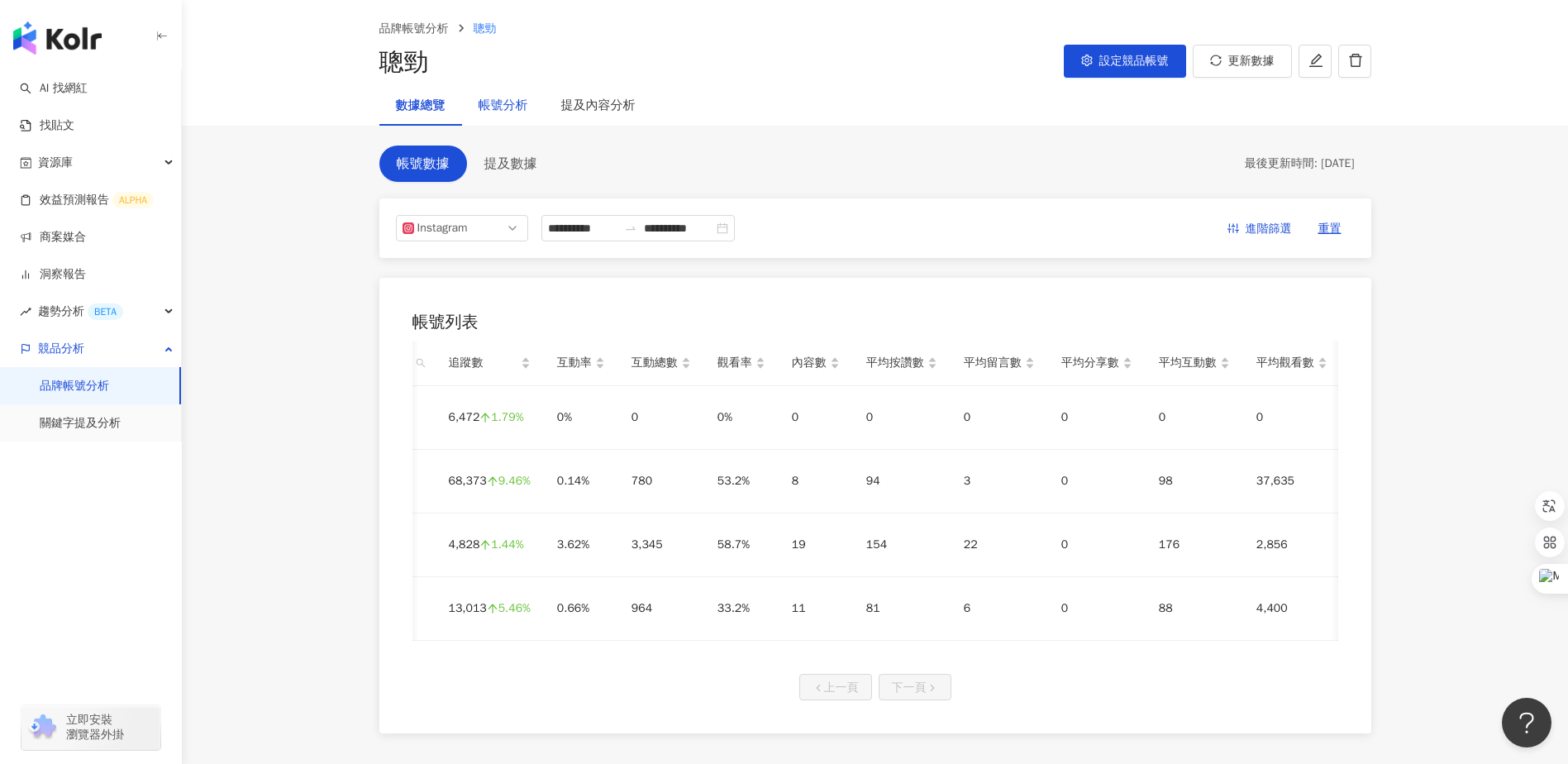 click on "帳號分析" at bounding box center [503, 106] 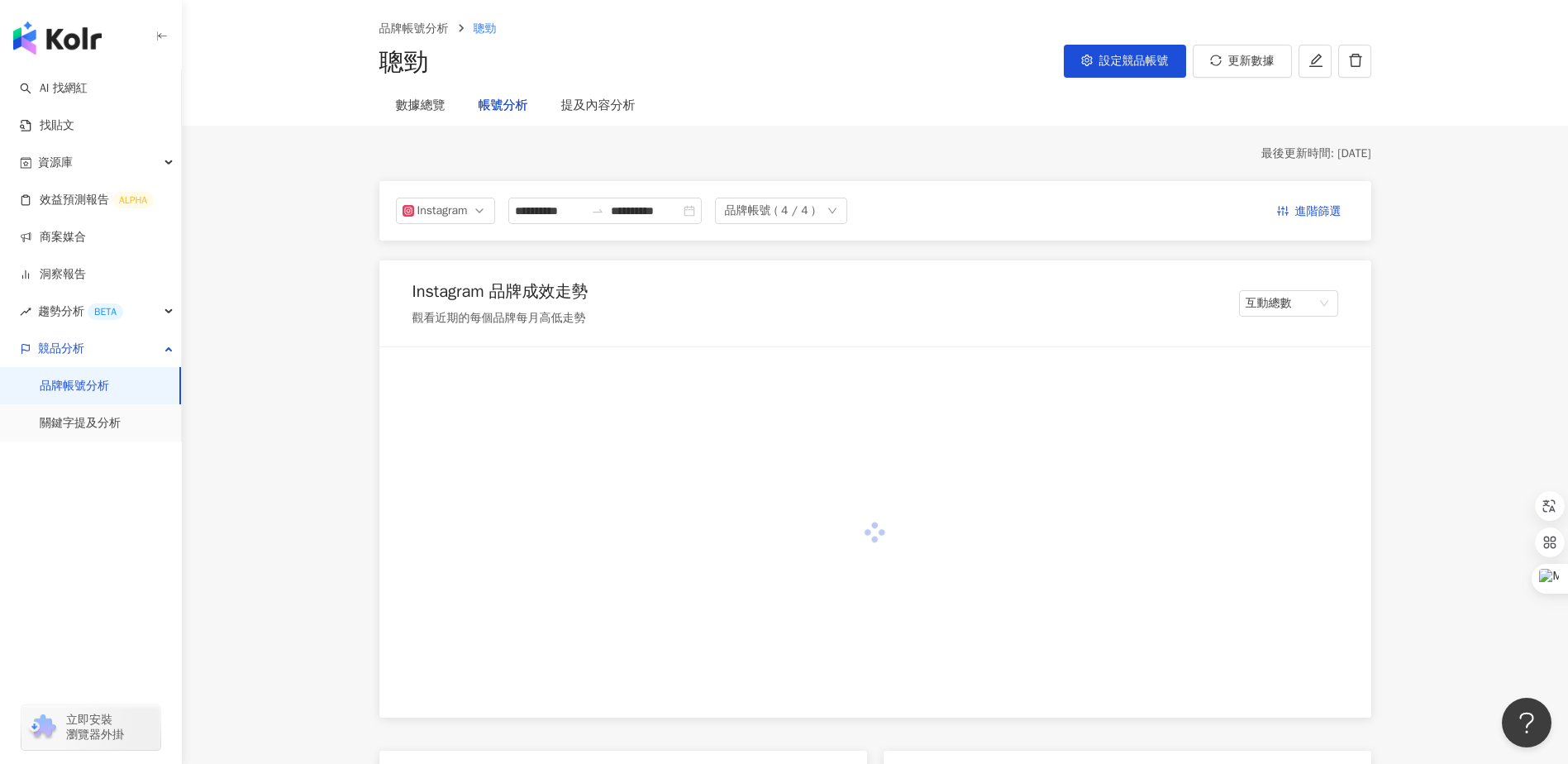 scroll, scrollTop: 0, scrollLeft: 0, axis: both 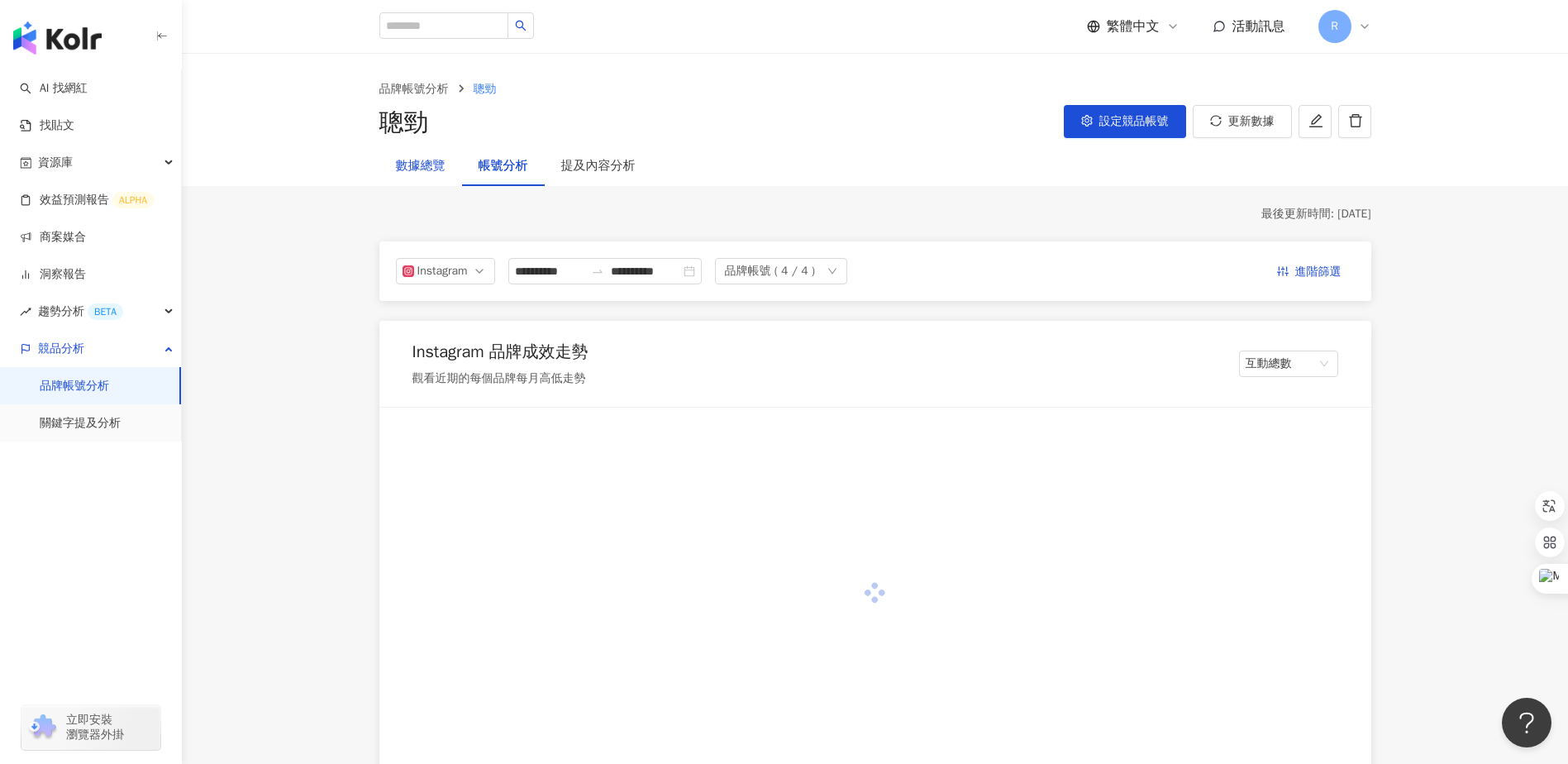 click on "數據總覽" at bounding box center [421, 166] 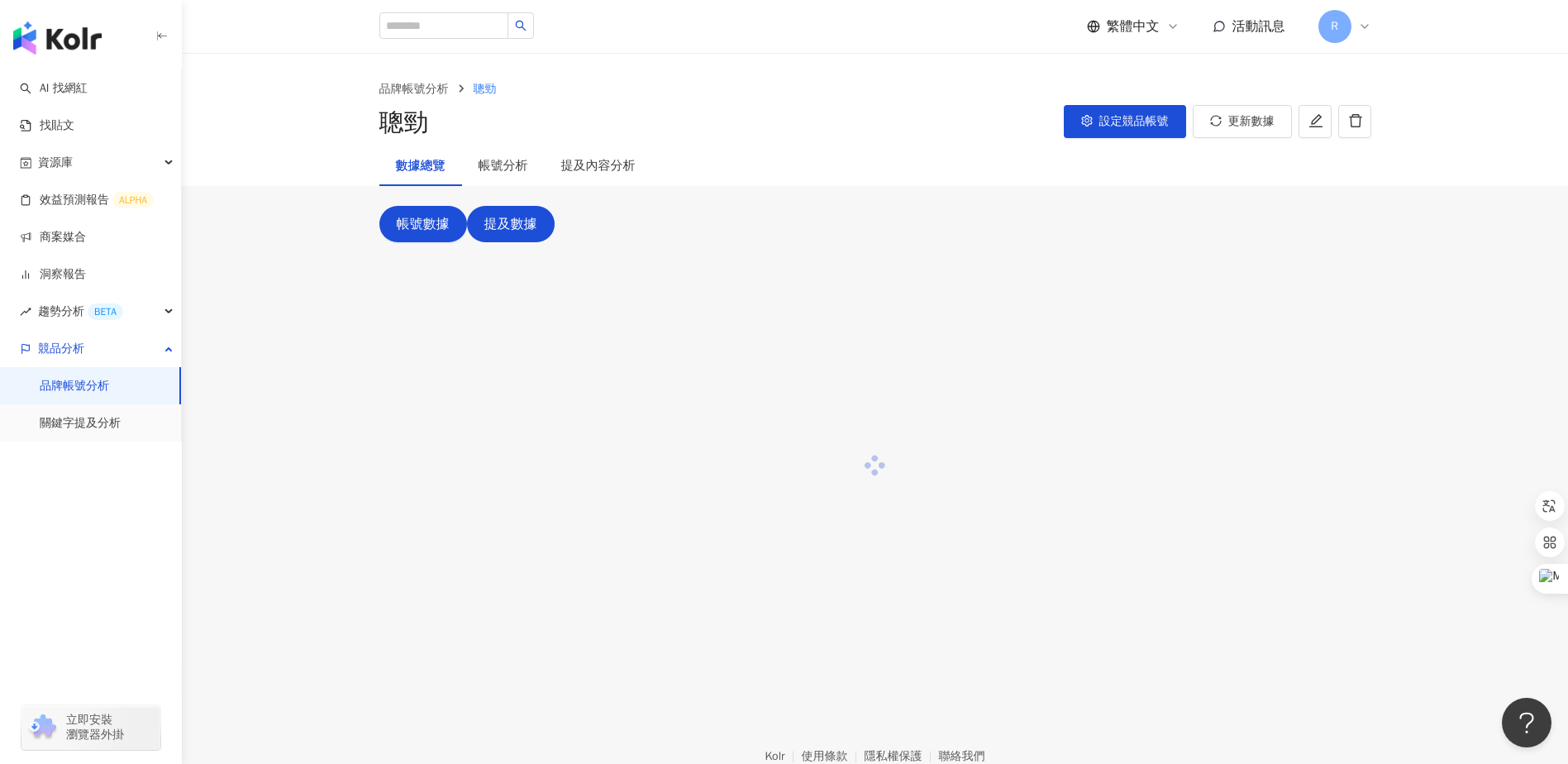 click on "提及數據" at bounding box center (511, 224) 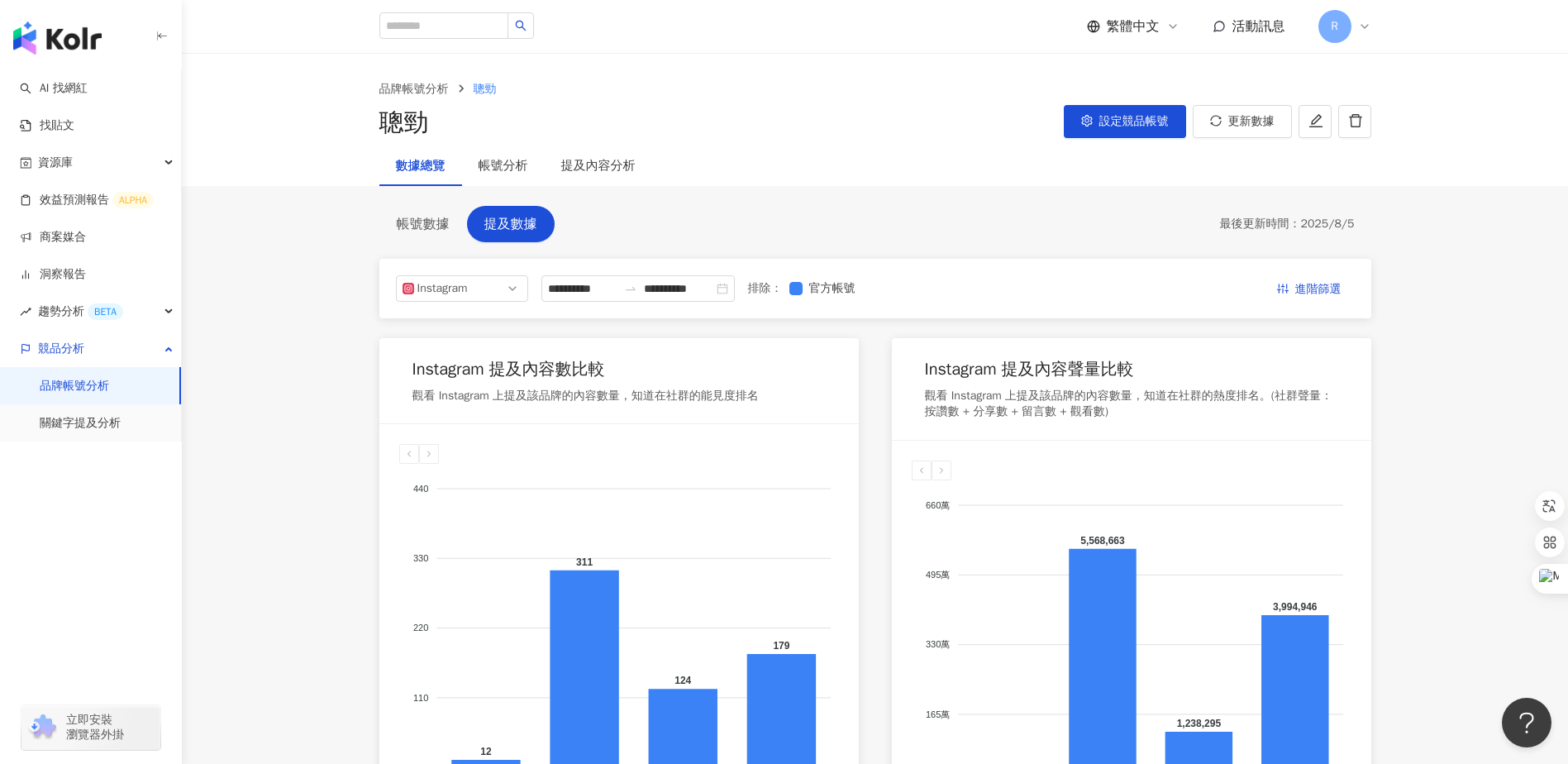 drag, startPoint x: 1458, startPoint y: 334, endPoint x: 1426, endPoint y: 300, distance: 46.69047 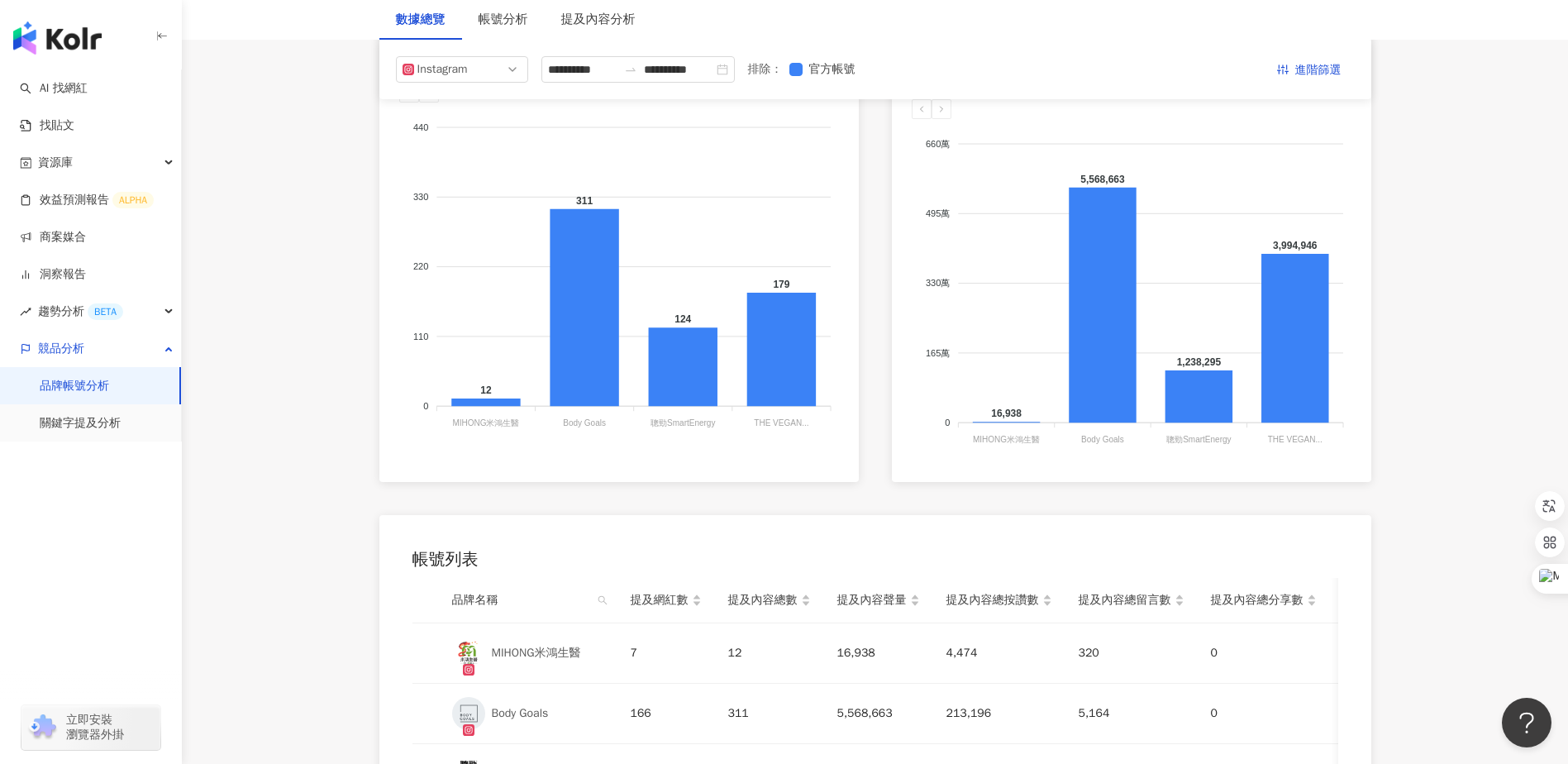 scroll, scrollTop: 531, scrollLeft: 0, axis: vertical 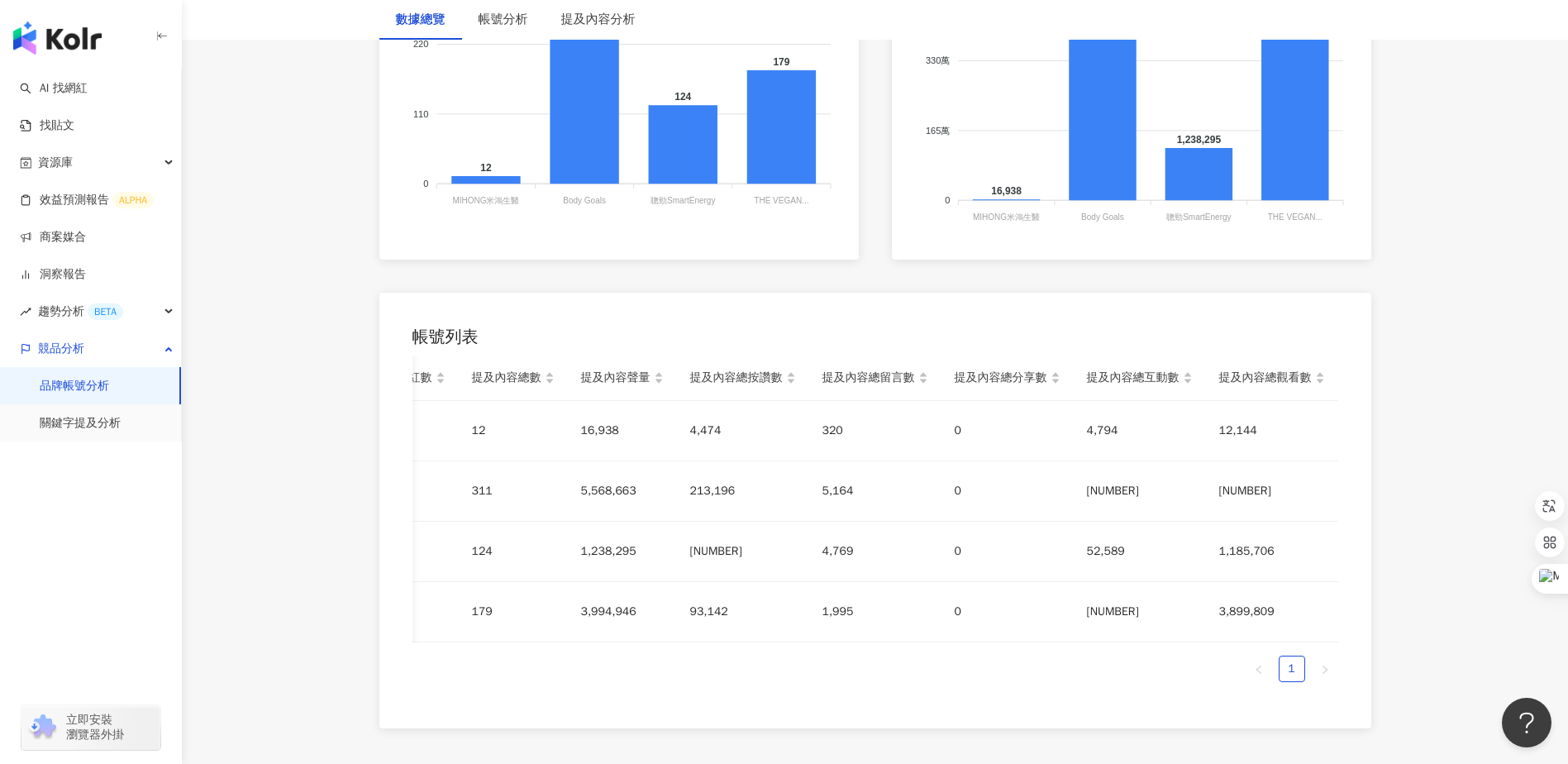 click on "**********" at bounding box center (875, 99) 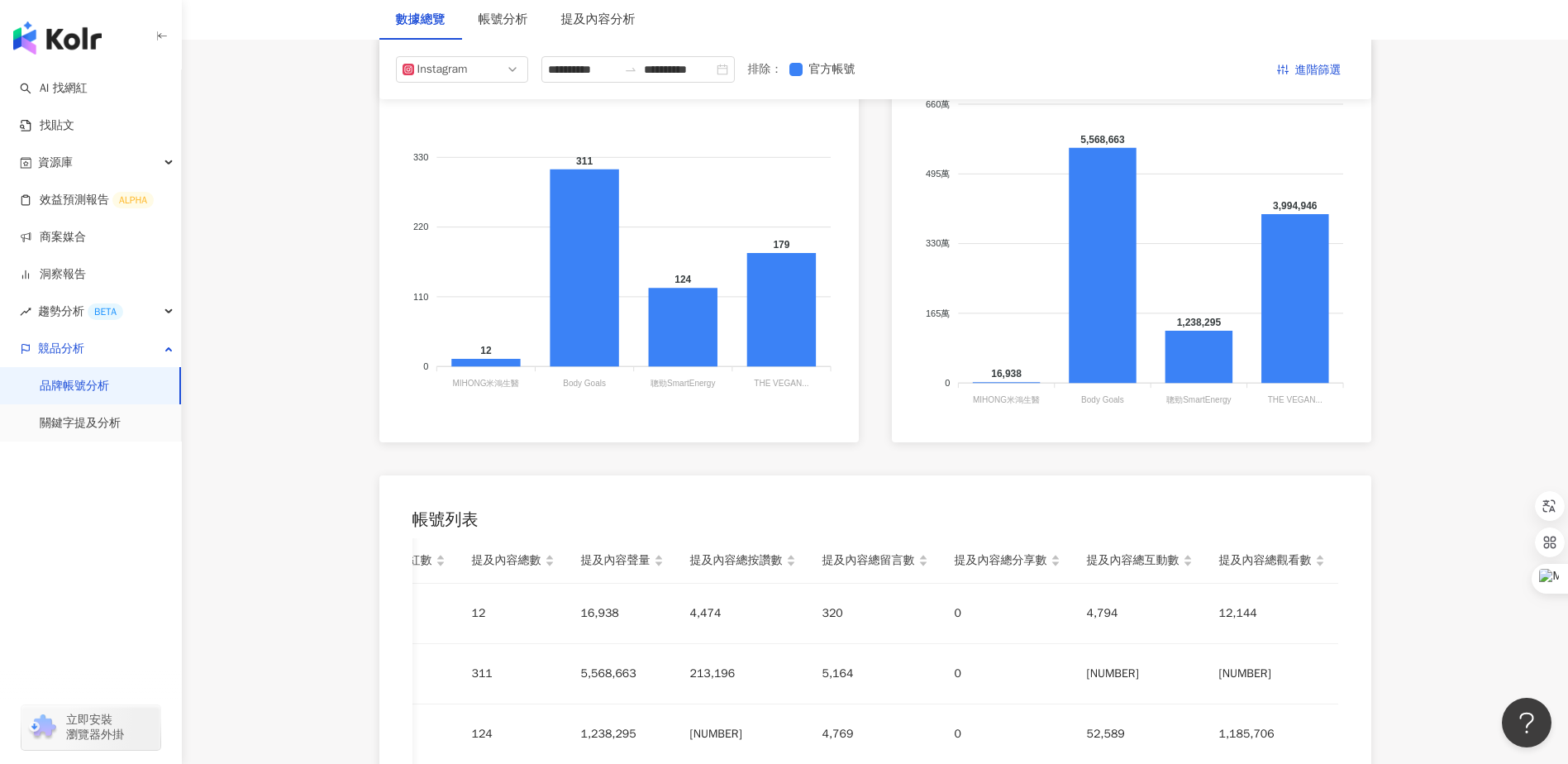 scroll, scrollTop: 0, scrollLeft: 0, axis: both 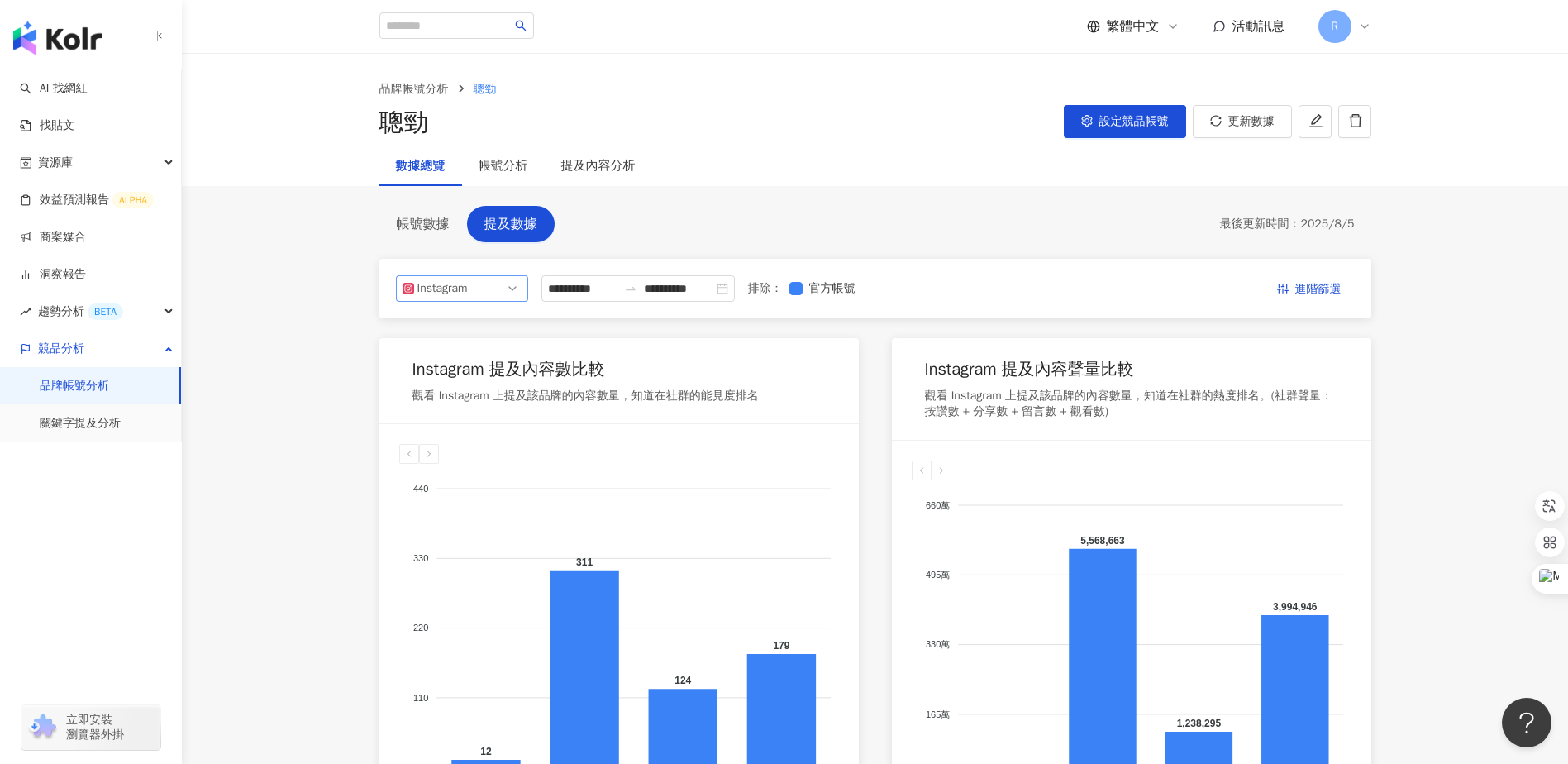 click on "Instagram" at bounding box center (444, 289) 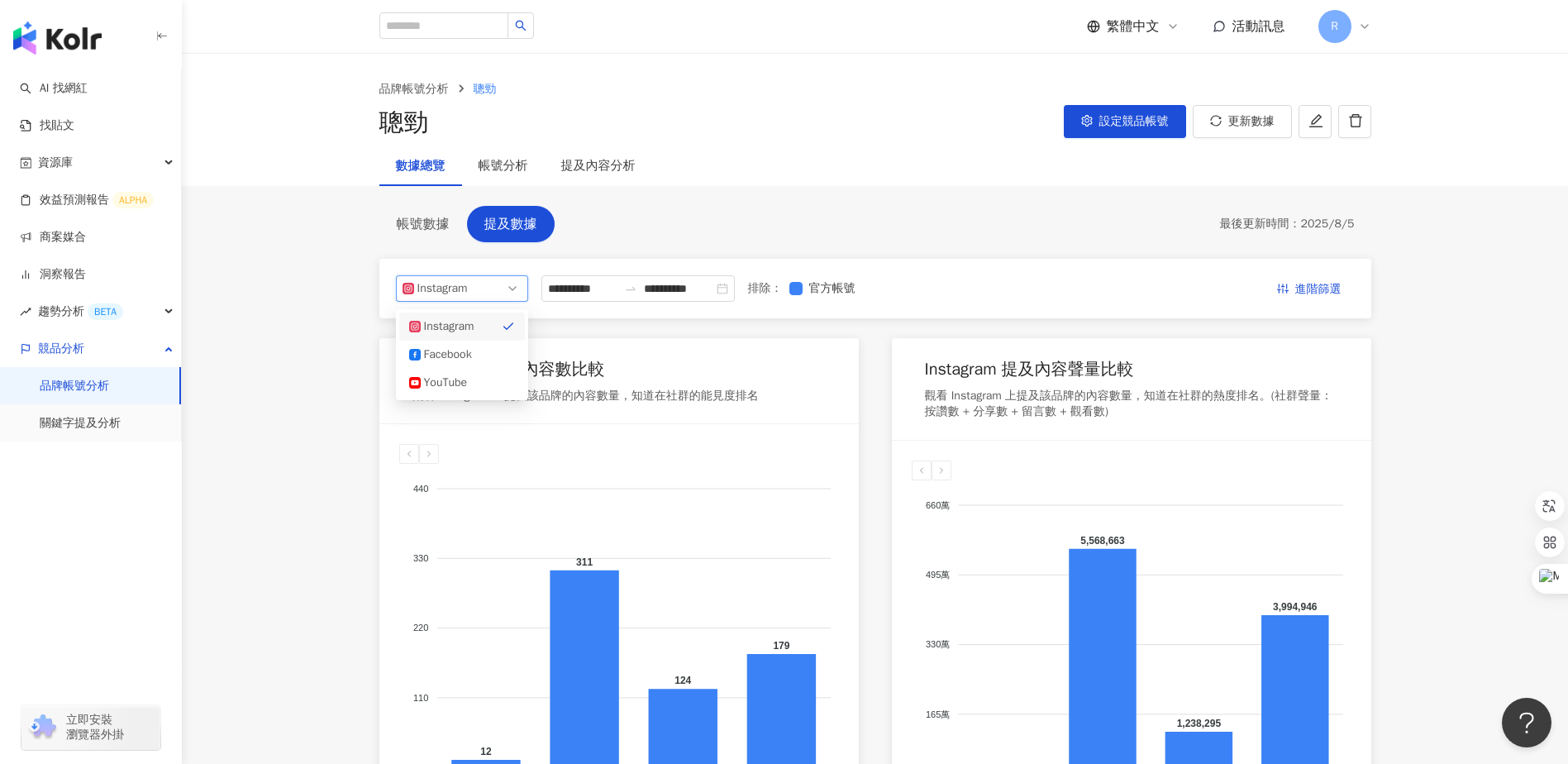 click on "Facebook" at bounding box center (450, 355) 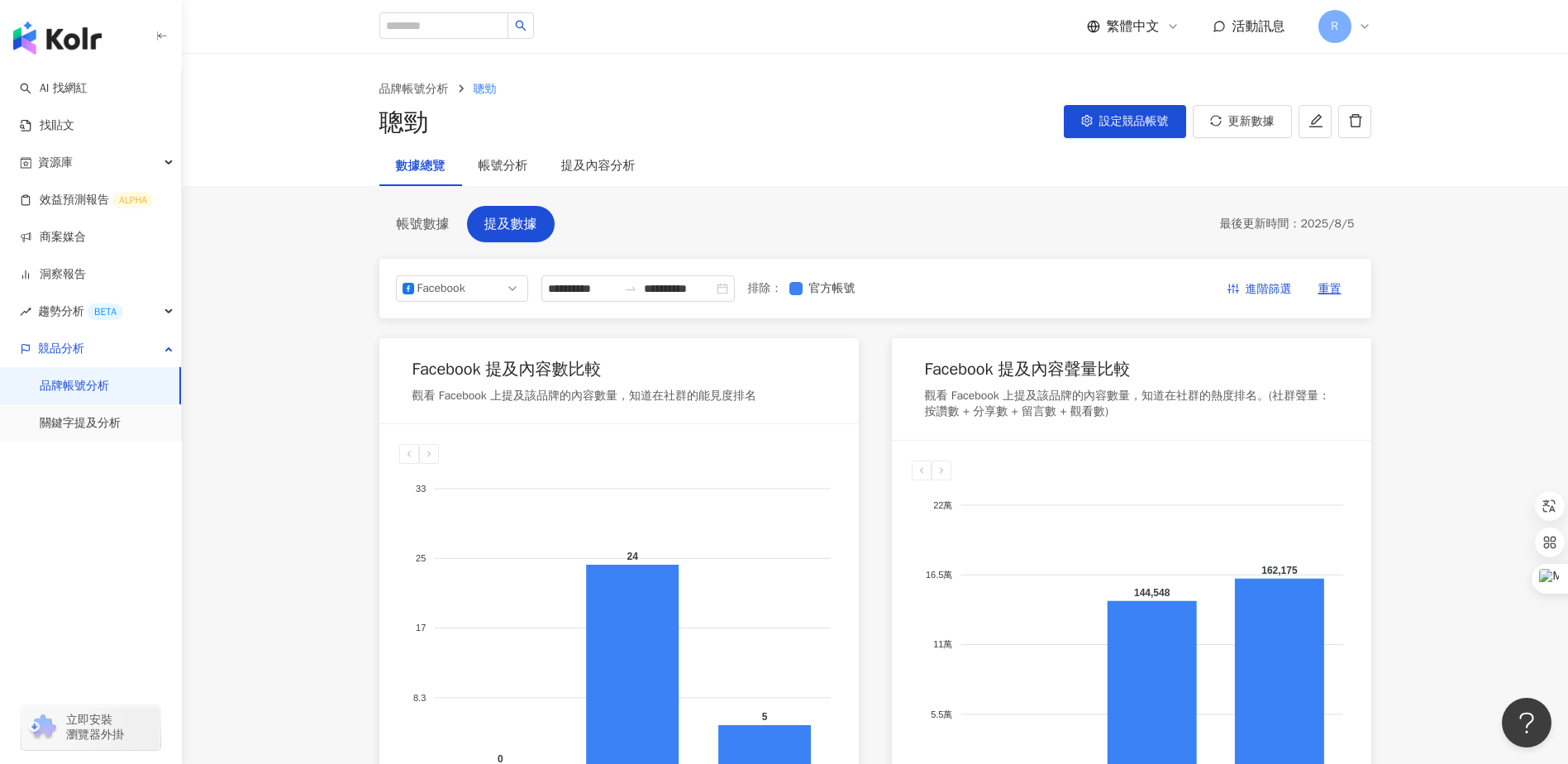 click on "**********" at bounding box center (875, 728) 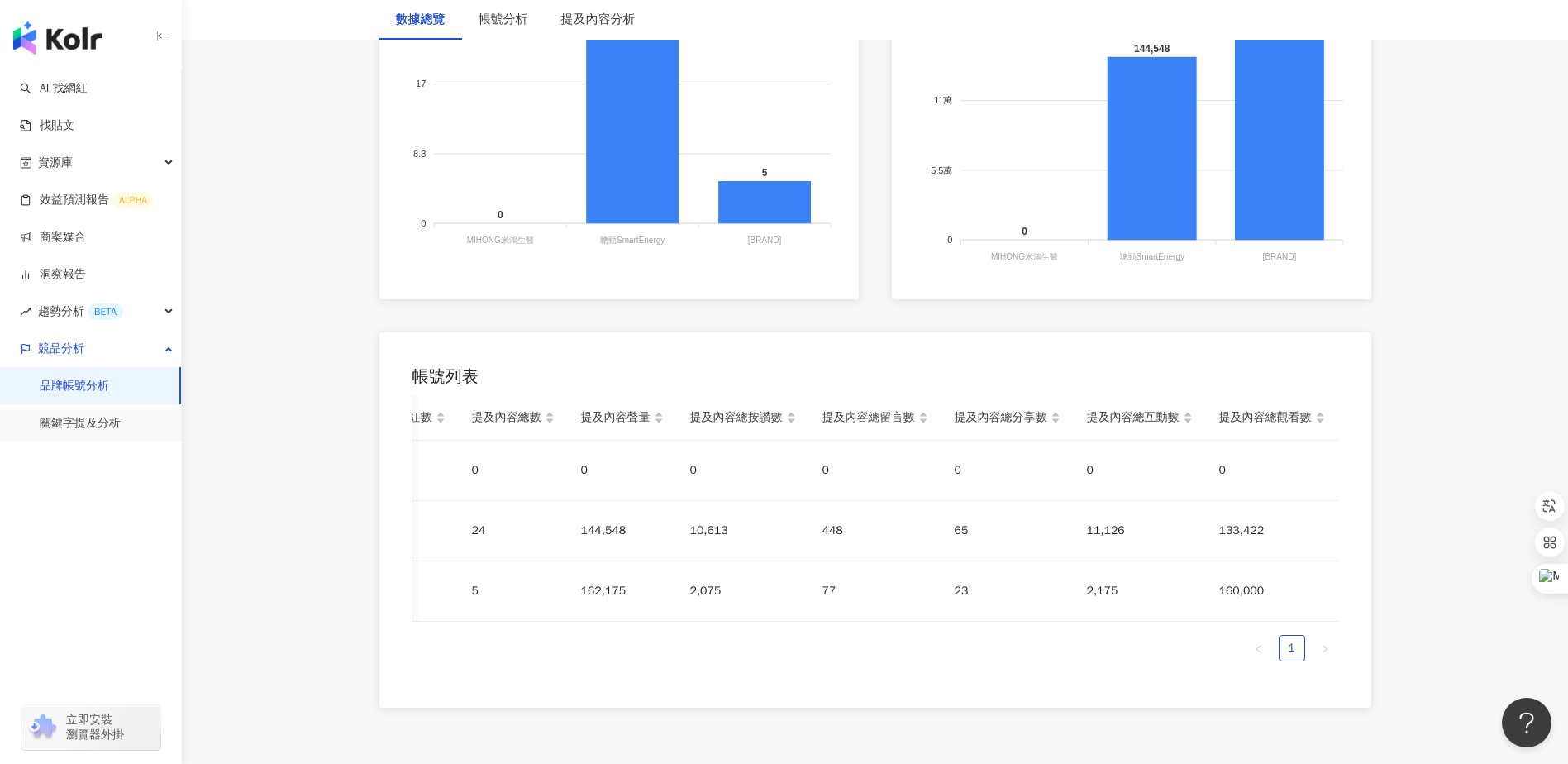 scroll, scrollTop: 586, scrollLeft: 0, axis: vertical 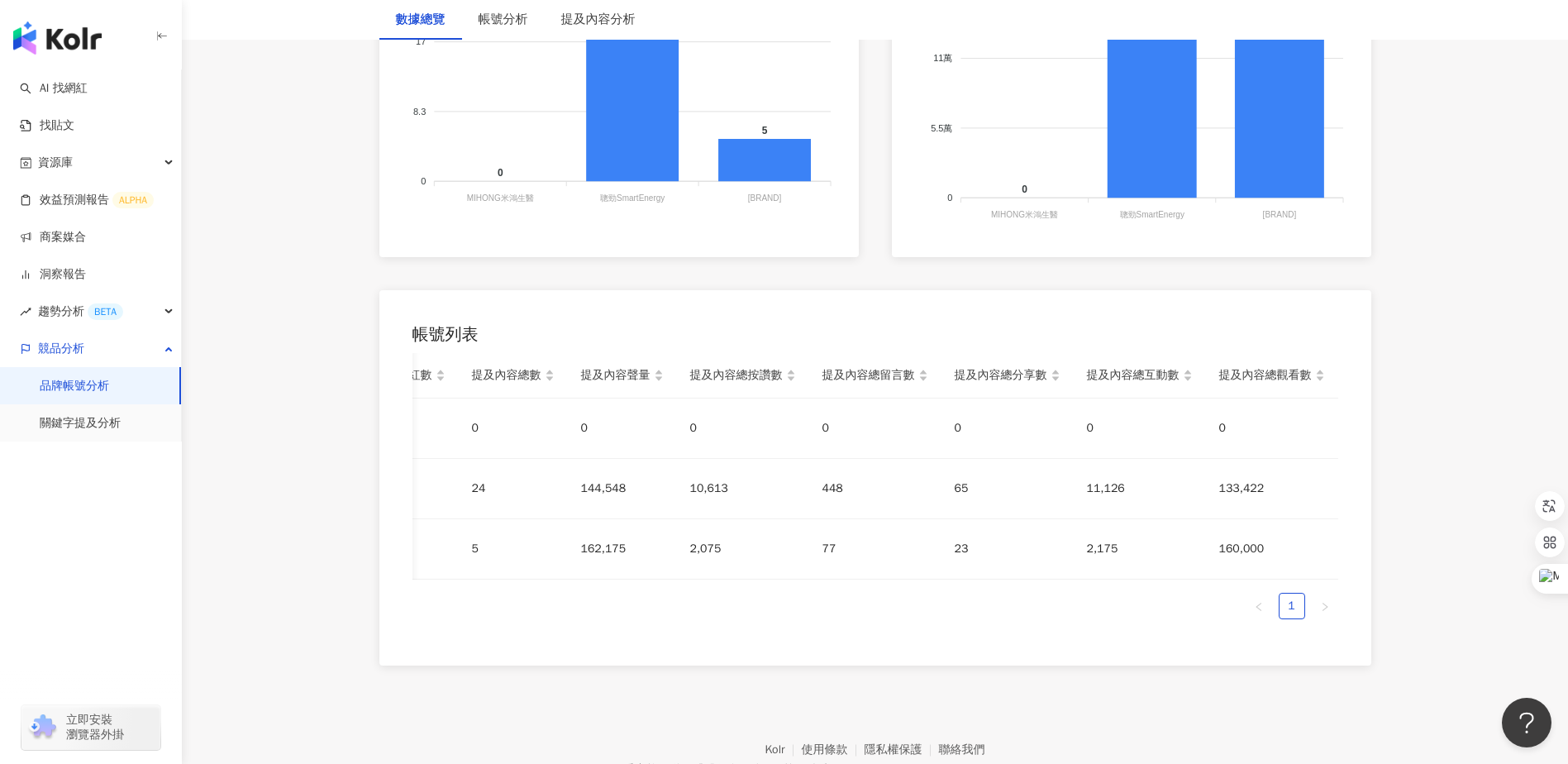 click on "**********" at bounding box center (875, 66) 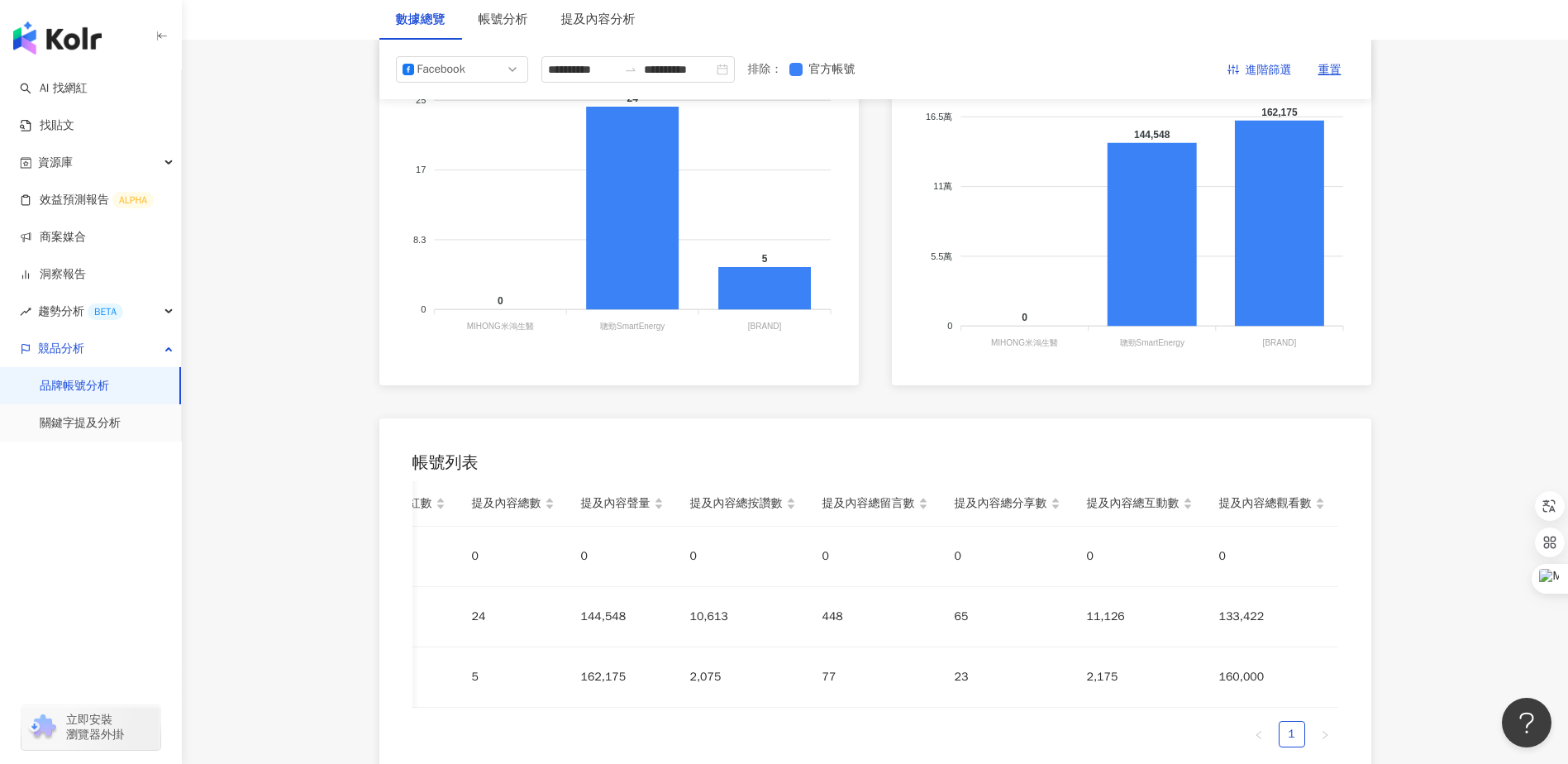 scroll, scrollTop: 0, scrollLeft: 0, axis: both 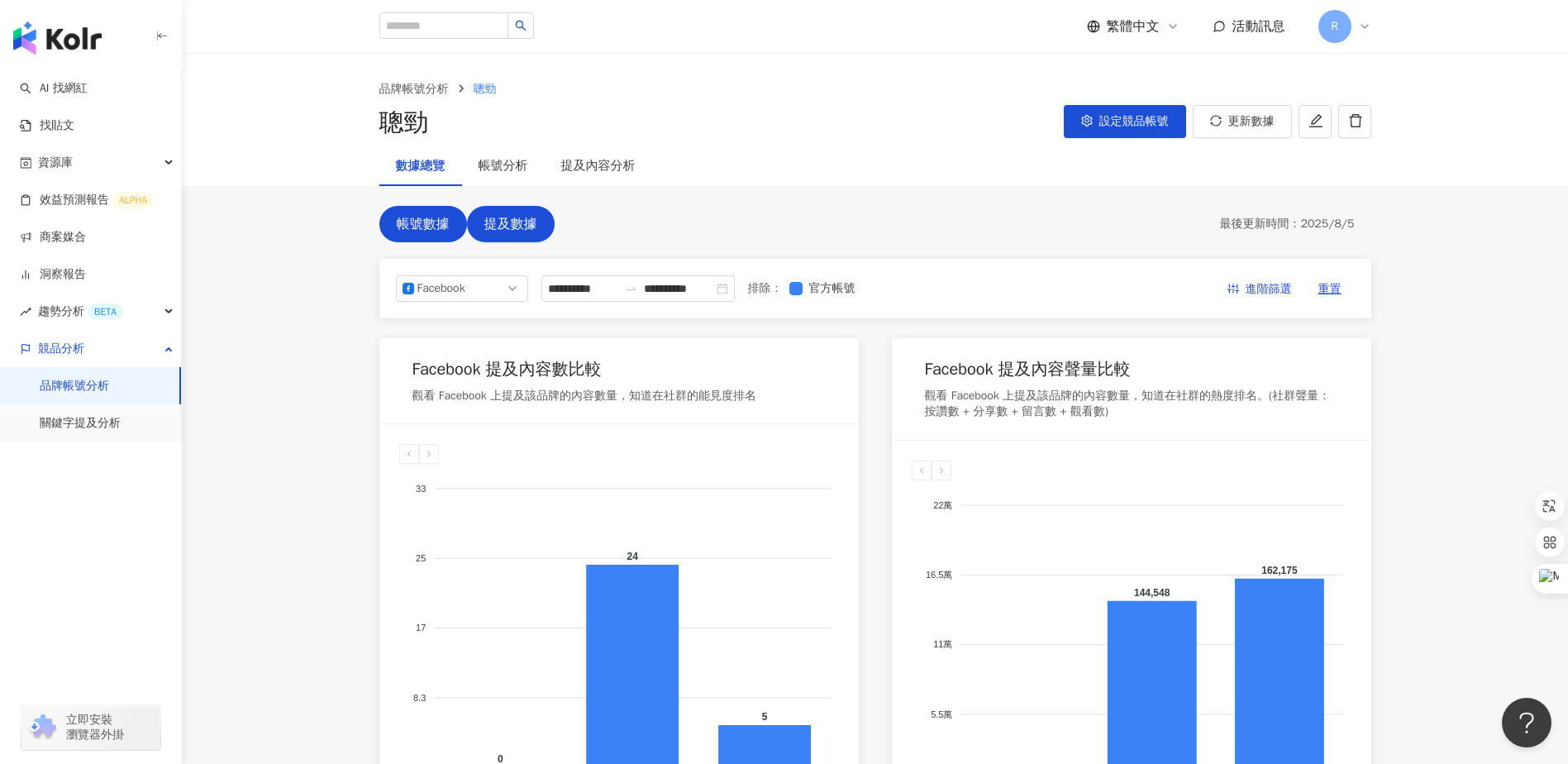 click on "帳號數據" at bounding box center (423, 224) 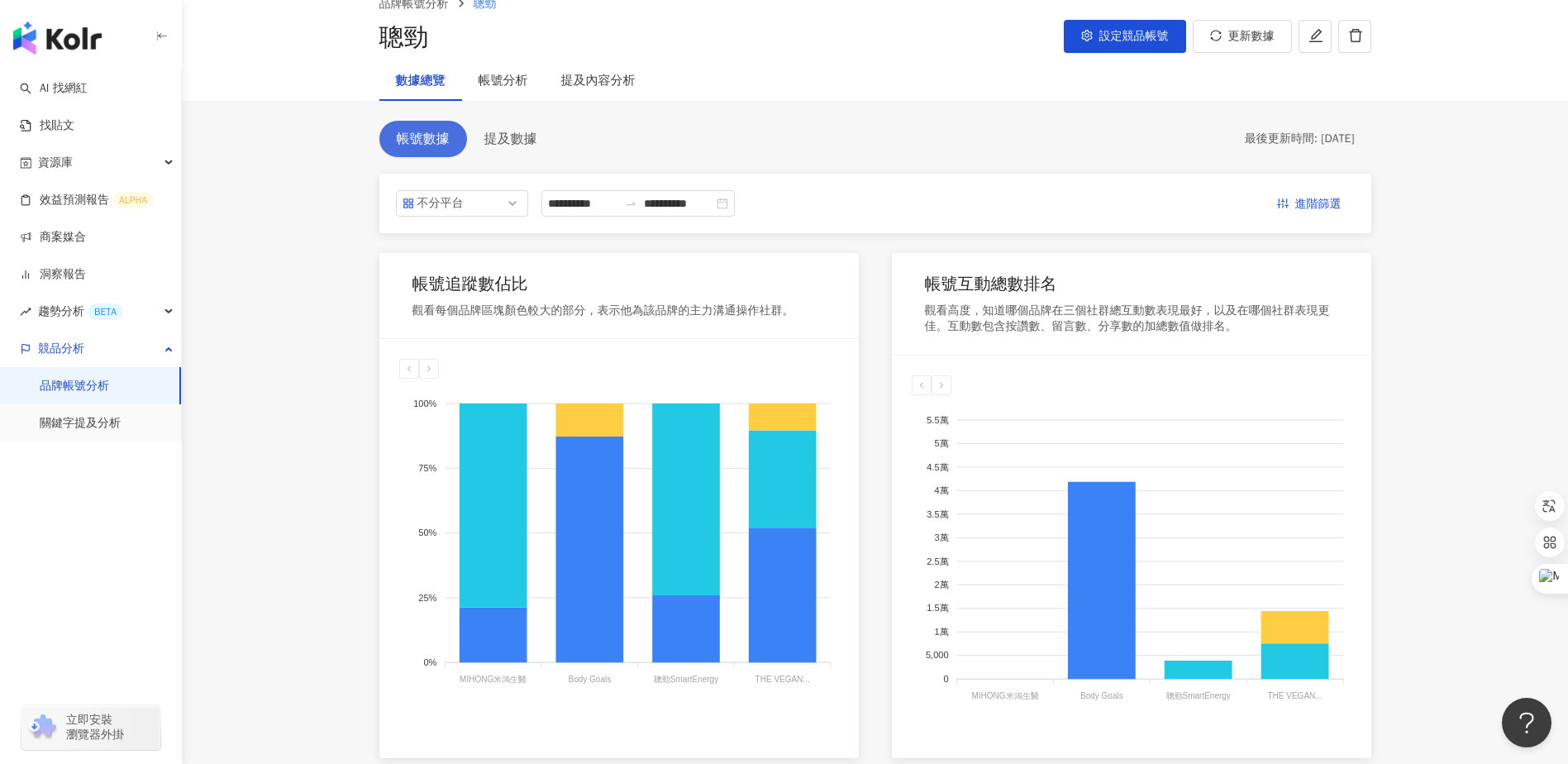 scroll, scrollTop: 83, scrollLeft: 0, axis: vertical 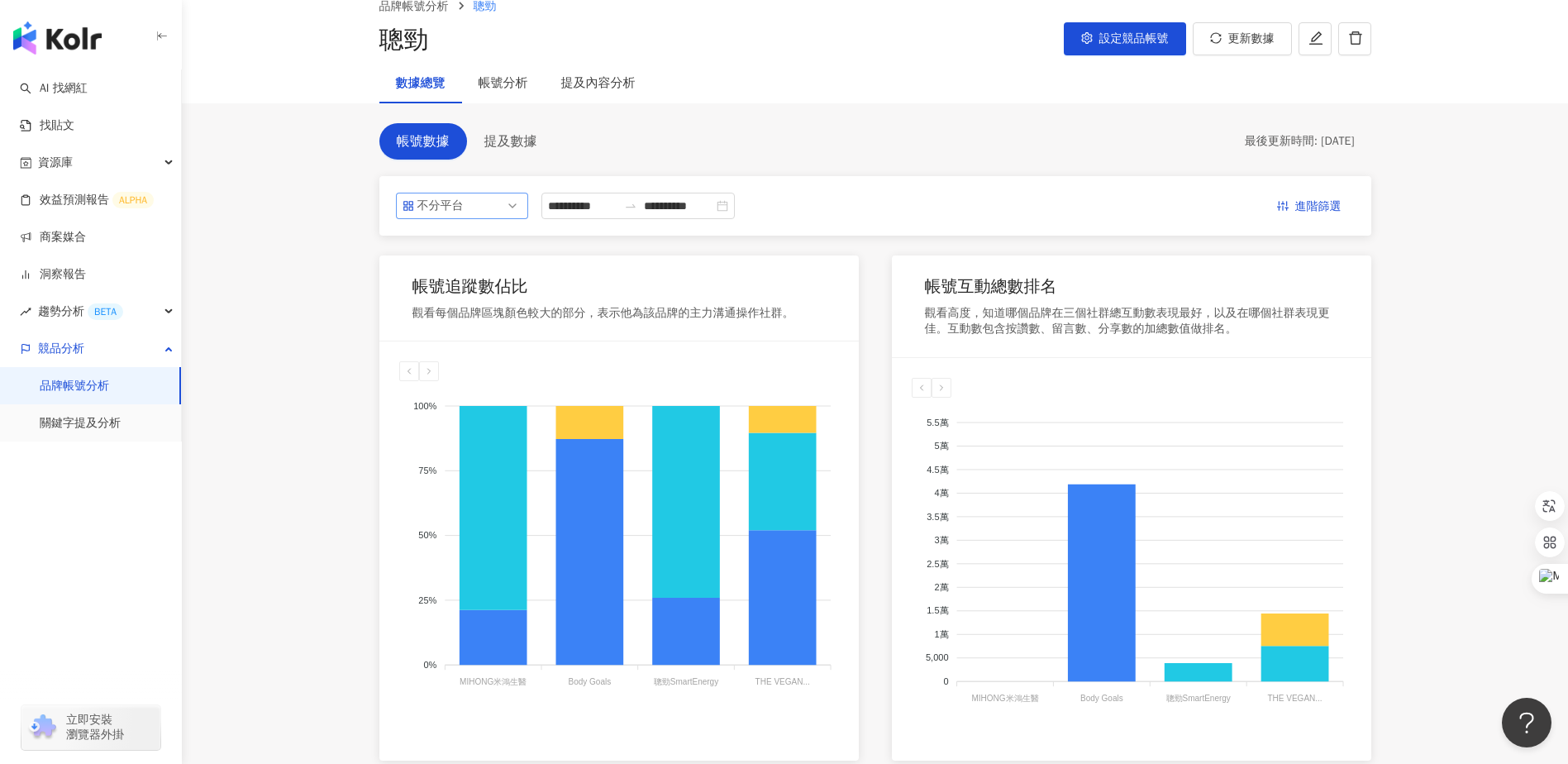 click on "不分平台" at bounding box center [444, 206] 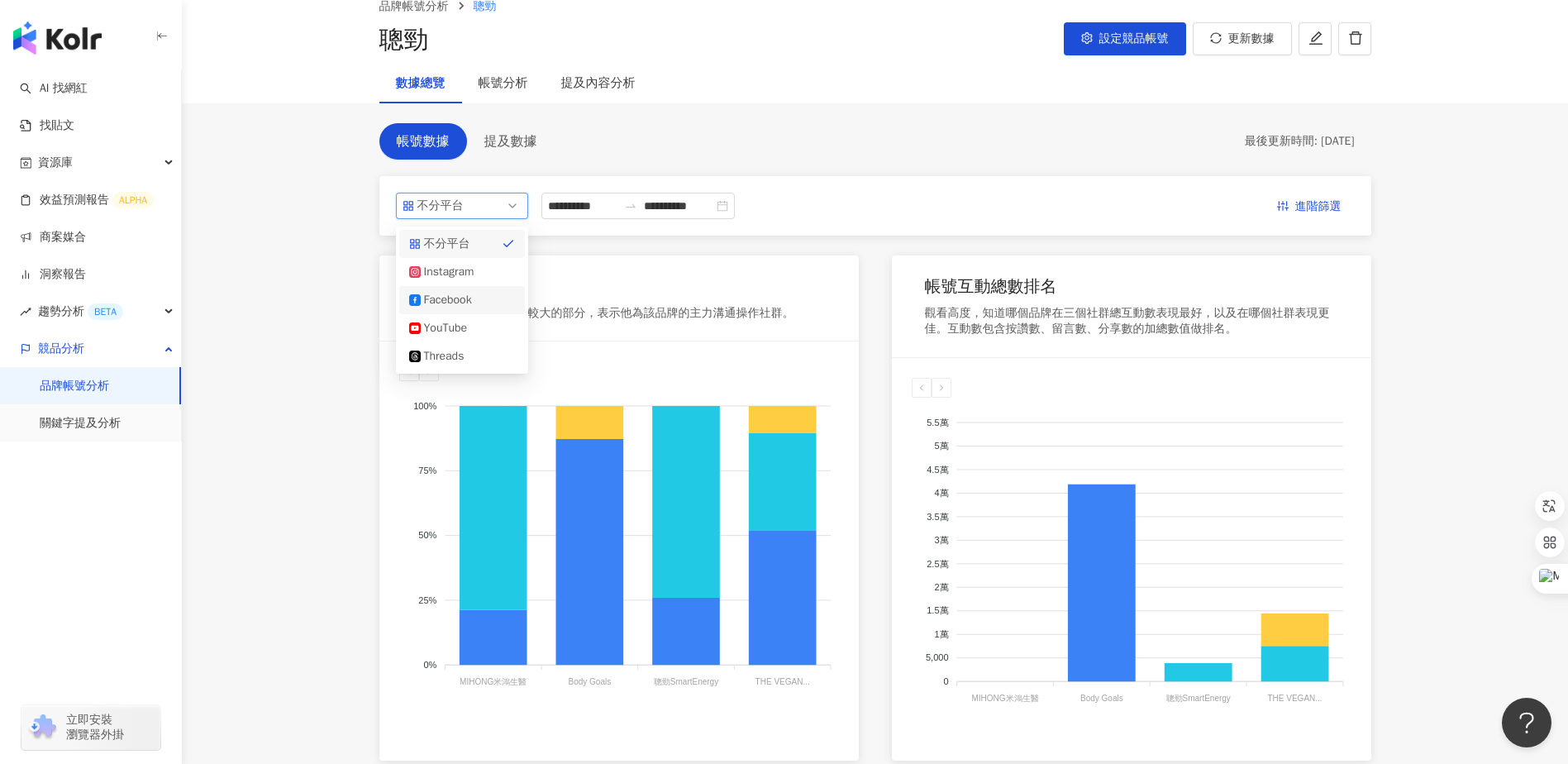 click on "Facebook" at bounding box center (450, 300) 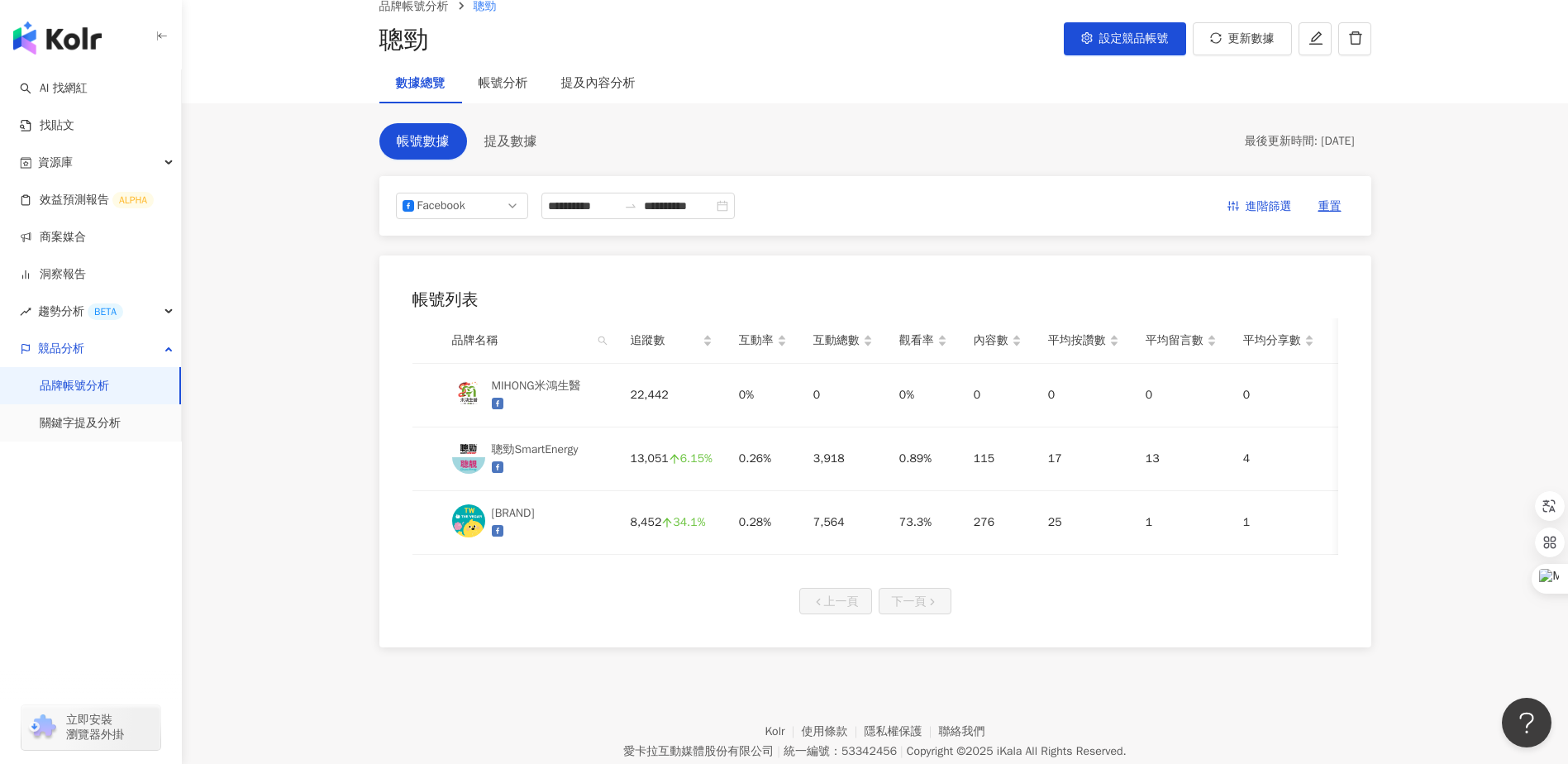 click on "**********" at bounding box center (875, 309) 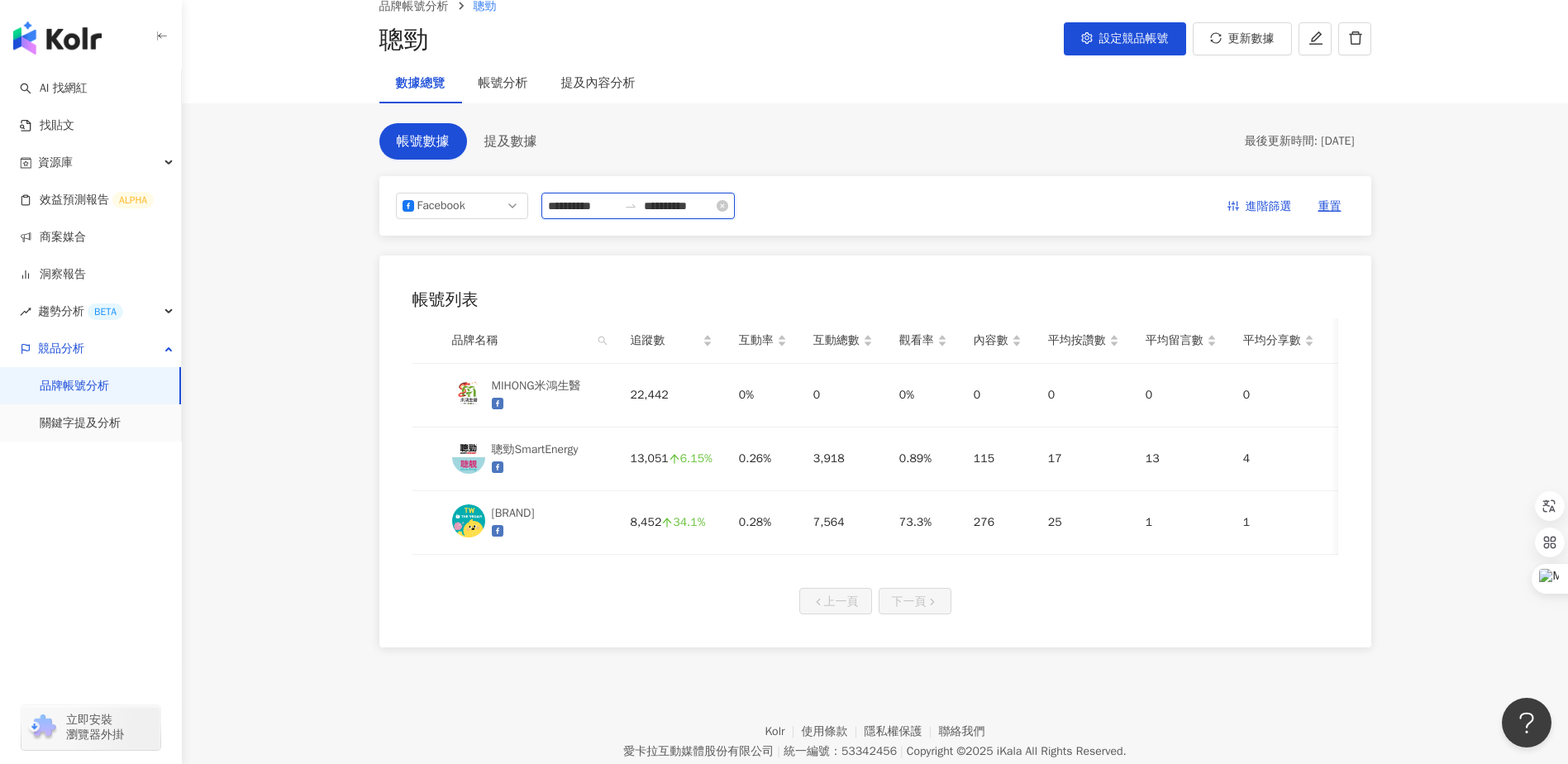 click on "**********" at bounding box center (583, 206) 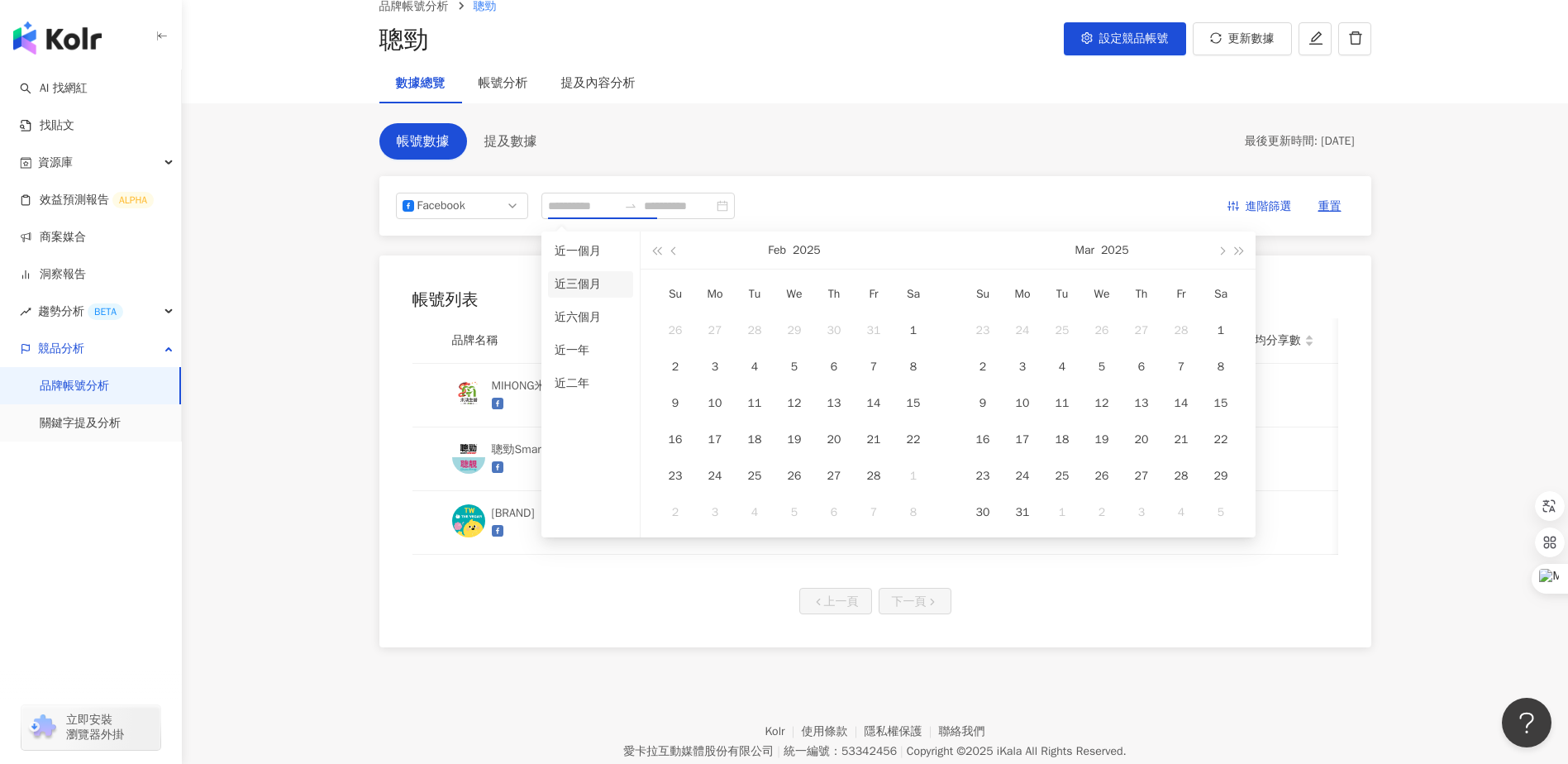click on "近三個月" at bounding box center (590, 284) 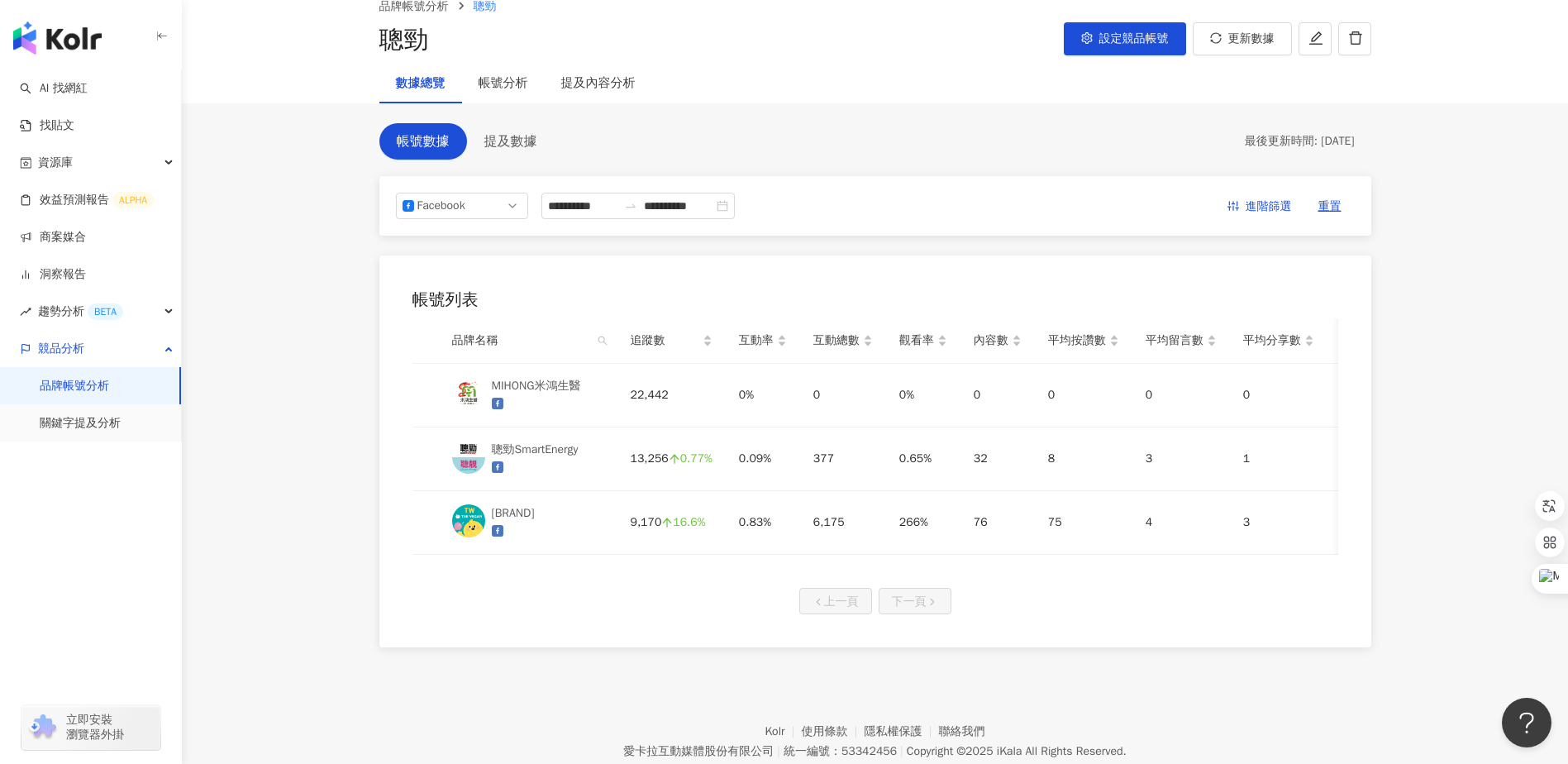click on "帳號列表 品牌名稱 追蹤數 互動率 互動總數 觀看率 內容數 平均按讚數 平均留言數 平均分享數 平均互動數 平均觀看數                         MIHONG米鴻生醫 22,442 0% 0 0% 0 0 0 0 0 0 聰勁SmartEnergy 13,256 0.77% 0.09% 377 0.65% 32 8 3 1 12 86 THE VEGAN樂維根 9,170 16.6% 0.83% 6,175 266% 76 75 4 3 81 29,266 上一頁 下一頁" at bounding box center (875, 451) 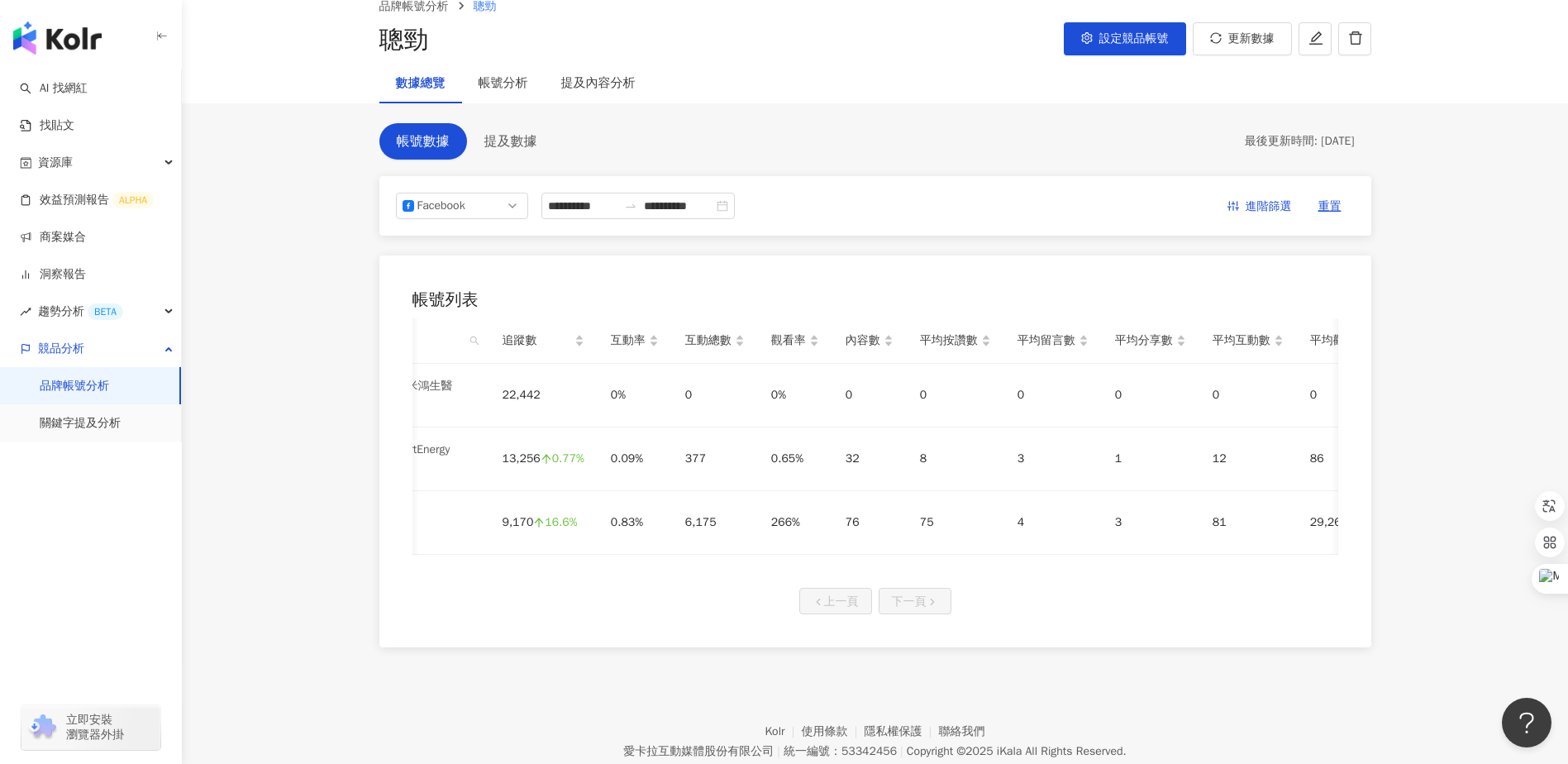 scroll, scrollTop: 0, scrollLeft: 182, axis: horizontal 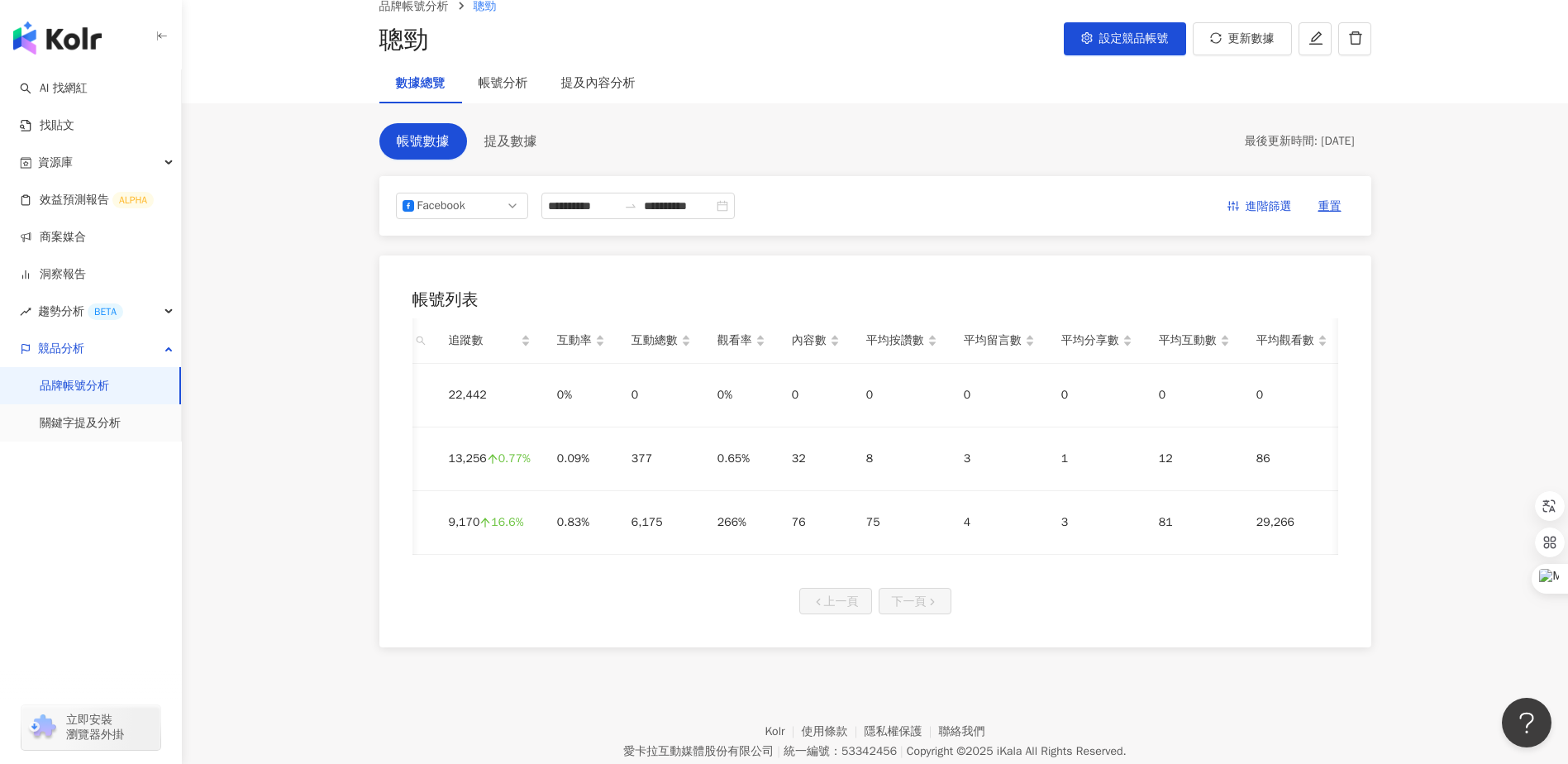 click on "**********" at bounding box center (875, 385) 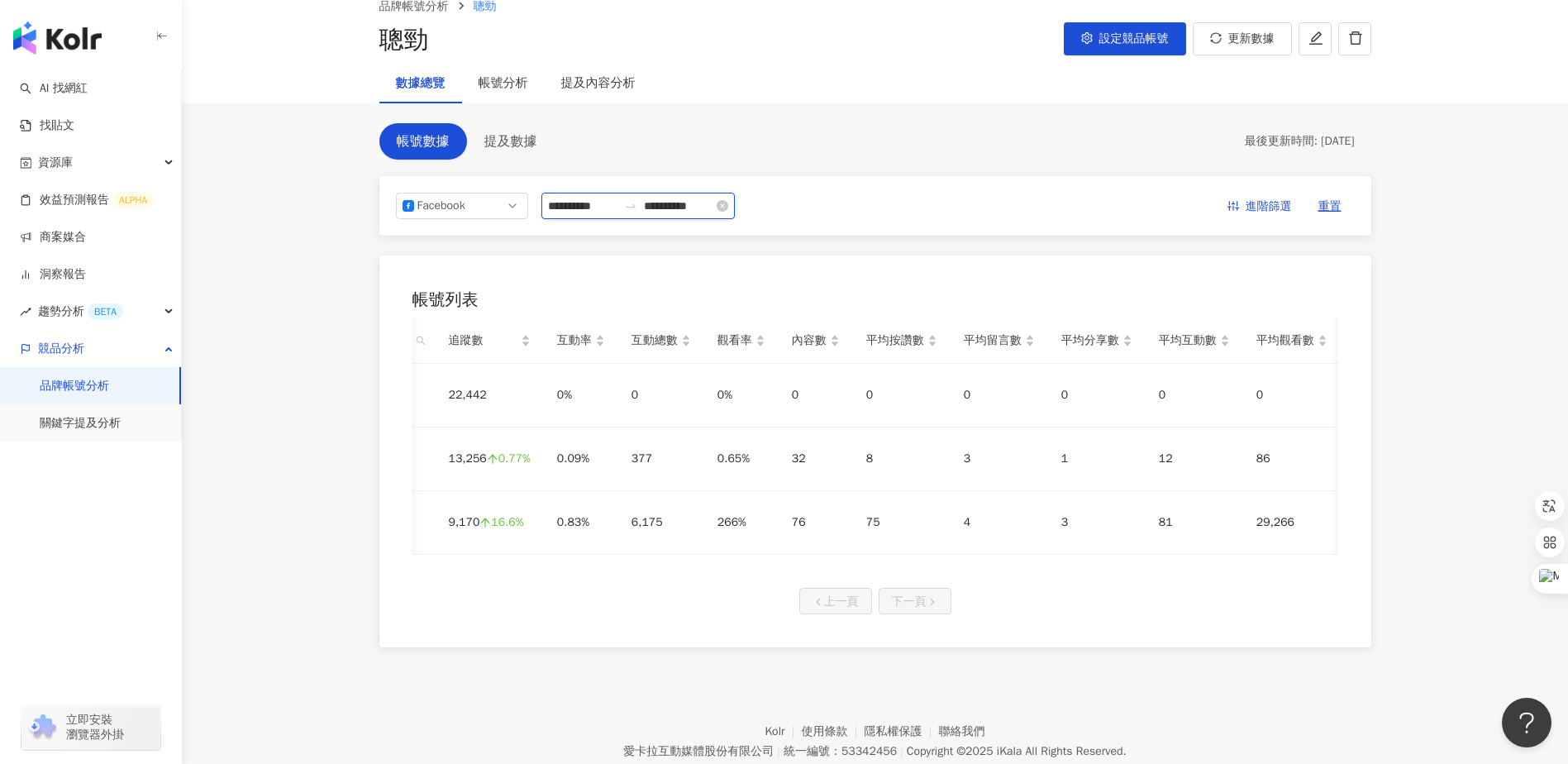 click on "**********" at bounding box center [583, 206] 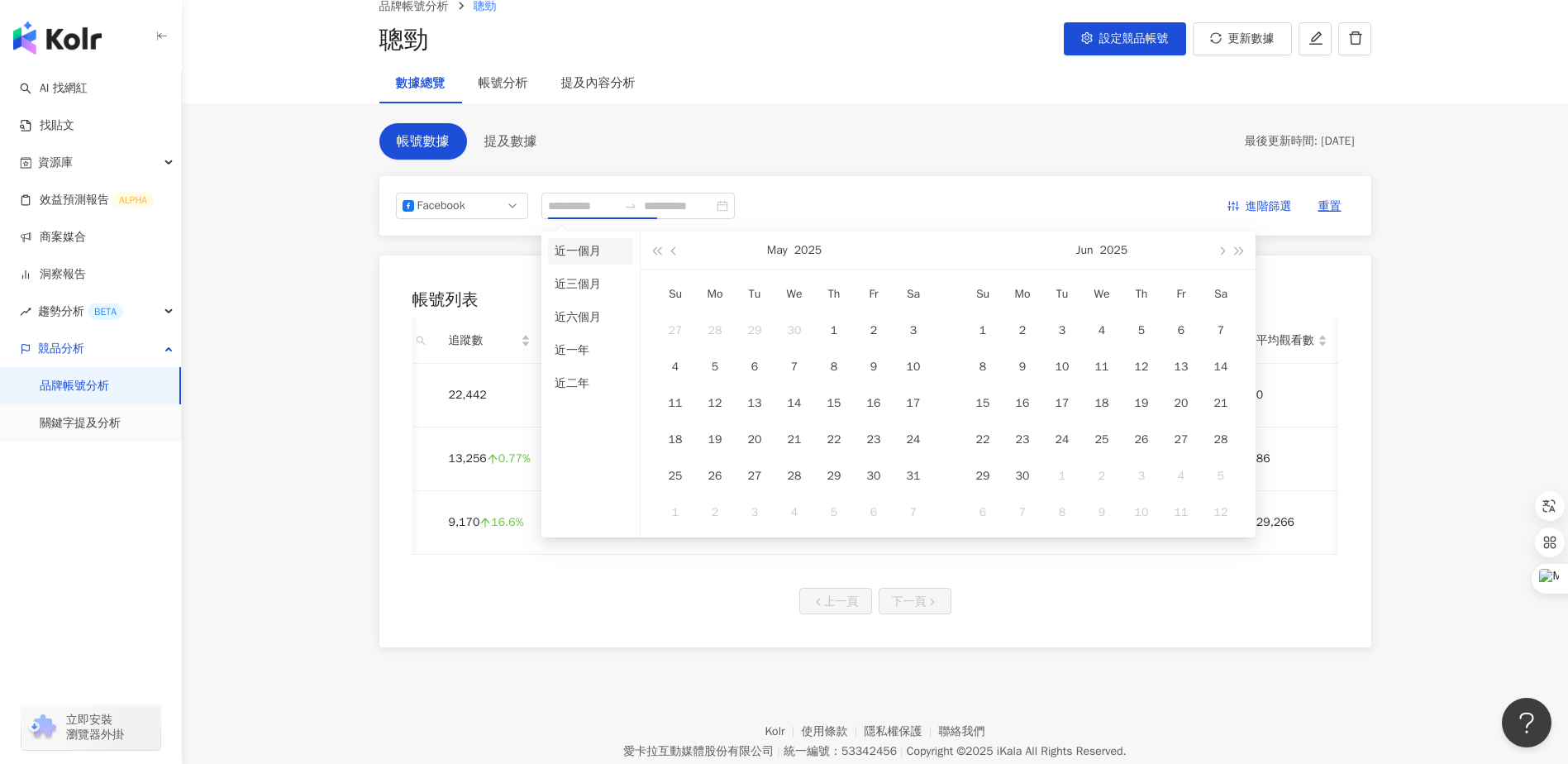 click on "近一個月" at bounding box center (590, 251) 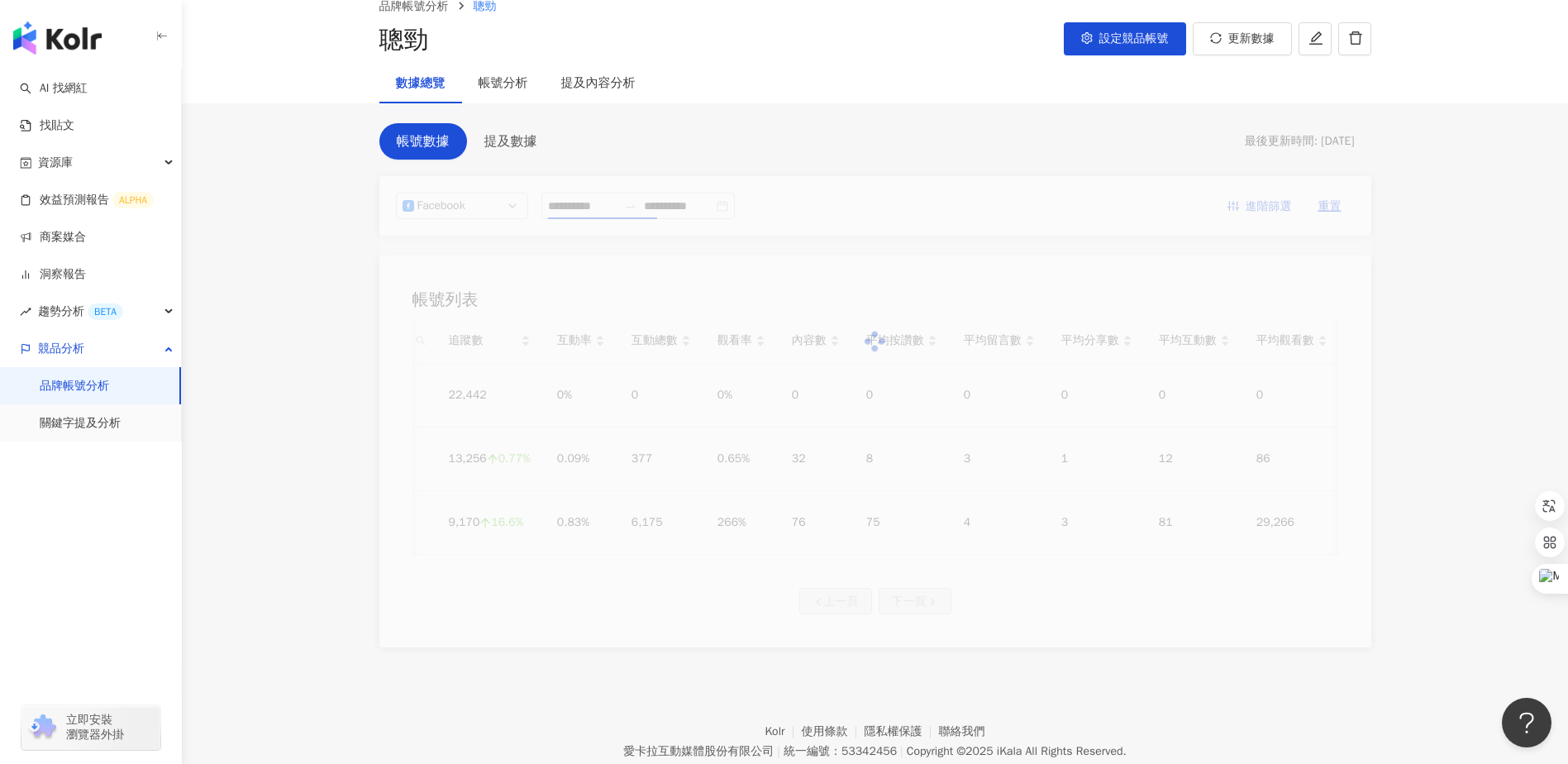 type on "**********" 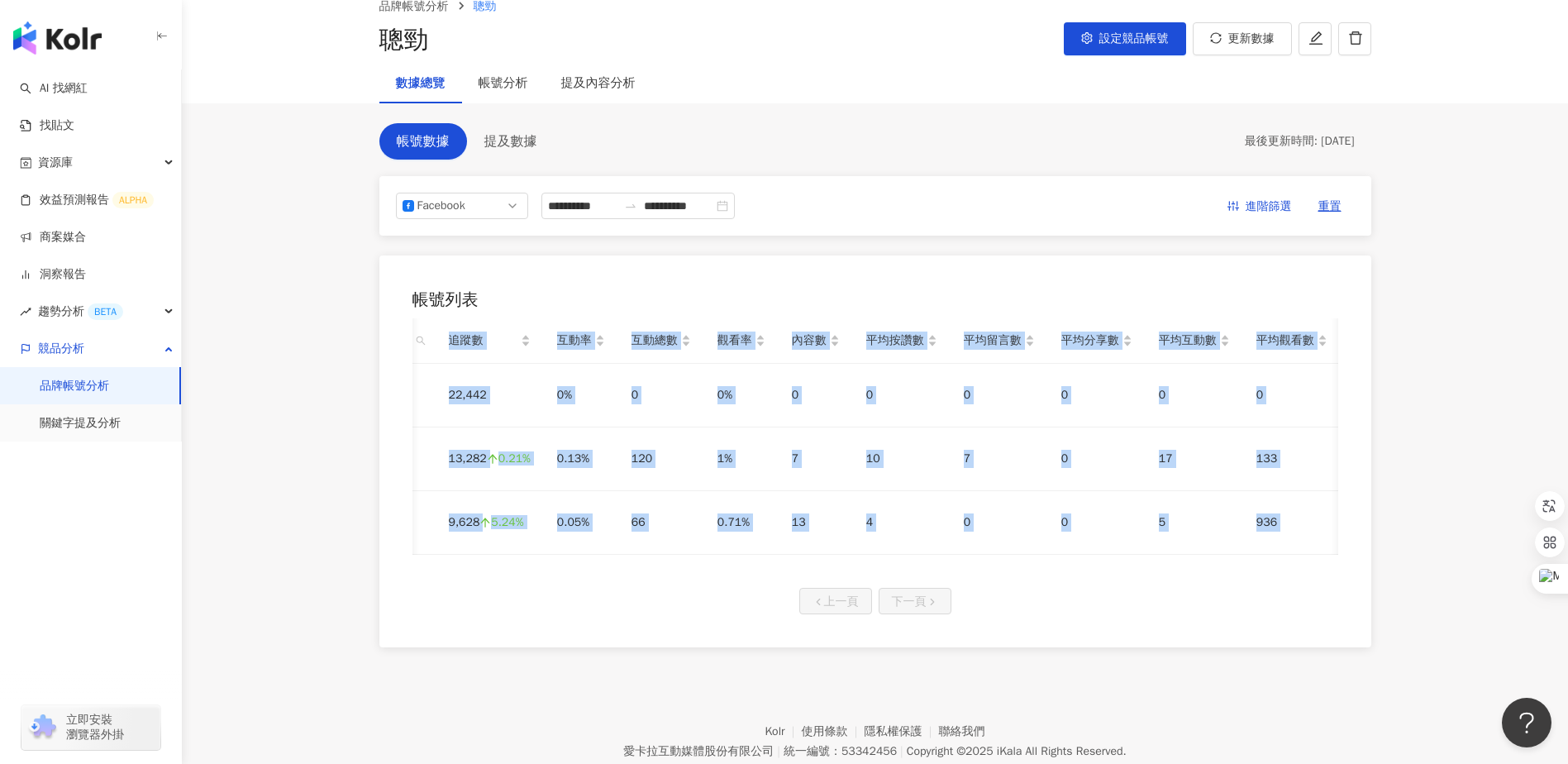 drag, startPoint x: 681, startPoint y: 568, endPoint x: 496, endPoint y: 566, distance: 185.0108 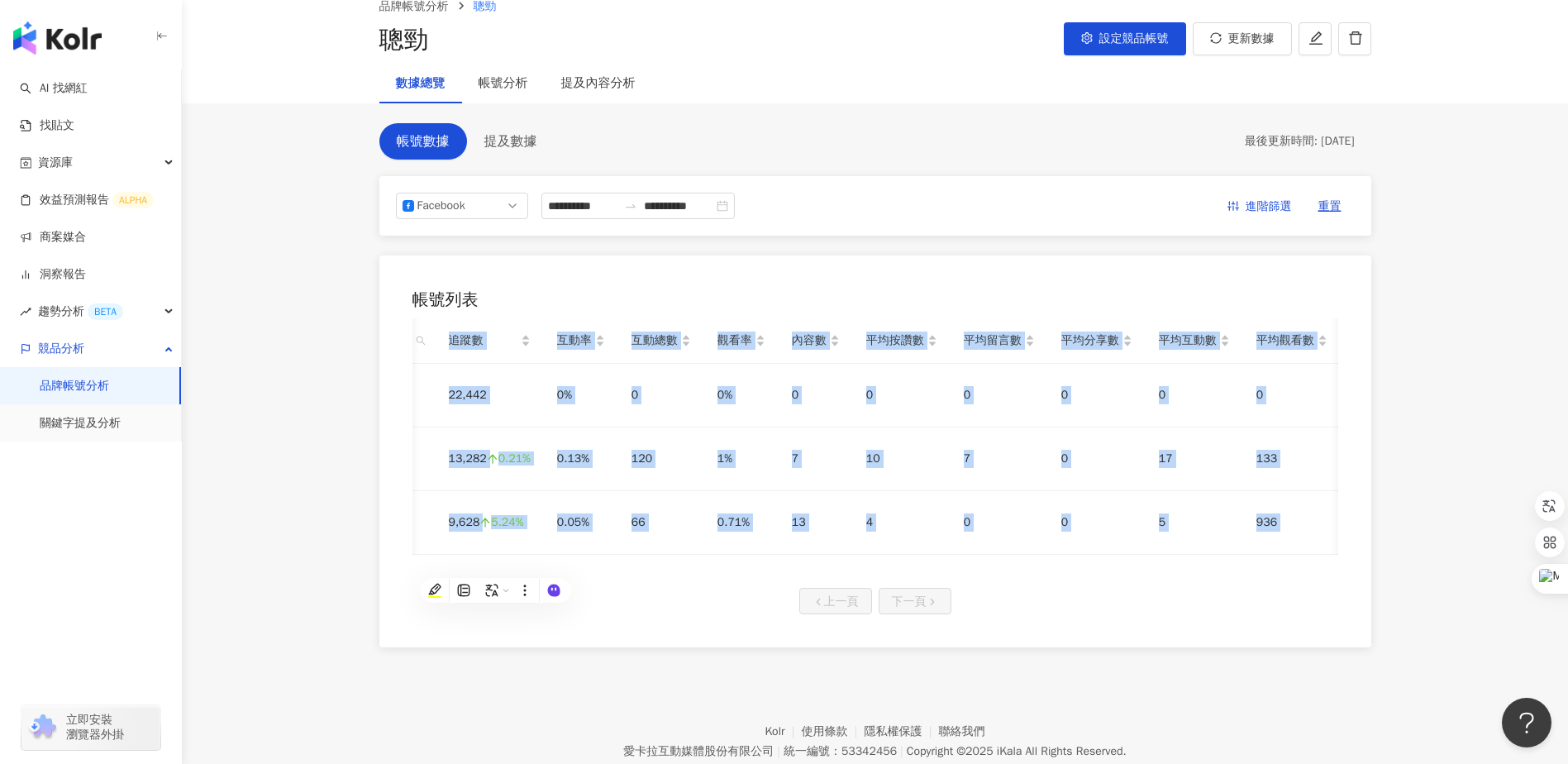 scroll, scrollTop: 0, scrollLeft: 0, axis: both 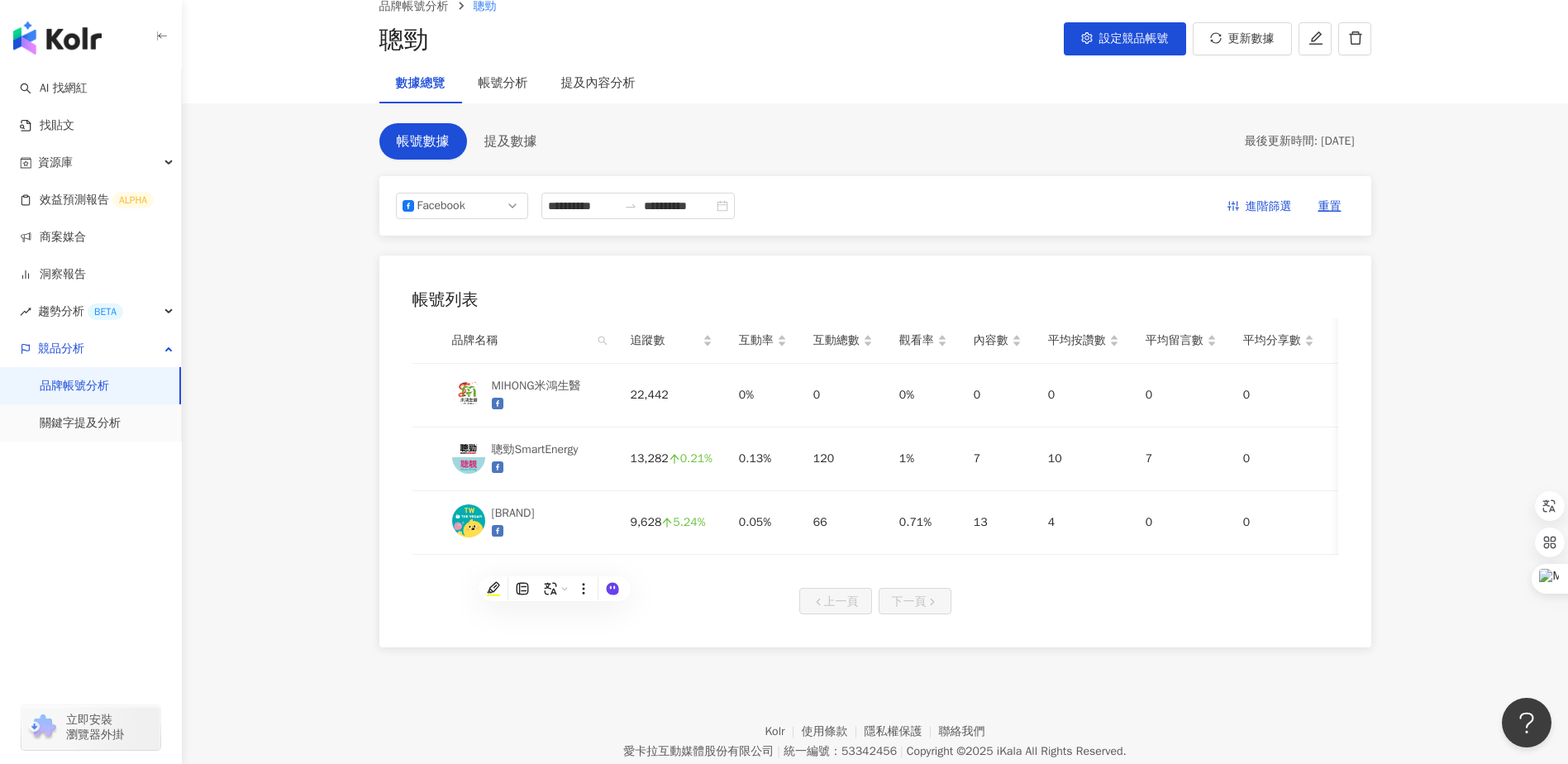 click on "Kolr 使用條款 隱私權保護 聯絡我們 愛卡拉互動媒體股份有限公司  |  統一編號：53342456  |  Copyright ©  2025   iKala   All Rights Reserved. 本站採用 reCAPTCHA 保護機制  |  Google 隱私權  |  Google 條款" at bounding box center [875, 739] 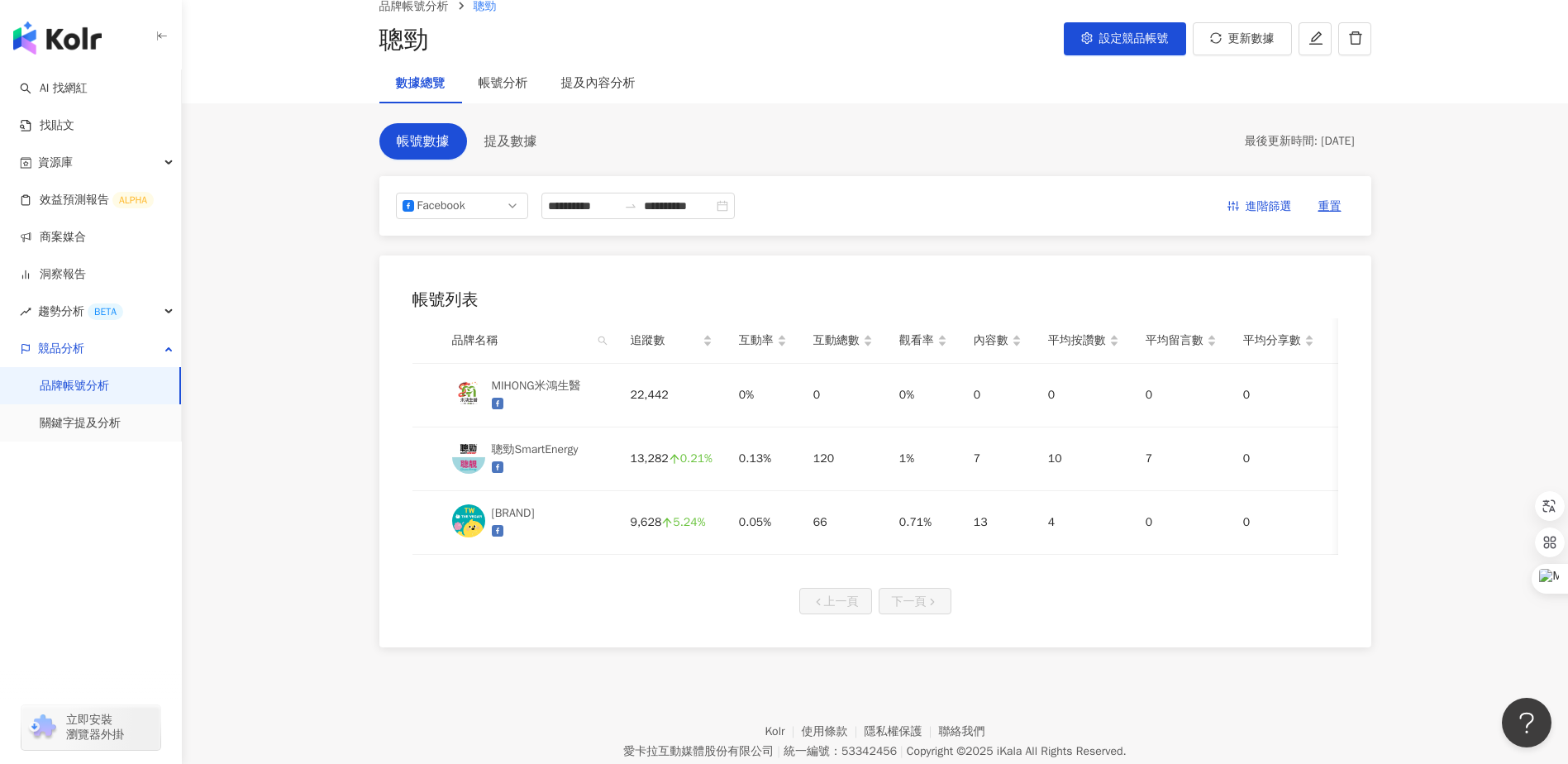 drag, startPoint x: 512, startPoint y: 638, endPoint x: 770, endPoint y: 617, distance: 258.85324 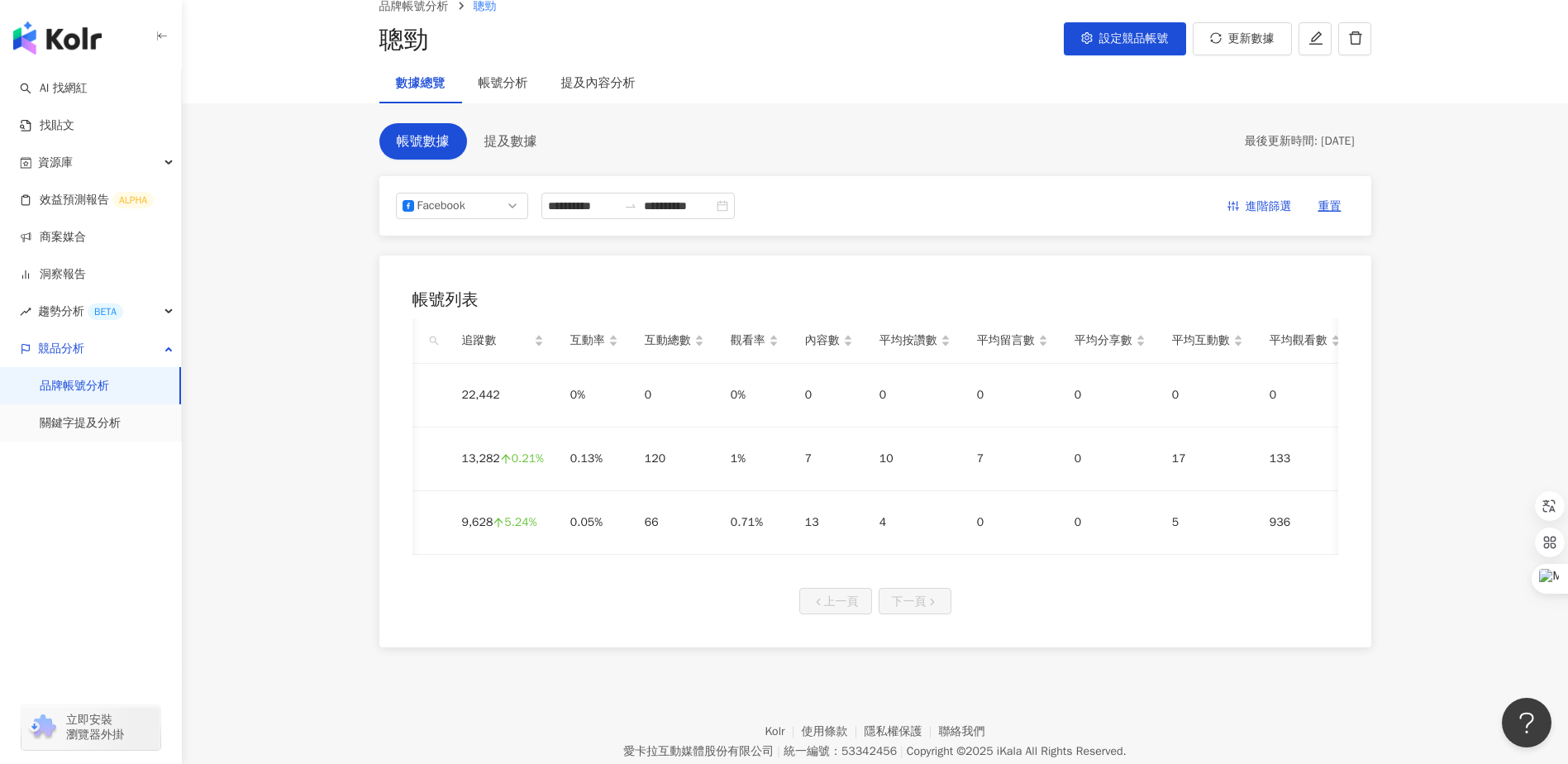 scroll, scrollTop: 0, scrollLeft: 182, axis: horizontal 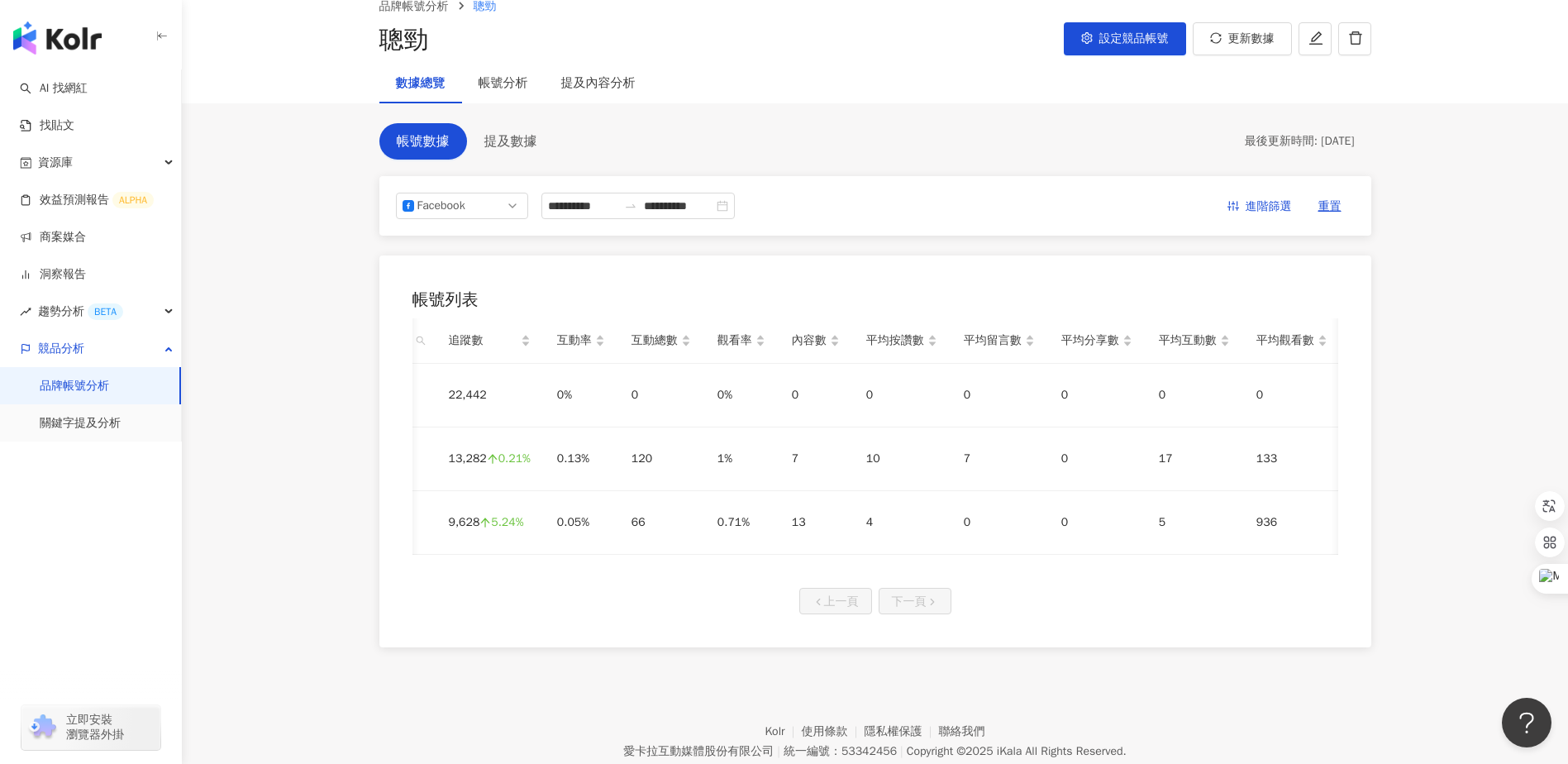 click on "帳號列表 品牌名稱 追蹤數 互動率 互動總數 觀看率 內容數 平均按讚數 平均留言數 平均分享數 平均互動數 平均觀看數                         MIHONG米鴻生醫 22,442 0% 0 0% 0 0 0 0 0 0 聰勁SmartEnergy 13,282 0.21% 0.13% 120 1% 7 10 7 0 17 133 THE VEGAN樂維根 9,628 5.24% 0.05% 66 0.71% 13 4 0 0 5 936 上一頁 下一頁" at bounding box center (875, 451) 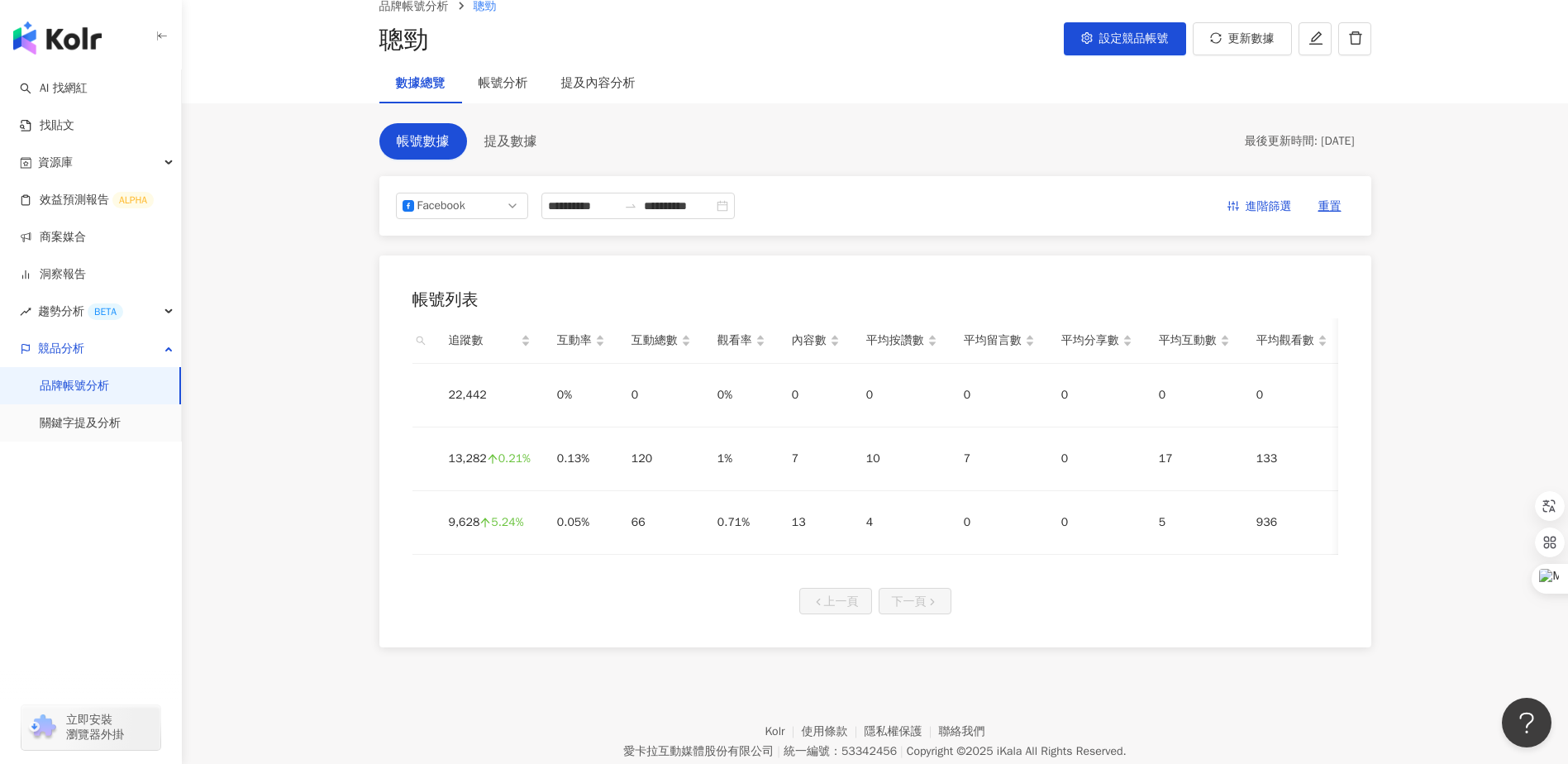 scroll, scrollTop: 0, scrollLeft: 0, axis: both 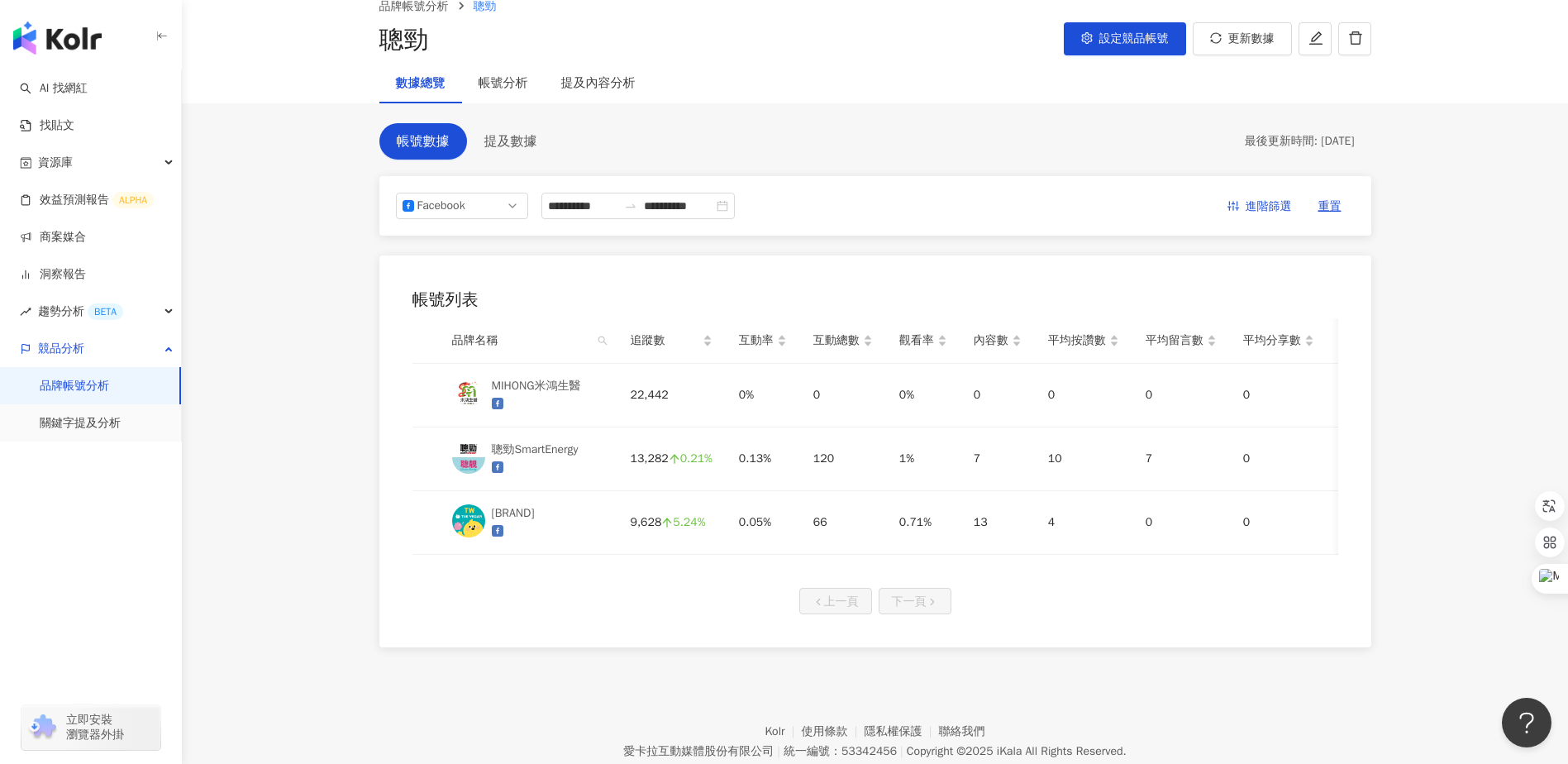 click on "**********" at bounding box center [875, 309] 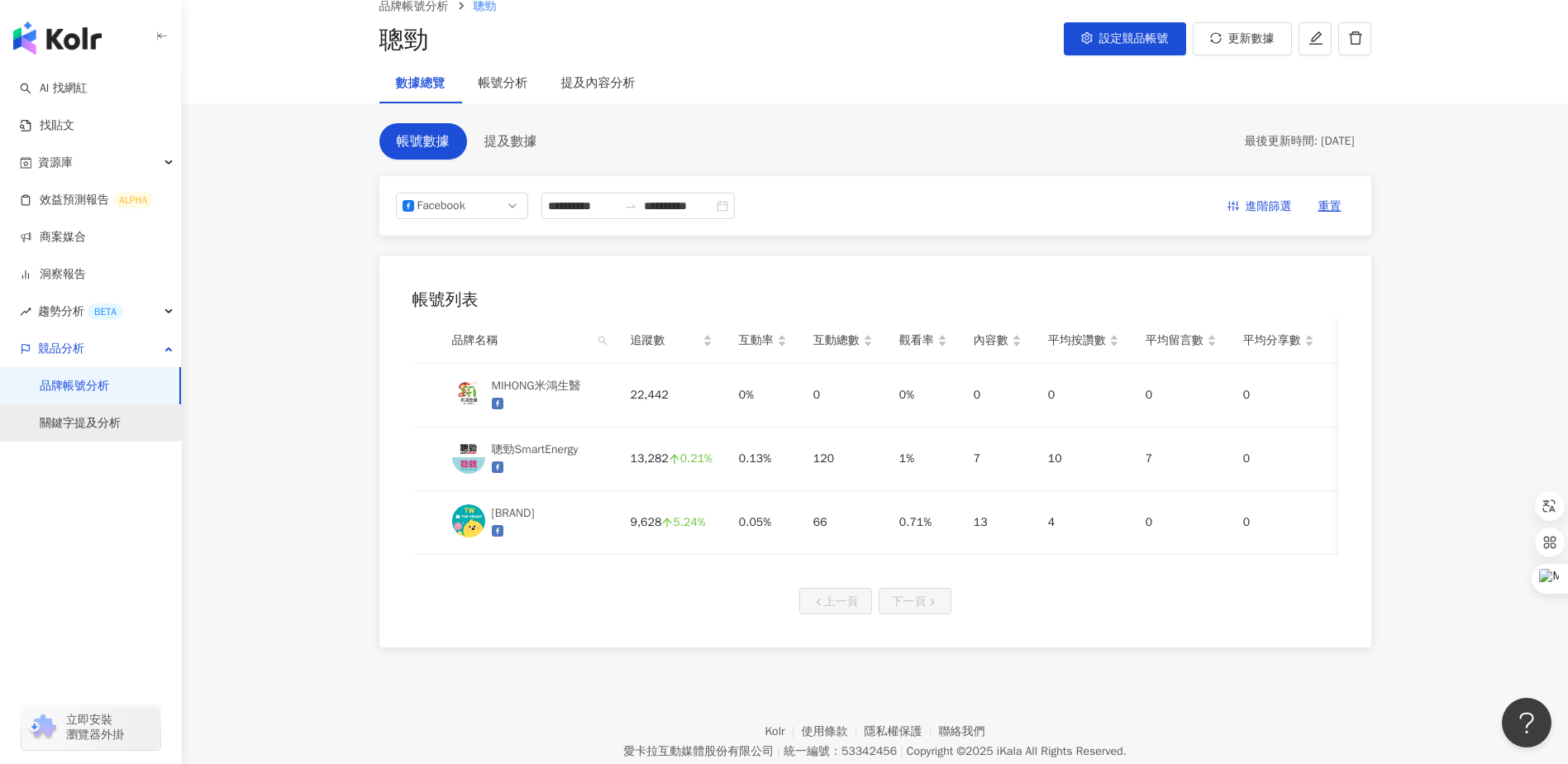 click on "關鍵字提及分析" at bounding box center [80, 423] 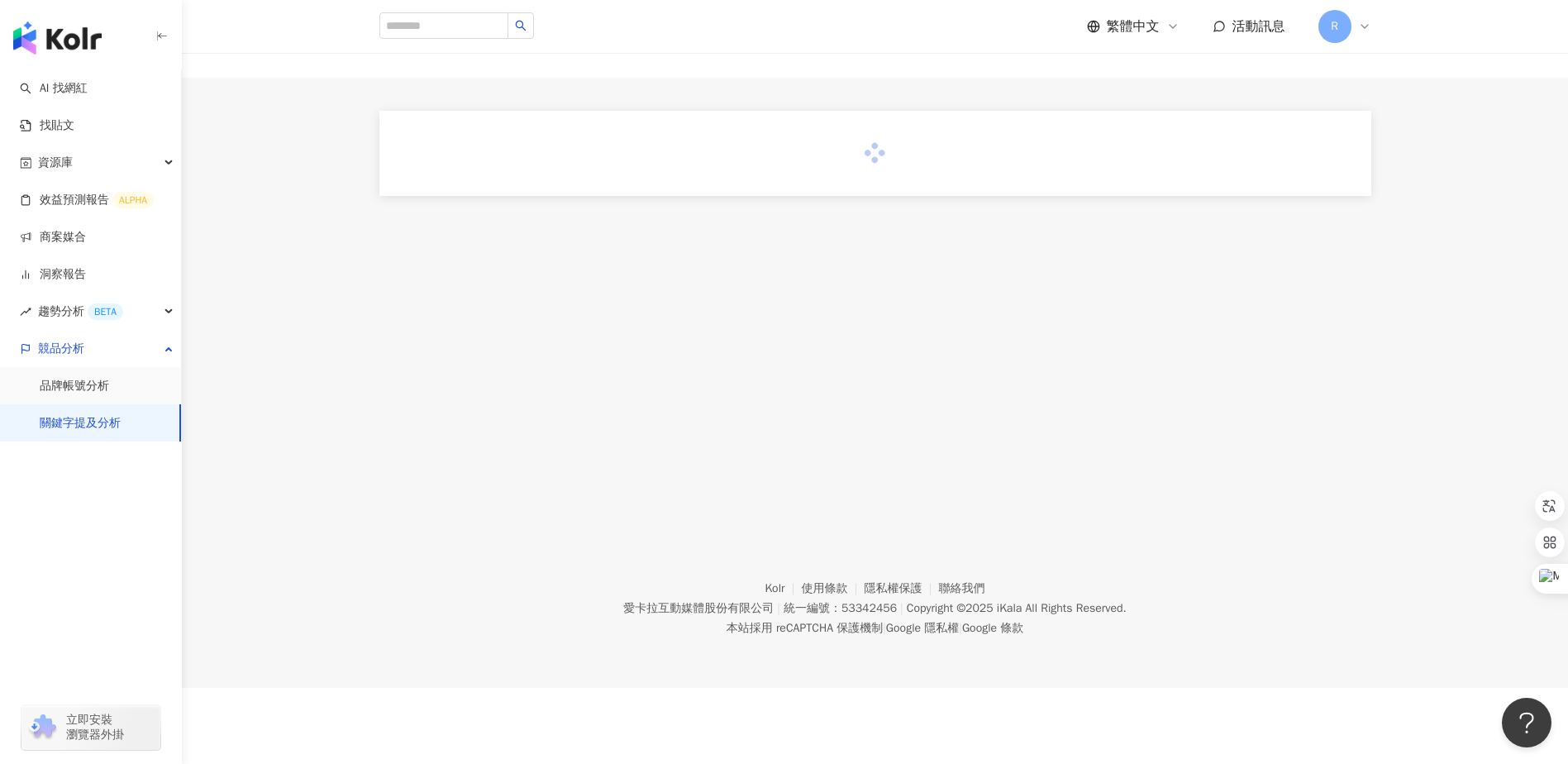 scroll, scrollTop: 0, scrollLeft: 0, axis: both 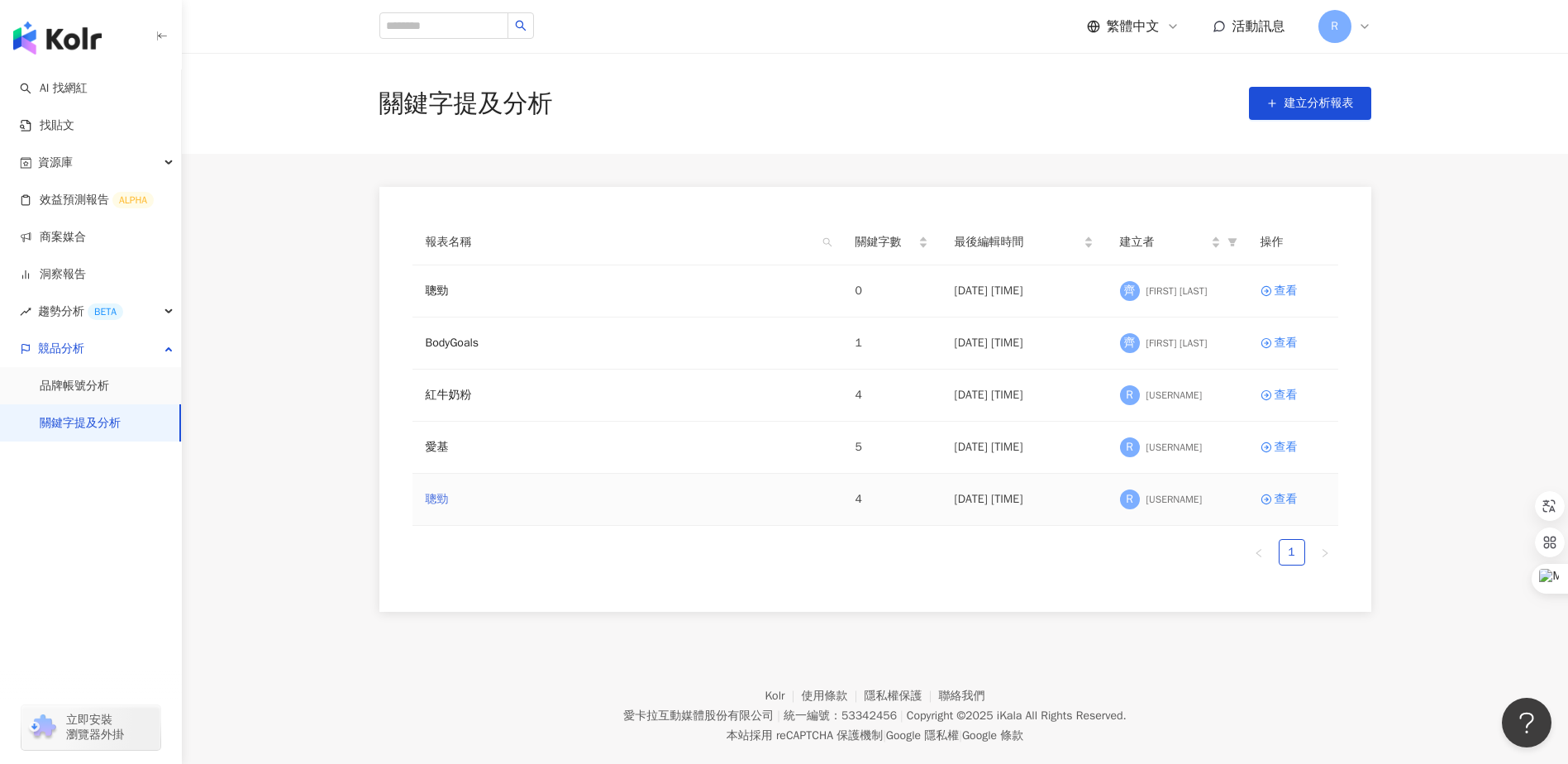 click on "聰勁" at bounding box center (437, 499) 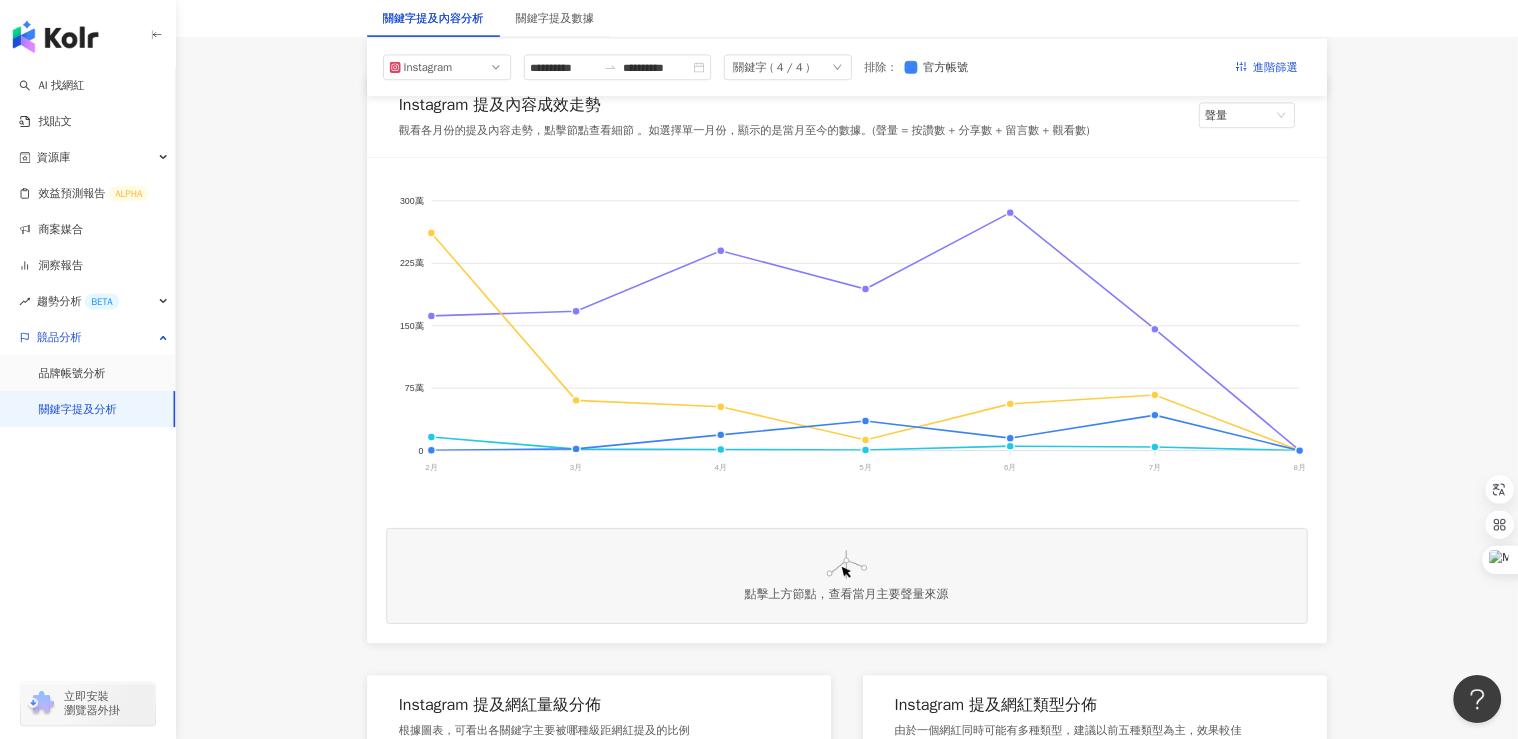 scroll, scrollTop: 200, scrollLeft: 0, axis: vertical 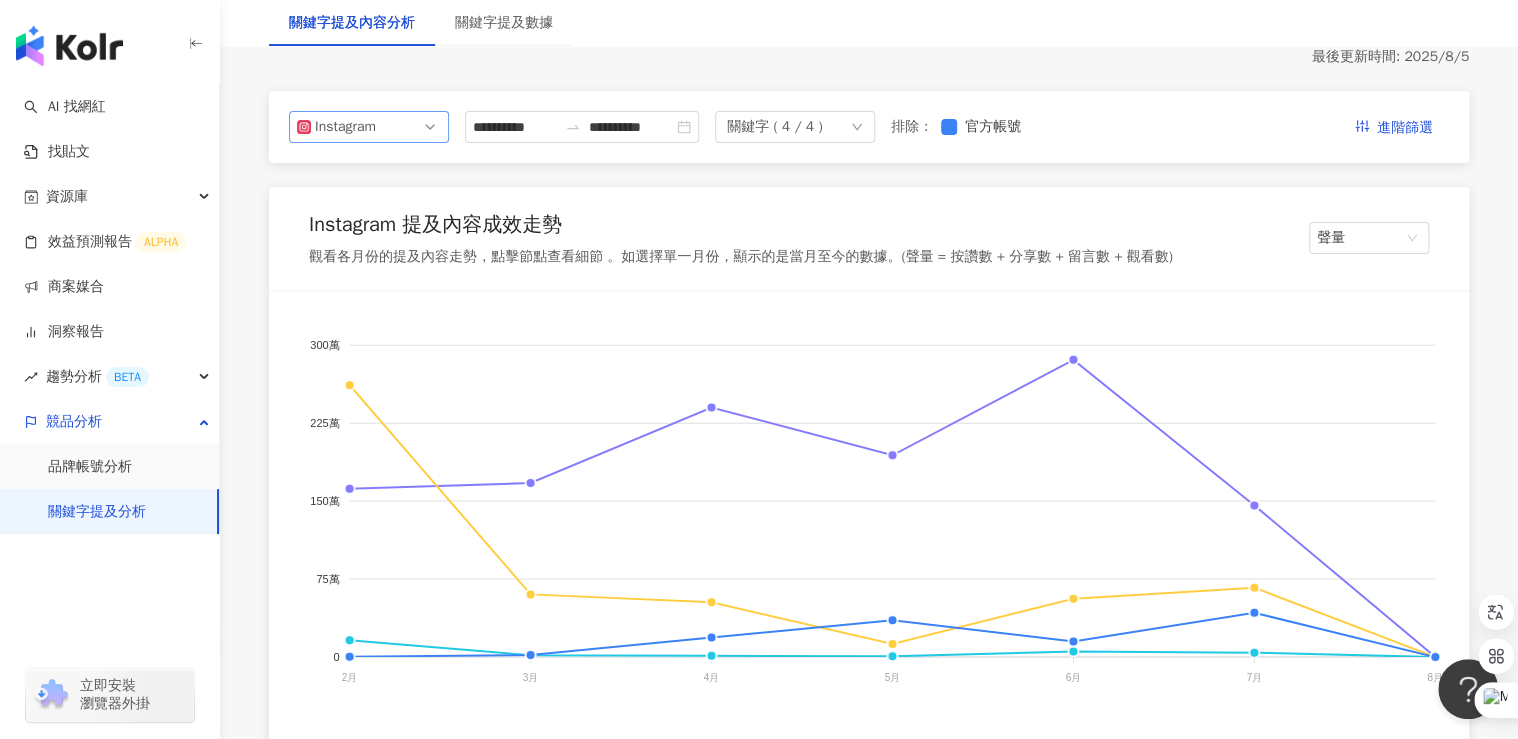 click on "Instagram" at bounding box center [369, 127] 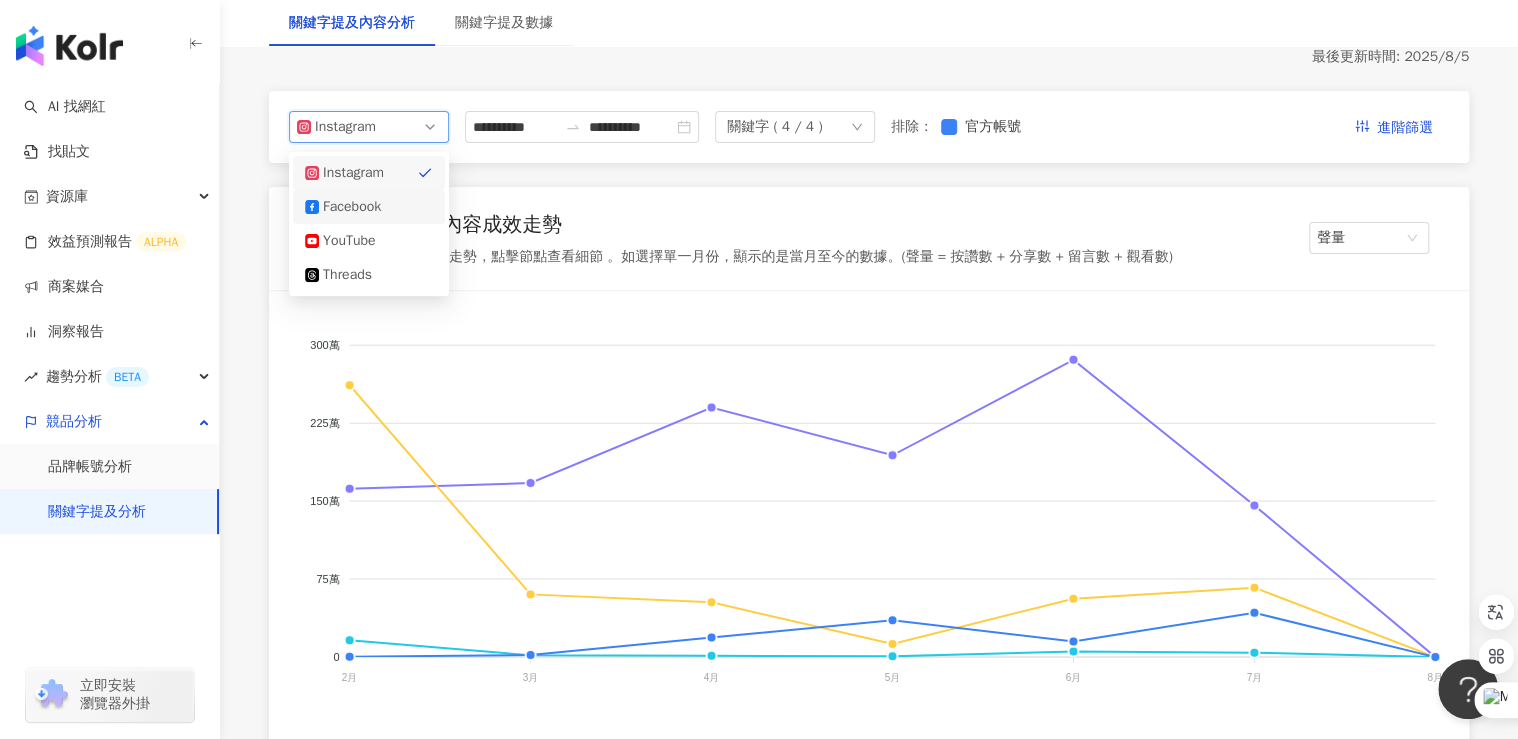 click on "Facebook" at bounding box center [369, 207] 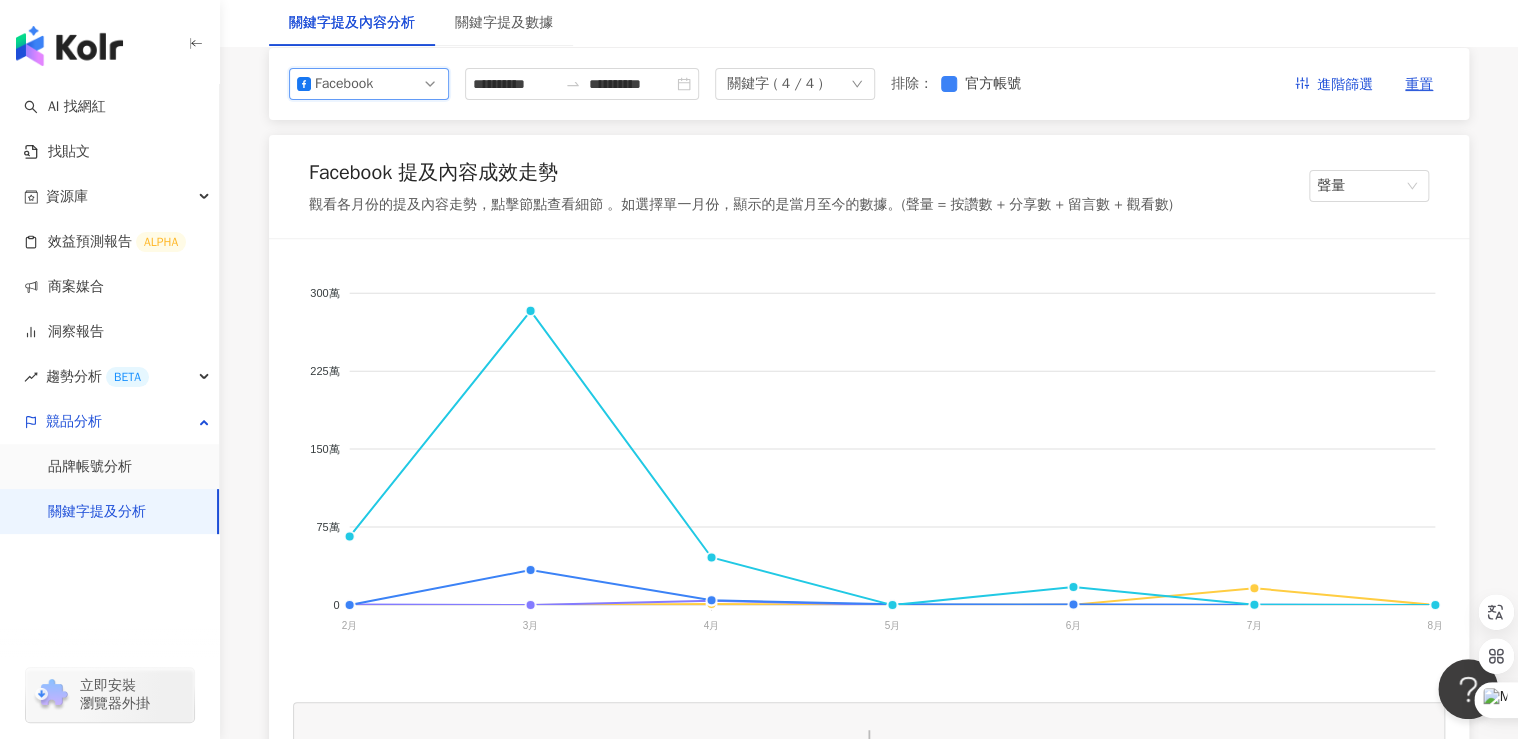 scroll, scrollTop: 280, scrollLeft: 0, axis: vertical 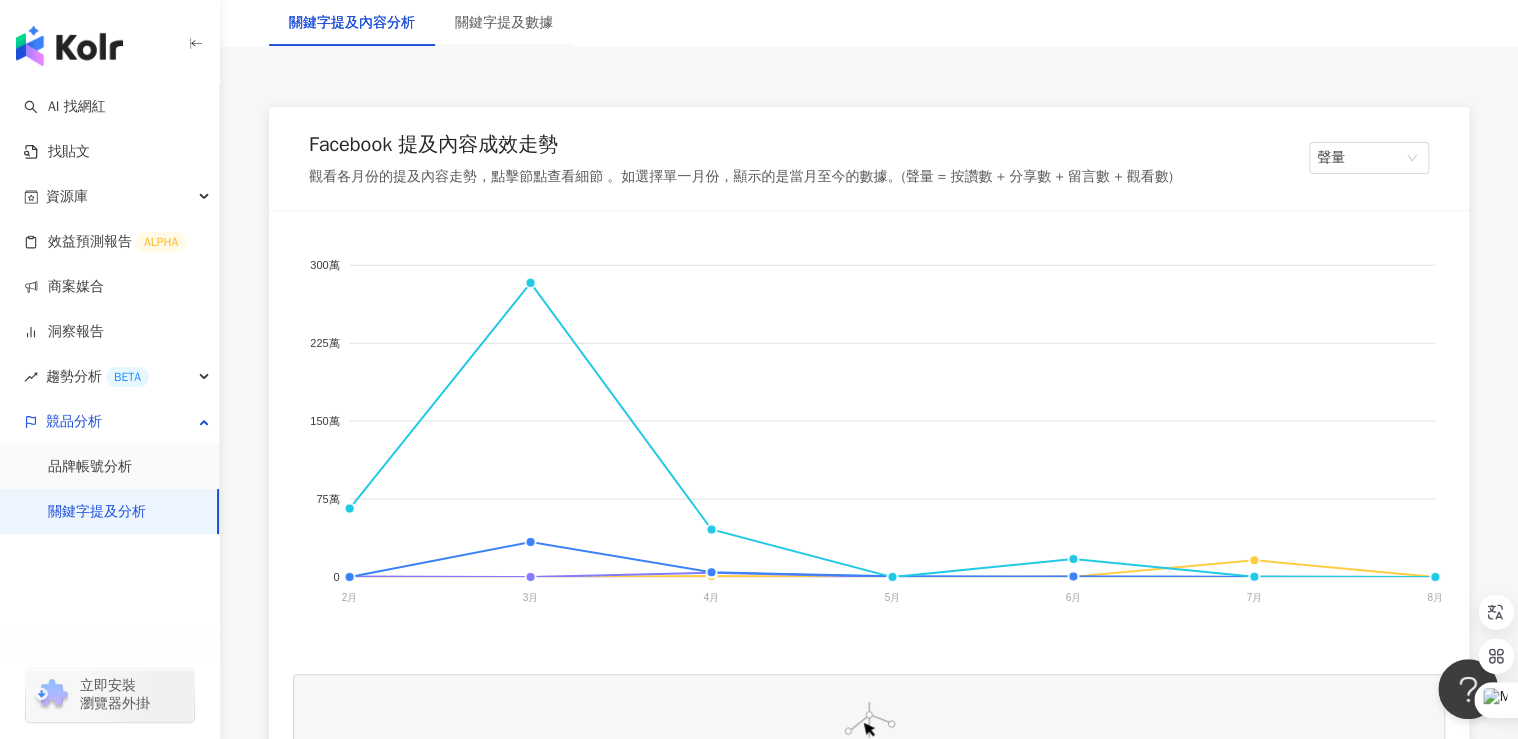 click on "**********" at bounding box center [869, 2649] 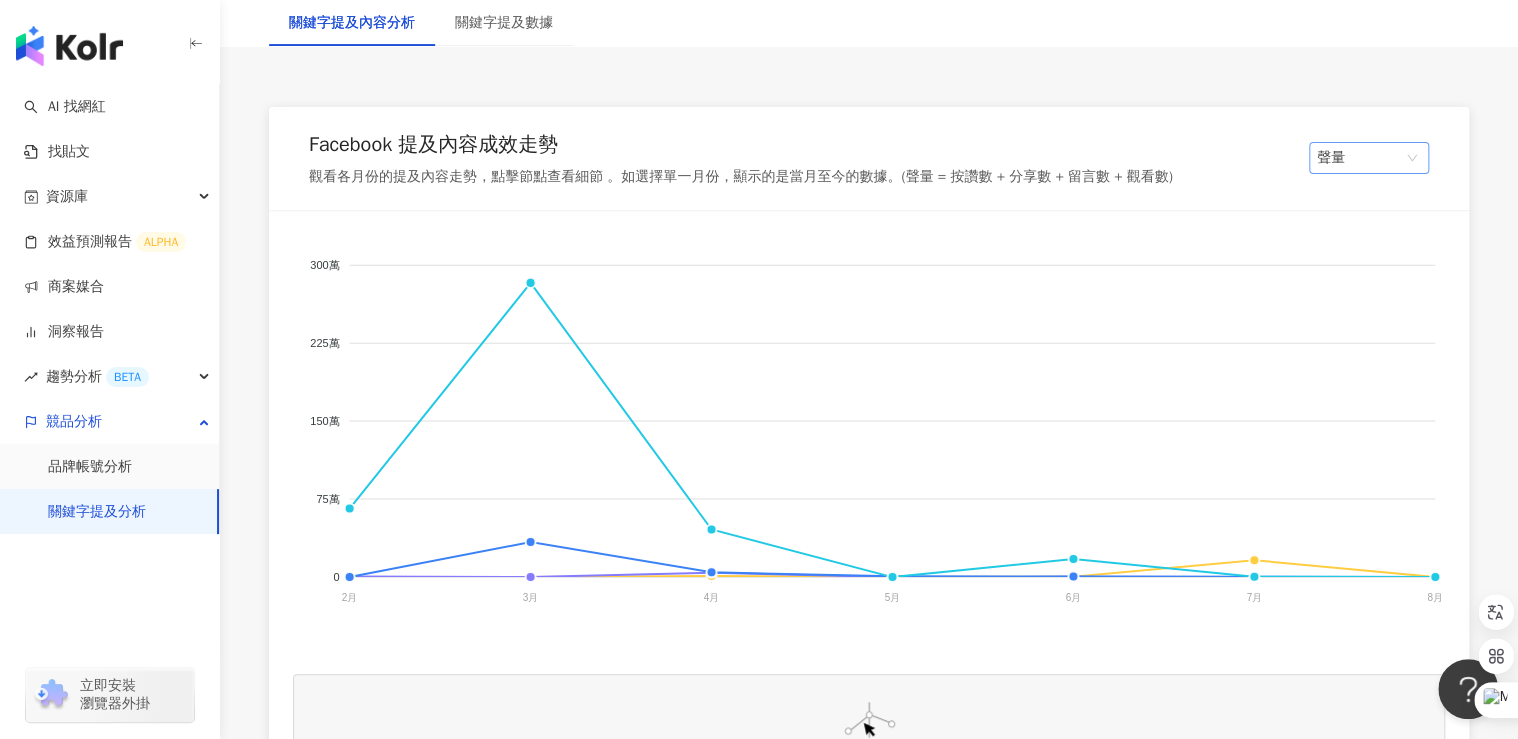 click on "聲量" at bounding box center [1369, 158] 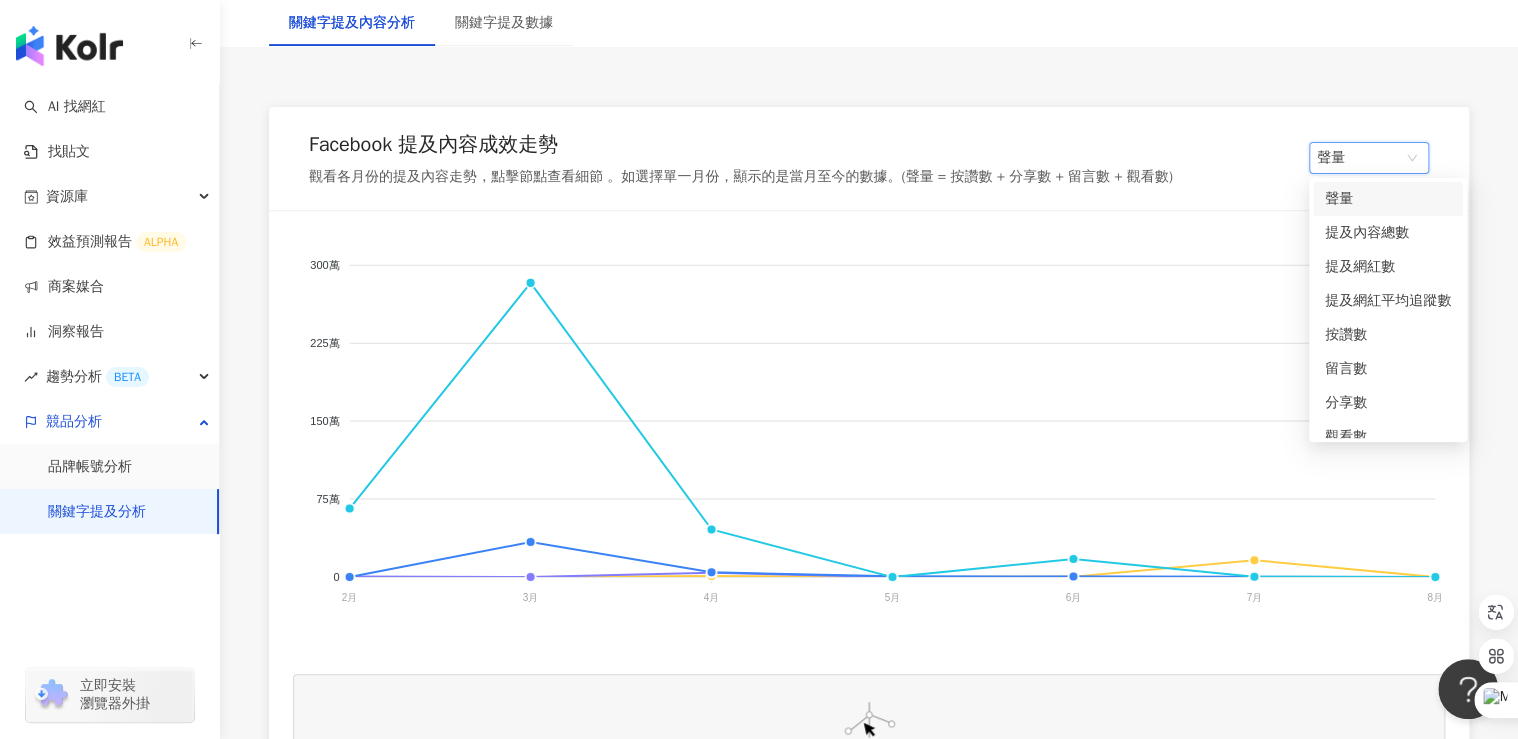click on "聲量" at bounding box center (1369, 158) 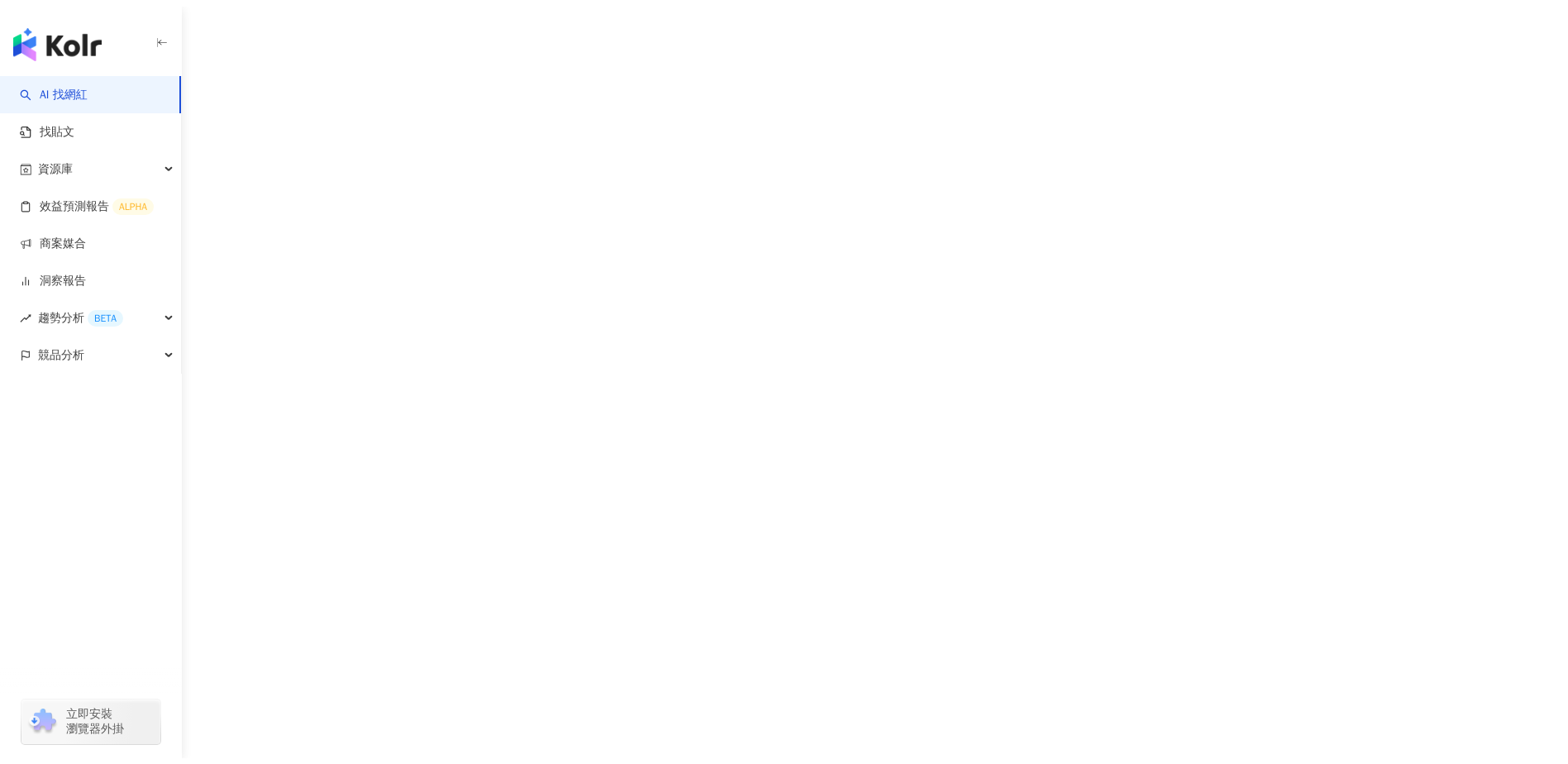 scroll, scrollTop: 0, scrollLeft: 0, axis: both 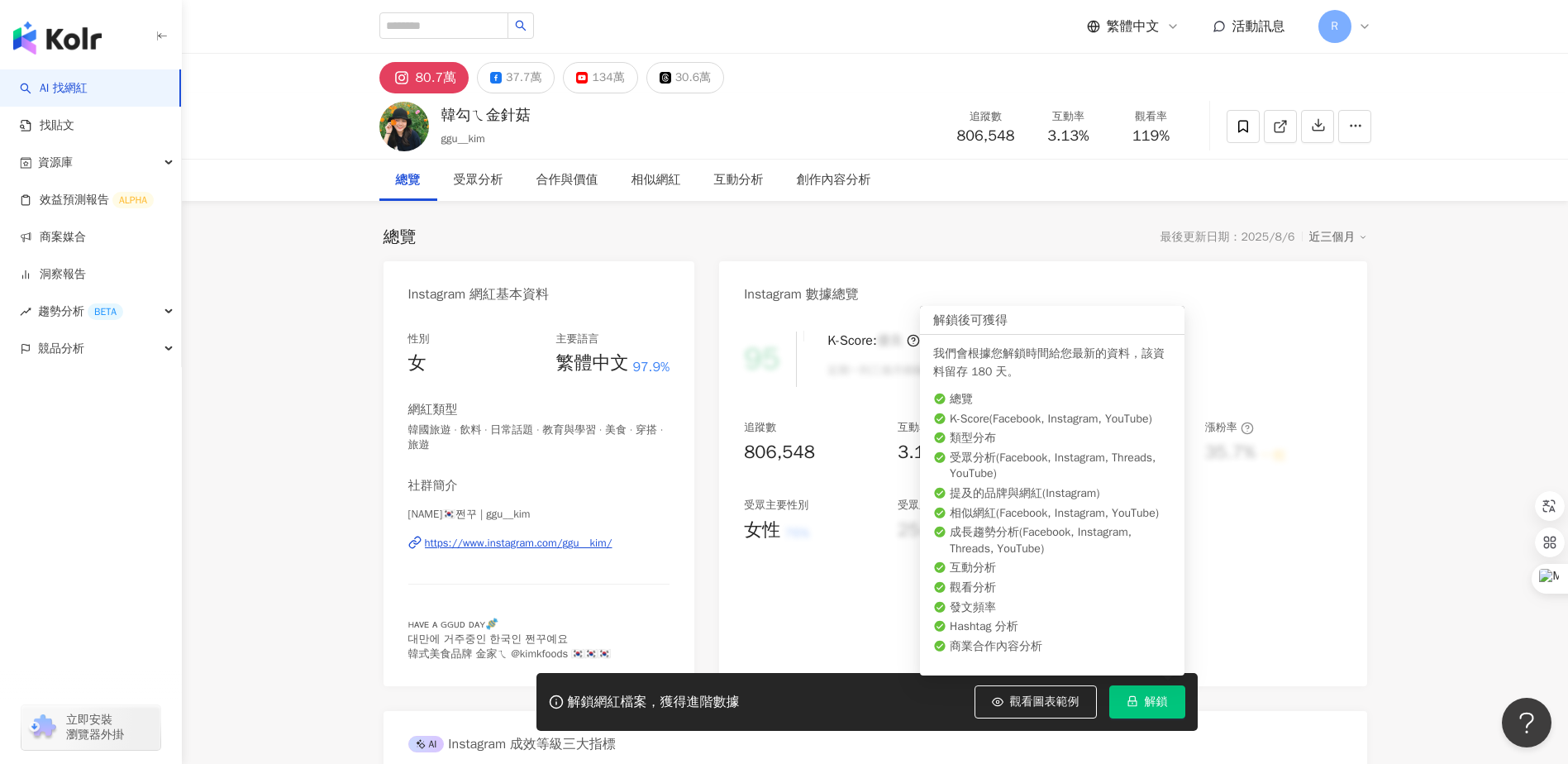click on "解鎖" at bounding box center [1156, 702] 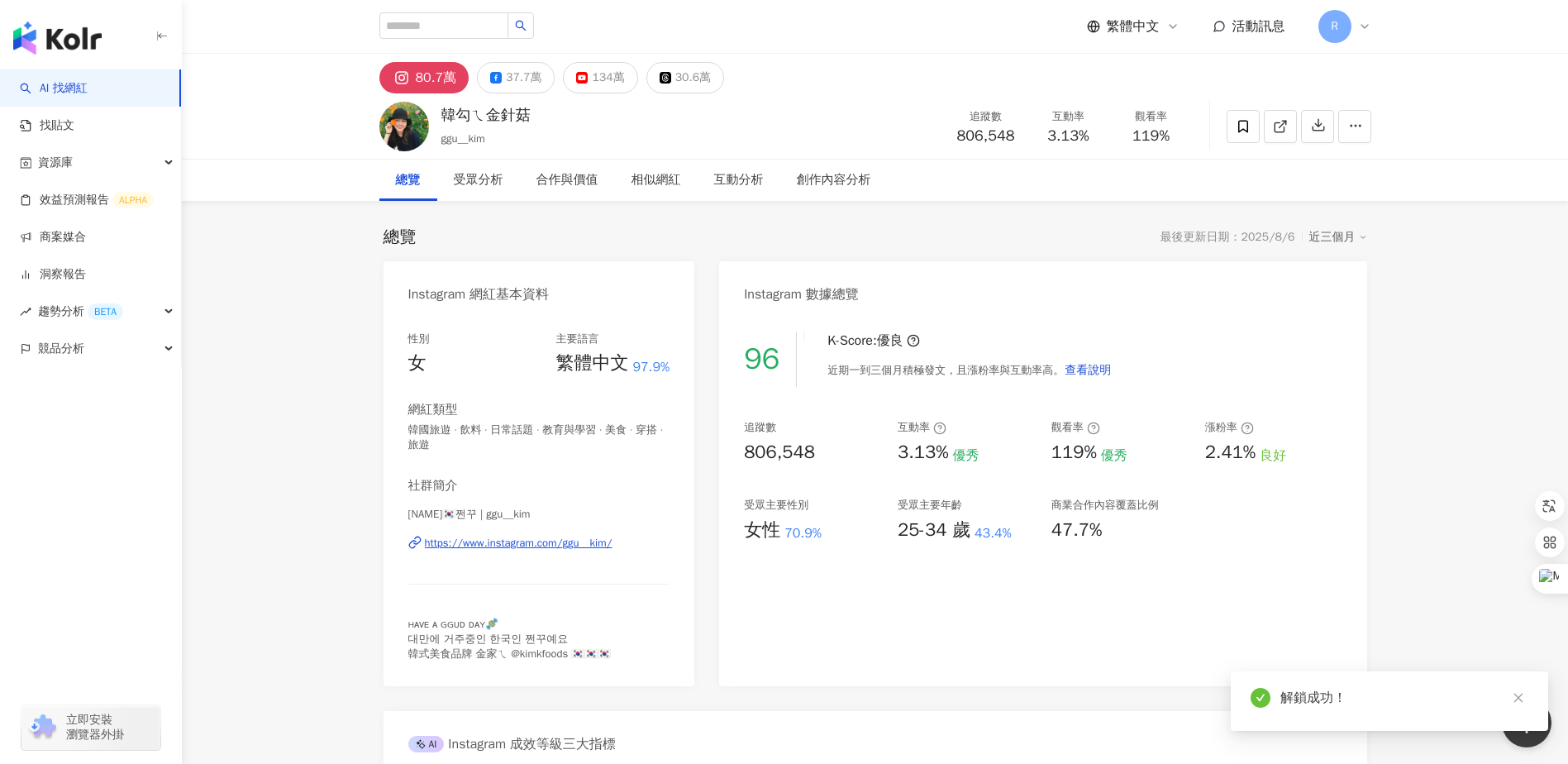 click on "80.7萬 37.7萬 134萬 30.6萬 韓勾ㄟ金針菇 ggu__kim 追蹤數 806,548 互動率 3.13% 觀看率 119% 總覽 受眾分析 合作與價值 相似網紅 互動分析 創作內容分析 總覽 最後更新日期：2025/8/6 近三個月 Instagram 網紅基本資料 性別   女 主要語言   繁體中文 97.9% 網紅類型 韓國旅遊 · 飲料 · 日常話題 · 教育與學習 · 美食 · 穿搭 · 旅遊 社群簡介 金針菇🇰🇷쩐꾸 | ggu__kim https://www.instagram.com/ggu__kim/ ʜᴀᴠᴇ ᴀ ɢɢᴜᴅ ᴅᴀʏ🍬
대만에 거주중인 한국인 쩐꾸예요
韓式美食品牌 金家ㄟ @kimkfoods 🇰🇷🇰🇷🇰🇷 Instagram 數據總覽 96 K-Score :   優良 近期一到三個月積極發文，且漲粉率與互動率高。 查看說明 追蹤數   806,548 互動率   3.13% 優秀 觀看率   119% 優秀 漲粉率   2.41% 良好 受眾主要性別   女性 70.9% 受眾主要年齡   25-34 歲 43.4%   47.7% AI" at bounding box center [875, 3202] 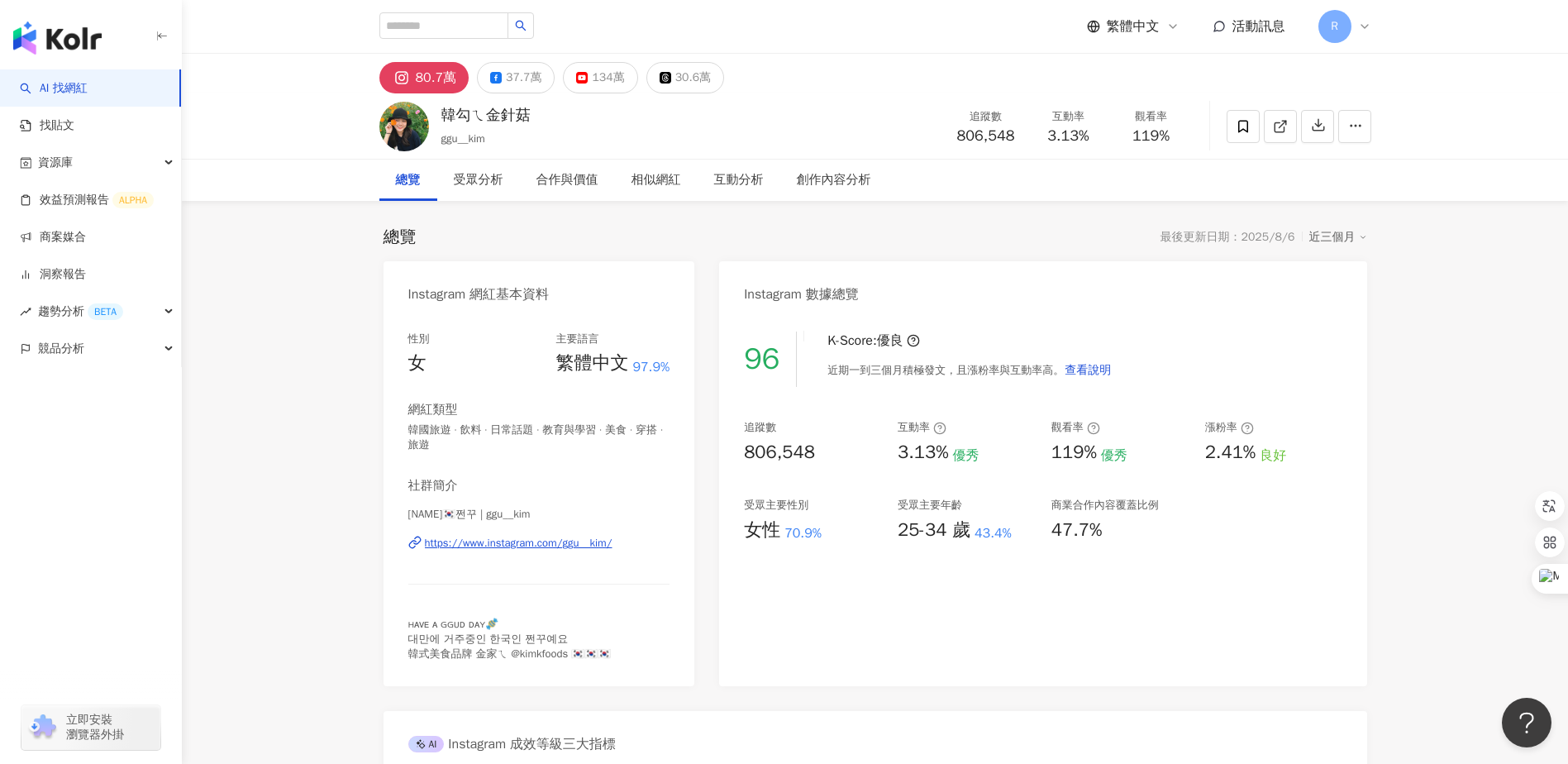 click on "80.7萬 37.7萬 134萬 30.6萬 韓勾ㄟ金針菇 ggu__kim 追蹤數 806,548 互動率 3.13% 觀看率 119% 總覽 受眾分析 合作與價值 相似網紅 互動分析 創作內容分析 總覽 最後更新日期：2025/8/6 近三個月 Instagram 網紅基本資料 性別   女 主要語言   繁體中文 97.9% 網紅類型 韓國旅遊 · 飲料 · 日常話題 · 教育與學習 · 美食 · 穿搭 · 旅遊 社群簡介 金針菇🇰🇷쩐꾸 | ggu__kim https://www.instagram.com/ggu__kim/ ʜᴀᴠᴇ ᴀ ɢɢᴜᴅ ᴅᴀʏ🍬
대만에 거주중인 한국인 쩐꾸예요
韓式美食品牌 金家ㄟ @kimkfoods 🇰🇷🇰🇷🇰🇷 Instagram 數據總覽 96 K-Score :   優良 近期一到三個月積極發文，且漲粉率與互動率高。 查看說明 追蹤數   806,548 互動率   3.13% 優秀 觀看率   119% 優秀 漲粉率   2.41% 良好 受眾主要性別   女性 70.9% 受眾主要年齡   25-34 歲 43.4%   47.7% AI" at bounding box center (875, 3202) 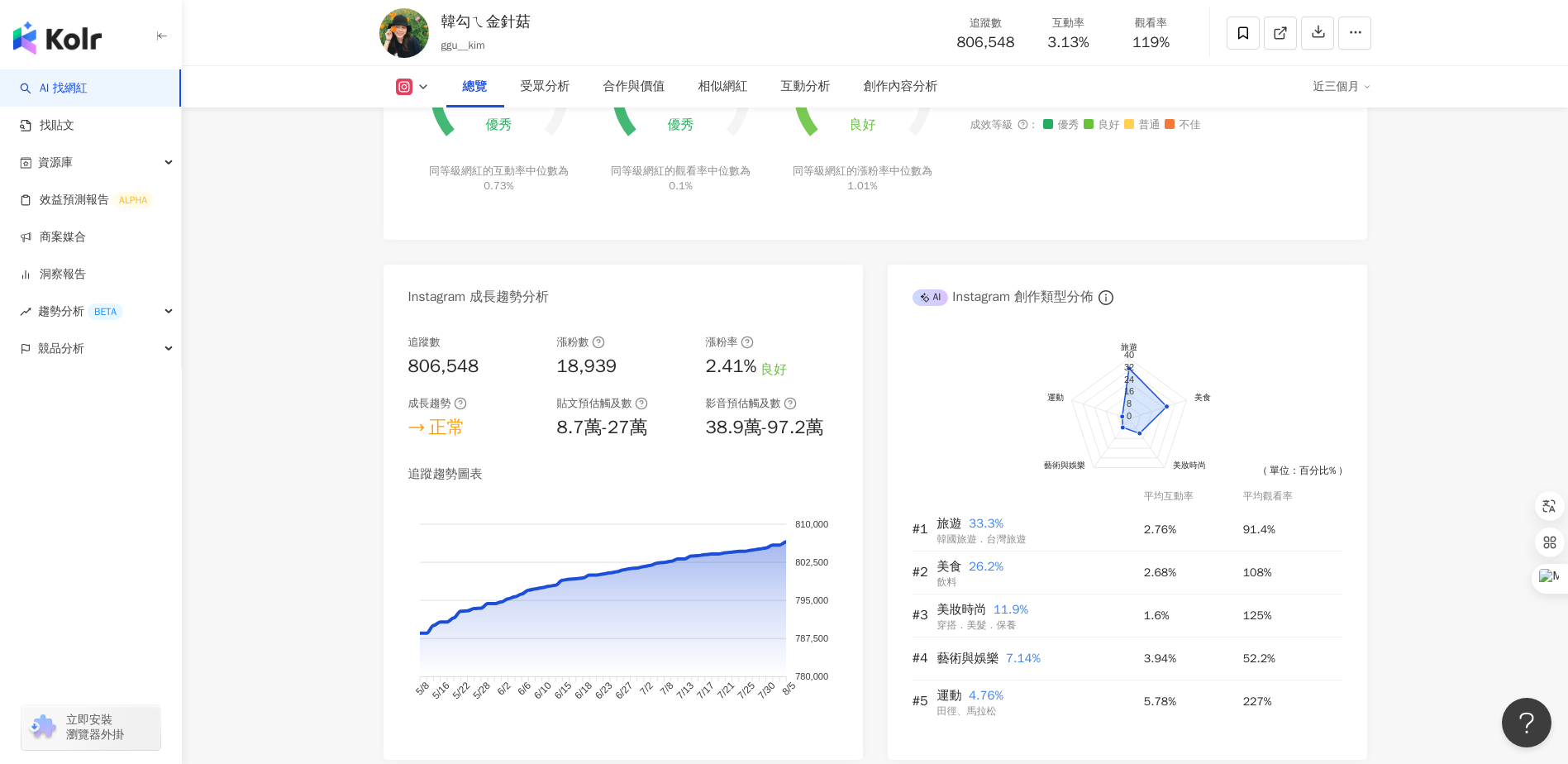 scroll, scrollTop: 996, scrollLeft: 0, axis: vertical 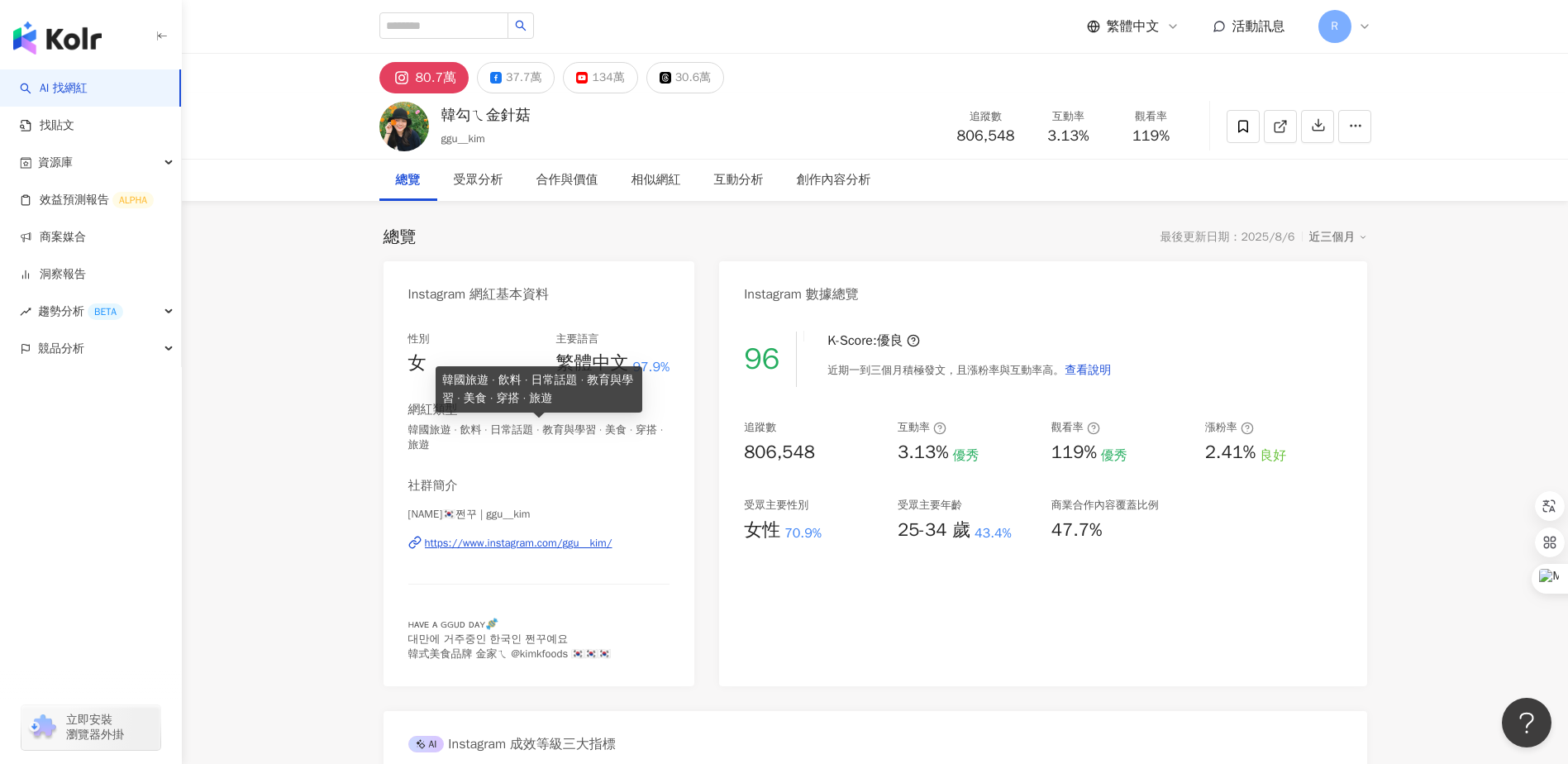 click on "韓國旅遊 · 飲料 · 日常話題 · 教育與學習 · 美食 · 穿搭 · 旅遊" at bounding box center [539, 437] 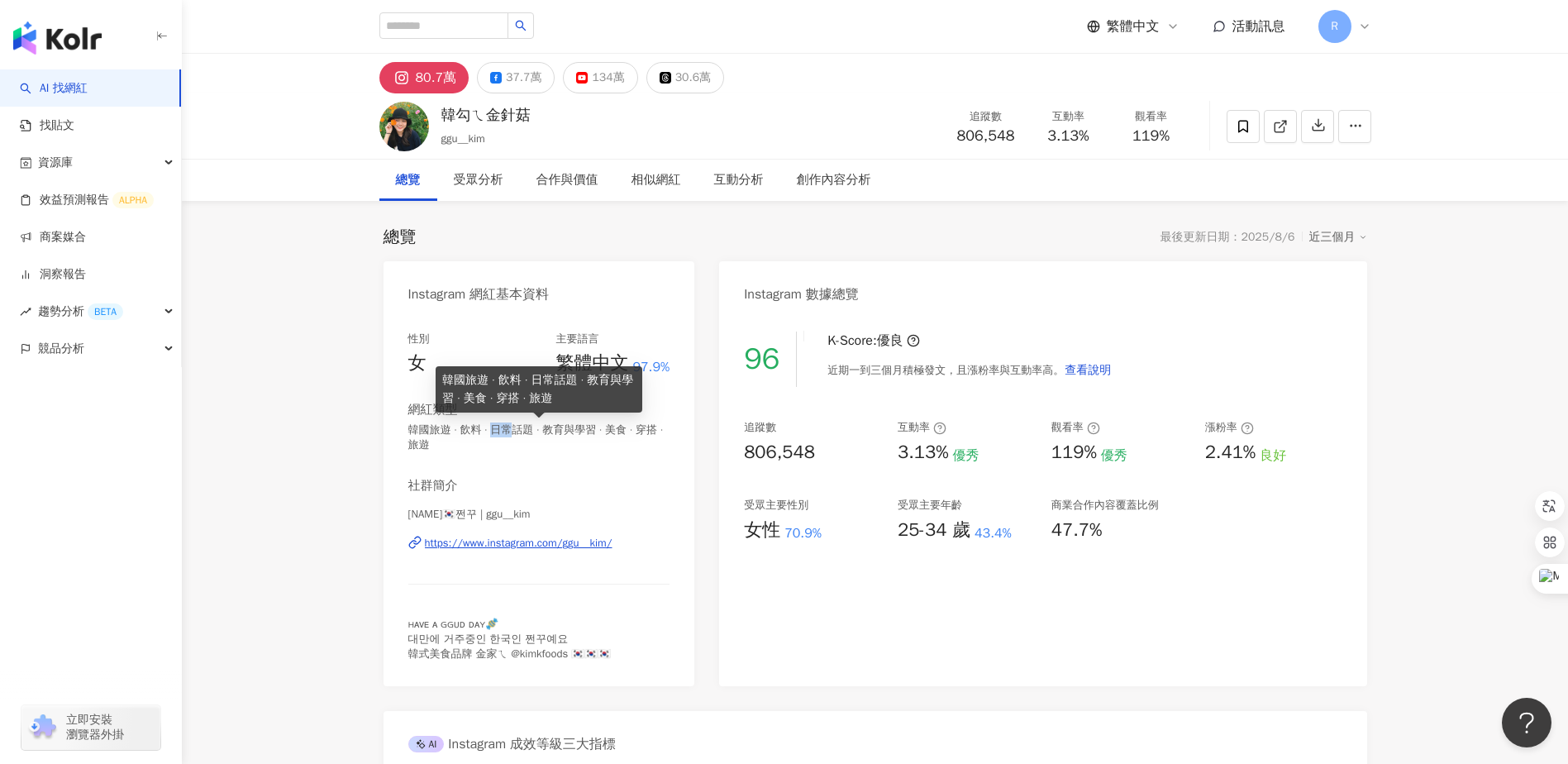 click on "韓國旅遊 · 飲料 · 日常話題 · 教育與學習 · 美食 · 穿搭 · 旅遊" at bounding box center [539, 437] 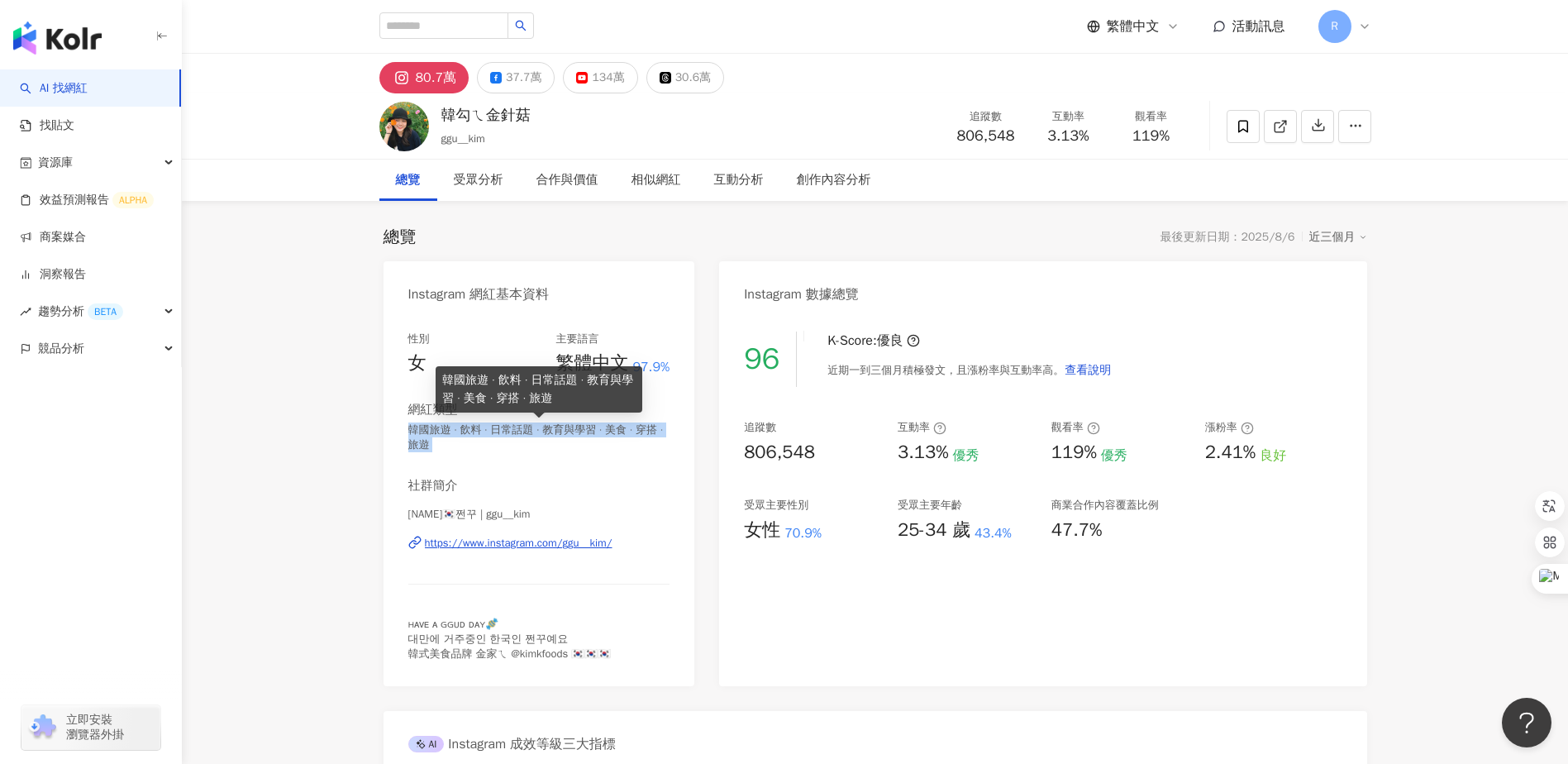 click on "韓國旅遊 · 飲料 · 日常話題 · 教育與學習 · 美食 · 穿搭 · 旅遊" at bounding box center (539, 437) 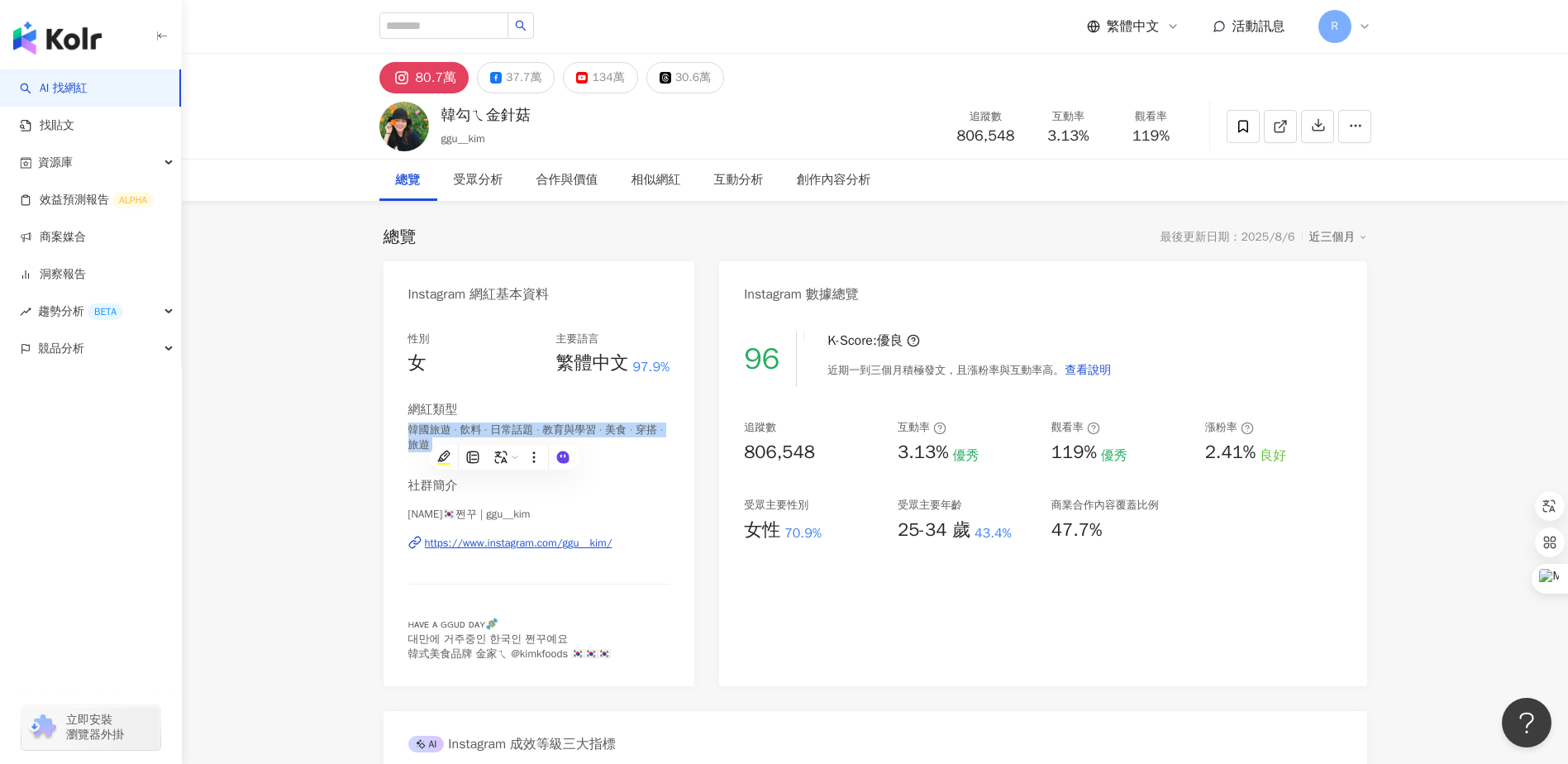 drag, startPoint x: 505, startPoint y: 432, endPoint x: 631, endPoint y: 422, distance: 126.3962 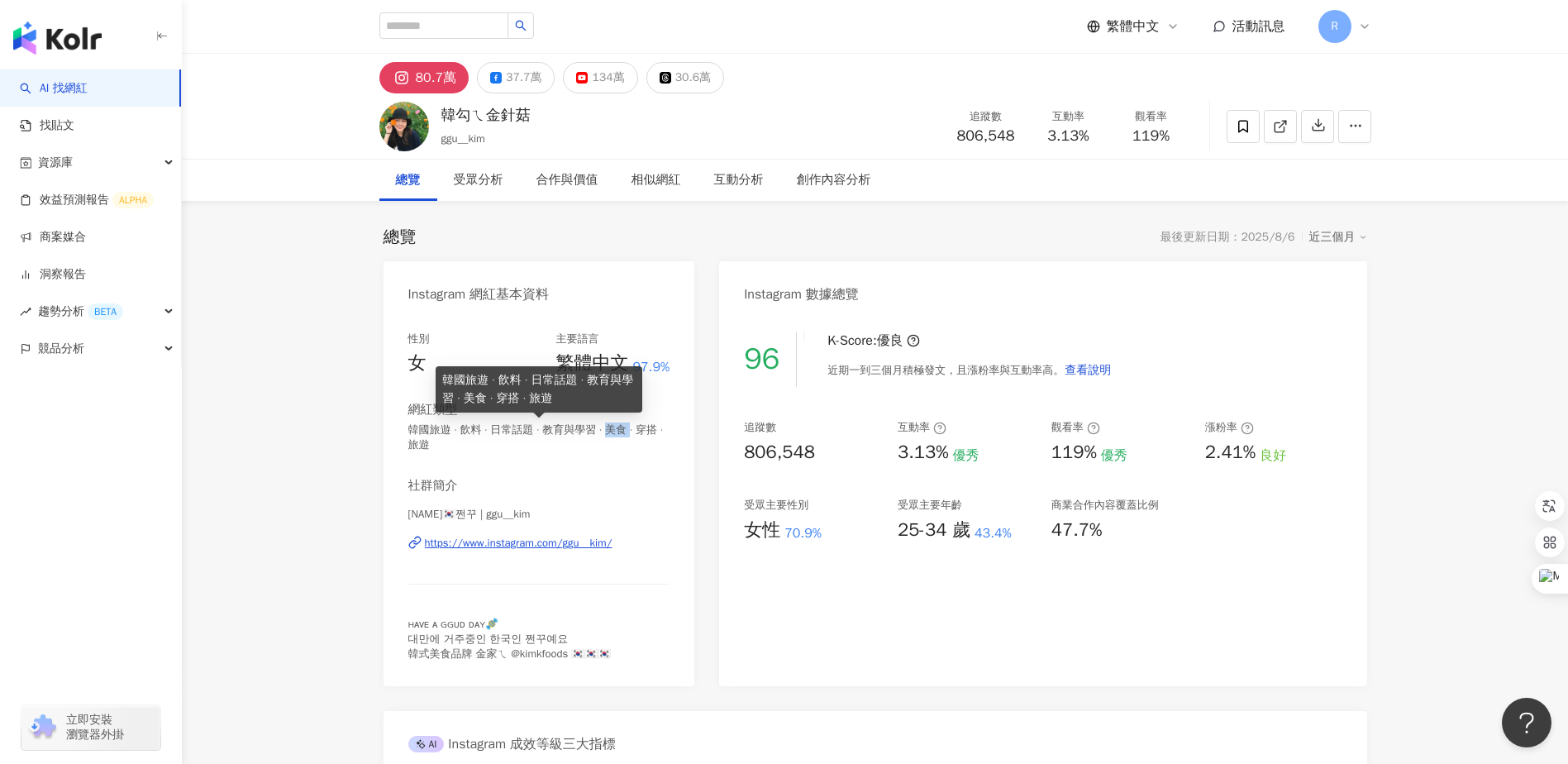 click on "韓國旅遊 · 飲料 · 日常話題 · 教育與學習 · 美食 · 穿搭 · 旅遊" at bounding box center [539, 437] 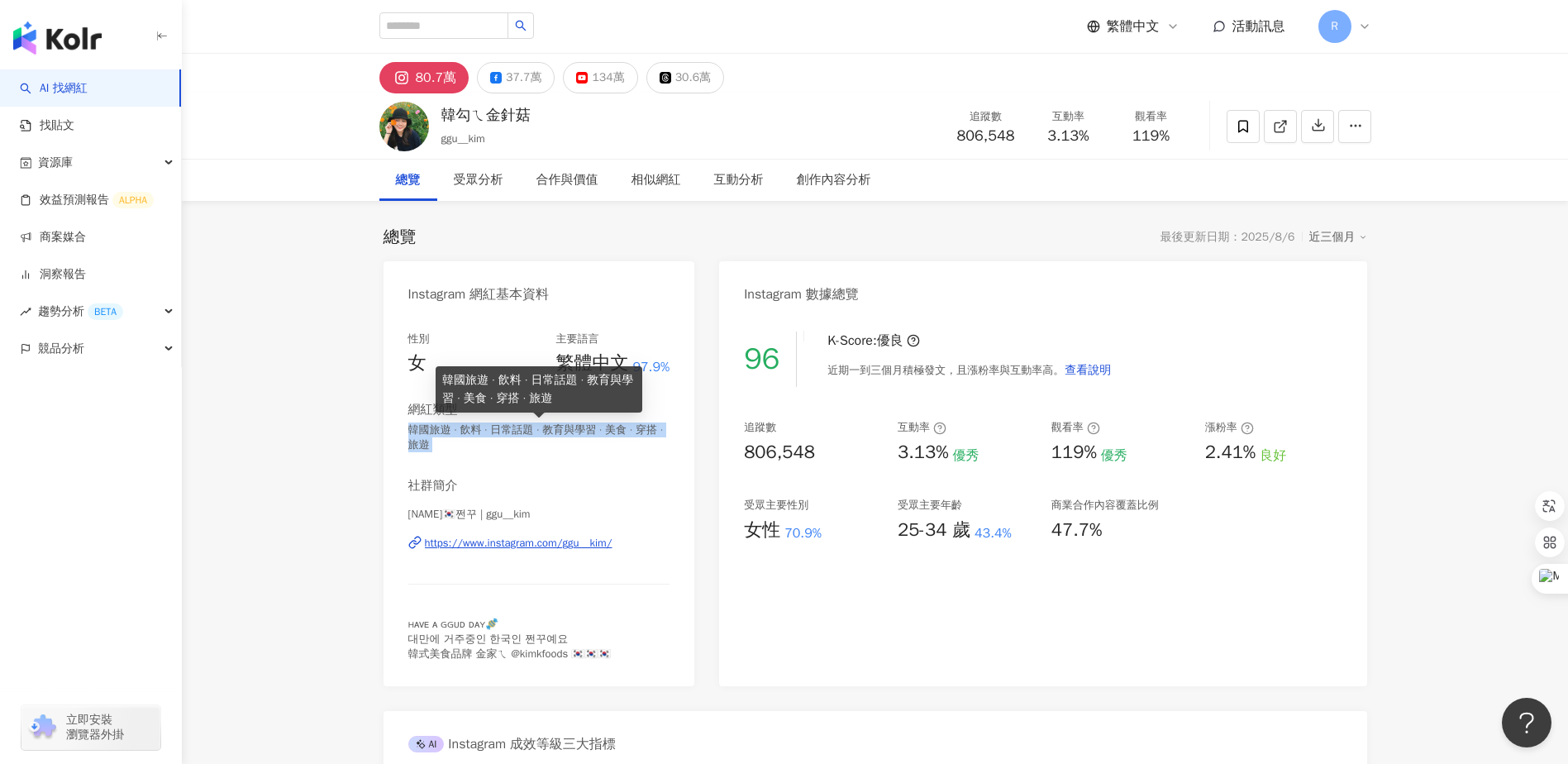 click on "韓國旅遊 · 飲料 · 日常話題 · 教育與學習 · 美食 · 穿搭 · 旅遊" at bounding box center (539, 437) 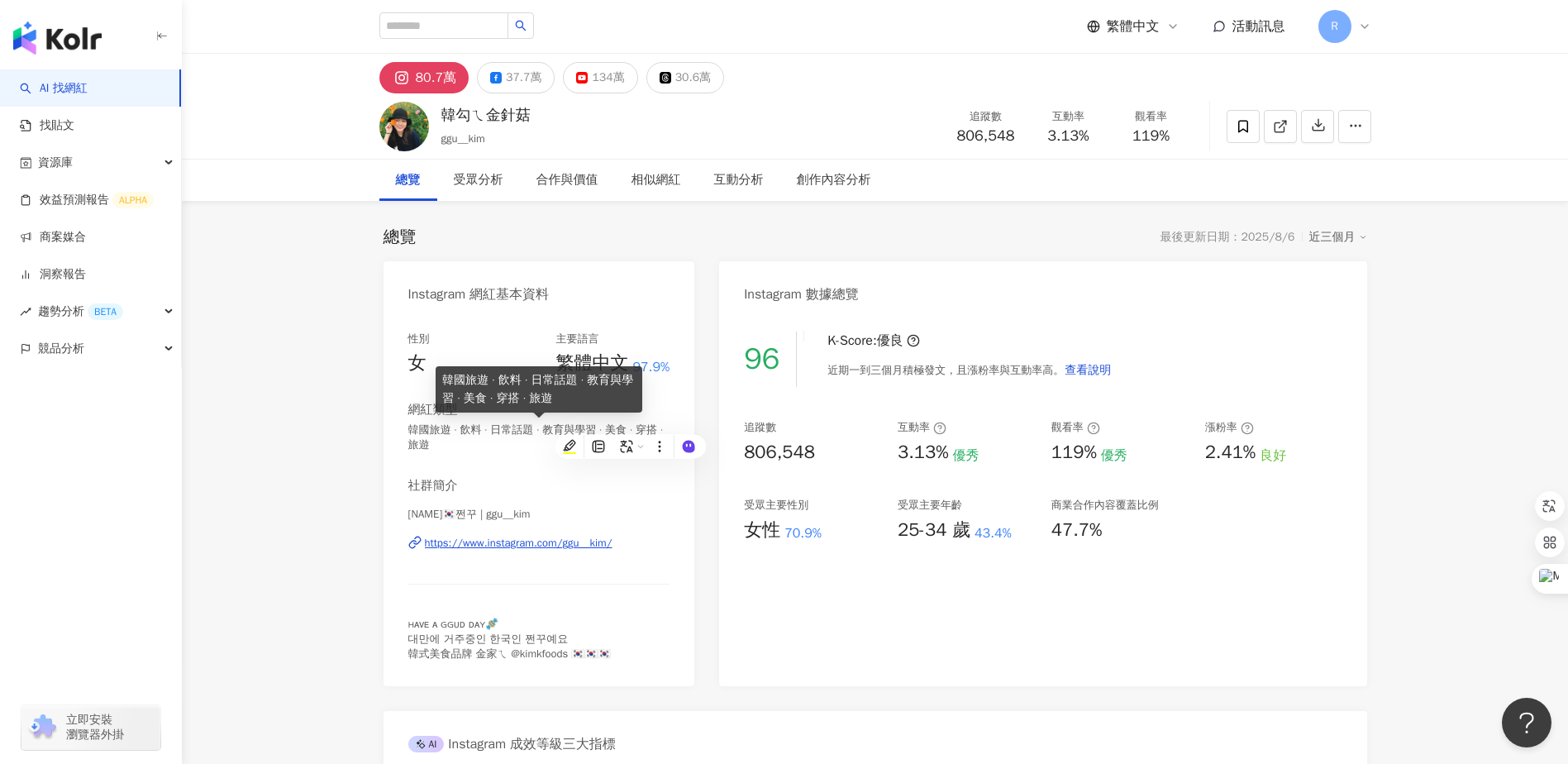 click on "96 K-Score :   優良 近期一到三個月積極發文，且漲粉率與互動率高。 查看說明 追蹤數   806,548 互動率   3.13% 優秀 觀看率   119% 優秀 漲粉率   2.41% 良好 受眾主要性別   女性 70.9% 受眾主要年齡   25-34 歲 43.4% 商業合作內容覆蓋比例   47.7%" at bounding box center [1042, 500] 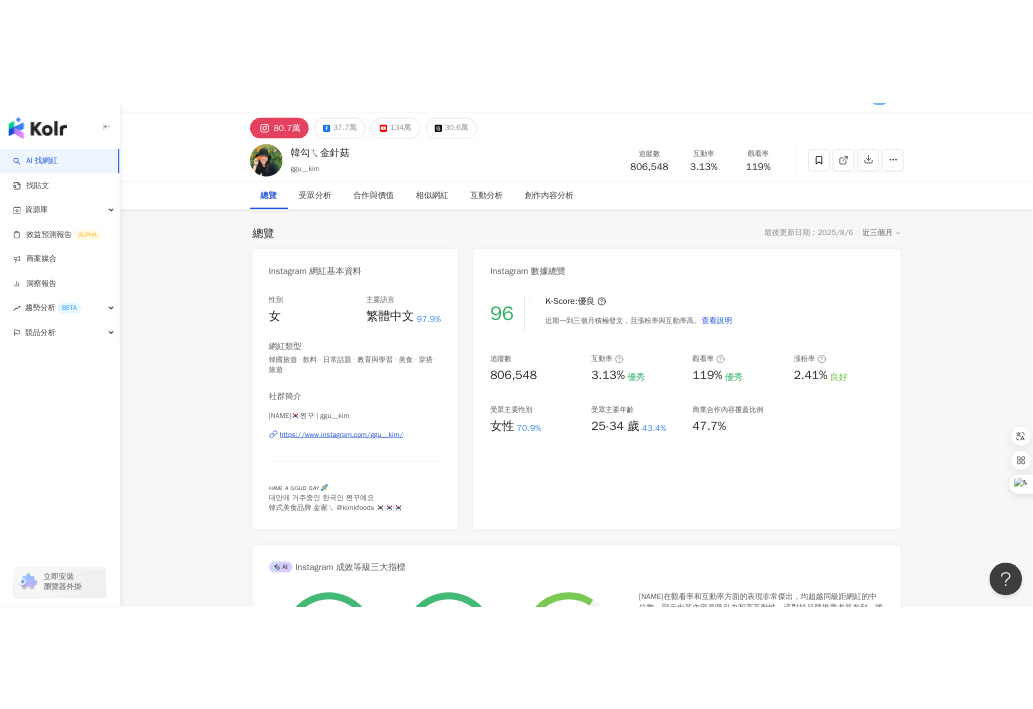 scroll, scrollTop: 0, scrollLeft: 0, axis: both 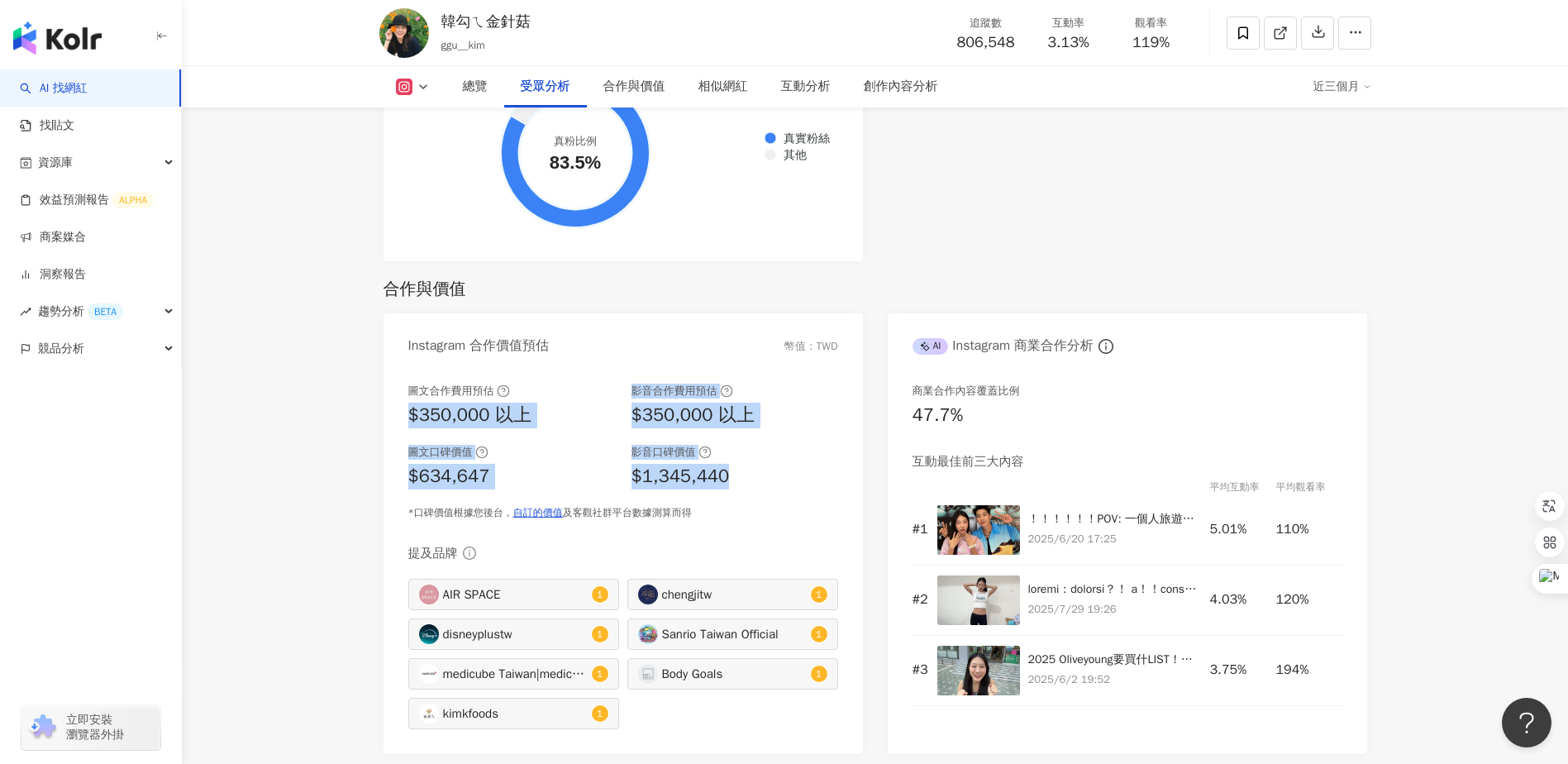 drag, startPoint x: 650, startPoint y: 480, endPoint x: 393, endPoint y: 410, distance: 266.3625 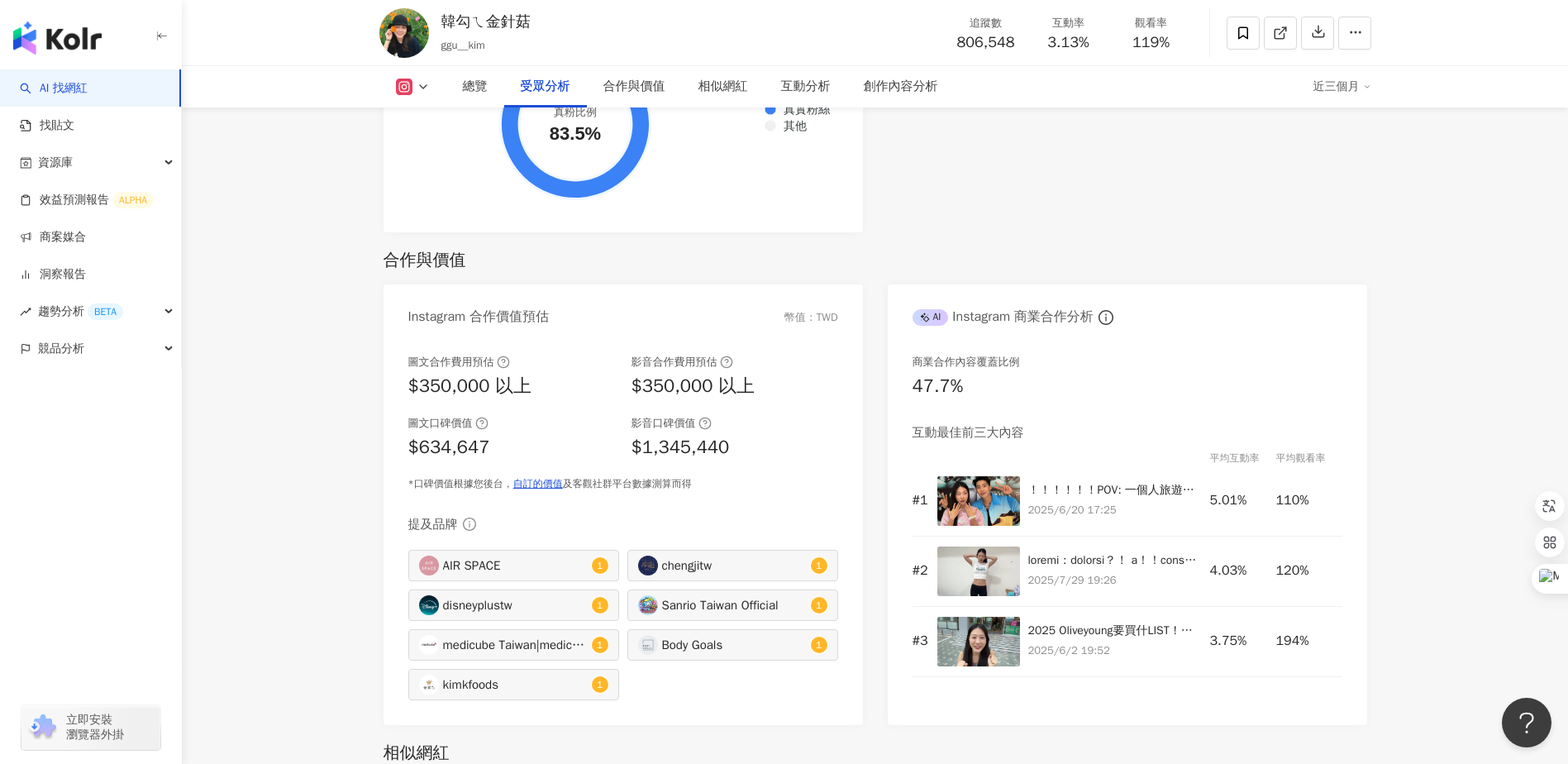 scroll, scrollTop: 2103, scrollLeft: 0, axis: vertical 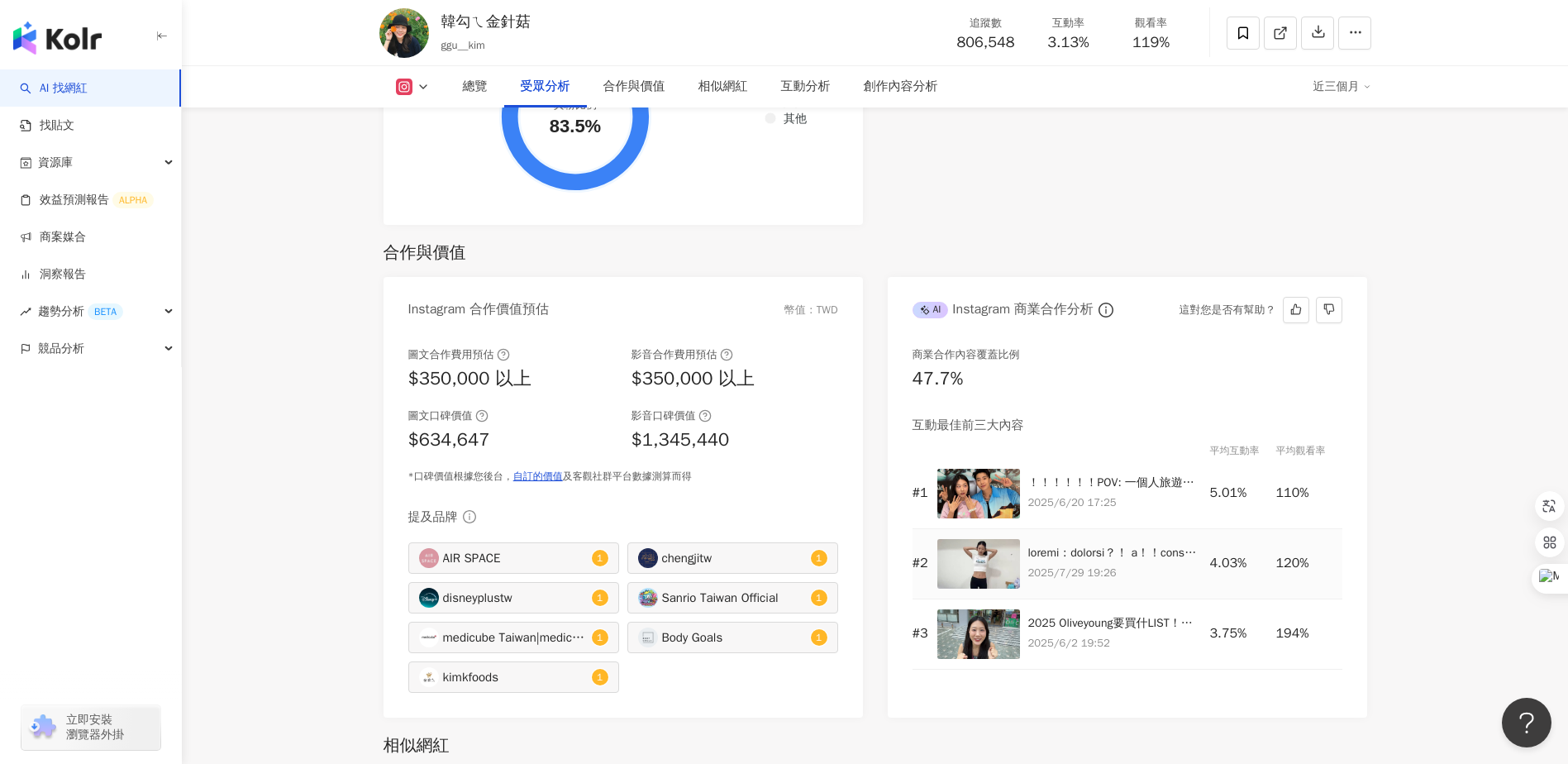 click at bounding box center (1115, 553) 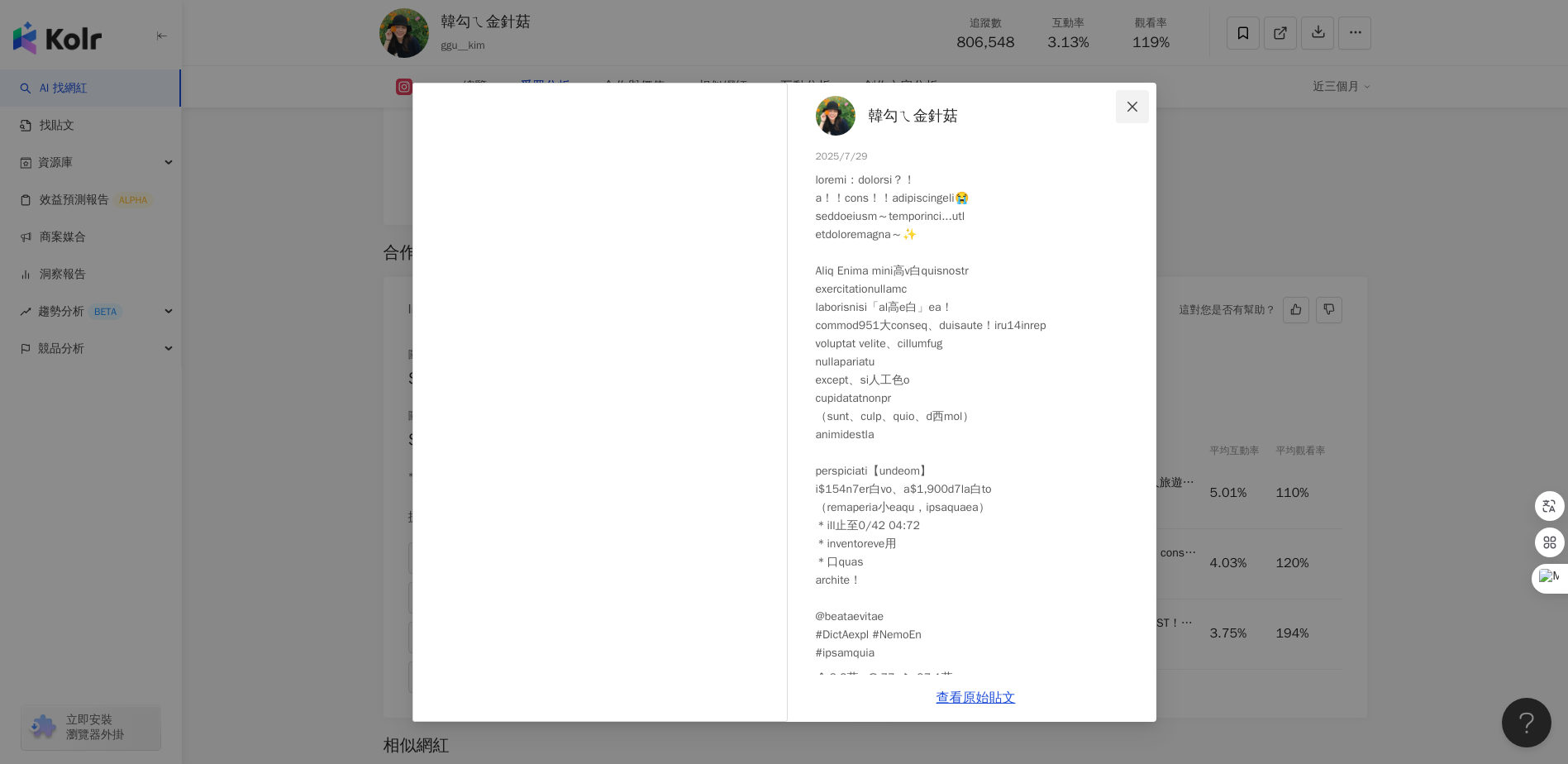 click 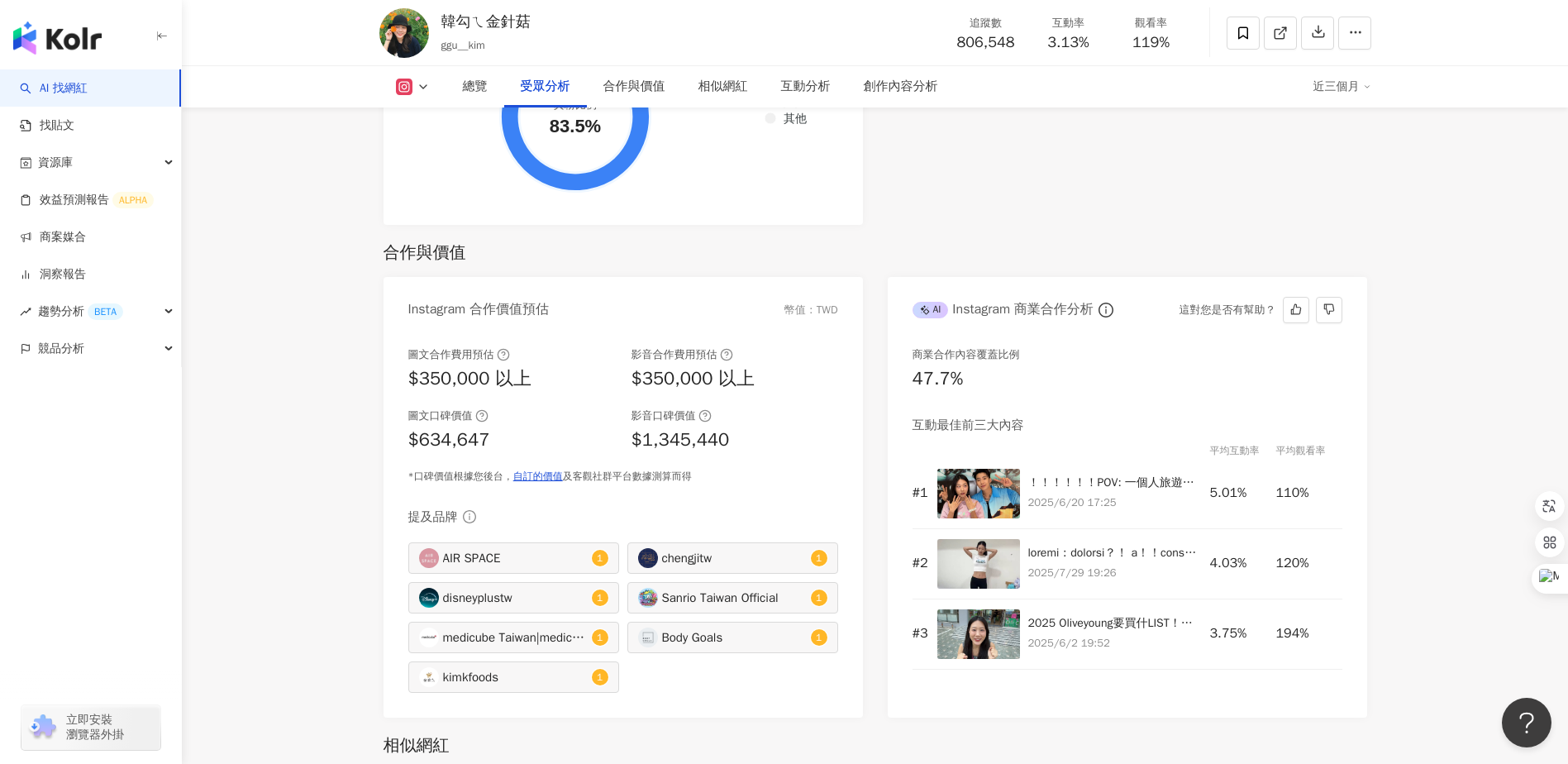 click on "80.7萬 37.7萬 134萬 30.6萬 韓勾ㄟ金針菇 ggu__kim 追蹤數 806,548 互動率 3.13% 觀看率 119% 總覽 受眾分析 合作與價值 相似網紅 互動分析 創作內容分析 近三個月 總覽 最後更新日期：2025/8/6 近三個月 Instagram 網紅基本資料 性別   女 主要語言   繁體中文 97.9% 網紅類型 韓國旅遊 · 飲料 · 日常話題 · 教育與學習 · 美食 · 穿搭 · 旅遊 社群簡介 金針菇🇰🇷쩐꾸 | ggu__kim https://www.instagram.com/ggu__kim/ ʜᴀᴠᴇ ᴀ ɢɢᴜᴅ ᴅᴀʏ🍬
대만에 거주중인 한국인 쩐꾸예요
韓式美食品牌 金家ㄟ @kimkfoods 🇰🇷🇰🇷🇰🇷 Instagram 數據總覽 96 K-Score :   優良 近期一到三個月積極發文，且漲粉率與互動率高。 查看說明 追蹤數   806,548 互動率   3.13% 優秀 觀看率   119% 優秀 漲粉率   2.41% 良好 受眾主要性別   女性 70.9% 受眾主要年齡   25-34 歲   AI" at bounding box center [875, 1089] 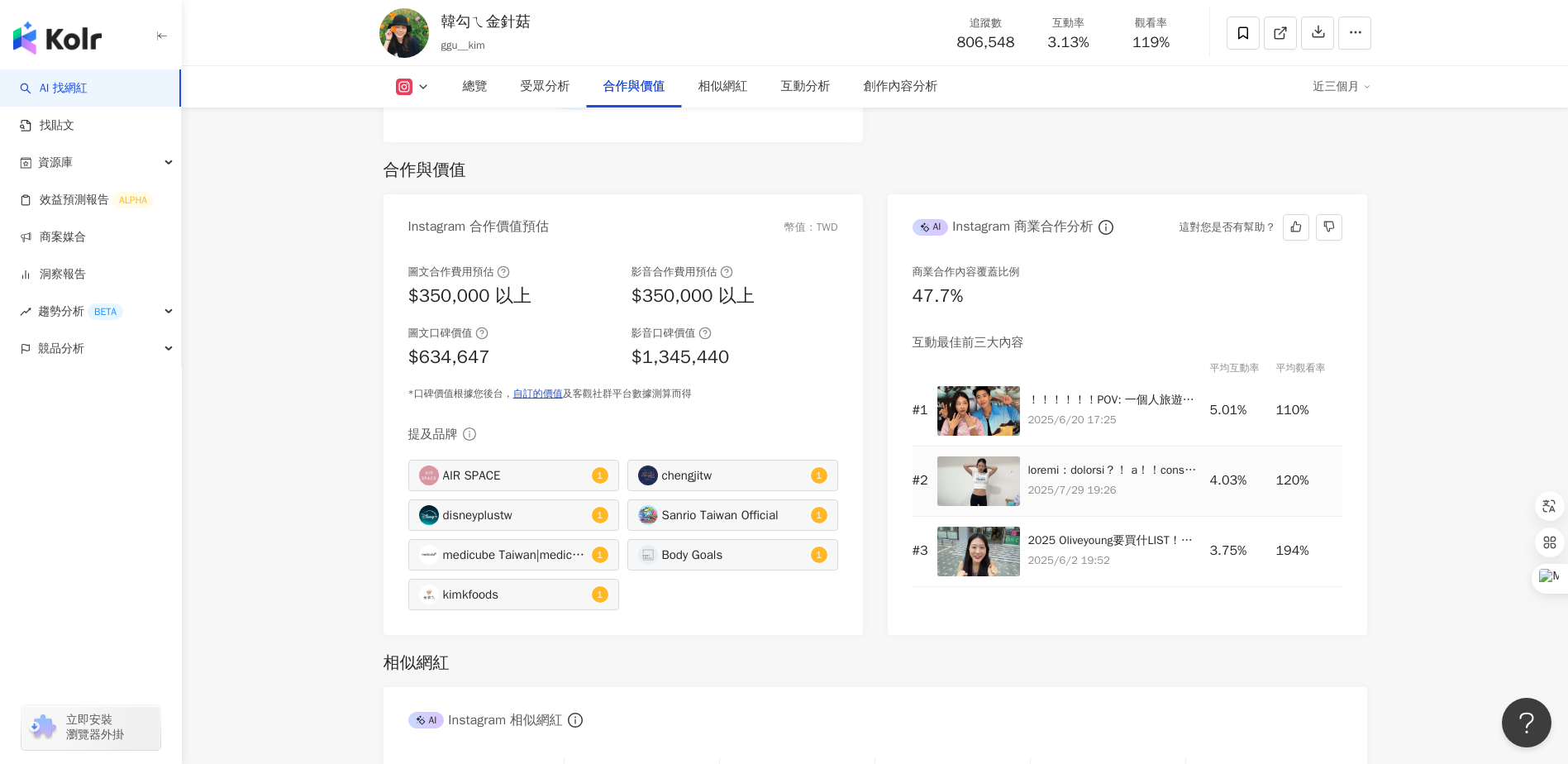 click on "2025/7/29 19:26" at bounding box center (1115, 490) 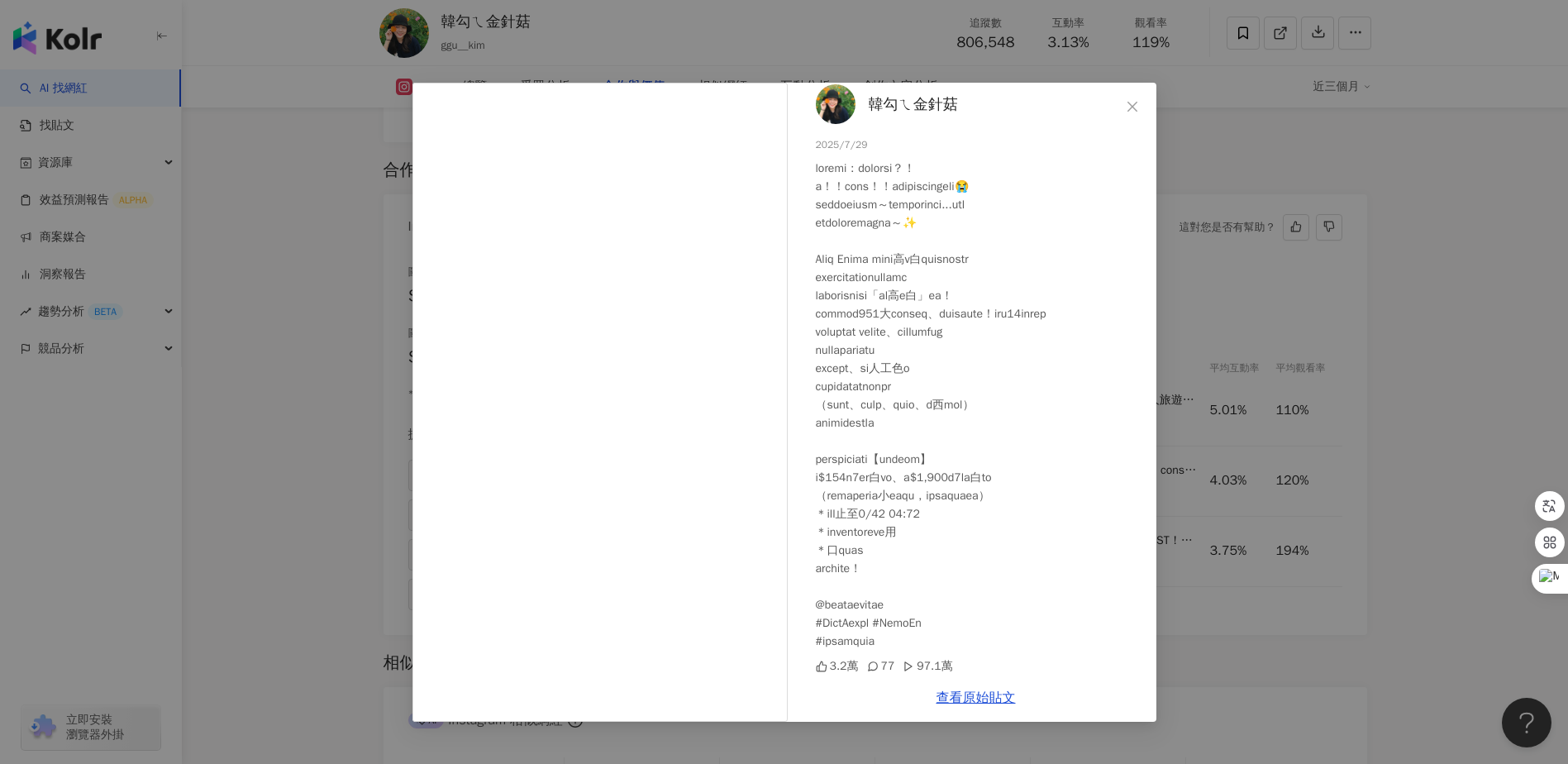 scroll, scrollTop: 31, scrollLeft: 0, axis: vertical 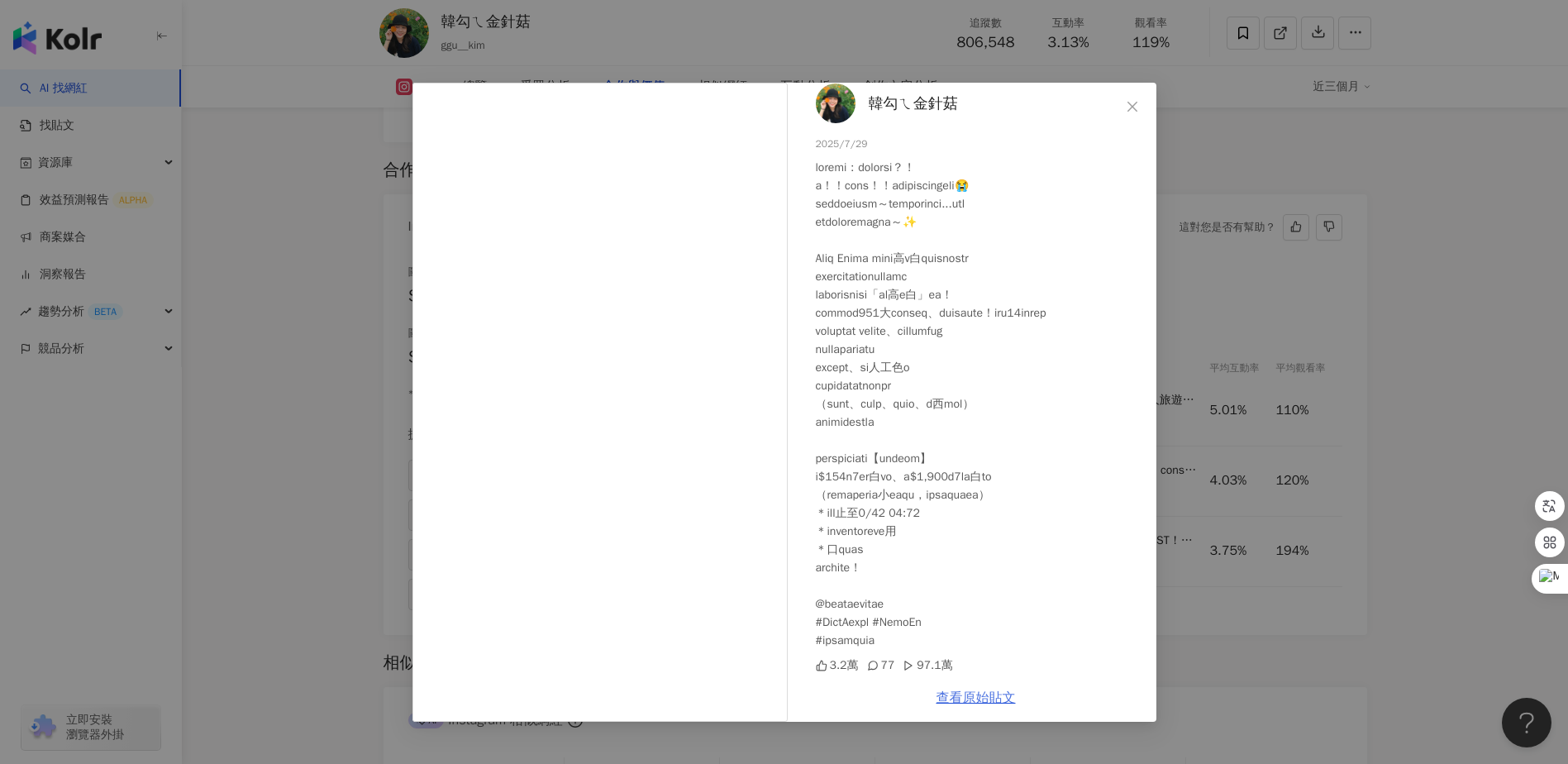 click on "查看原始貼文" at bounding box center [976, 698] 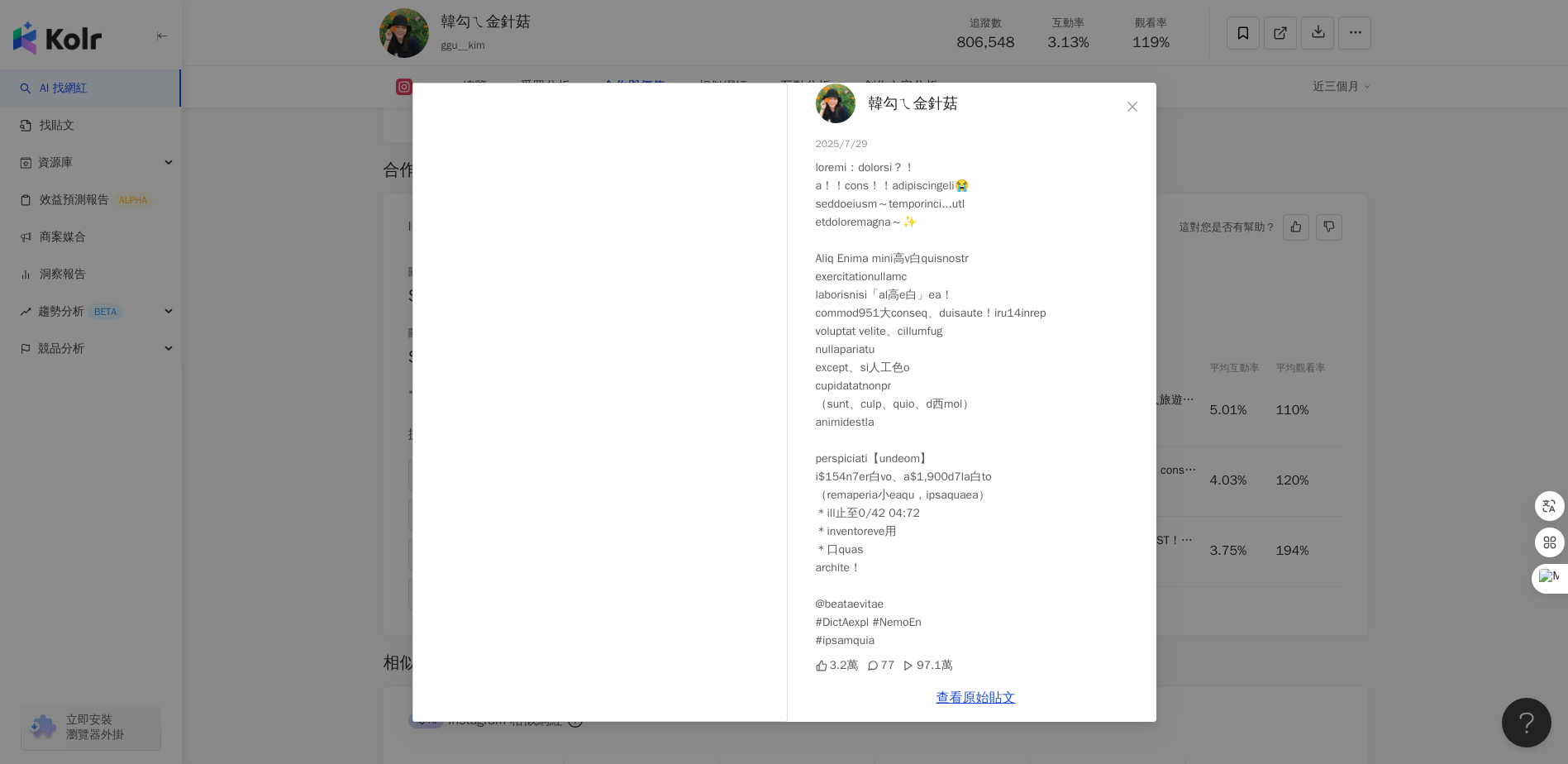 drag, startPoint x: 1133, startPoint y: 107, endPoint x: 1125, endPoint y: 112, distance: 9.433981 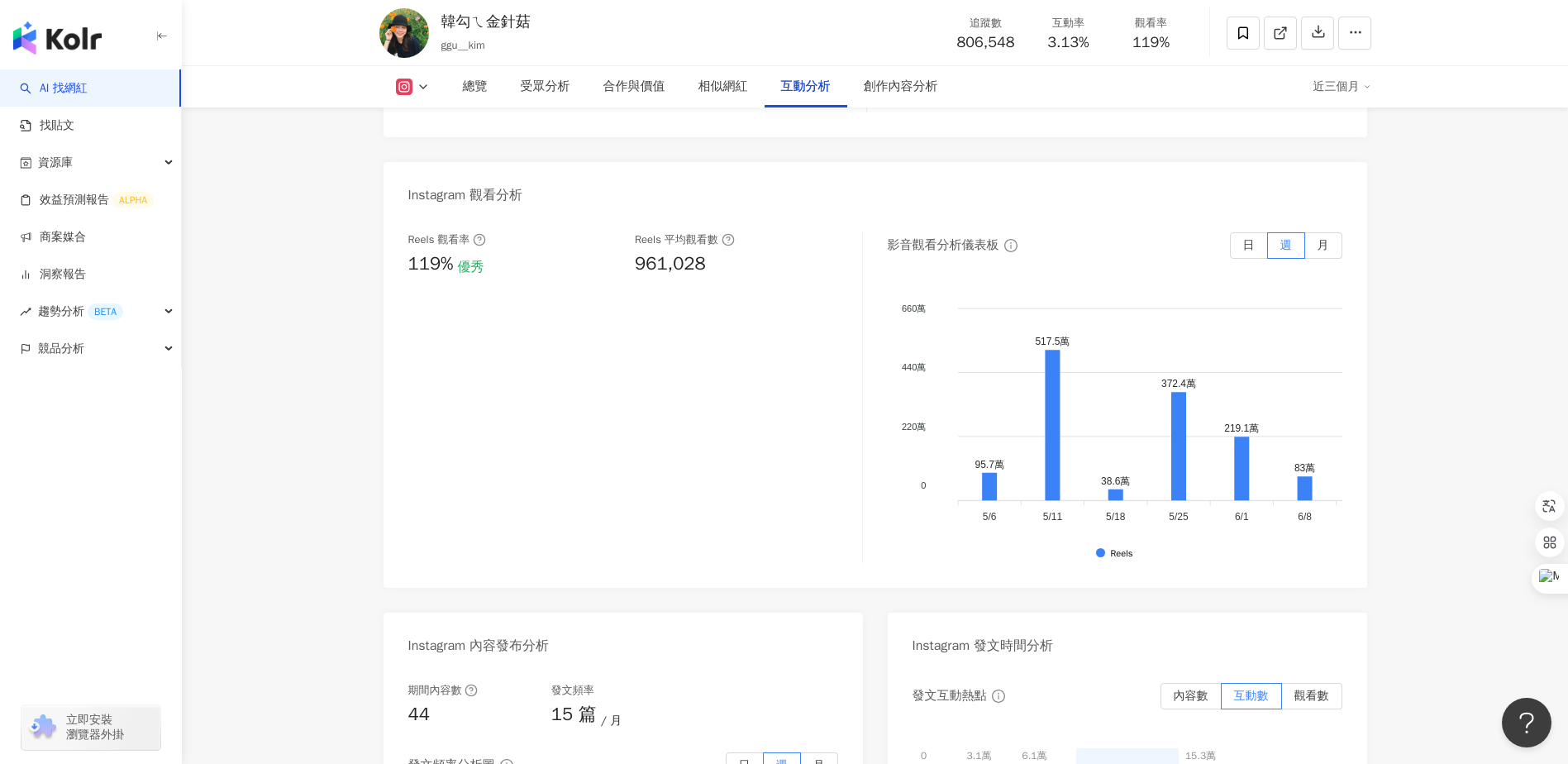 scroll, scrollTop: 4892, scrollLeft: 0, axis: vertical 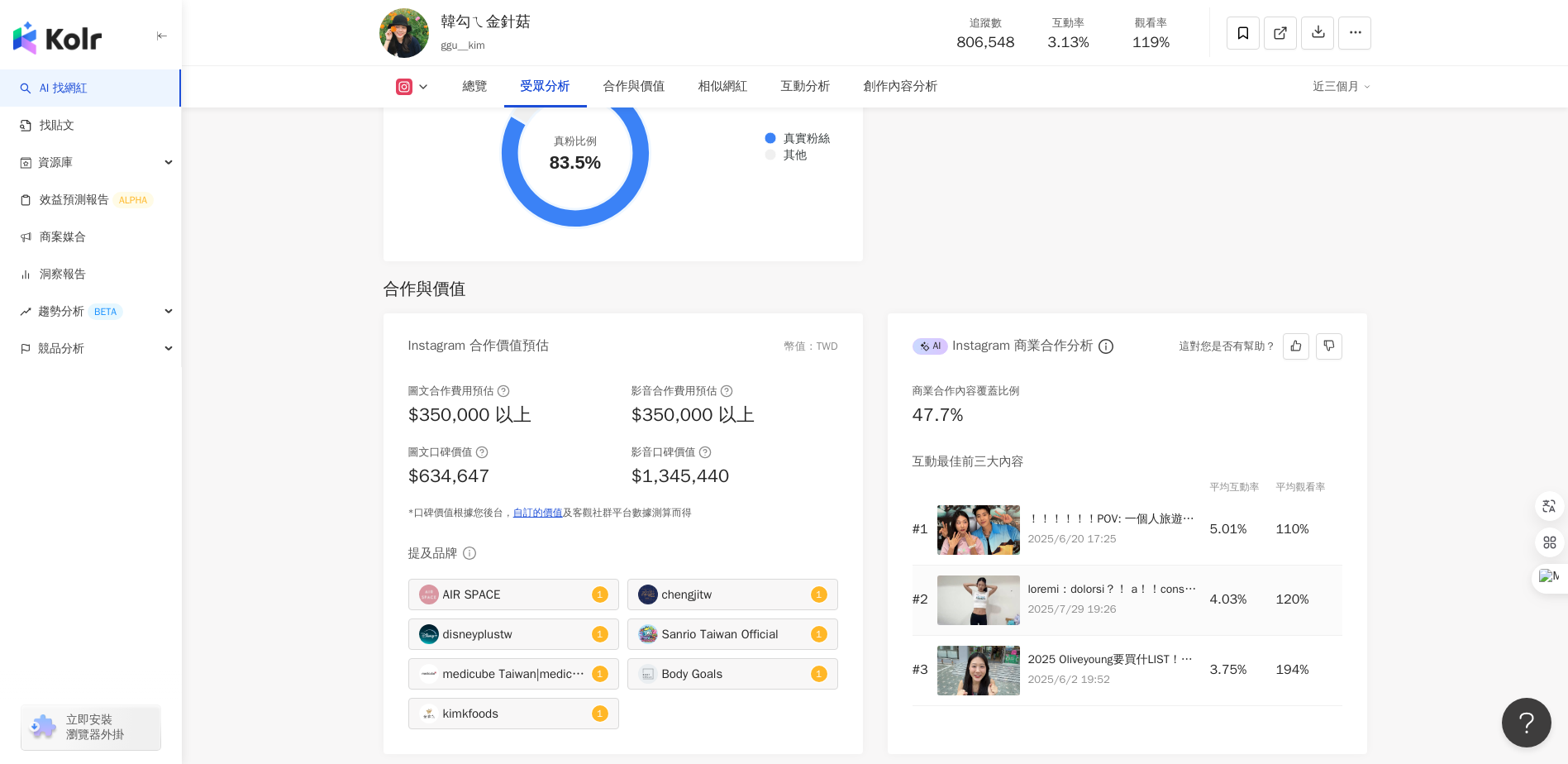 click at bounding box center (1115, 590) 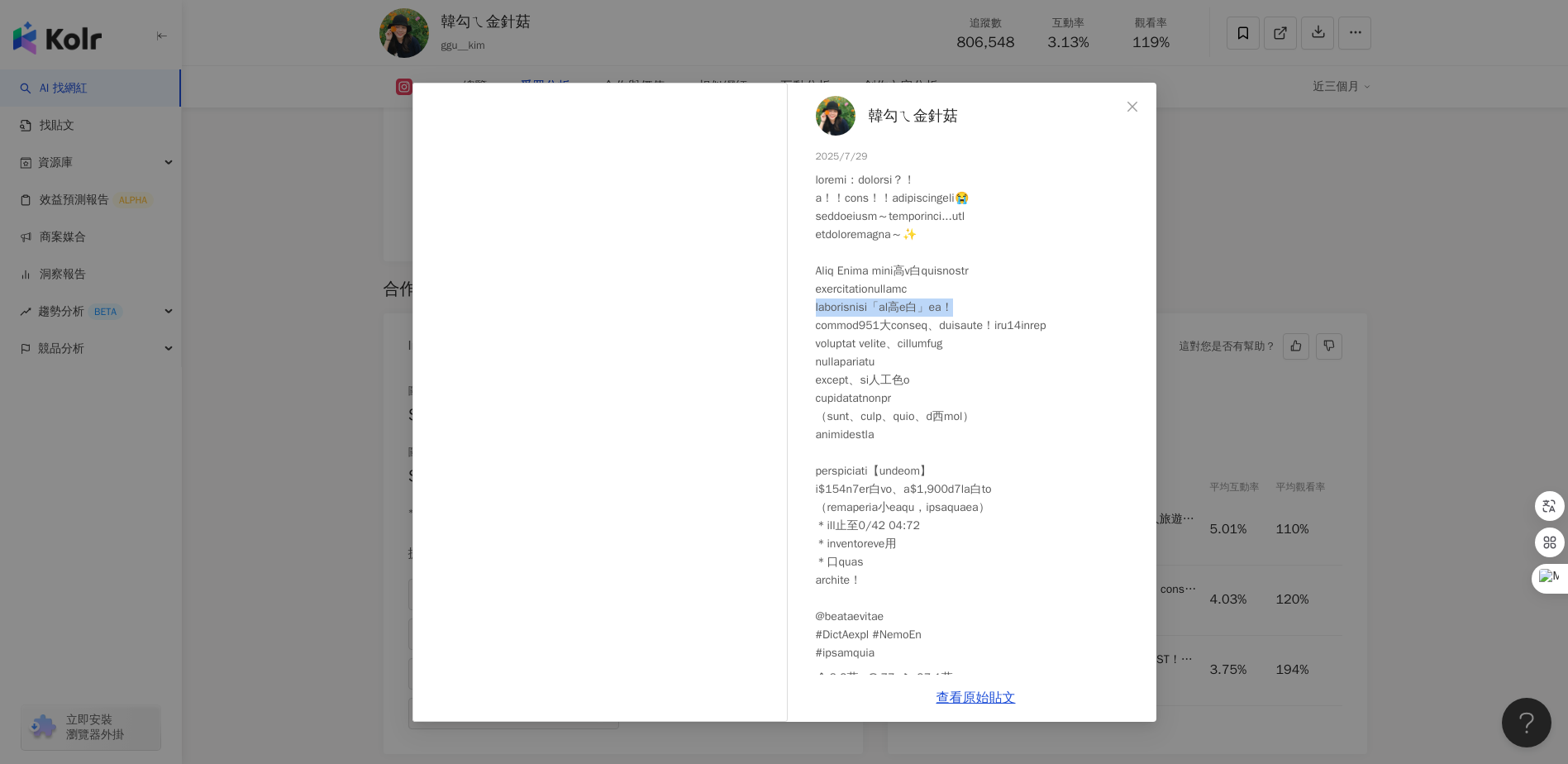 drag, startPoint x: 1022, startPoint y: 309, endPoint x: 815, endPoint y: 299, distance: 207.24141 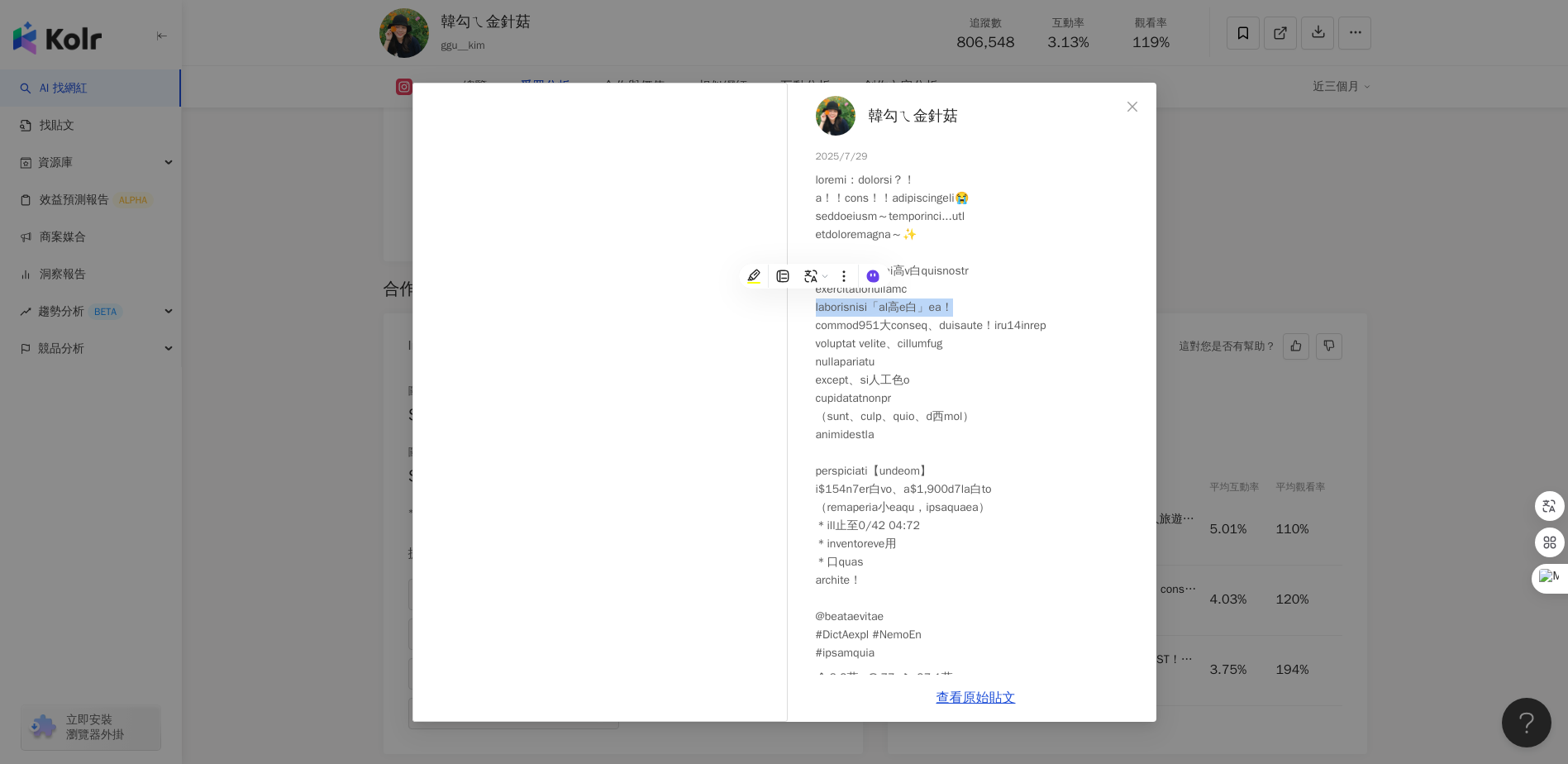 copy on "個餅乾你們可以把它當「低卡⾼蛋⽩」零食！" 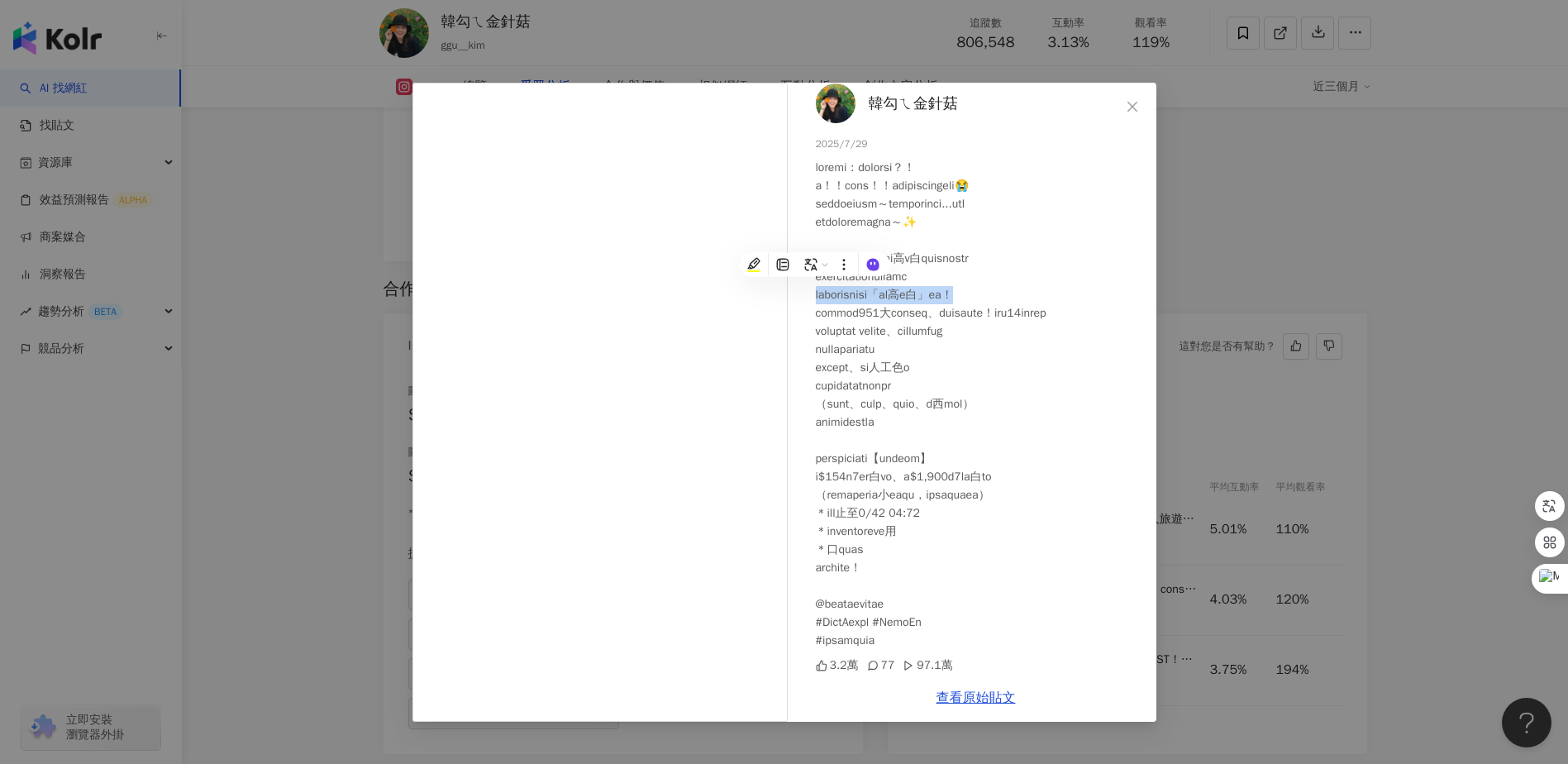 scroll, scrollTop: 31, scrollLeft: 0, axis: vertical 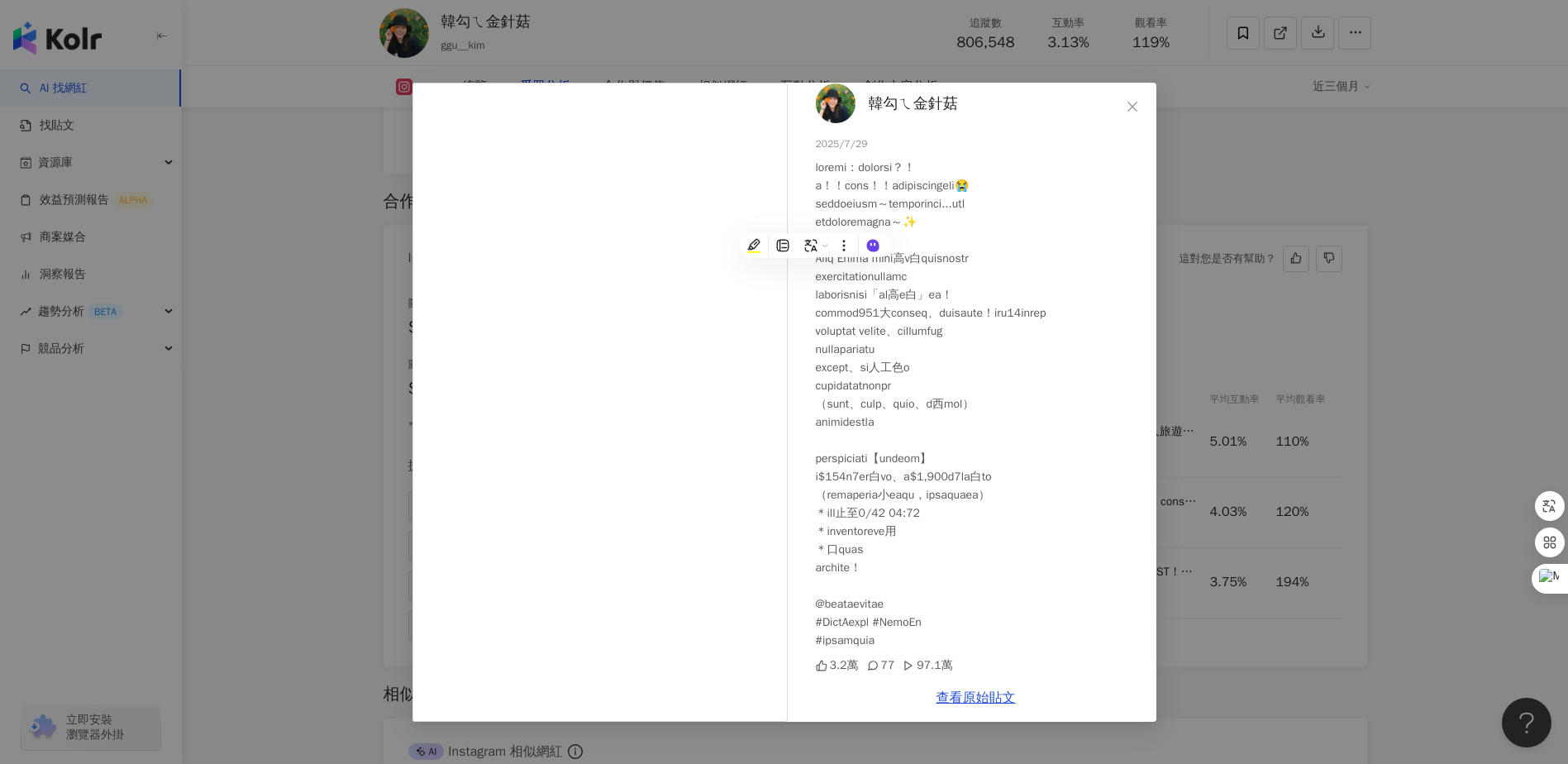 drag, startPoint x: 973, startPoint y: 337, endPoint x: 1012, endPoint y: 306, distance: 49.819675 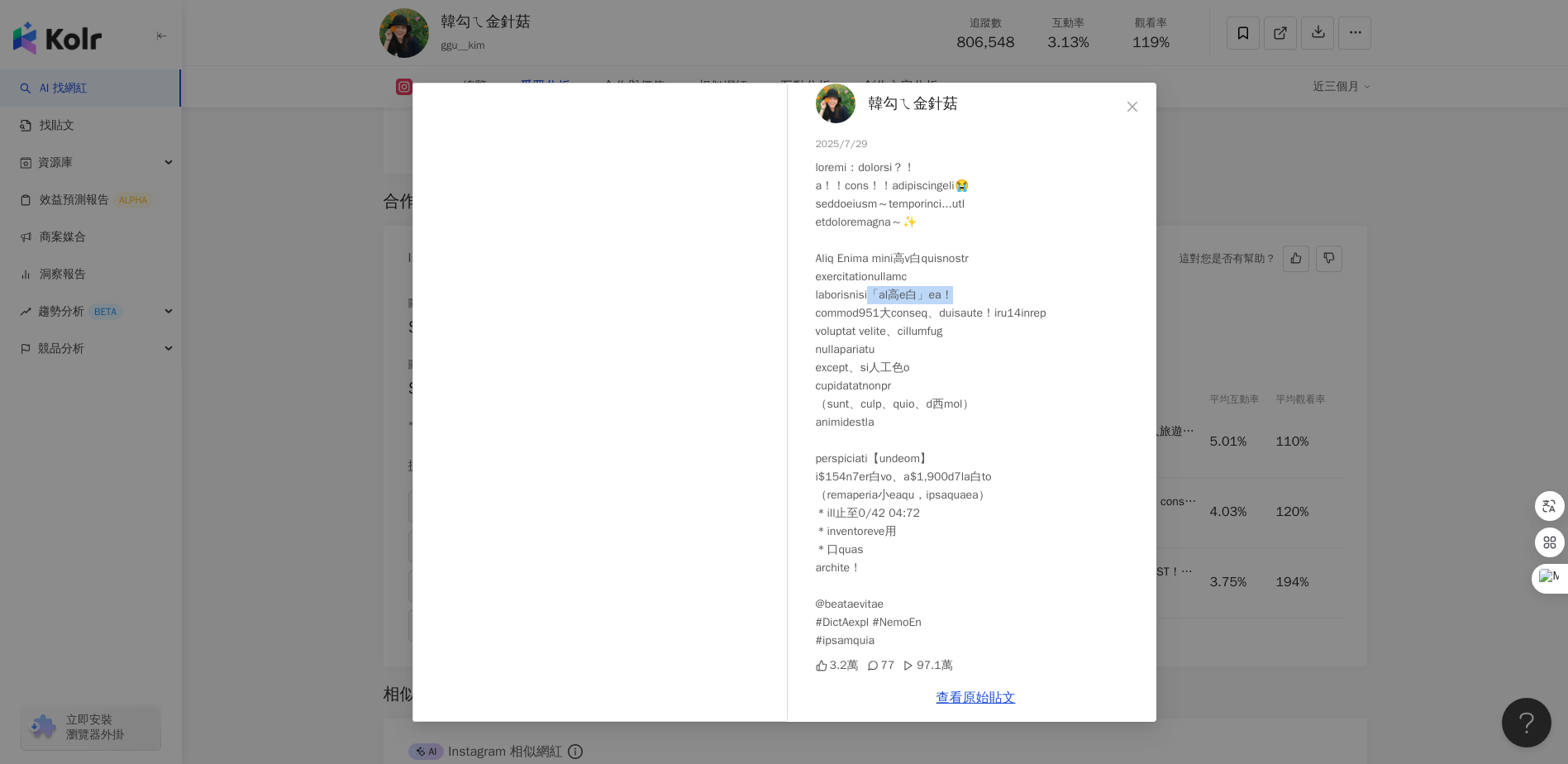 click at bounding box center (979, 404) 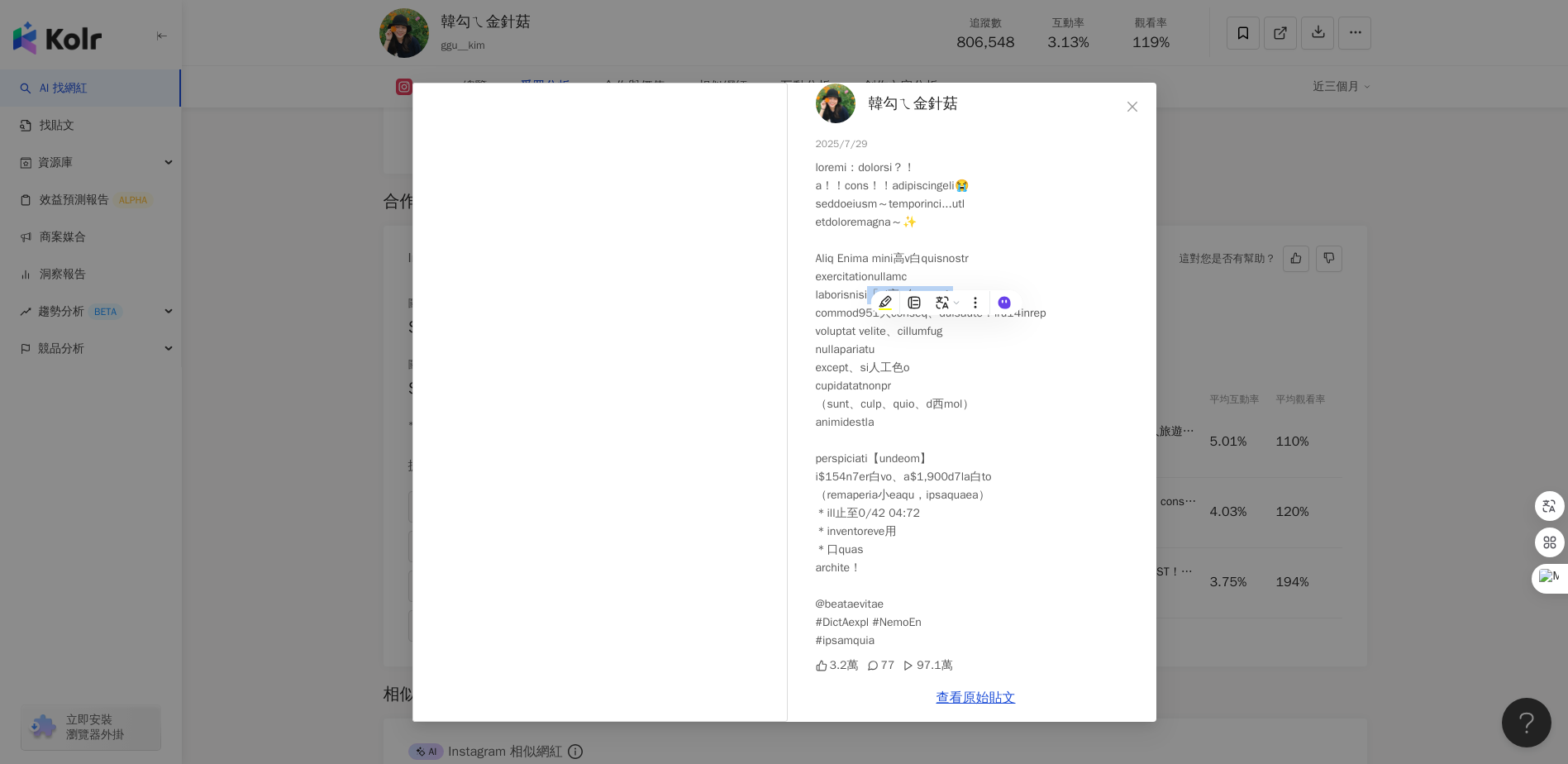 copy on "低卡⾼蛋⽩」零食！" 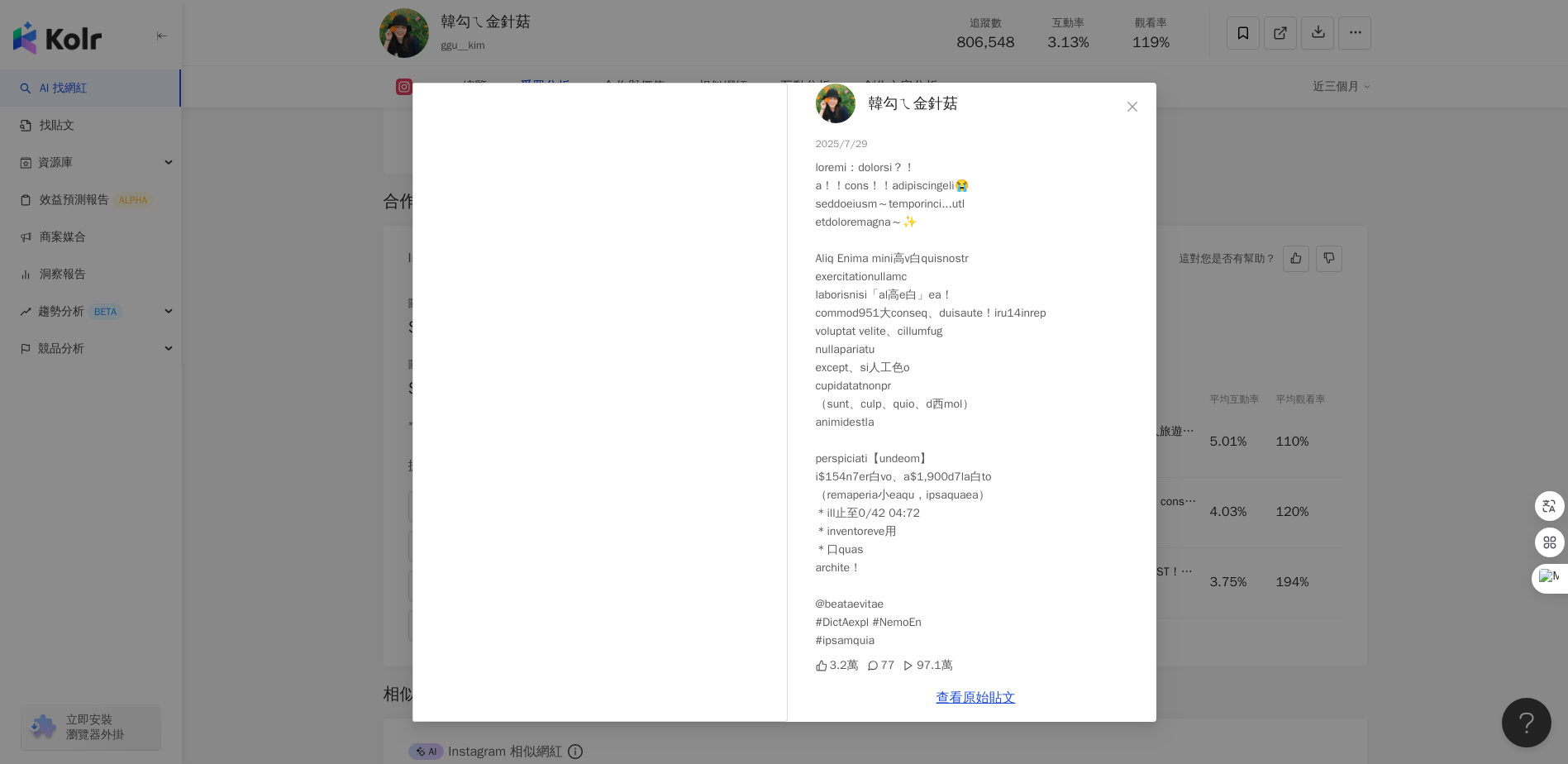 click at bounding box center (979, 404) 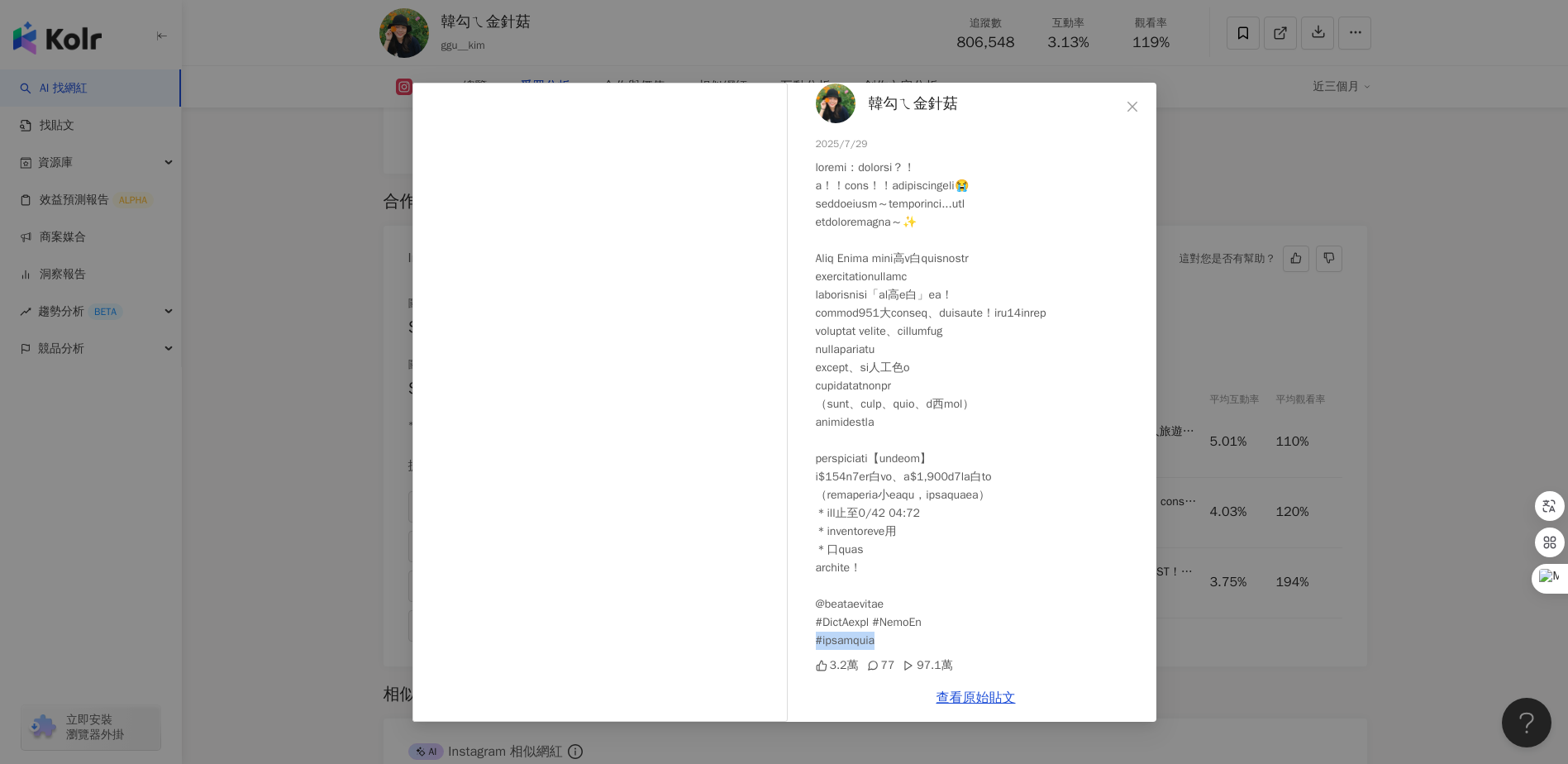 drag, startPoint x: 934, startPoint y: 641, endPoint x: 799, endPoint y: 645, distance: 135.05925 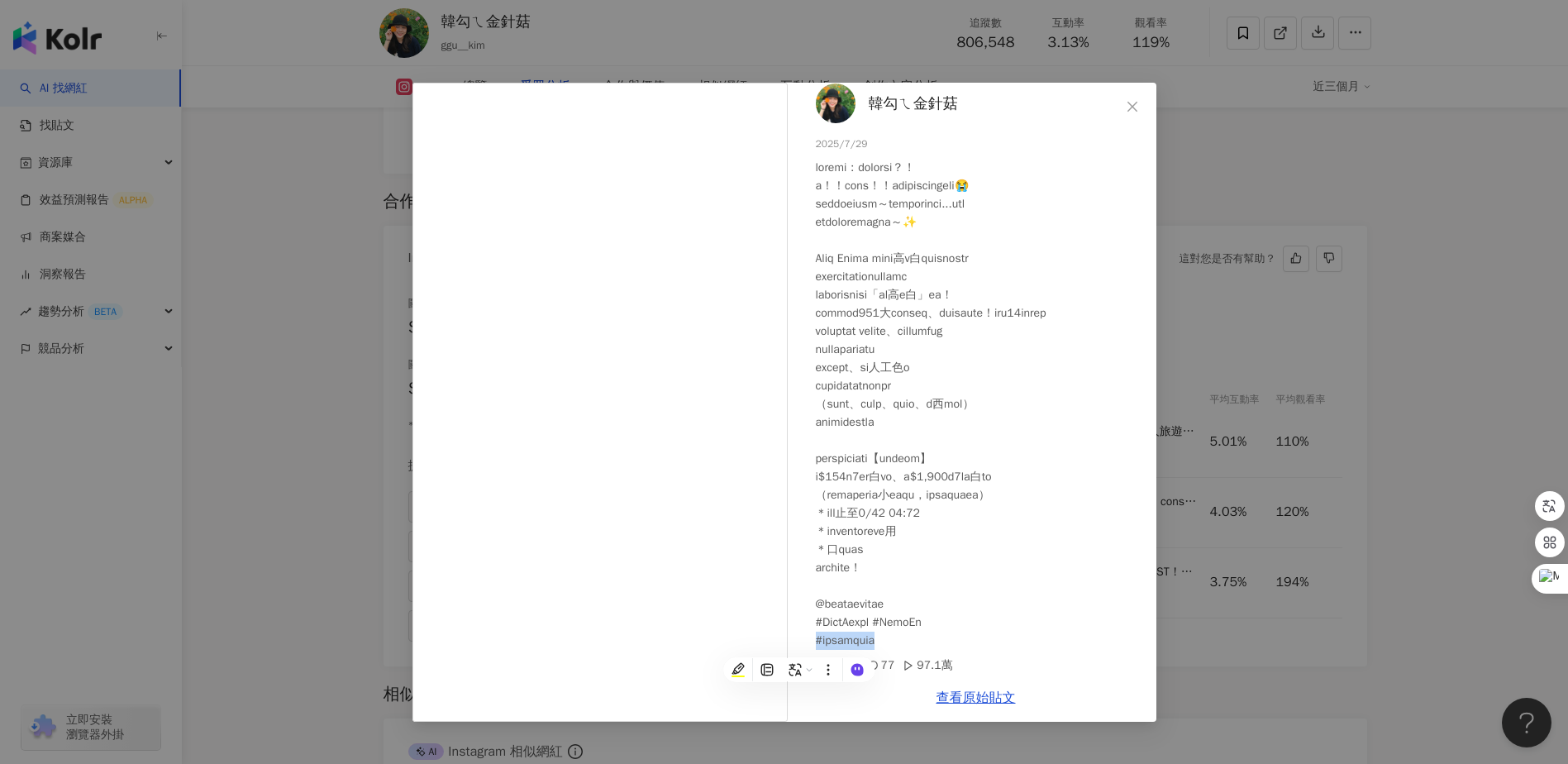 copy on "濃郁香酥高蛋白脆片" 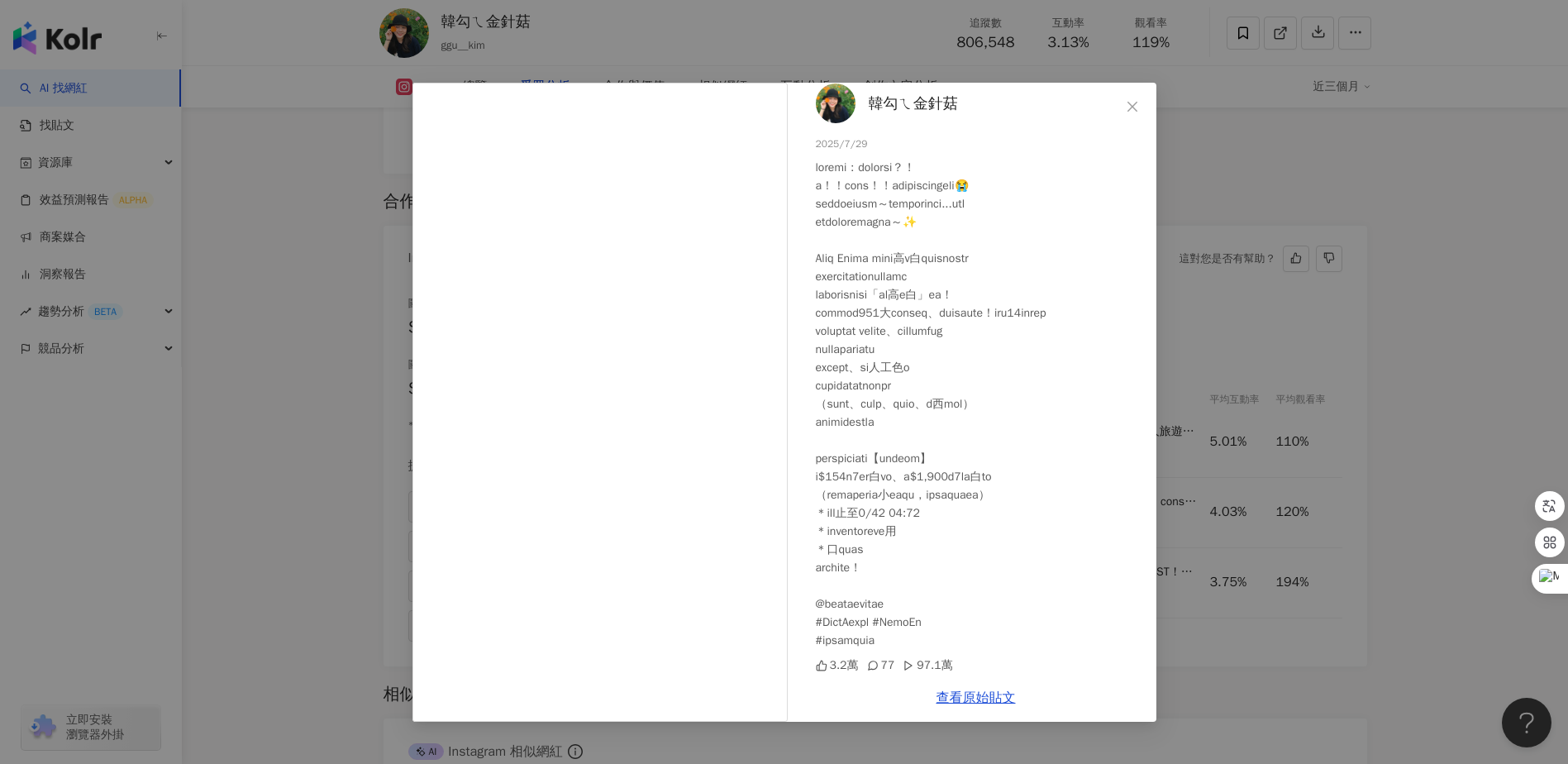 click at bounding box center [979, 404] 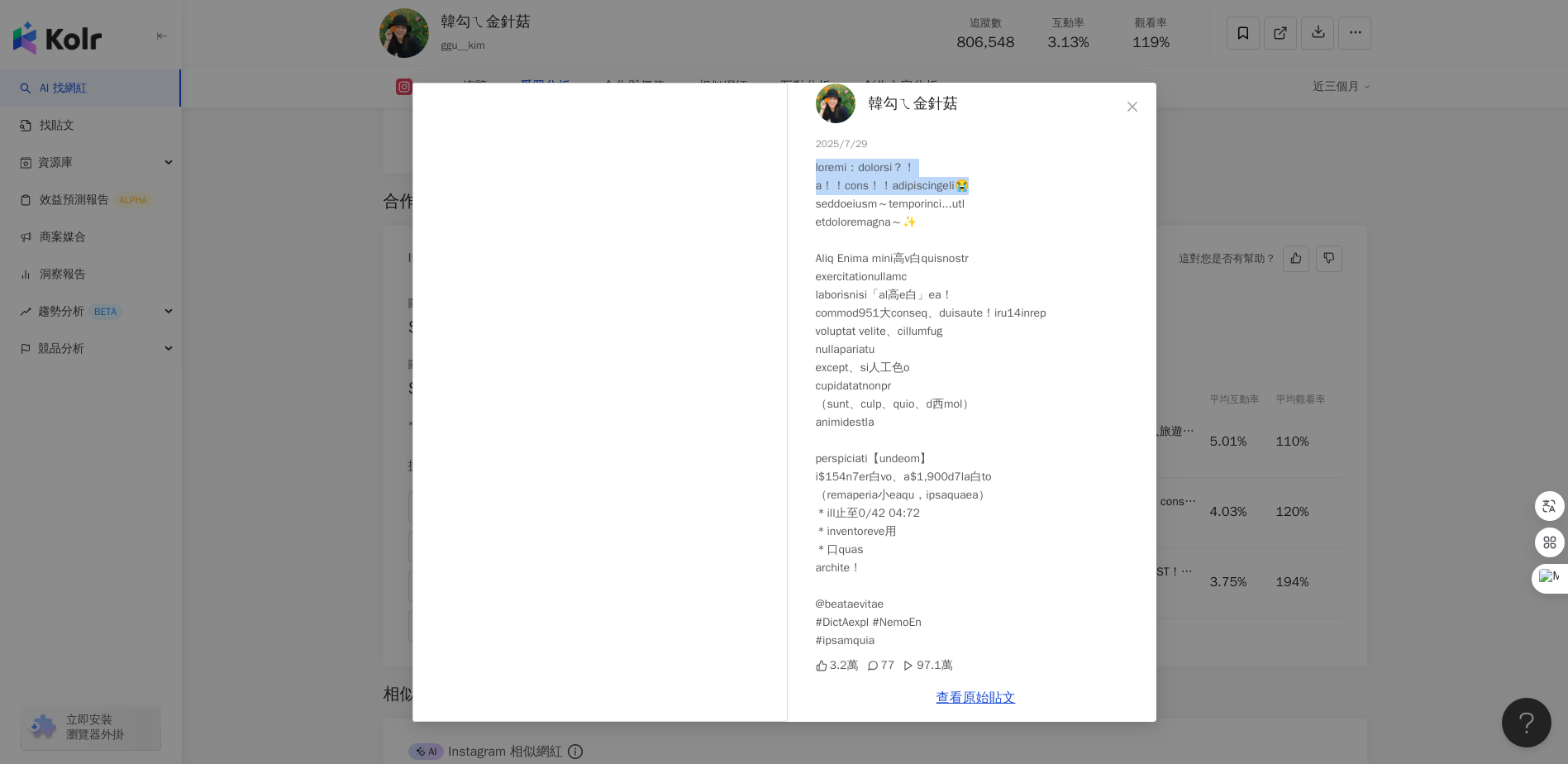 drag, startPoint x: 1093, startPoint y: 169, endPoint x: 803, endPoint y: 154, distance: 290.38767 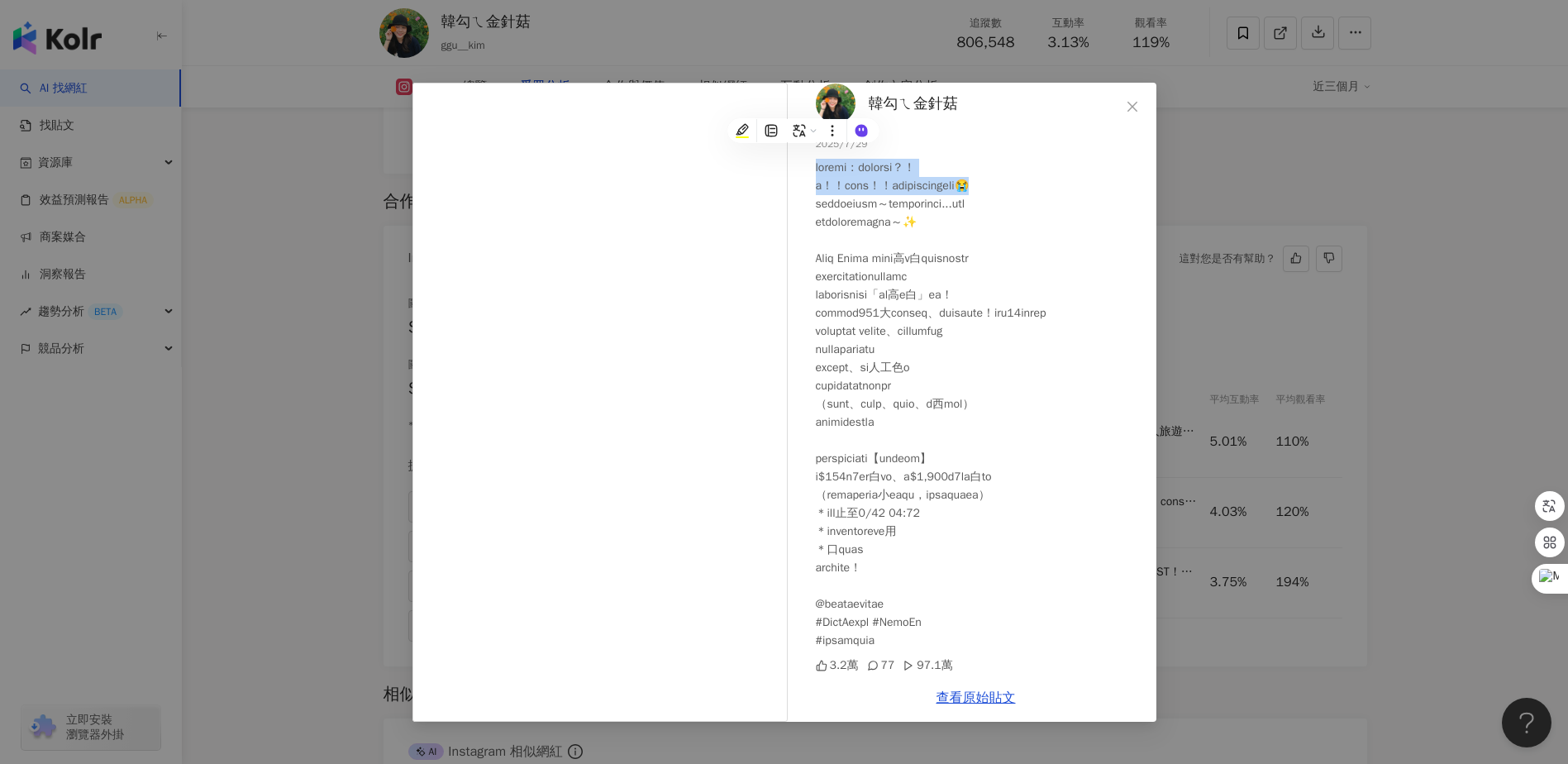 copy on "很多菇粉問我：你怎麼都不會胖？！
我！！真的會胖！！是因為從兩年前開始認真飲控😭" 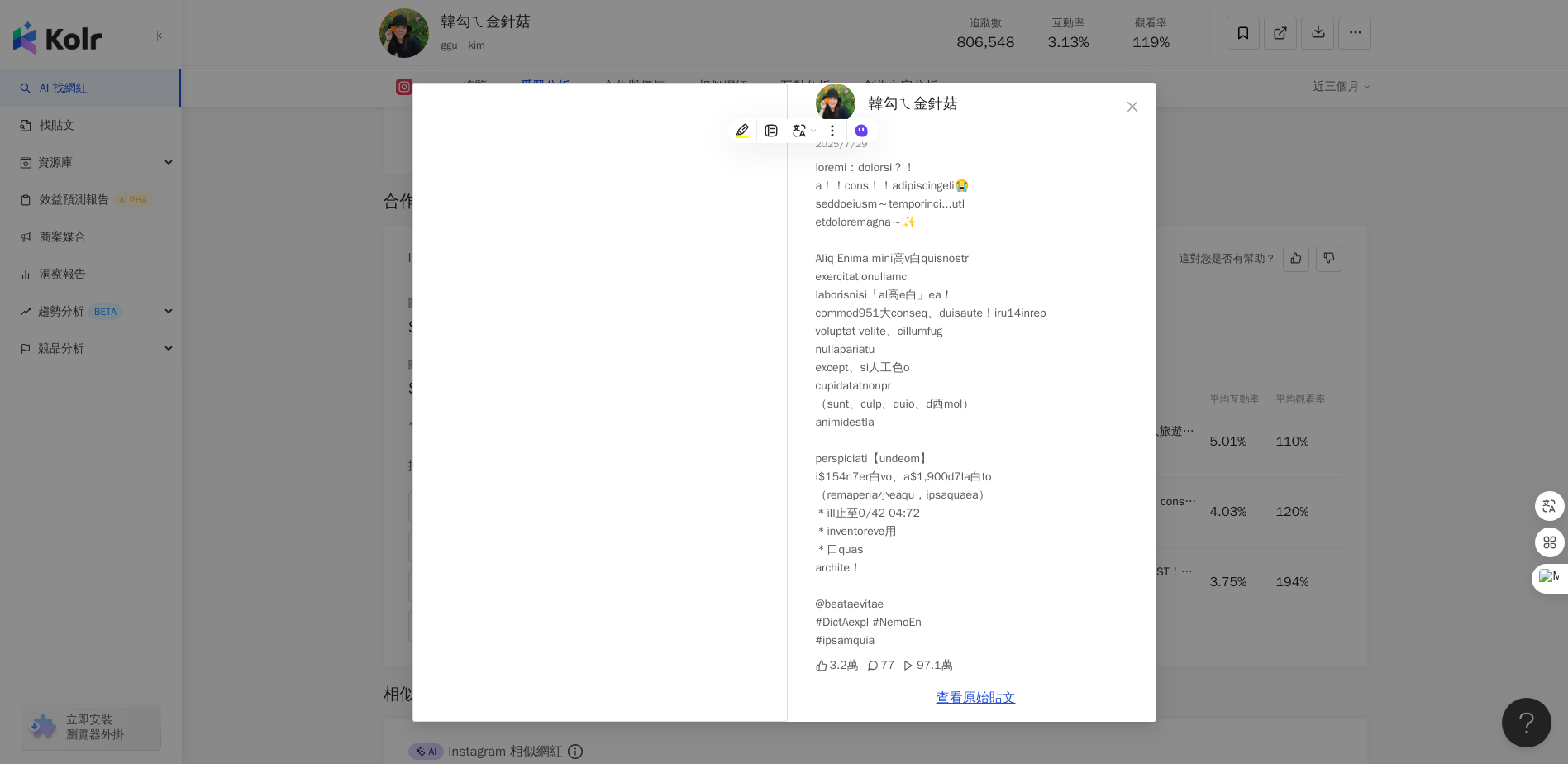 click at bounding box center (979, 404) 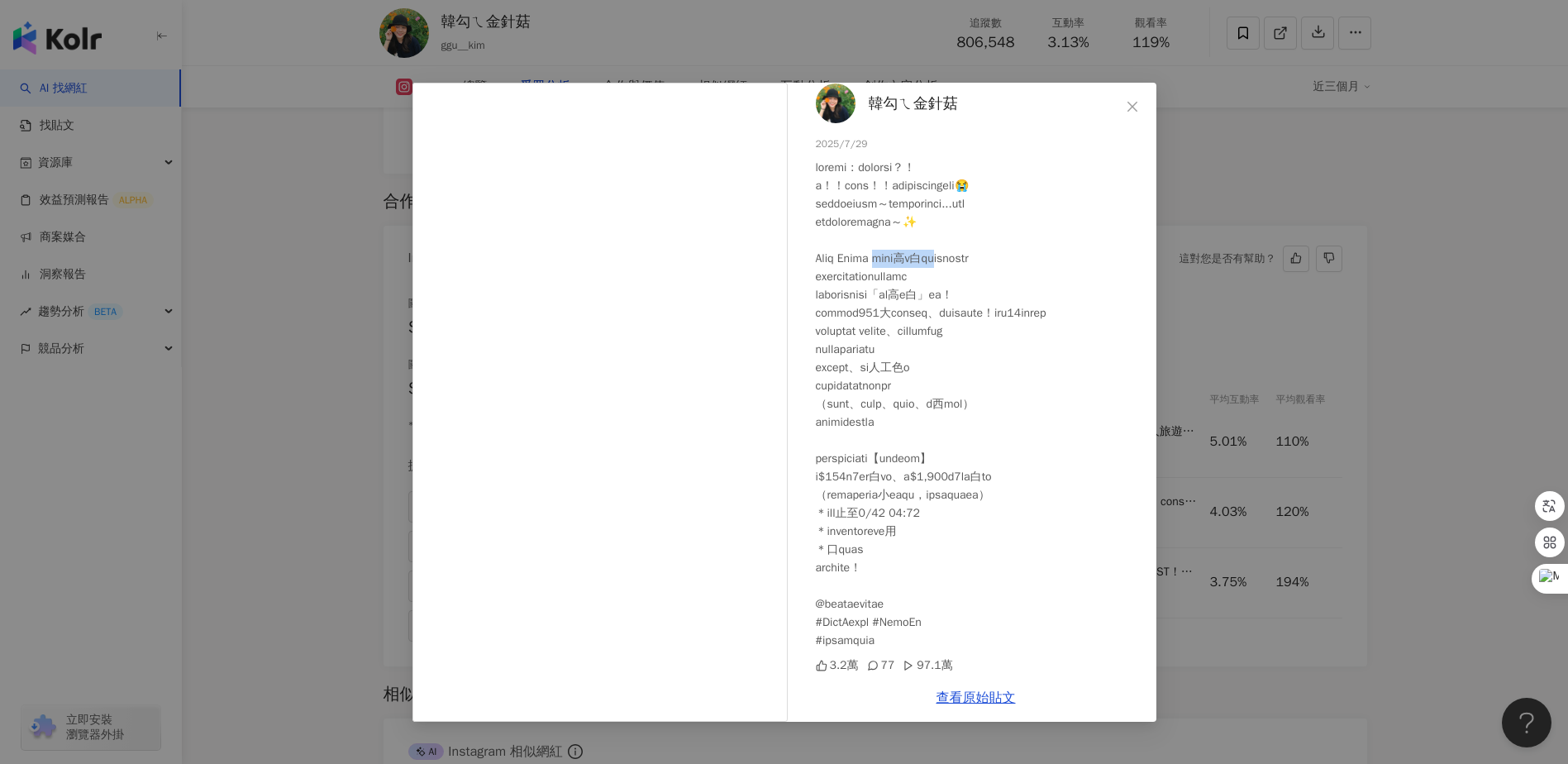 drag, startPoint x: 879, startPoint y: 239, endPoint x: 983, endPoint y: 241, distance: 104.019229 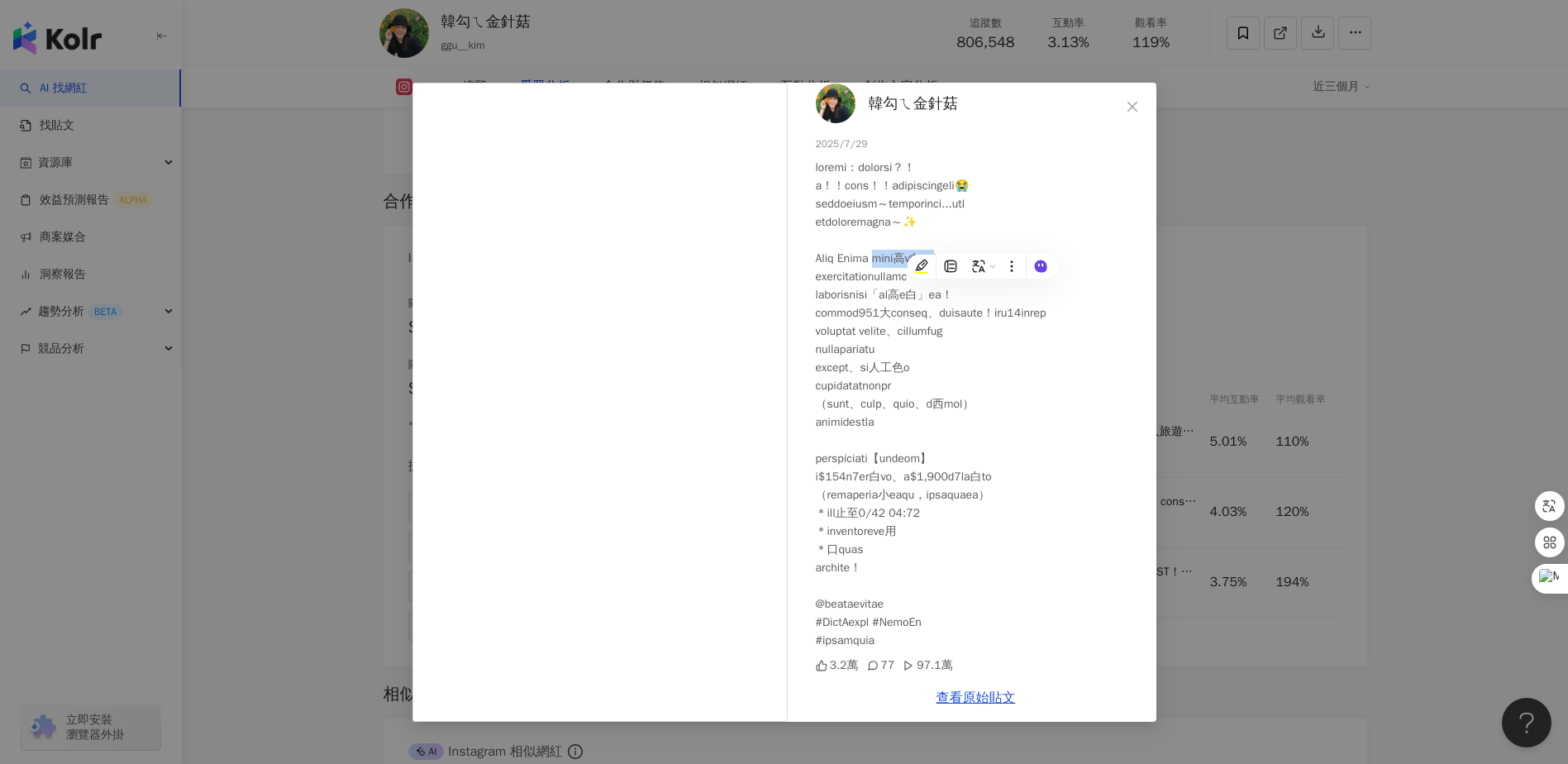 copy on "郁香酥⾼蛋⽩脆片也" 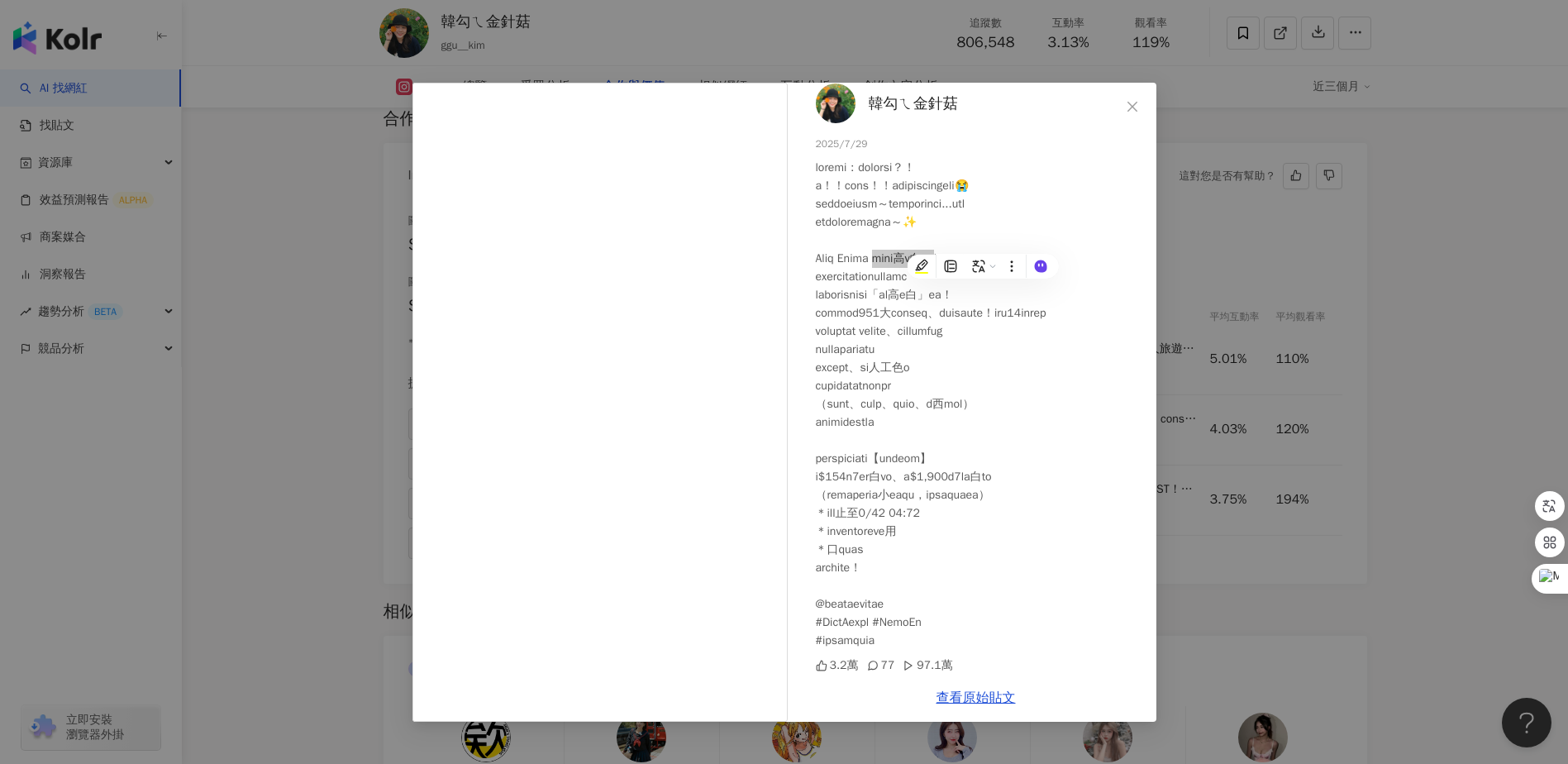 scroll, scrollTop: 2320, scrollLeft: 0, axis: vertical 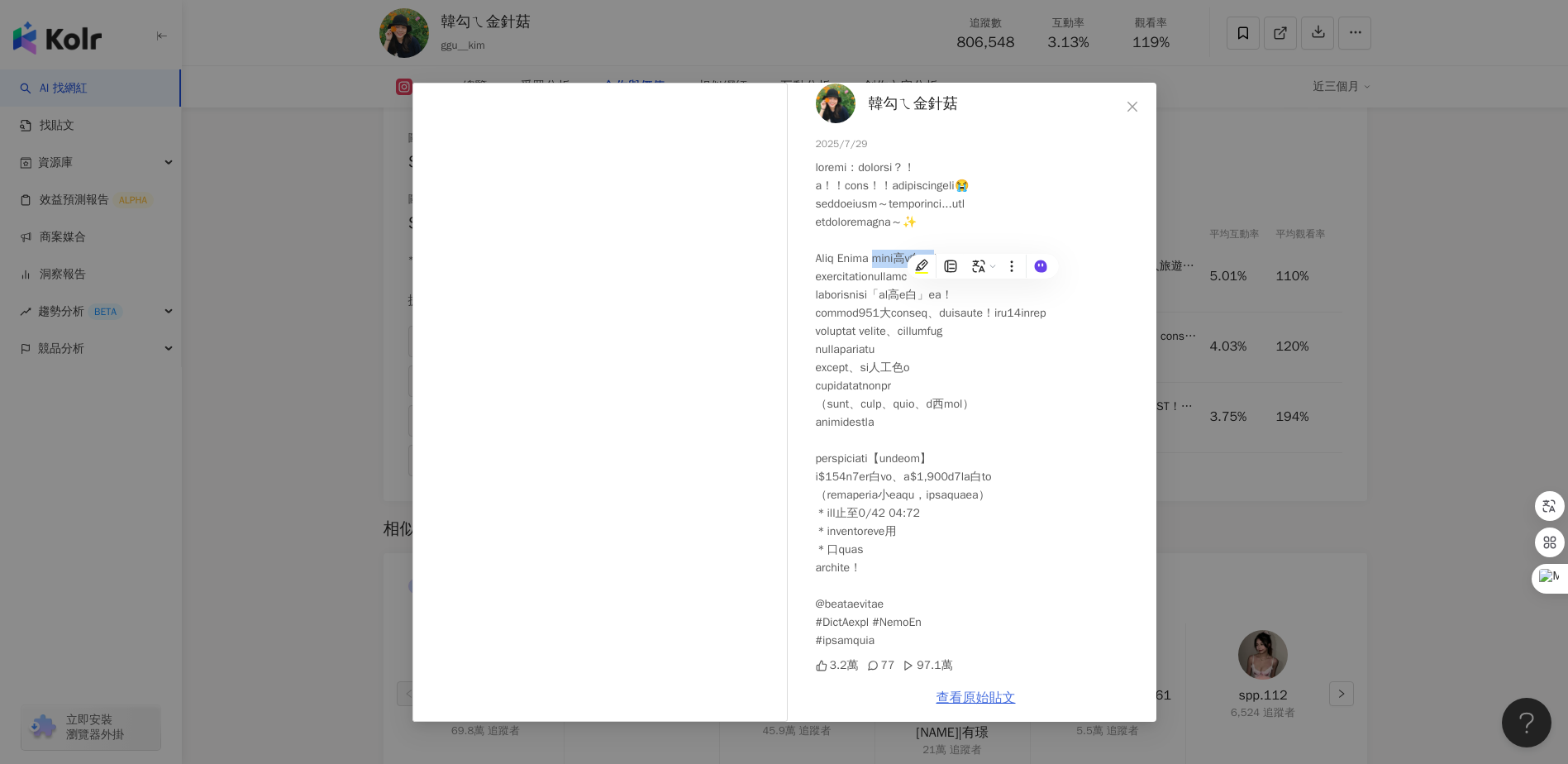 click on "查看原始貼文" at bounding box center (976, 698) 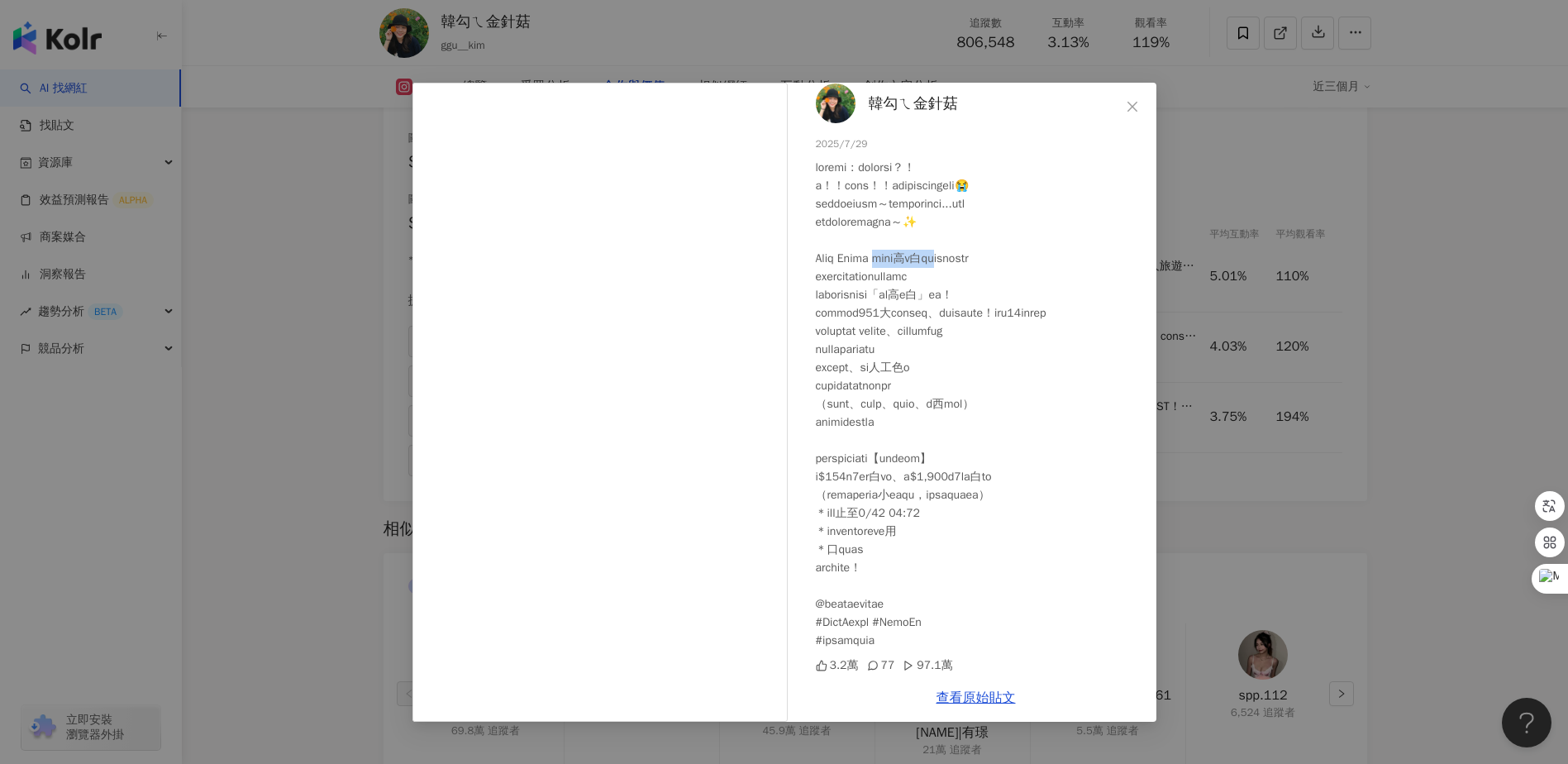 click on "韓勾ㄟ金針菇 2025/7/29 3.2萬 77 97.1萬 查看原始貼文" at bounding box center (784, 382) 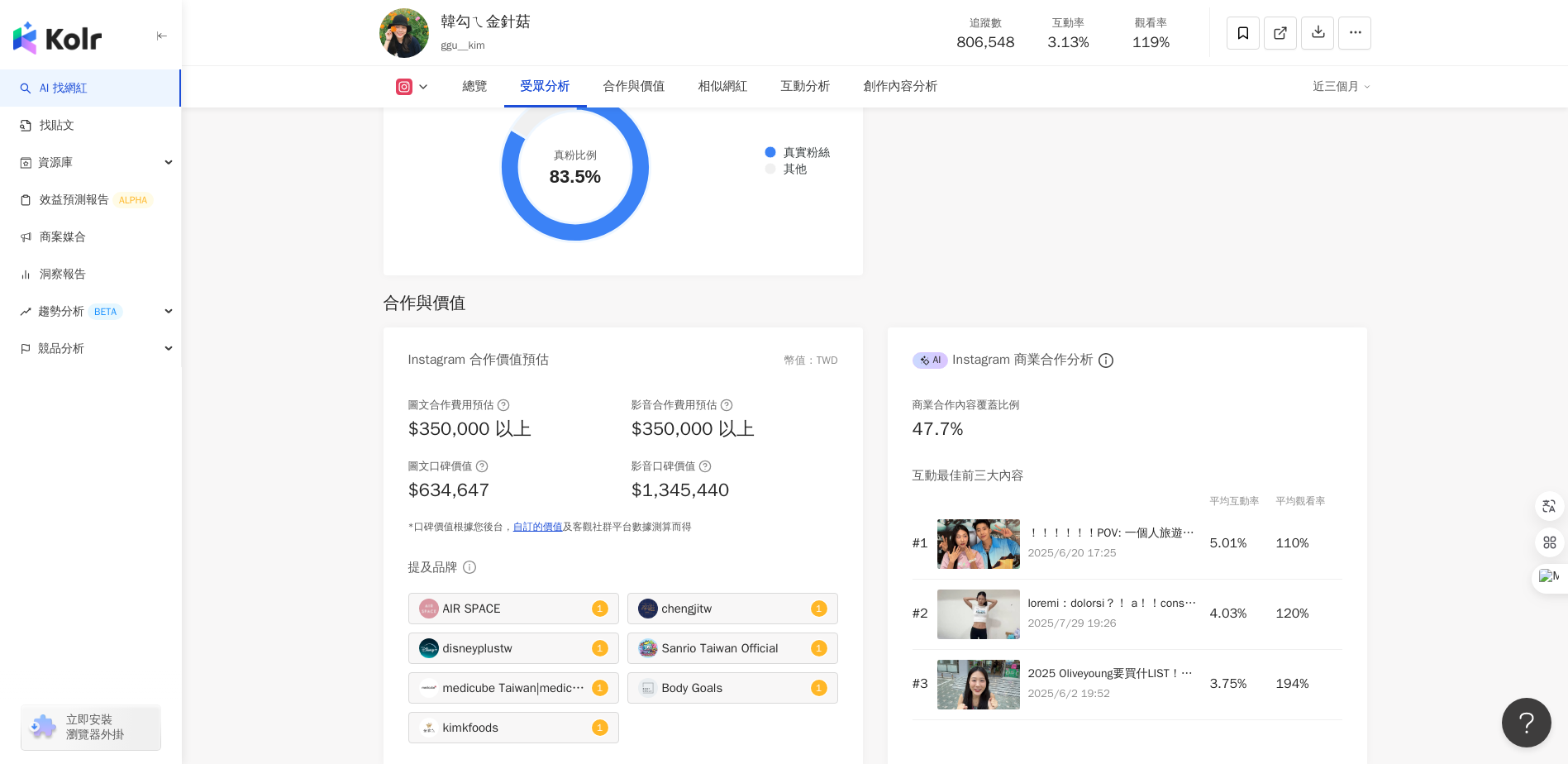 scroll, scrollTop: 1824, scrollLeft: 0, axis: vertical 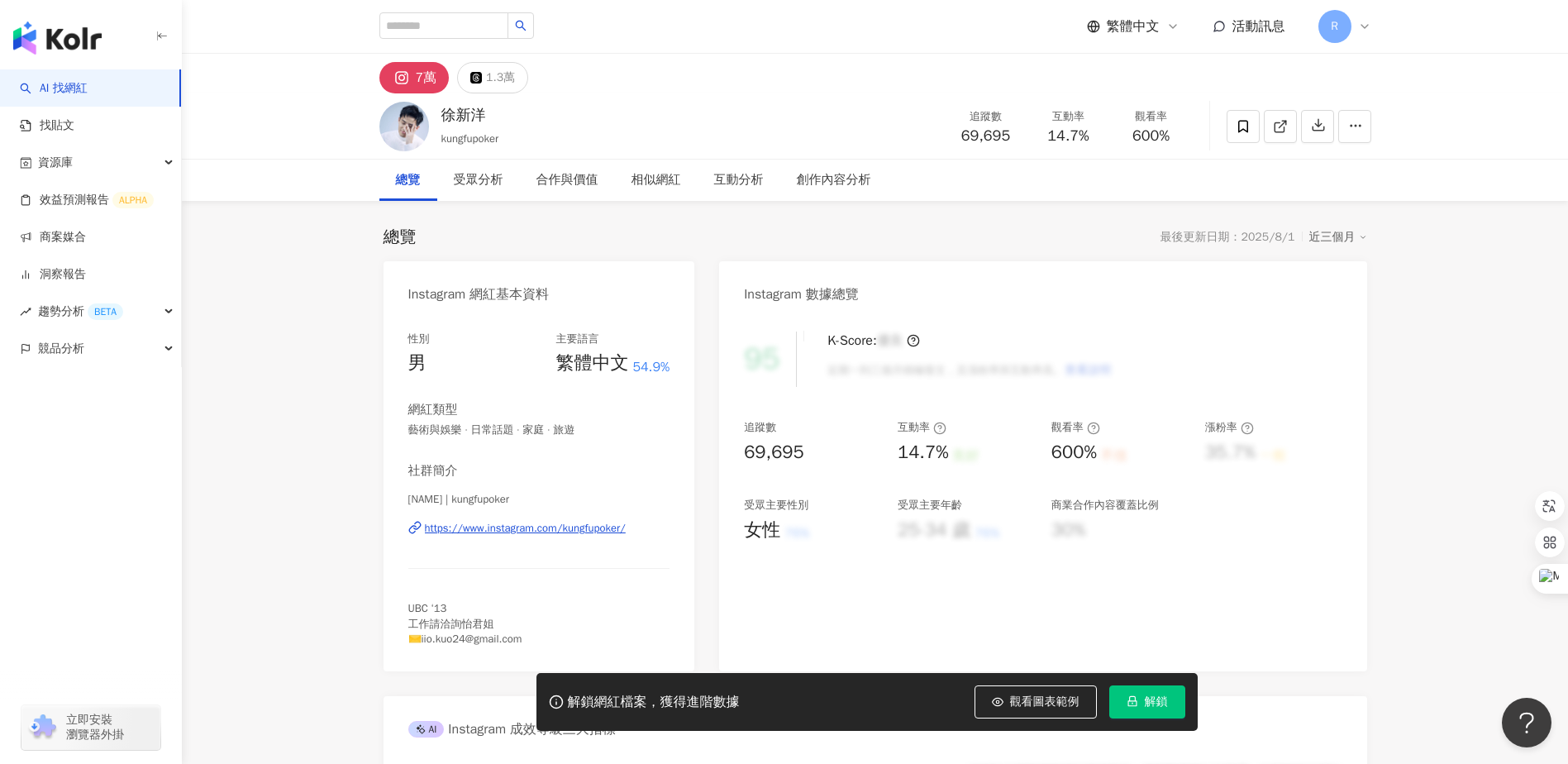 click on "解鎖" at bounding box center [1147, 702] 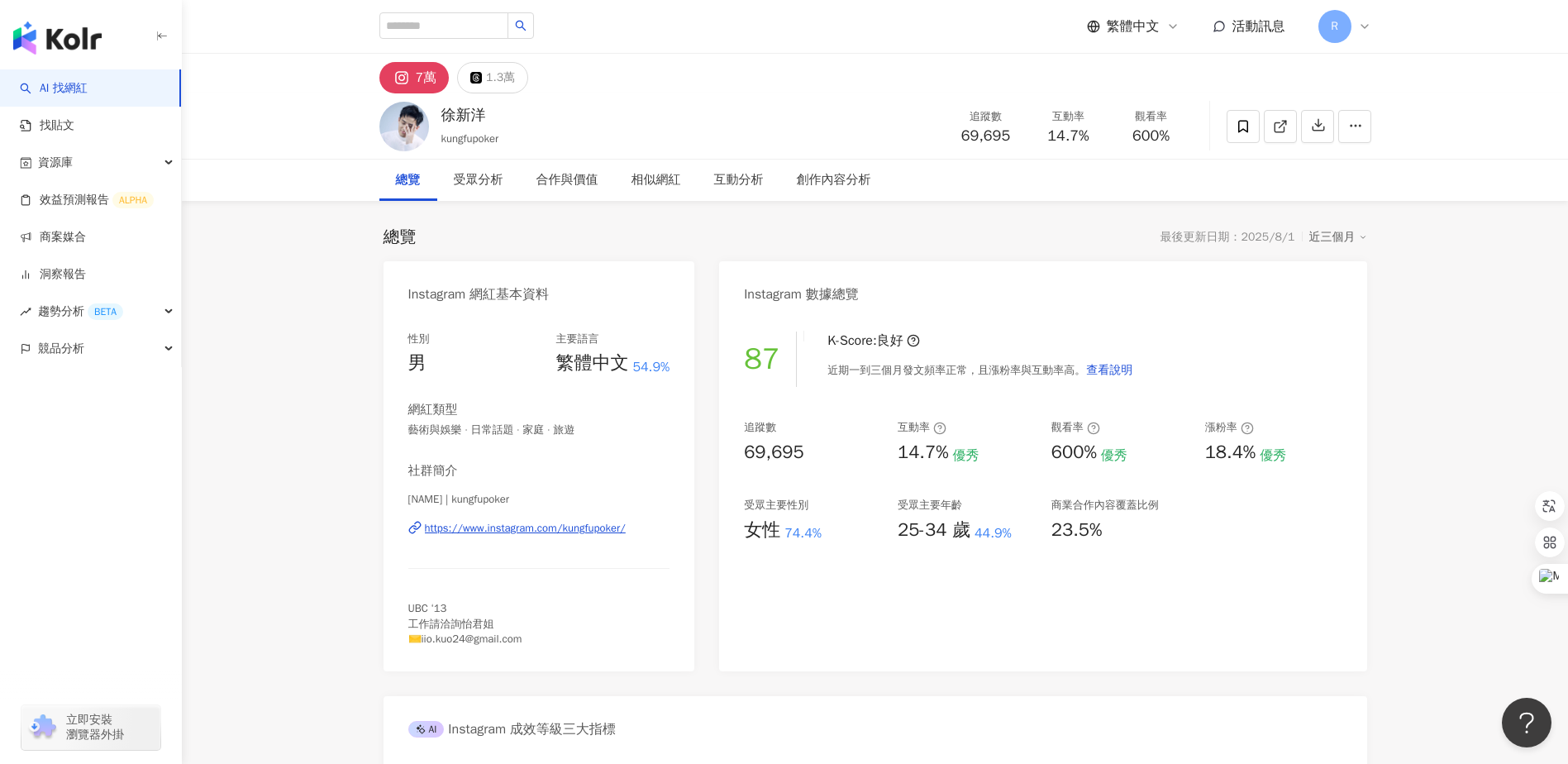 click on "7萬 1.3萬 徐新洋 kungfupoker 追蹤數 69,695 互動率 14.7% 觀看率 600% 總覽 受眾分析 合作與價值 相似網紅 互動分析 創作內容分析 總覽 最後更新日期：2025/8/1 近三個月 Instagram 網紅基本資料 性別   男 主要語言   繁體中文 54.9% 網紅類型 藝術與娛樂 · 日常話題 · 家庭 · 旅遊 社群簡介 徐新洋 | kungfupoker https://www.instagram.com/kungfupoker/ UBC ‘13
工作請洽詢怡君姐
✉️iio.kuo24@gmail.com Instagram 數據總覽 87 K-Score :   良好 近期一到三個月發文頻率正常，且漲粉率與互動率高。 查看說明 追蹤數   69,695 互動率   14.7% 優秀 觀看率   600% 優秀 漲粉率   18.4% 優秀 受眾主要性別   女性 74.4% 受眾主要年齡   25-34 歲 44.9% 商業合作內容覆蓋比例   23.5% AI Instagram 成效等級三大指標 互動率 14.7% 優秀 同等級網紅的互動率中位數為  0.52% 觀看率 600% 優秀 同等級網紅的觀看率中位數為  0.01% 漲粉率 18.4% ：" at bounding box center (875, 3154) 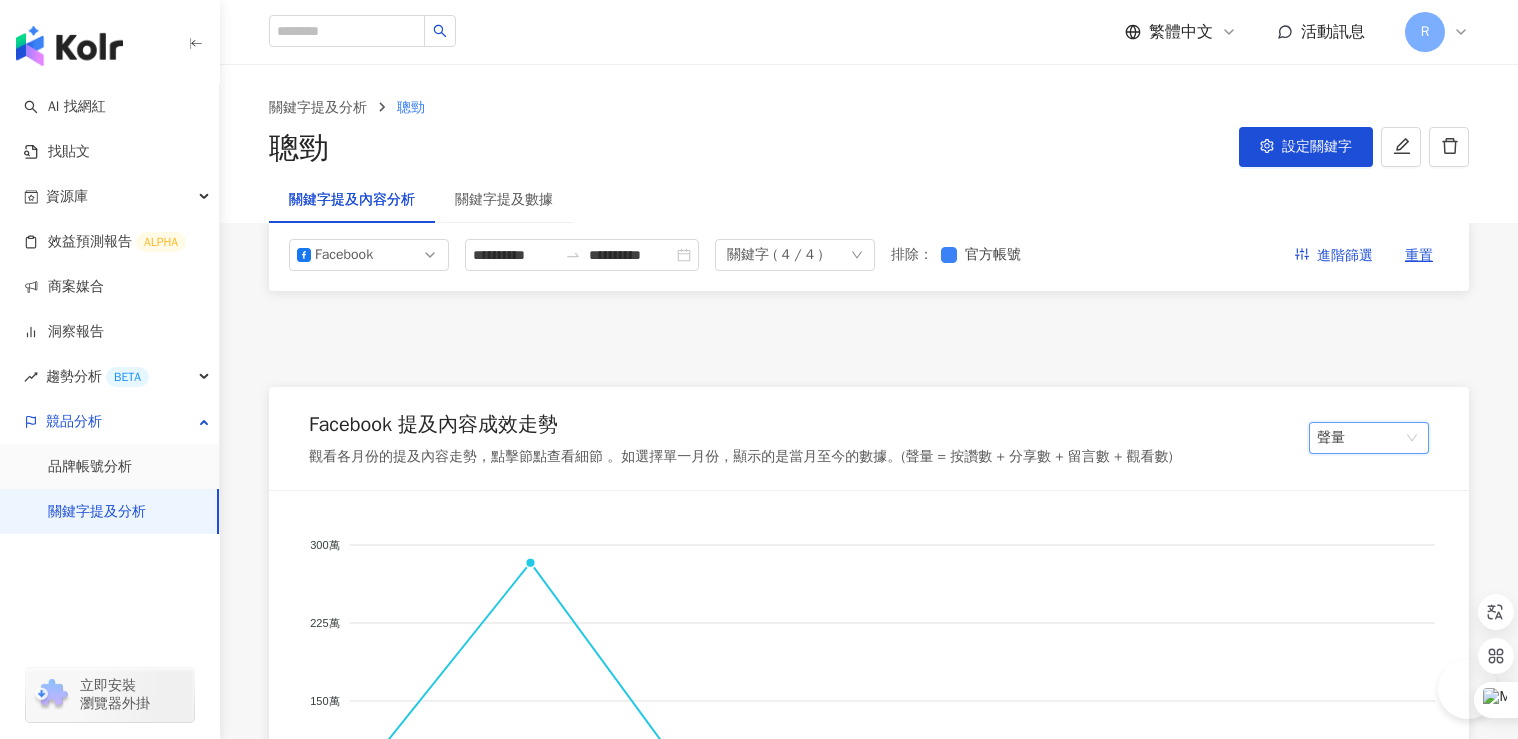 scroll, scrollTop: 228, scrollLeft: 0, axis: vertical 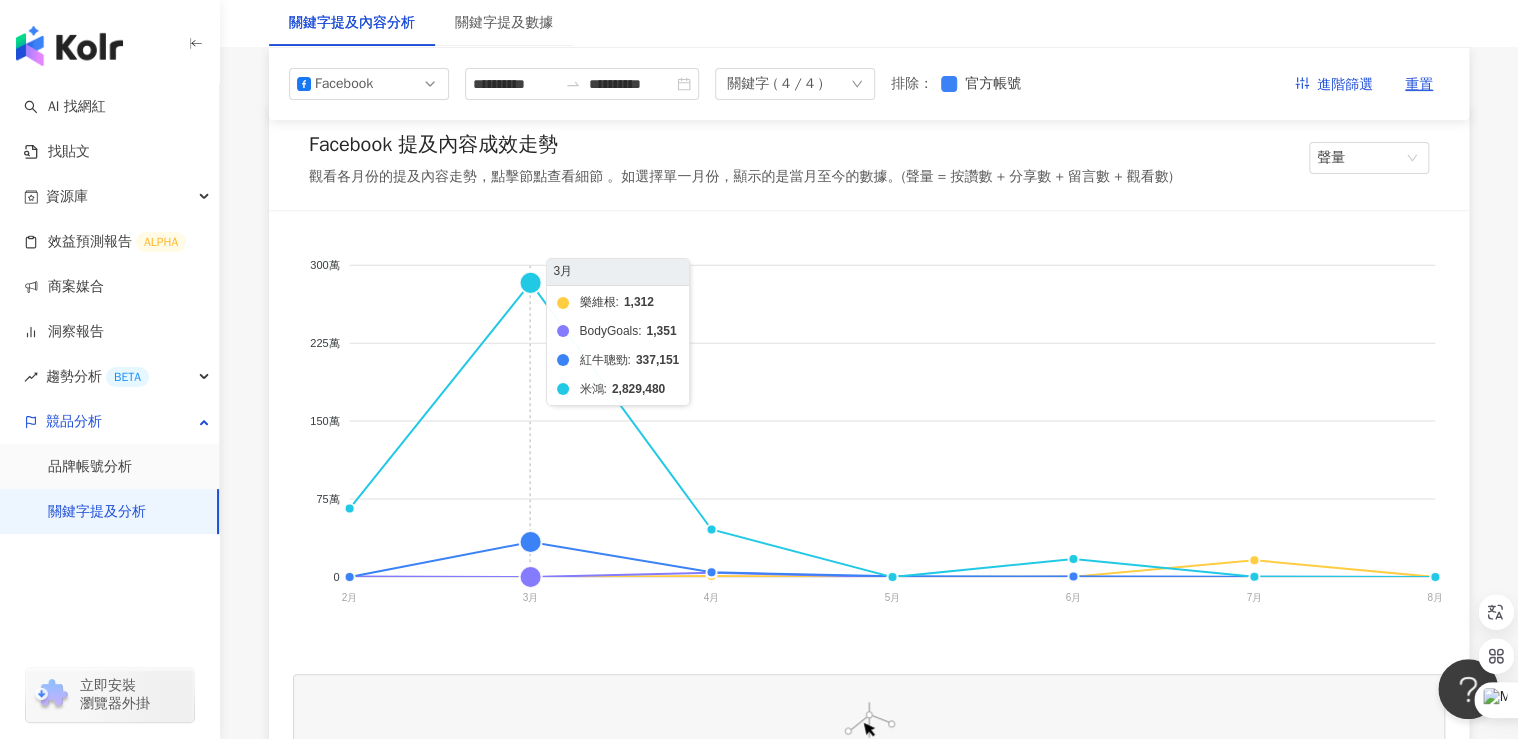 click on "樂維根 BodyGoals 紅牛聰勁 米鴻" 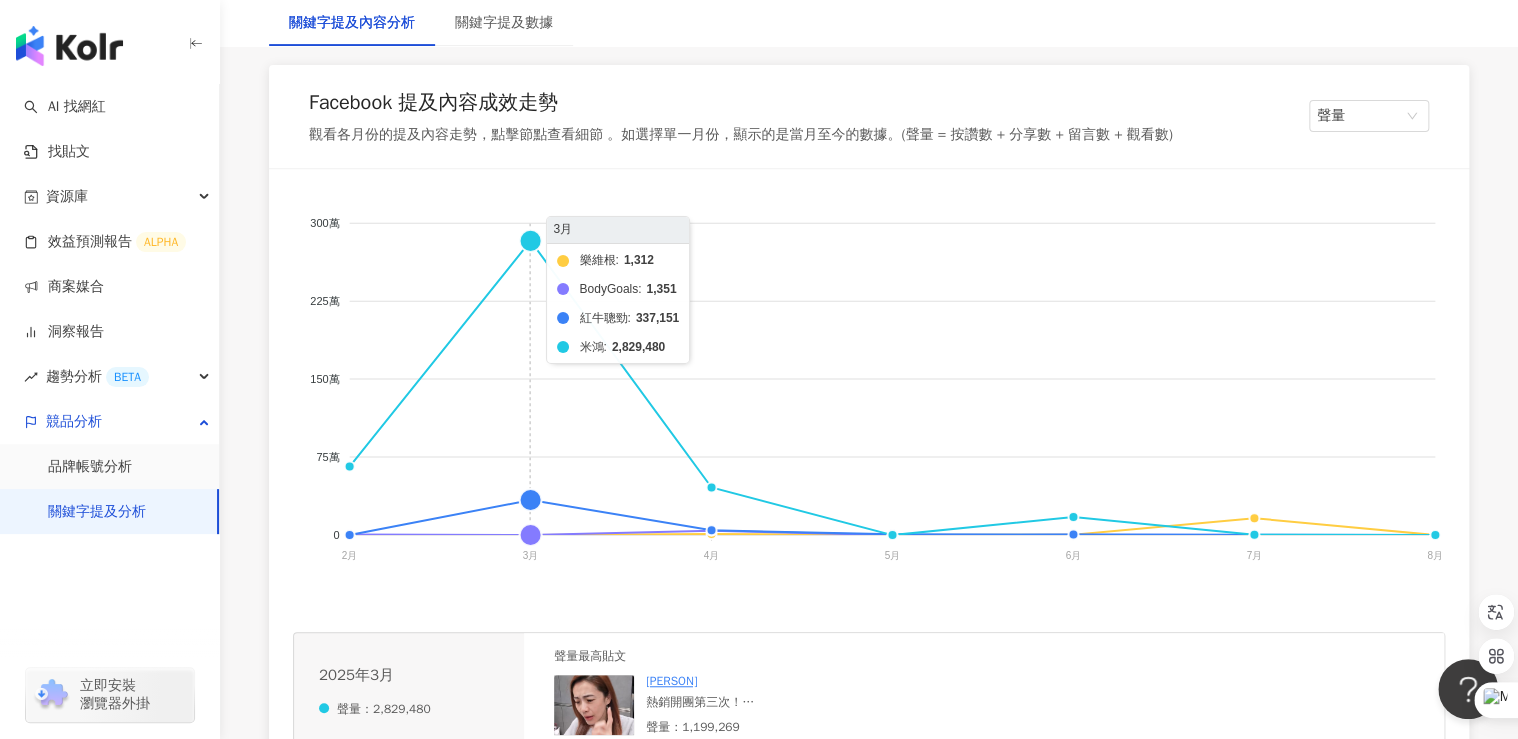 scroll, scrollTop: 360, scrollLeft: 0, axis: vertical 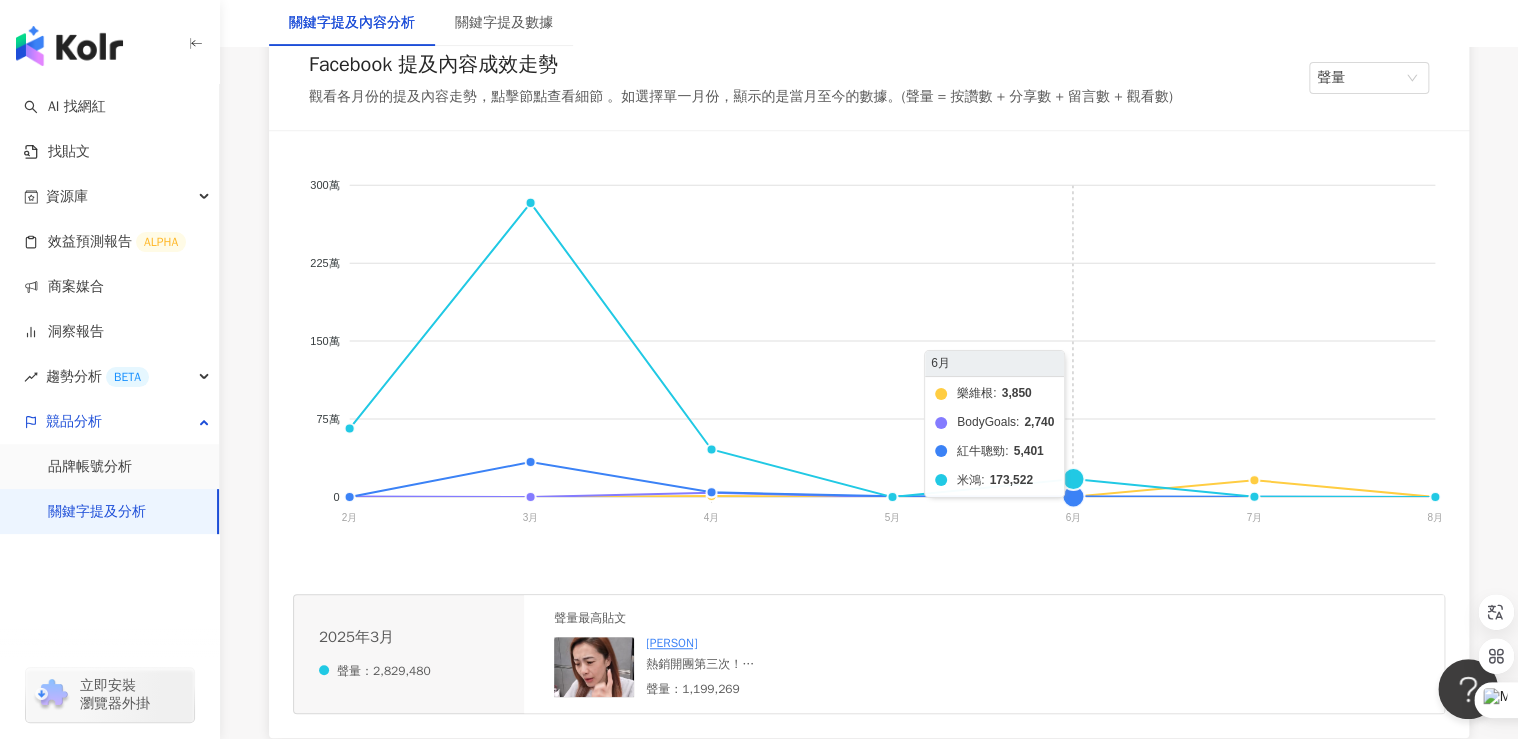 click on "樂維根 BodyGoals 紅牛聰勁 米鴻" 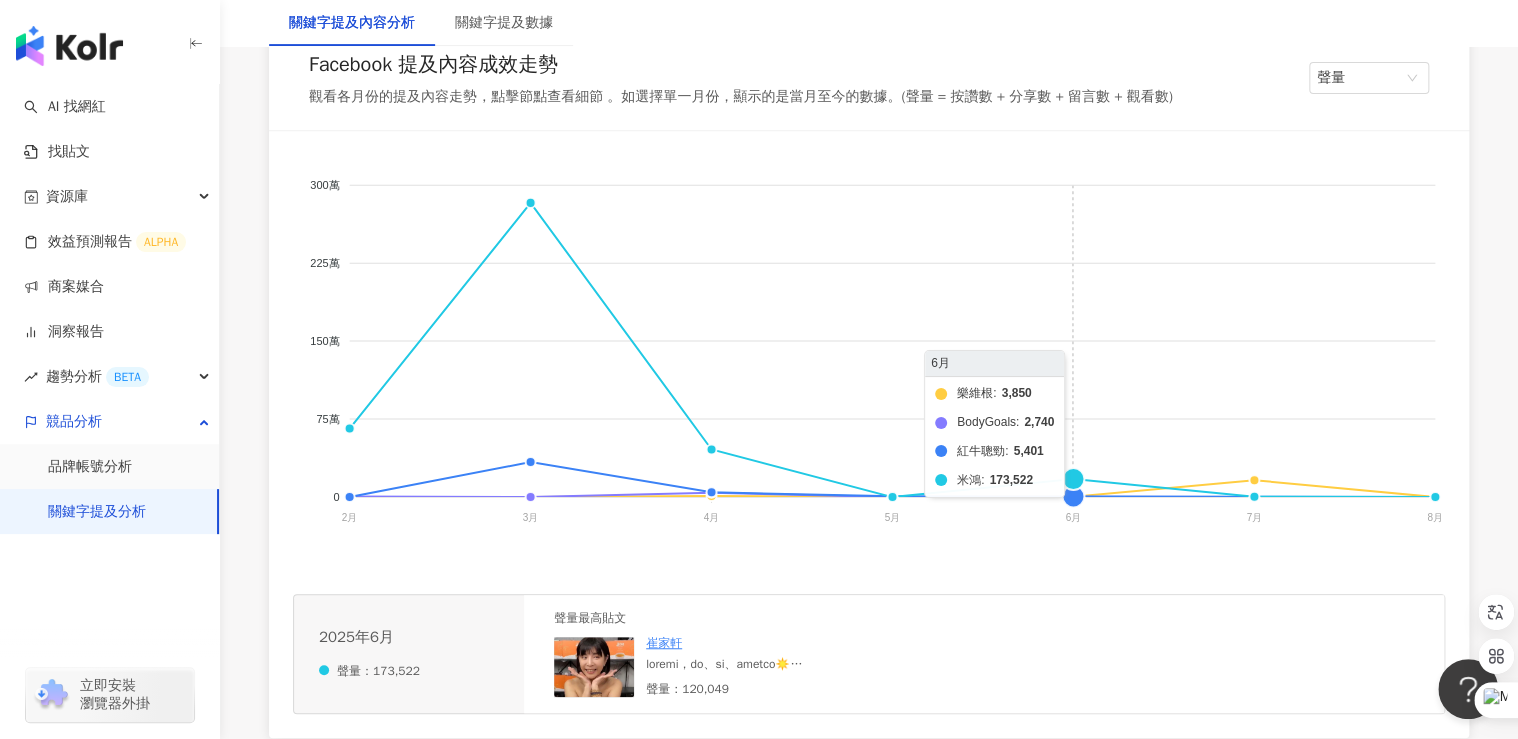 drag, startPoint x: 1287, startPoint y: 303, endPoint x: 1096, endPoint y: 330, distance: 192.89894 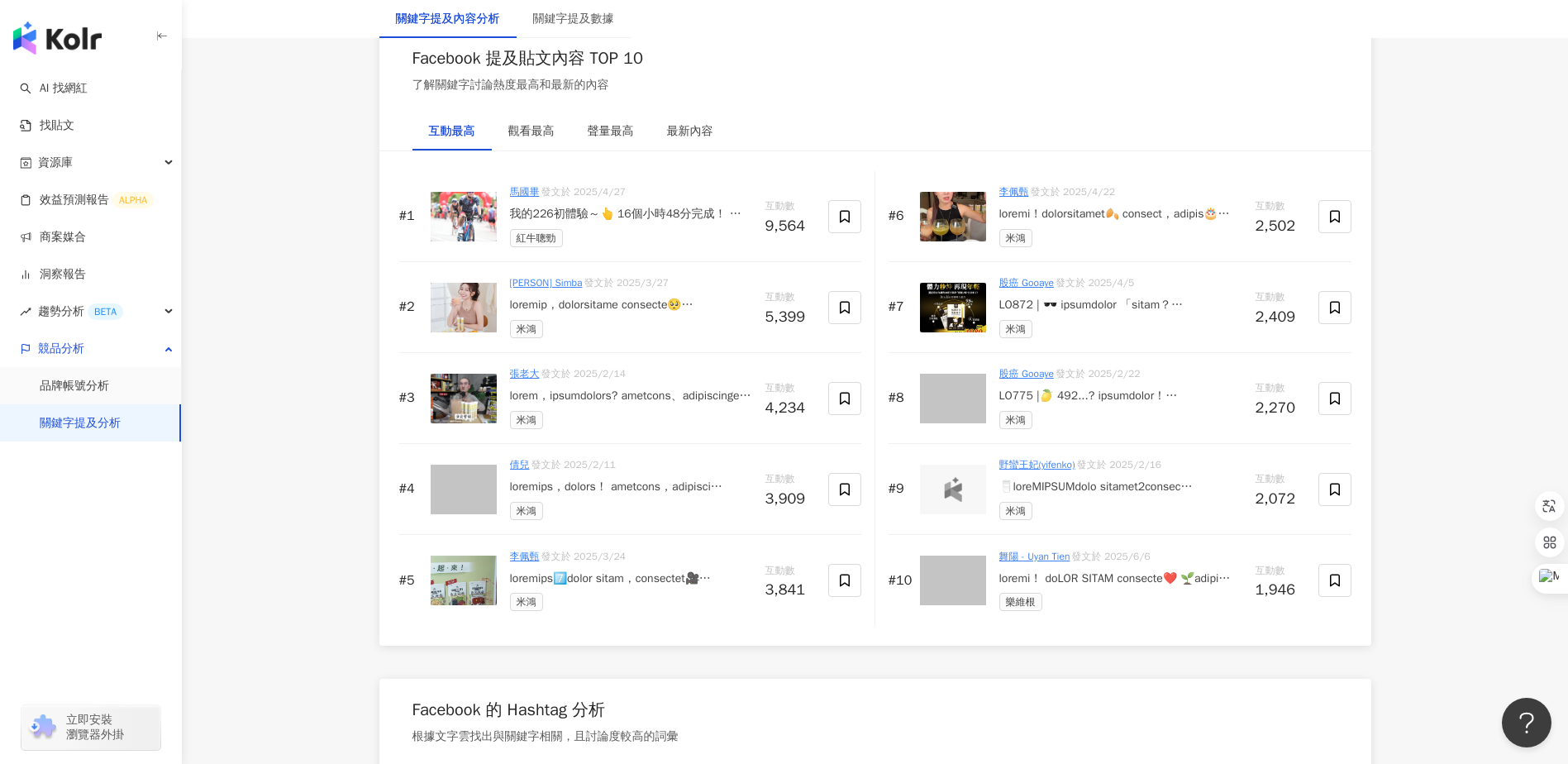 scroll, scrollTop: 2530, scrollLeft: 0, axis: vertical 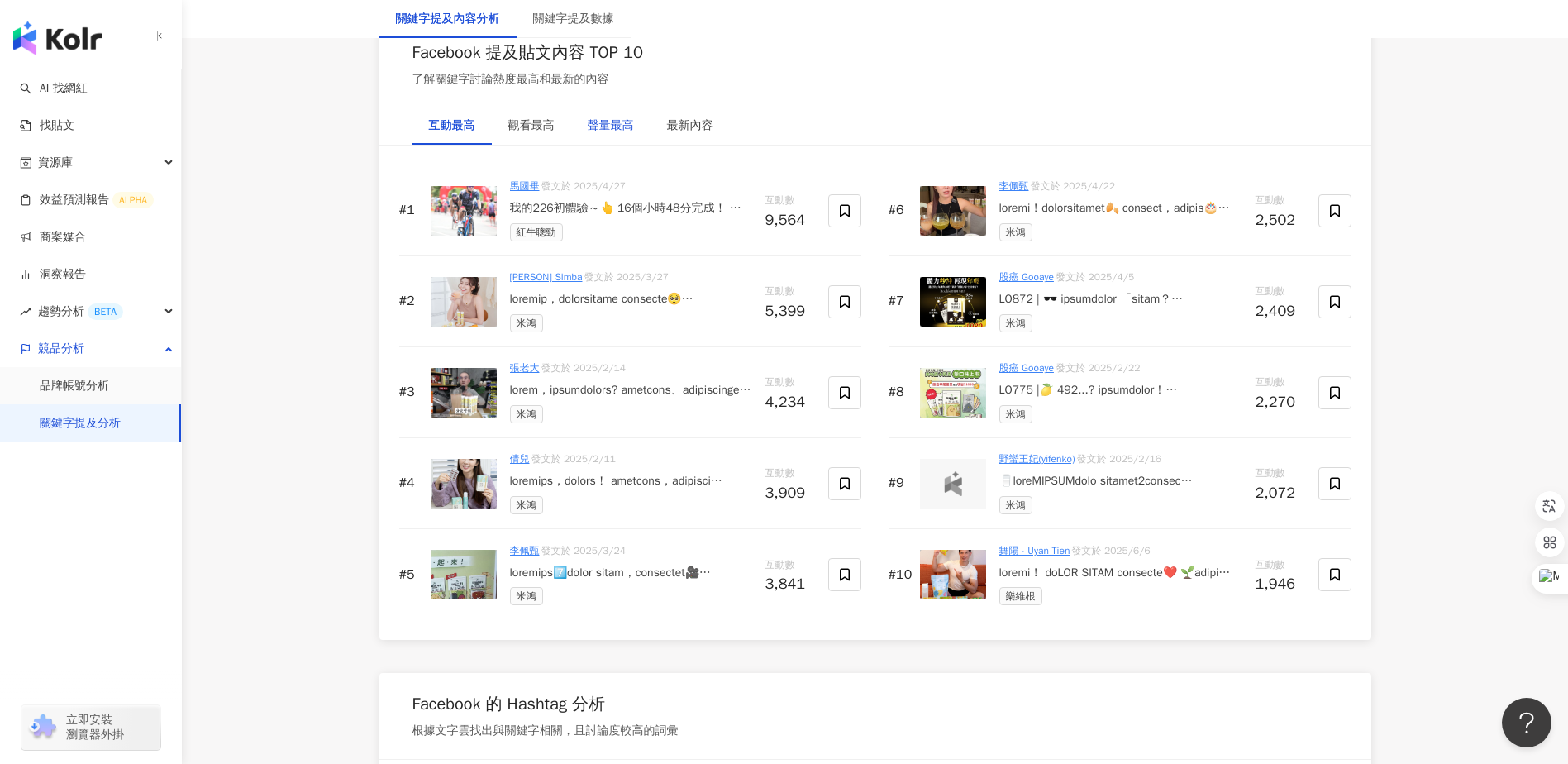 click on "聲量最高" at bounding box center (611, 126) 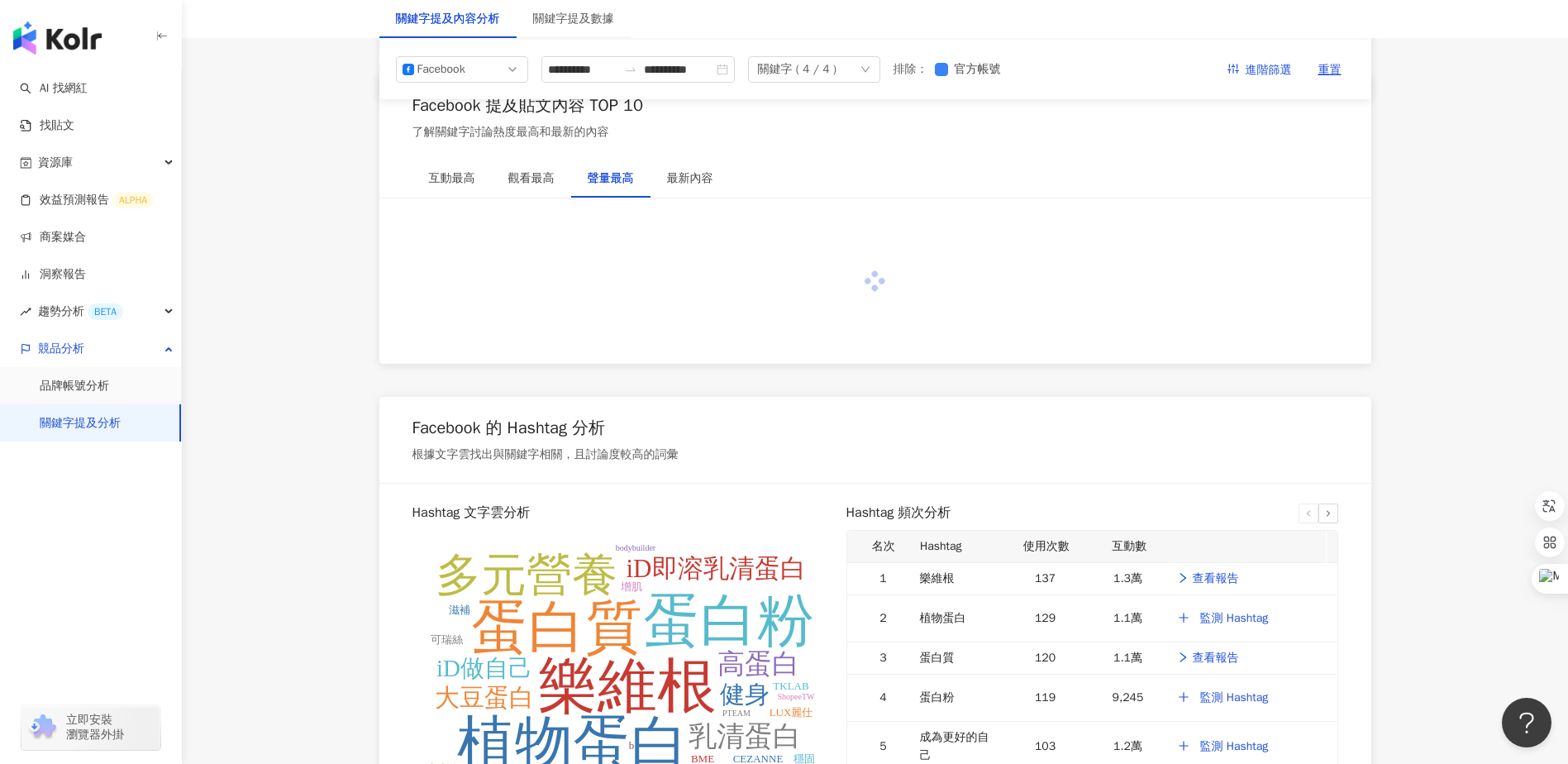 scroll, scrollTop: 2447, scrollLeft: 0, axis: vertical 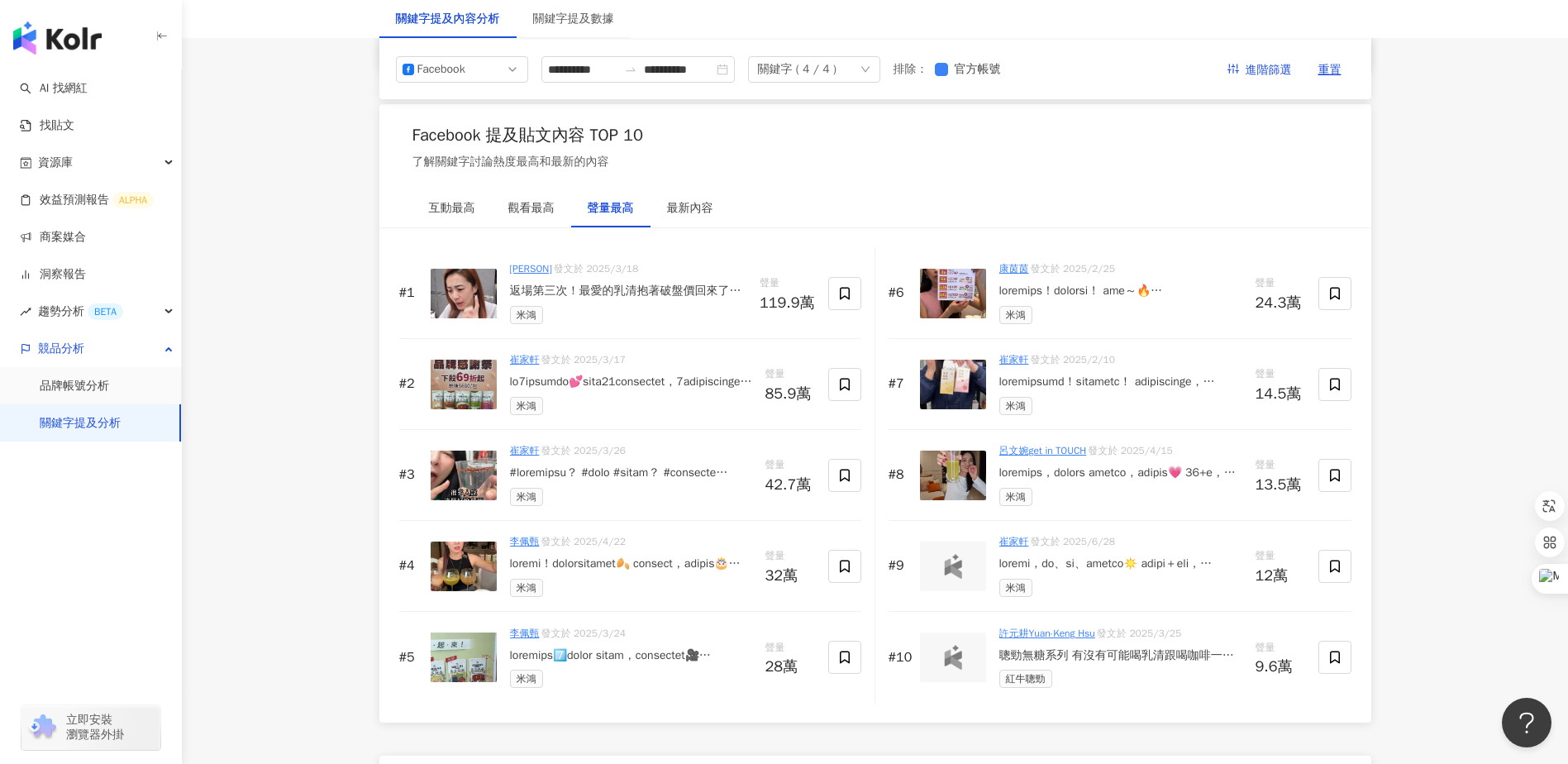 click on "聰勁無糖系列 有沒有可能喝乳清跟喝咖啡一樣Chill？聰勁SmartEnergy聰靚SmartBeauty推出了無加糖系列，包含了英式奶茶、黑巧克力和無糖咖啡拿鐵，讓乳清喝起來也更有Vibe☕️，推薦給大家👇https://bmai.app/7c26eu" at bounding box center [1121, 656] 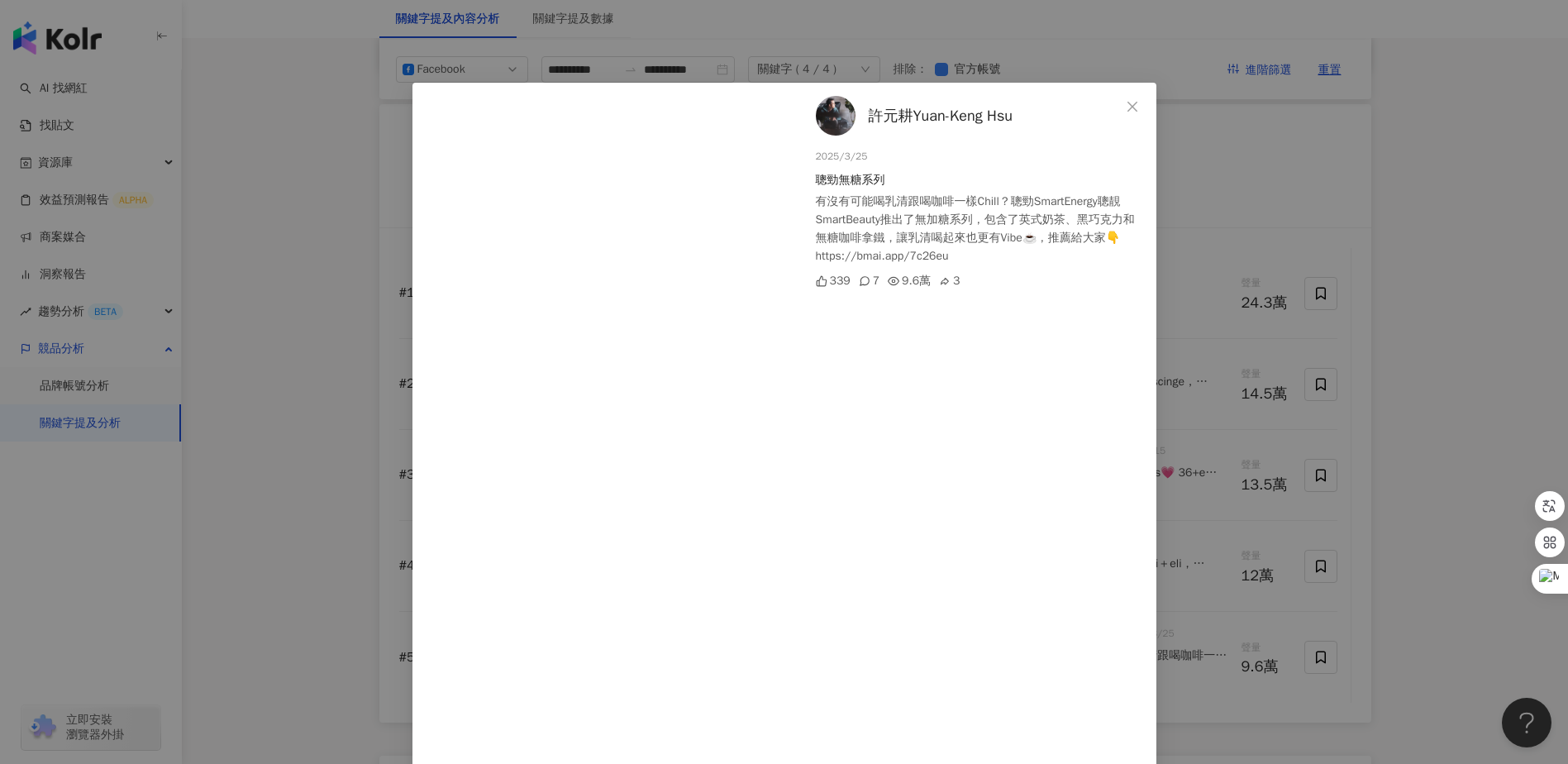 click on "許元耕Yuan-Keng Hsu 2025/3/25 聰勁無糖系列  有沒有可能喝乳清跟喝咖啡一樣Chill？聰勁SmartEnergy聰靚SmartBeauty推出了無加糖系列，包含了英式奶茶、黑巧克力和無糖咖啡拿鐵，讓乳清喝起來也更有Vibe☕️，推薦給大家👇https://bmai.app/7c26eu 339 7 9.6萬 3 查看原始貼文" at bounding box center (784, 382) 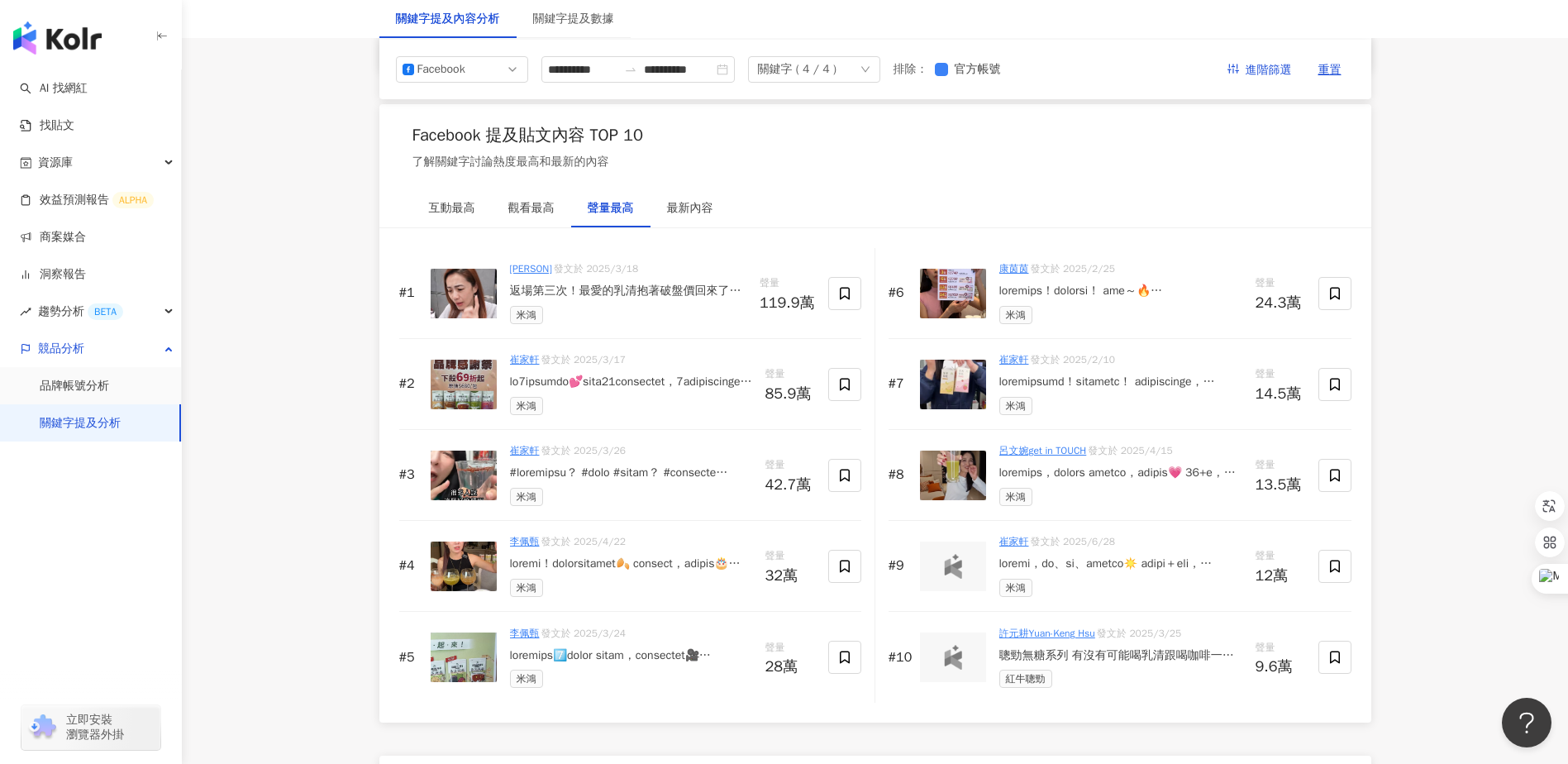 click on "**********" at bounding box center (875, -101) 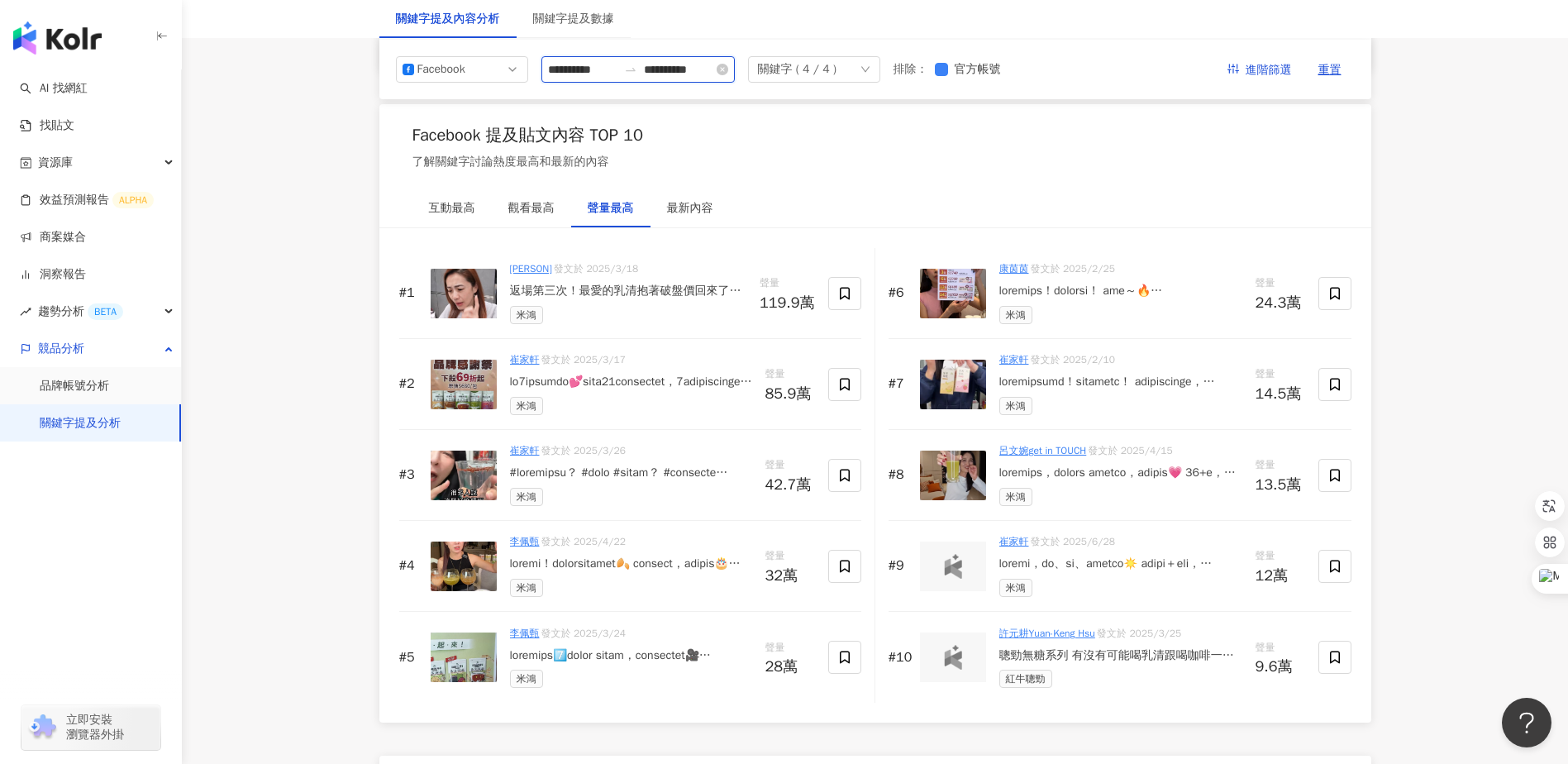 click on "**********" at bounding box center [583, 69] 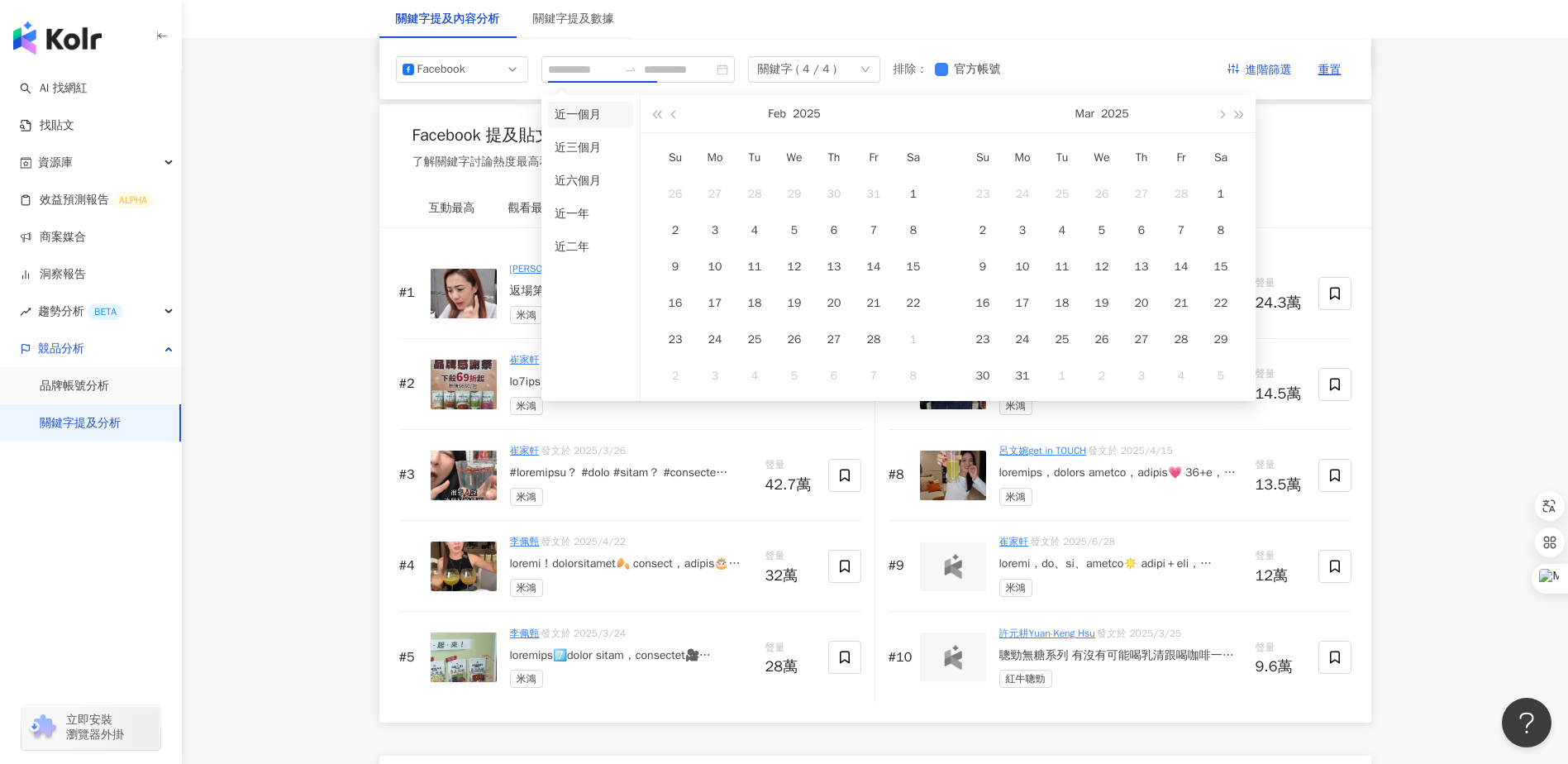 click on "近一個月" at bounding box center [590, 115] 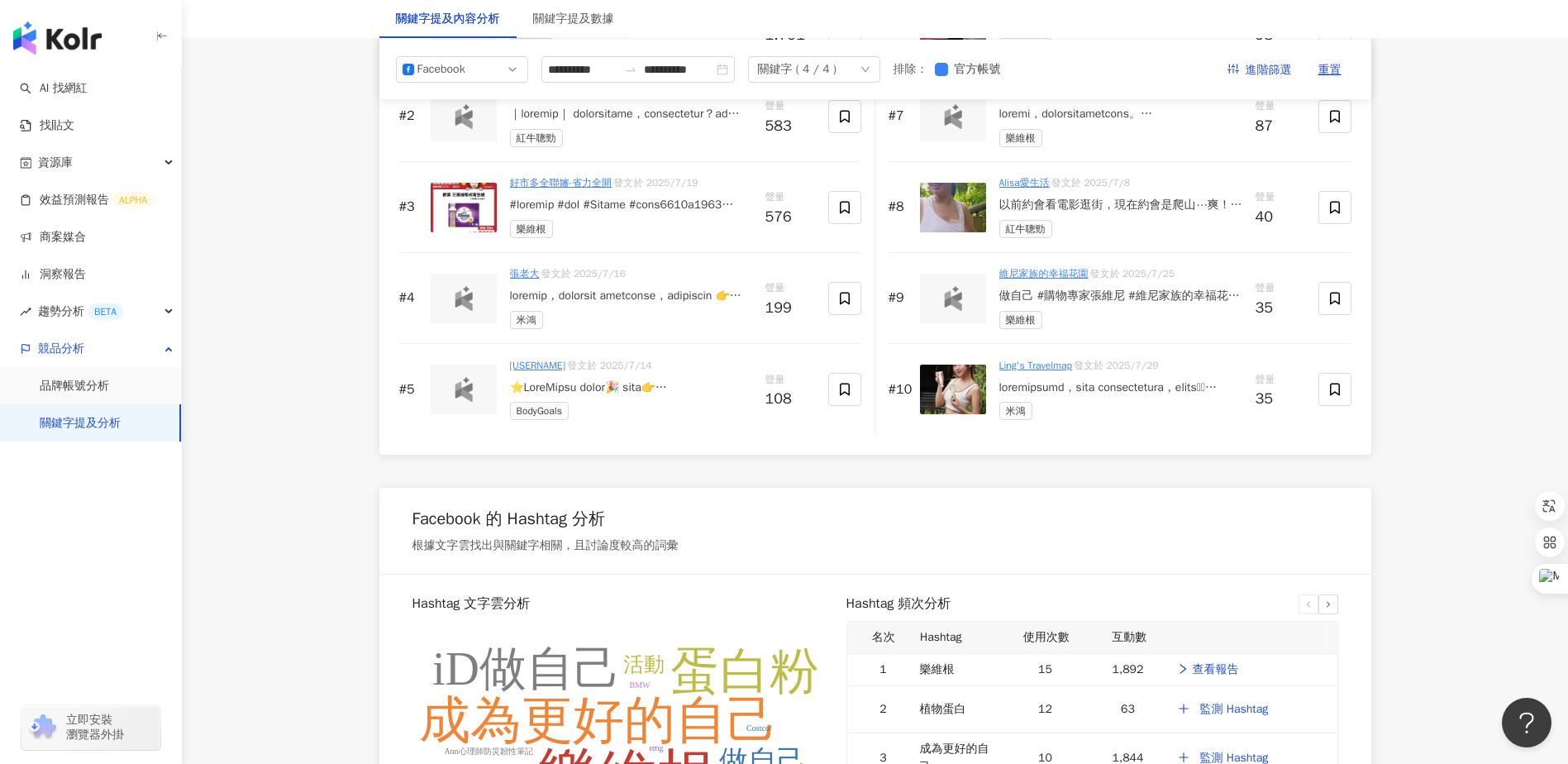scroll, scrollTop: 2467, scrollLeft: 0, axis: vertical 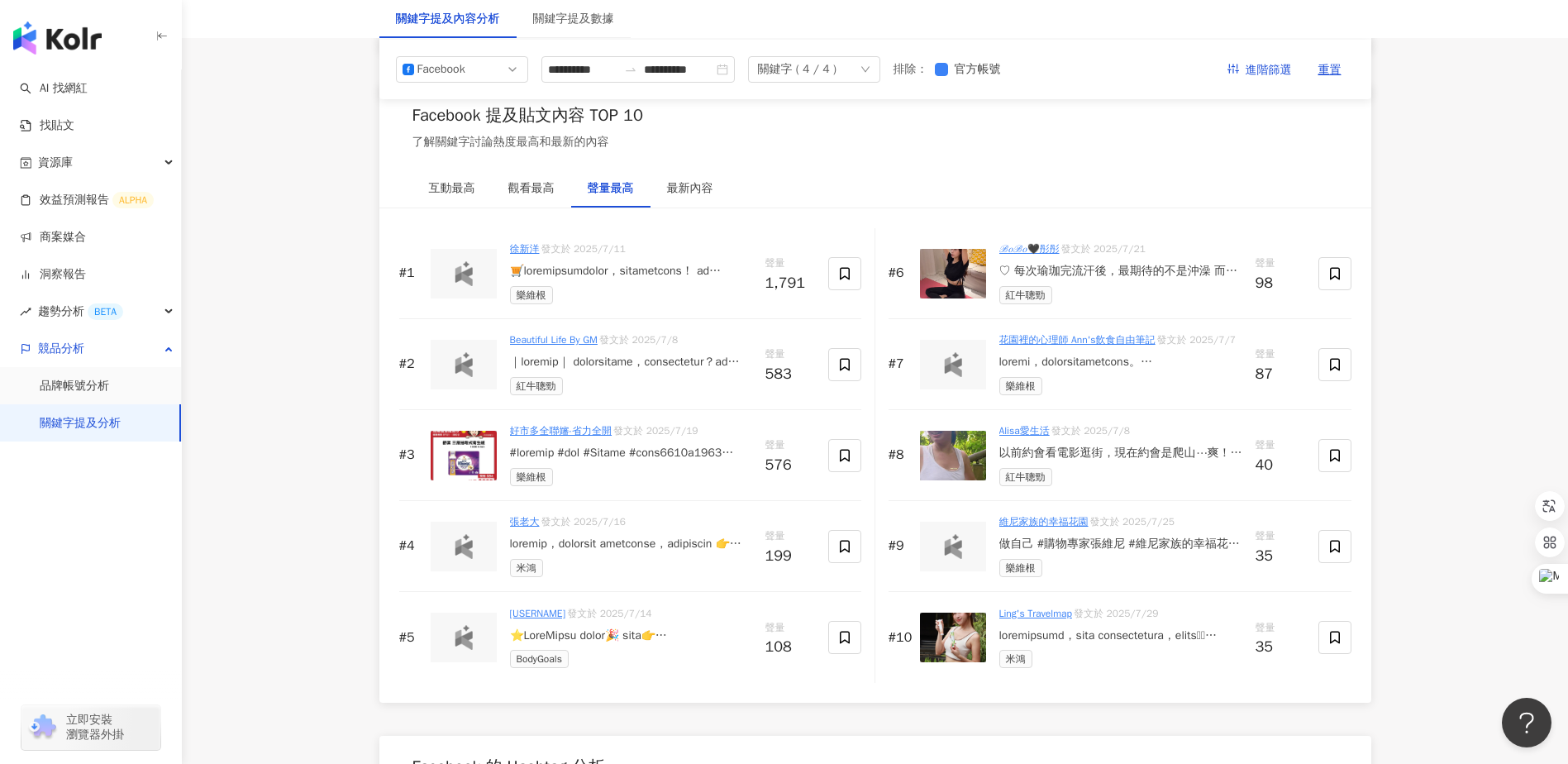 click at bounding box center [464, 274] 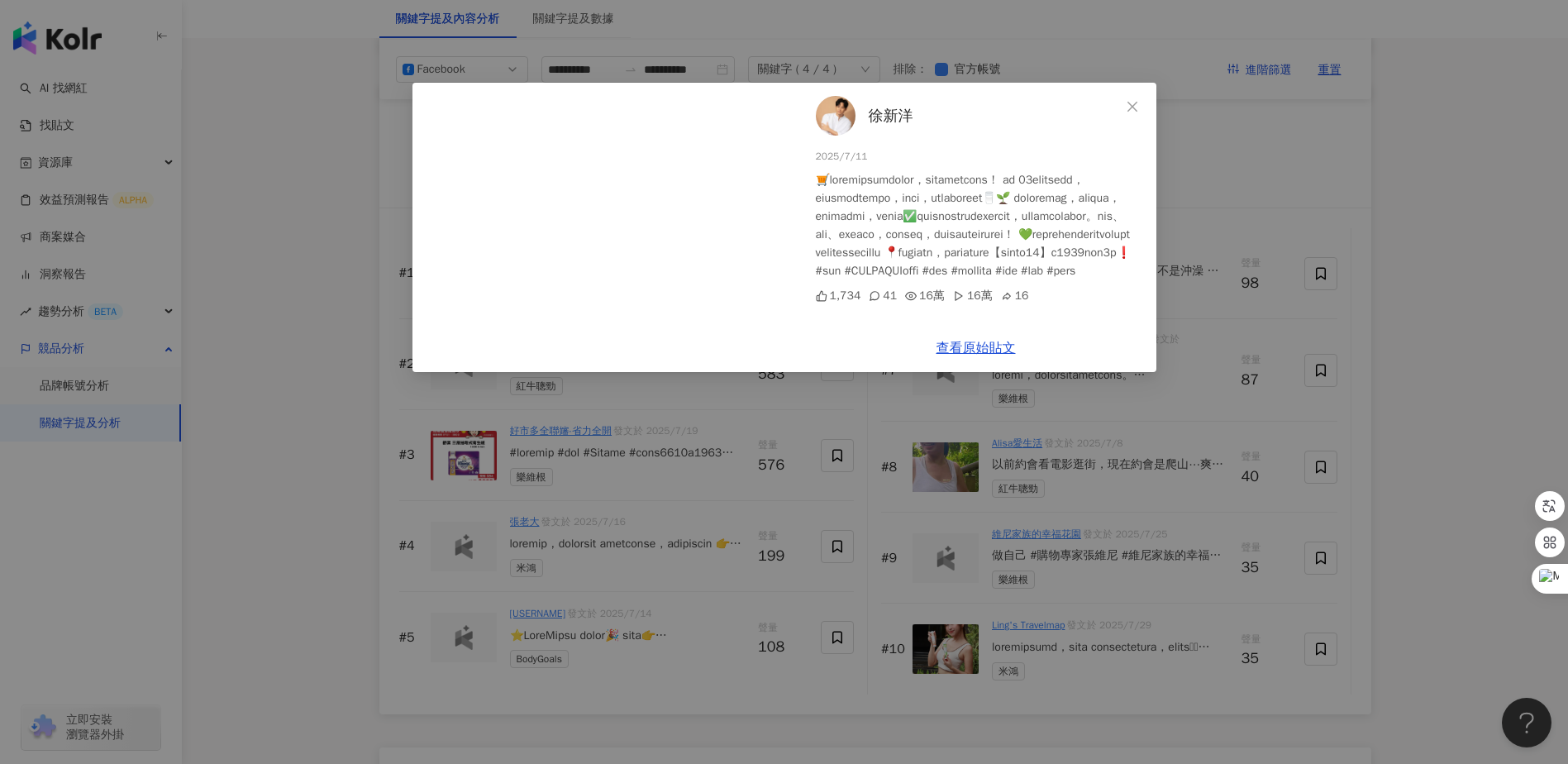 click on "徐新洋 2025/7/11 1,734 41 16萬 16萬 16 查看原始貼文" at bounding box center (784, 382) 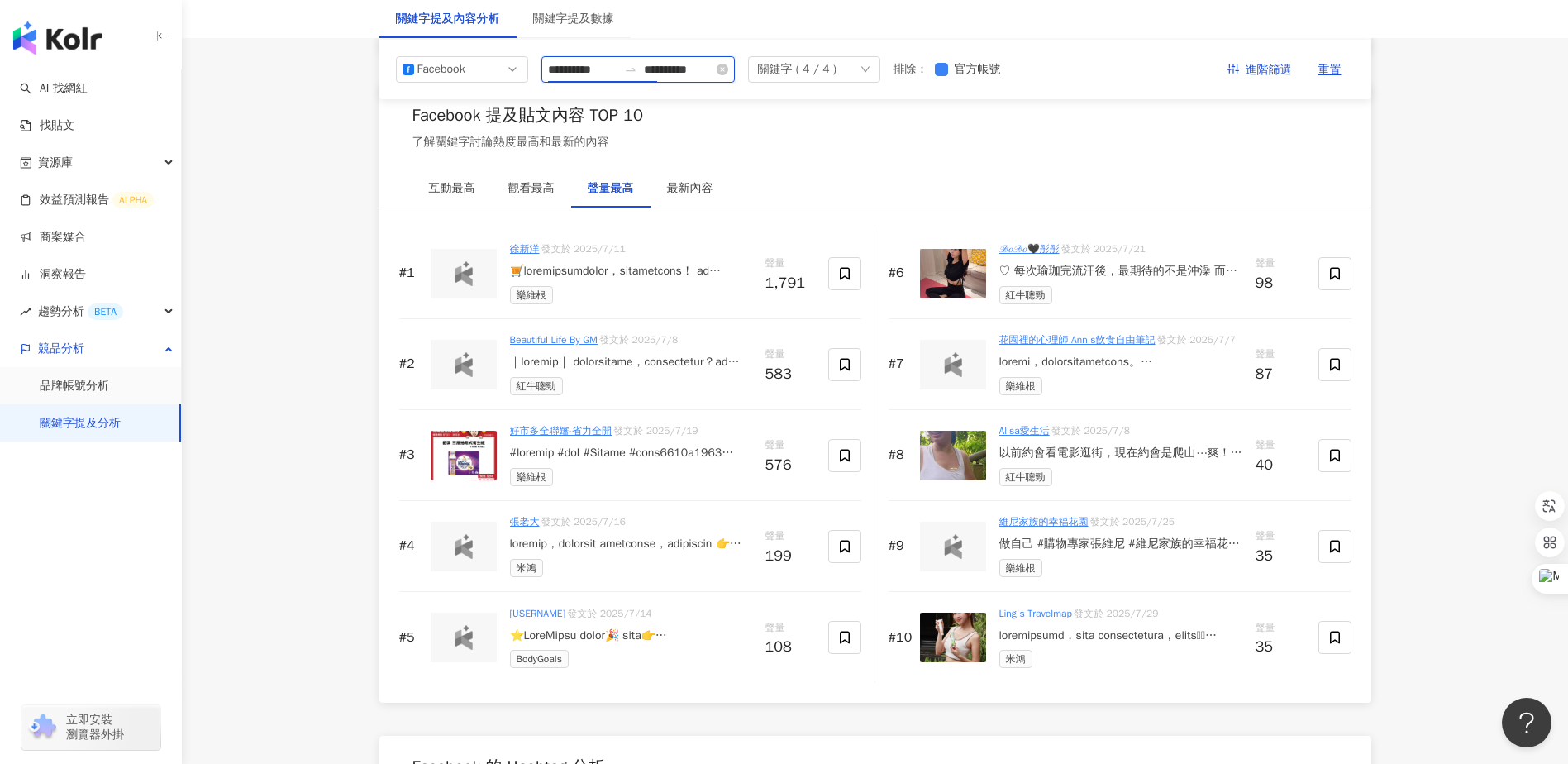 click on "**********" at bounding box center (583, 69) 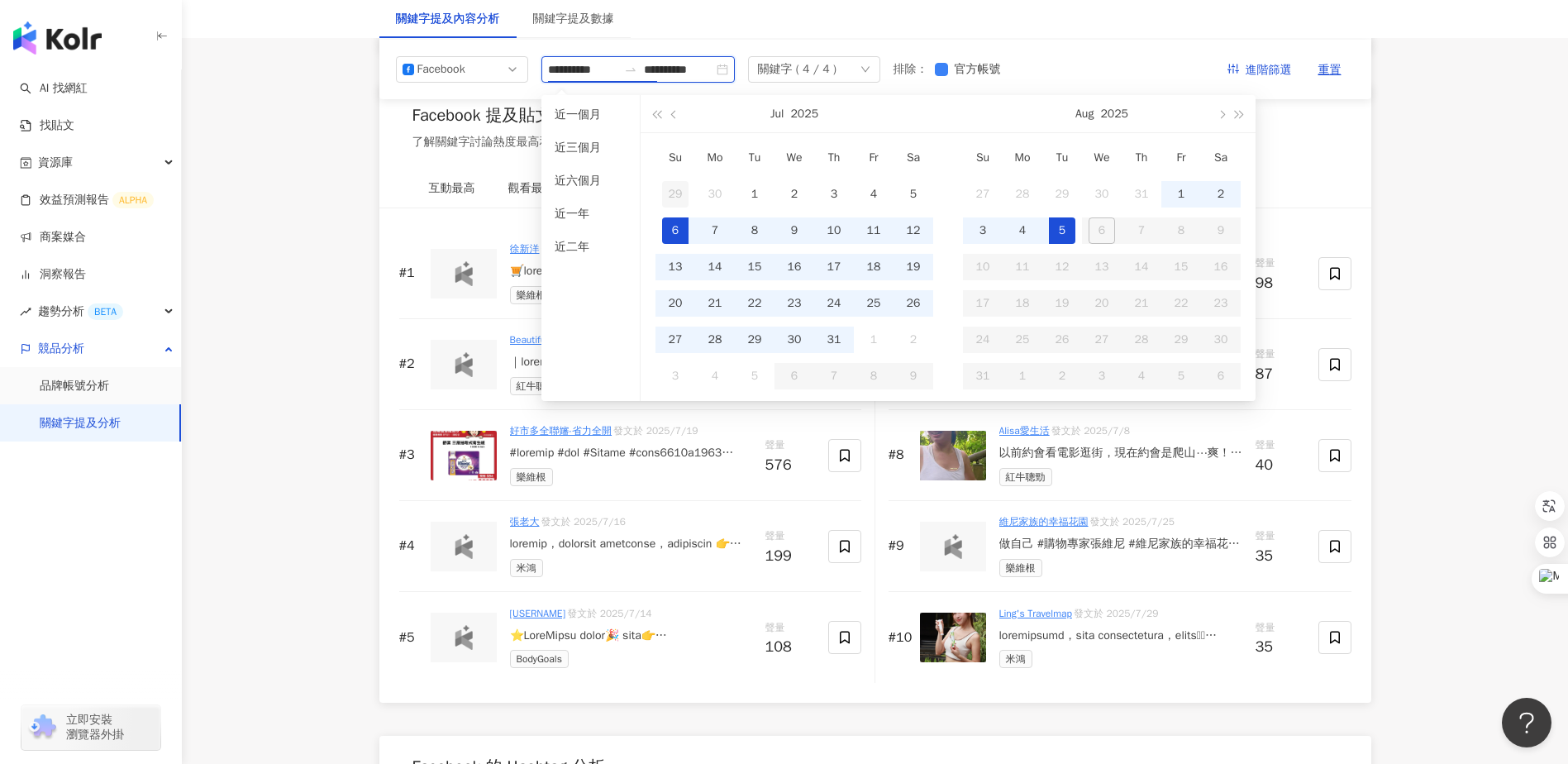 type on "**********" 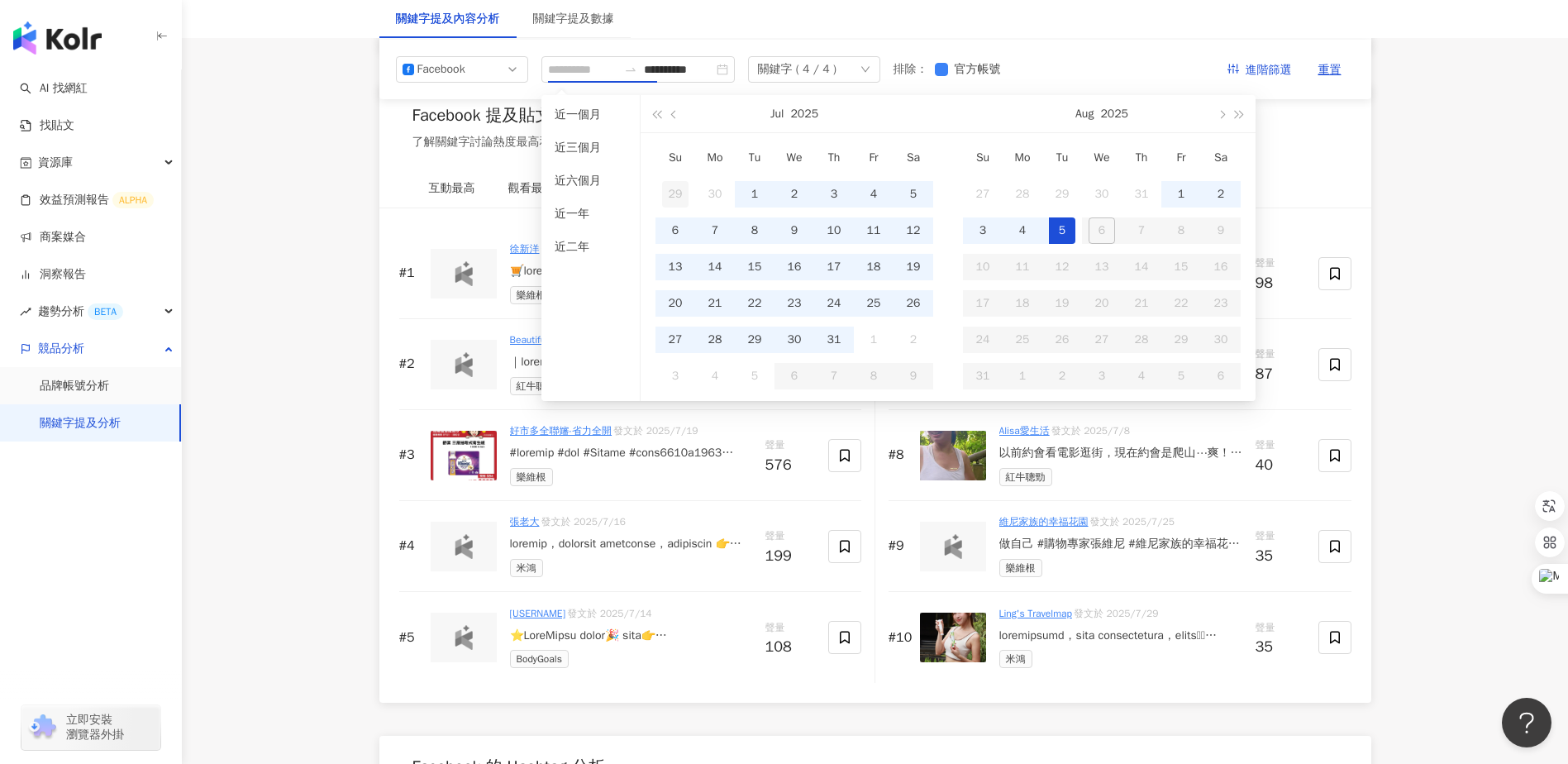 click on "29" at bounding box center (675, 194) 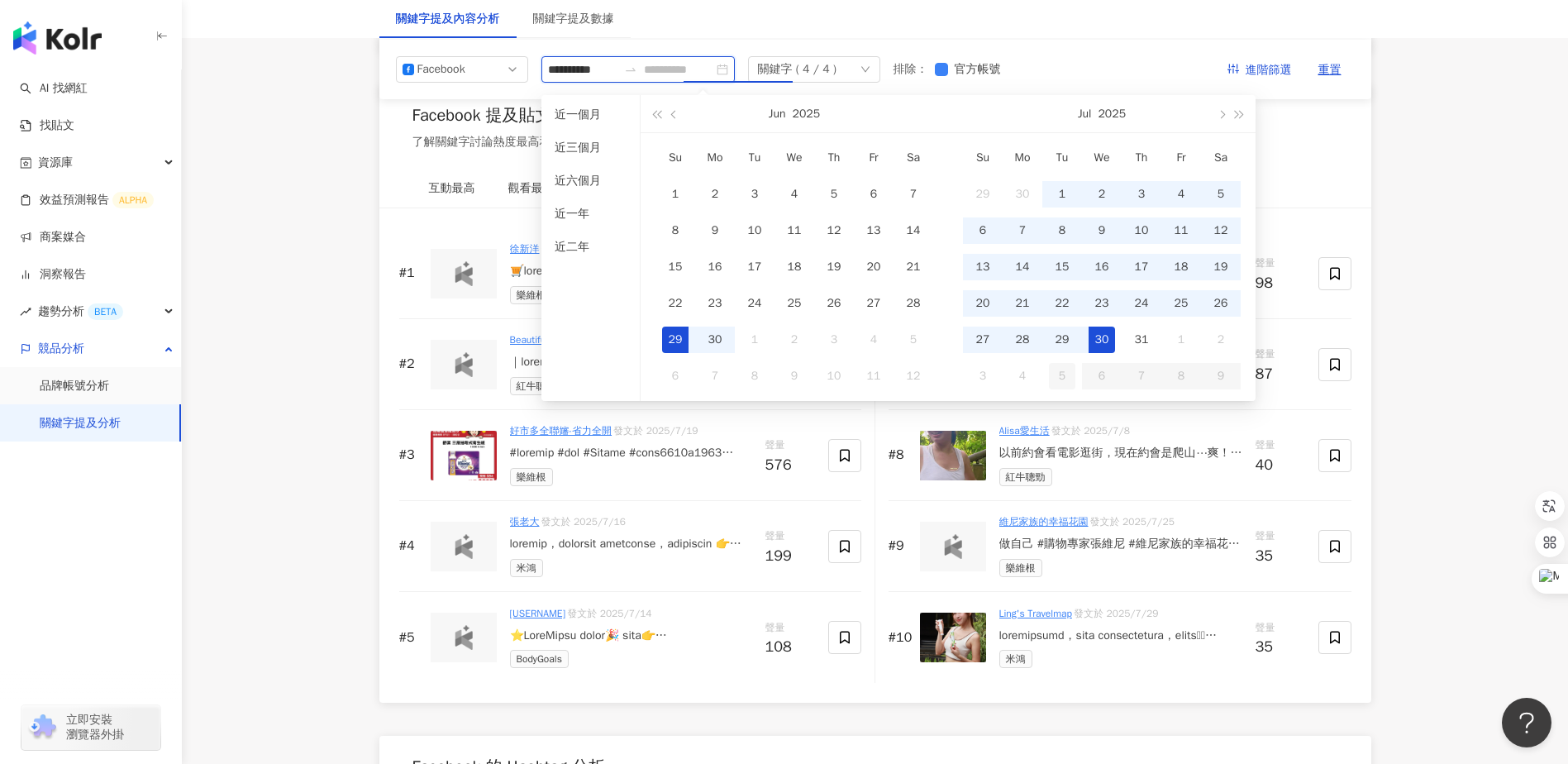type on "**********" 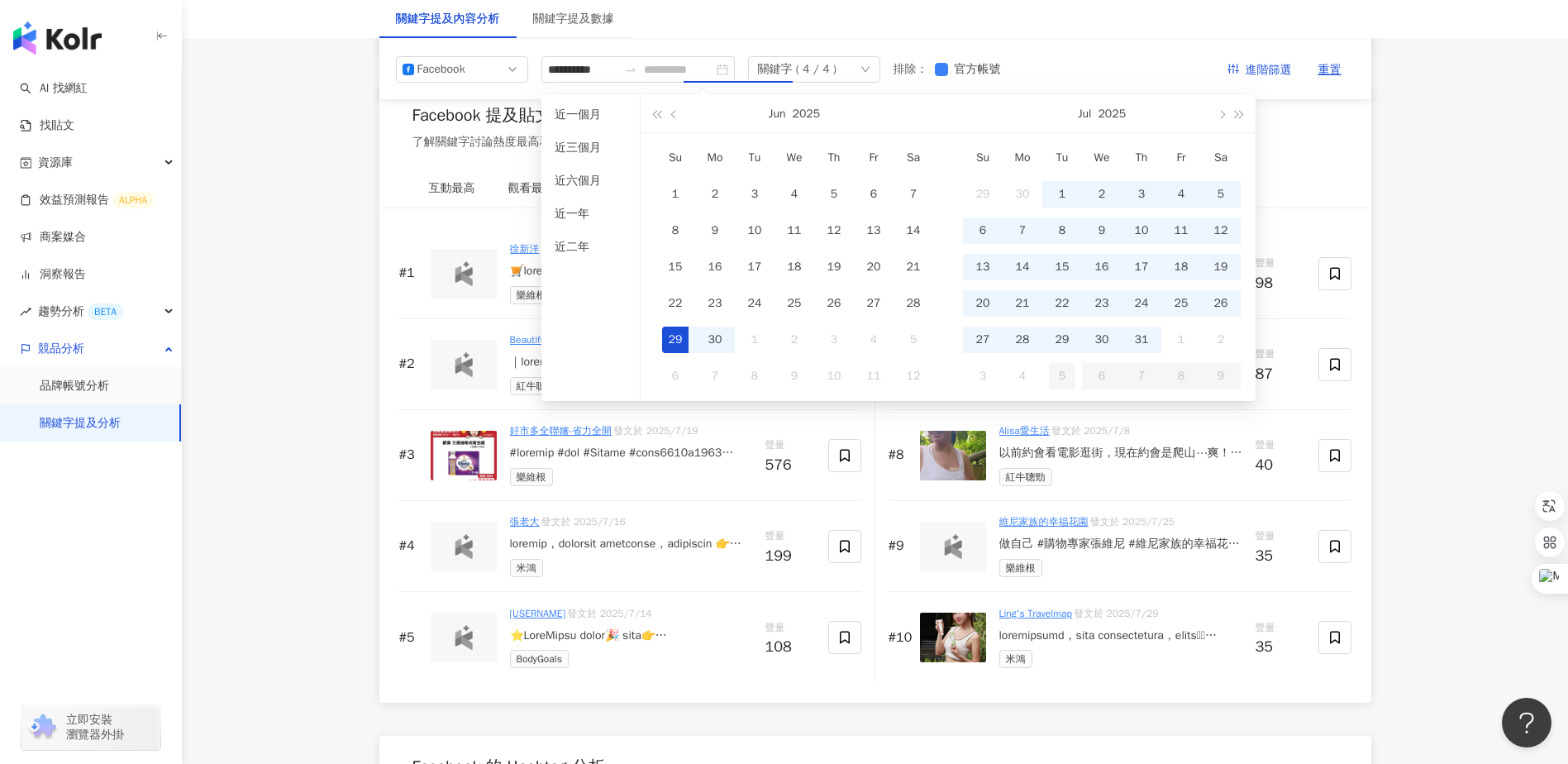 click on "5" at bounding box center [1062, 376] 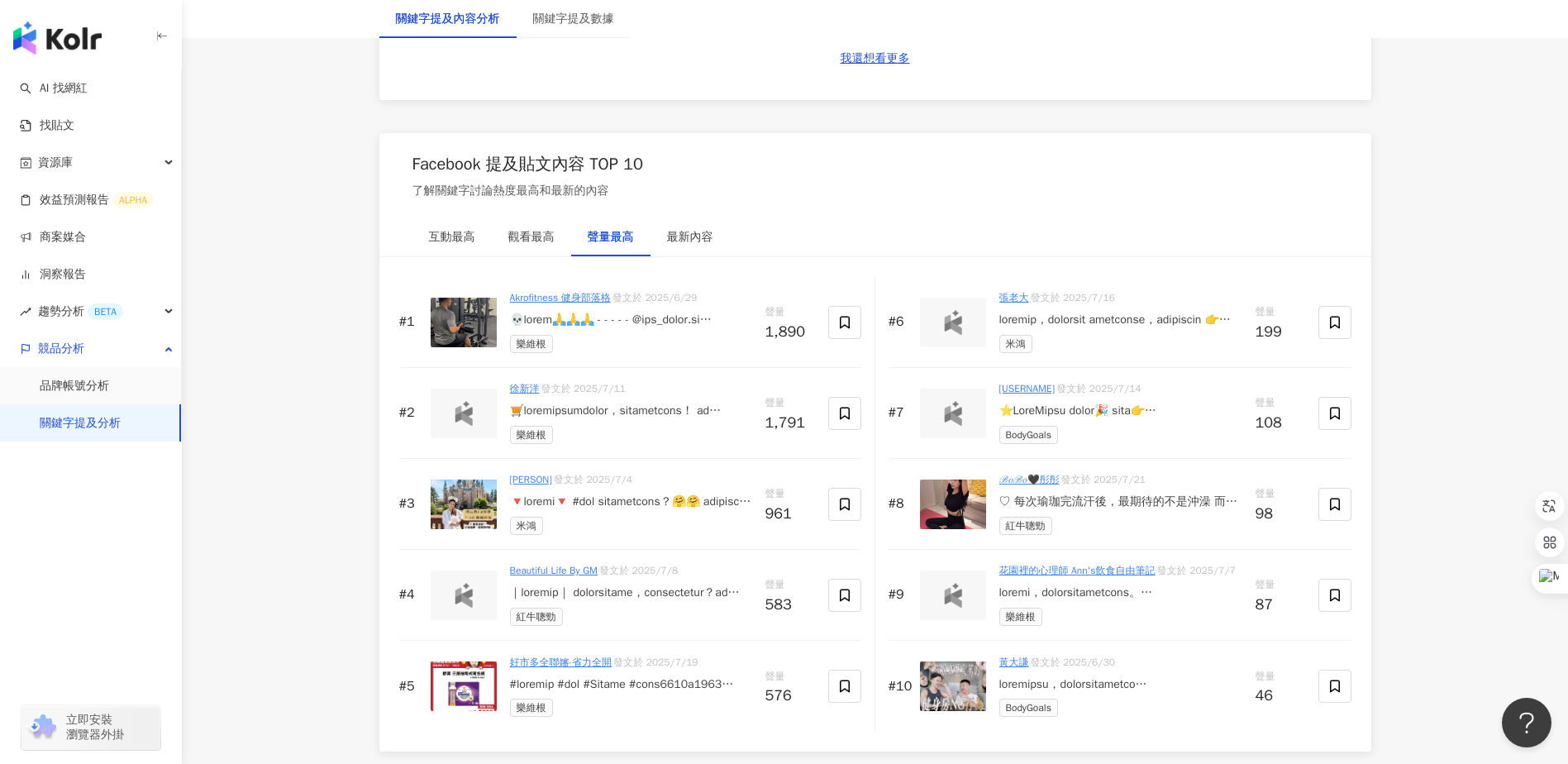 scroll, scrollTop: 2467, scrollLeft: 0, axis: vertical 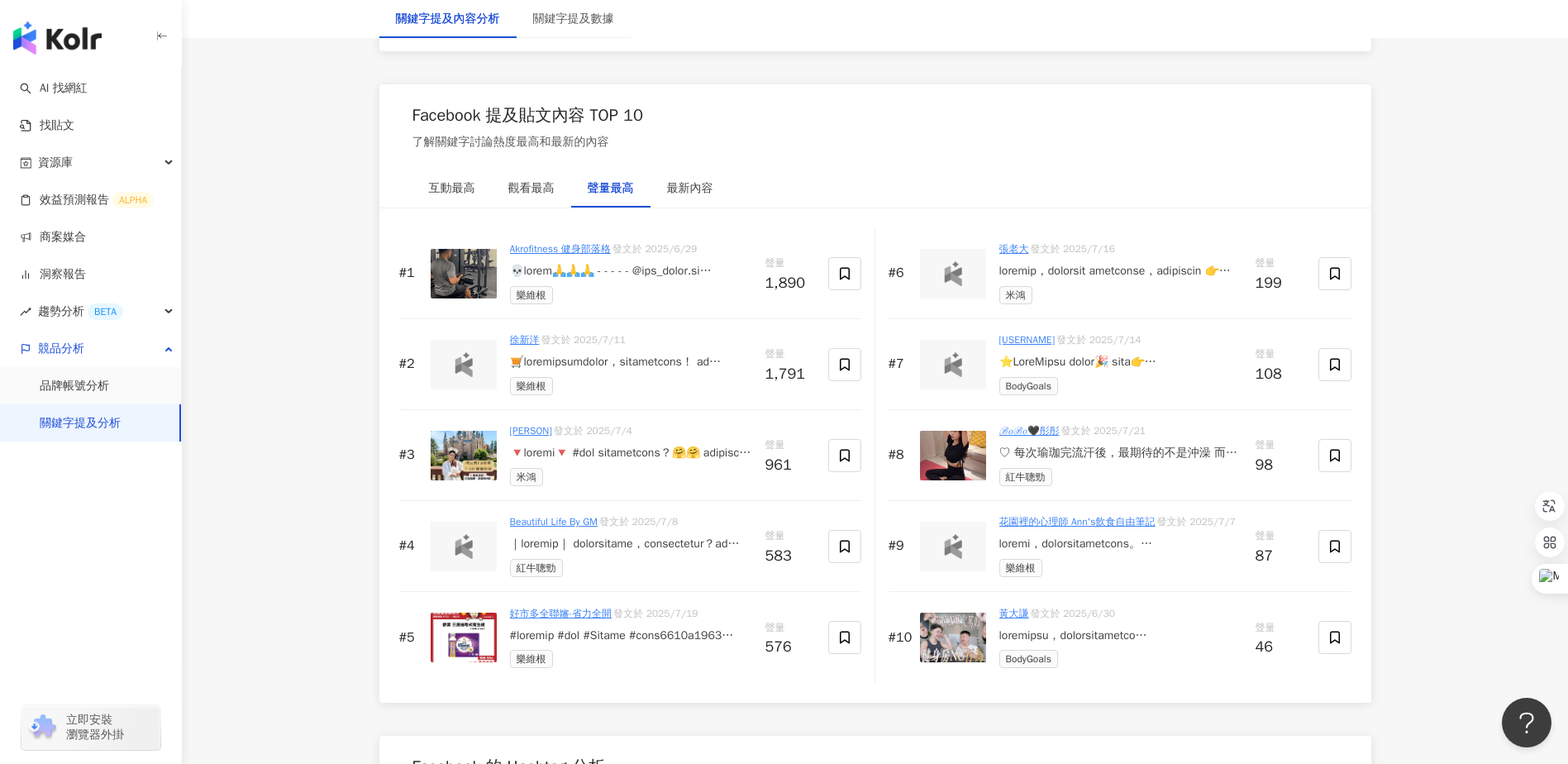 click on "關鍵字提及分析" at bounding box center [80, 423] 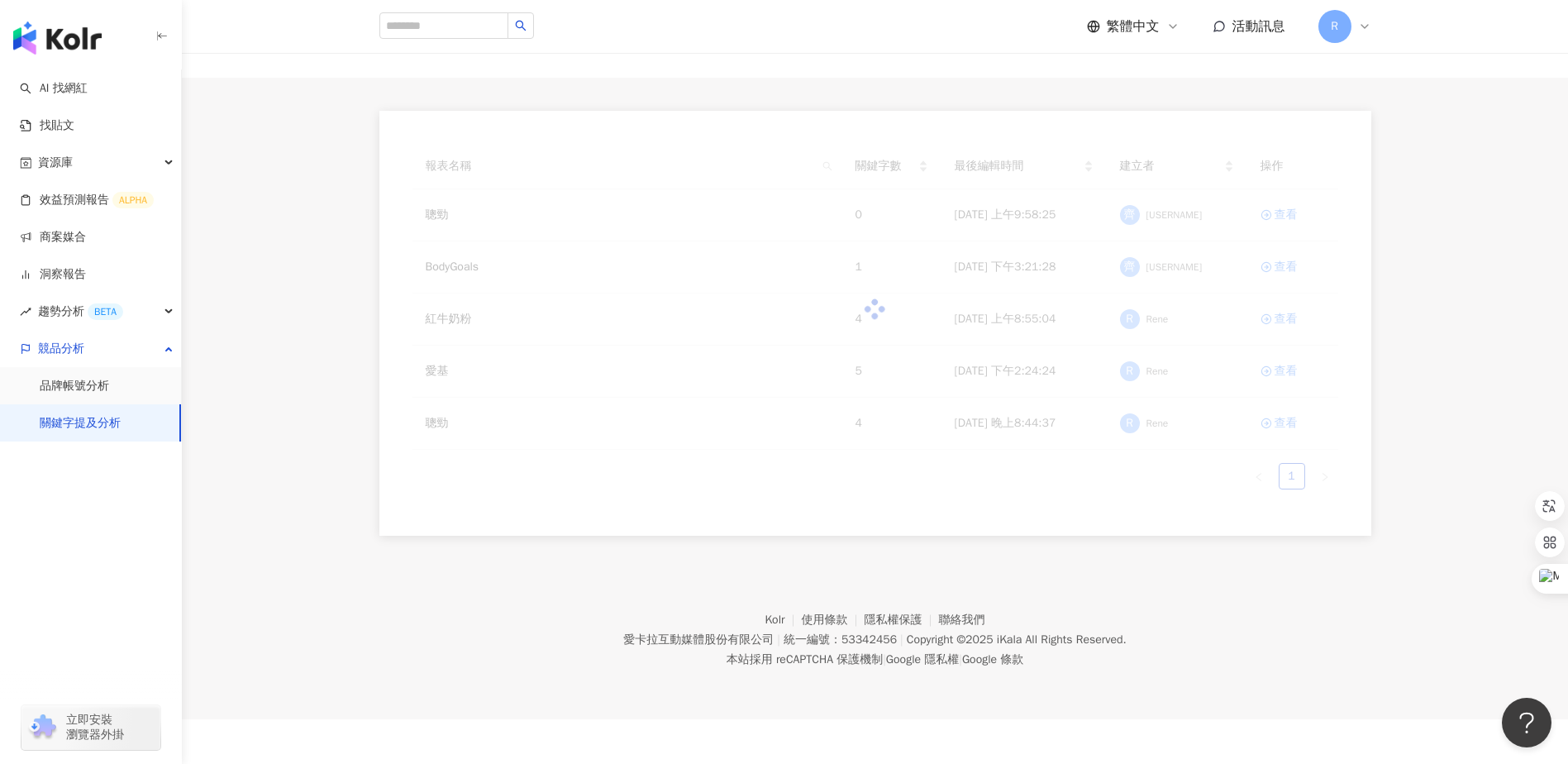 scroll, scrollTop: 0, scrollLeft: 0, axis: both 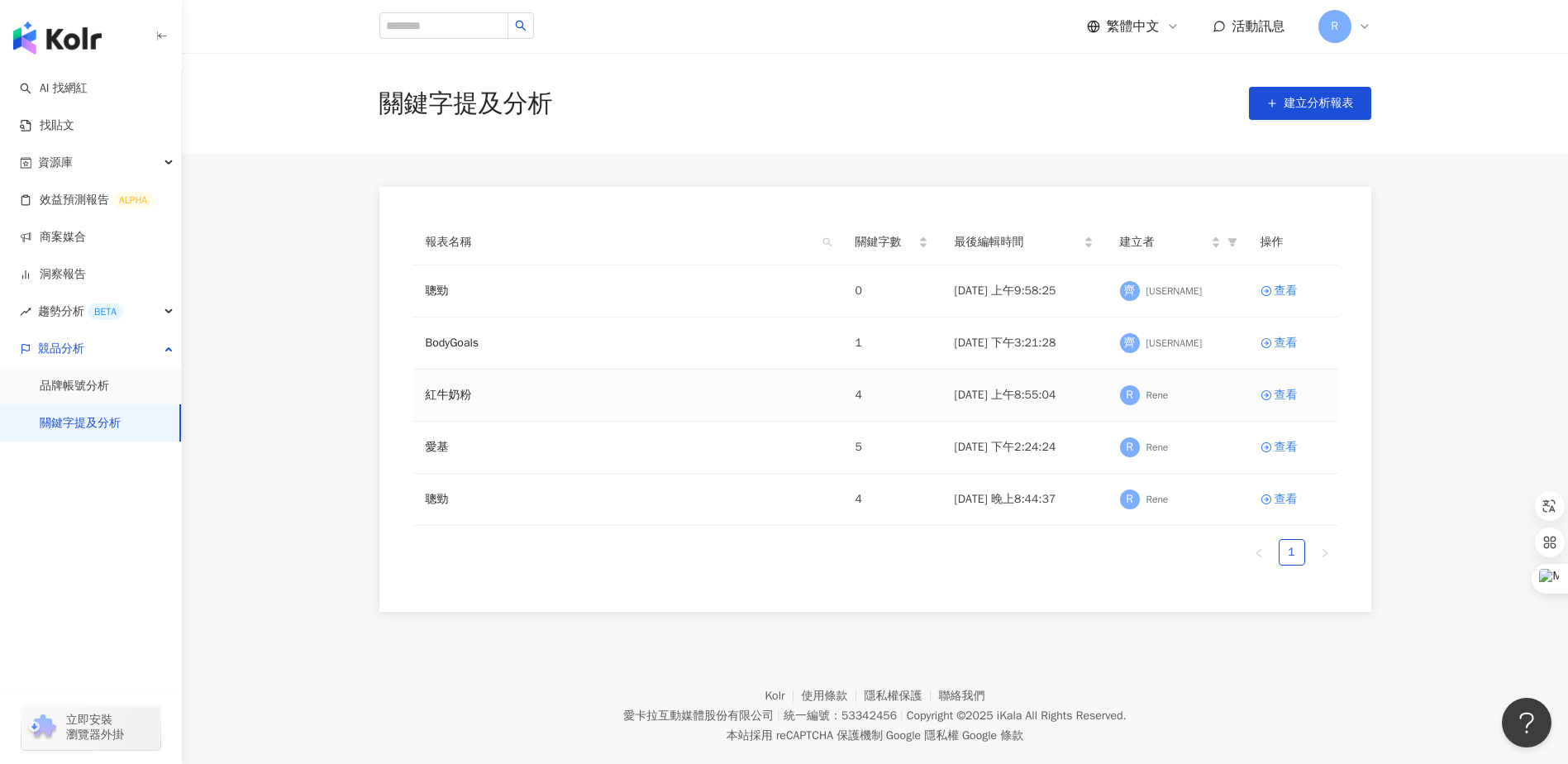 click on "紅牛奶粉" at bounding box center [627, 395] 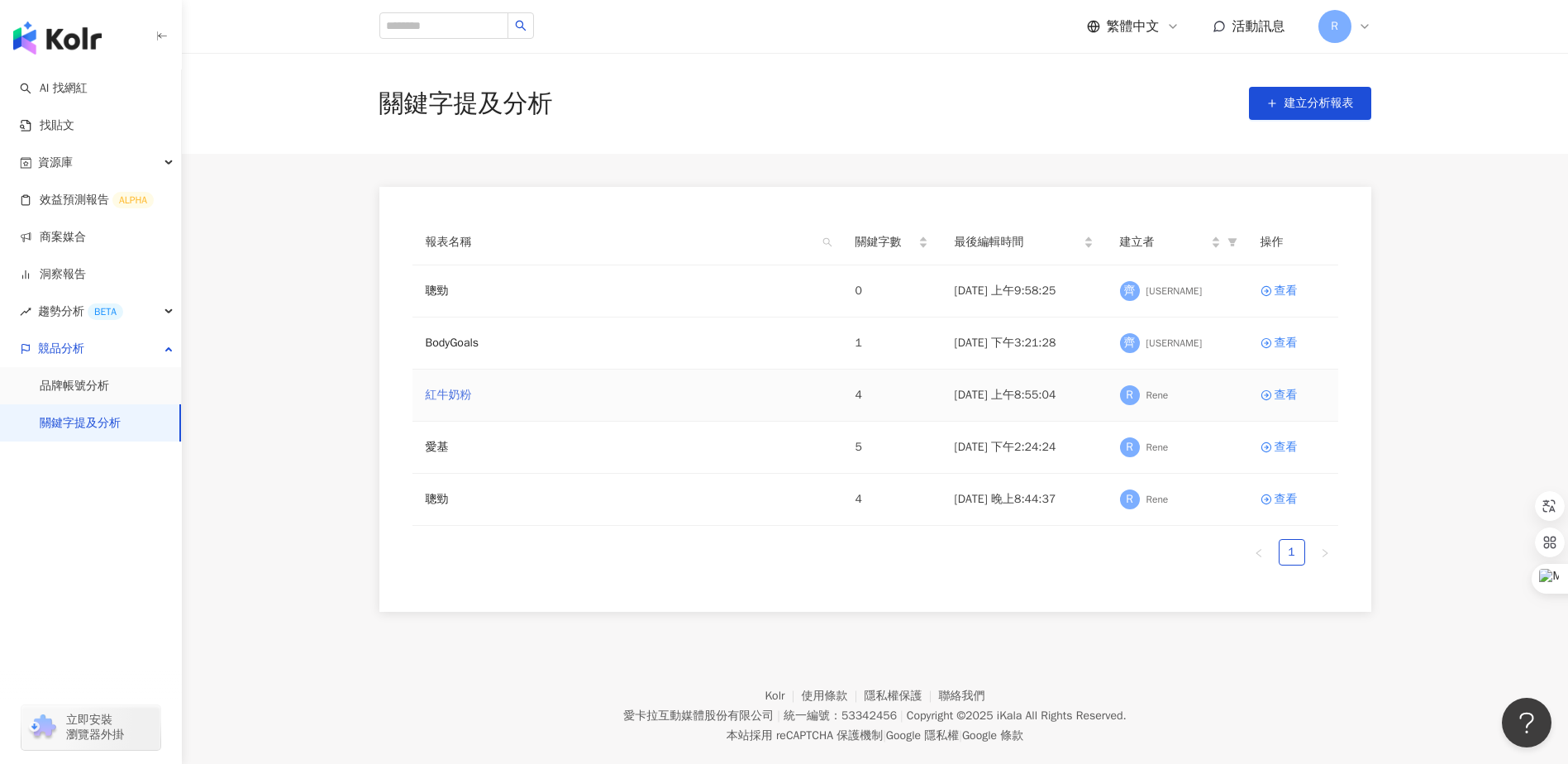 click on "紅牛奶粉" at bounding box center [449, 395] 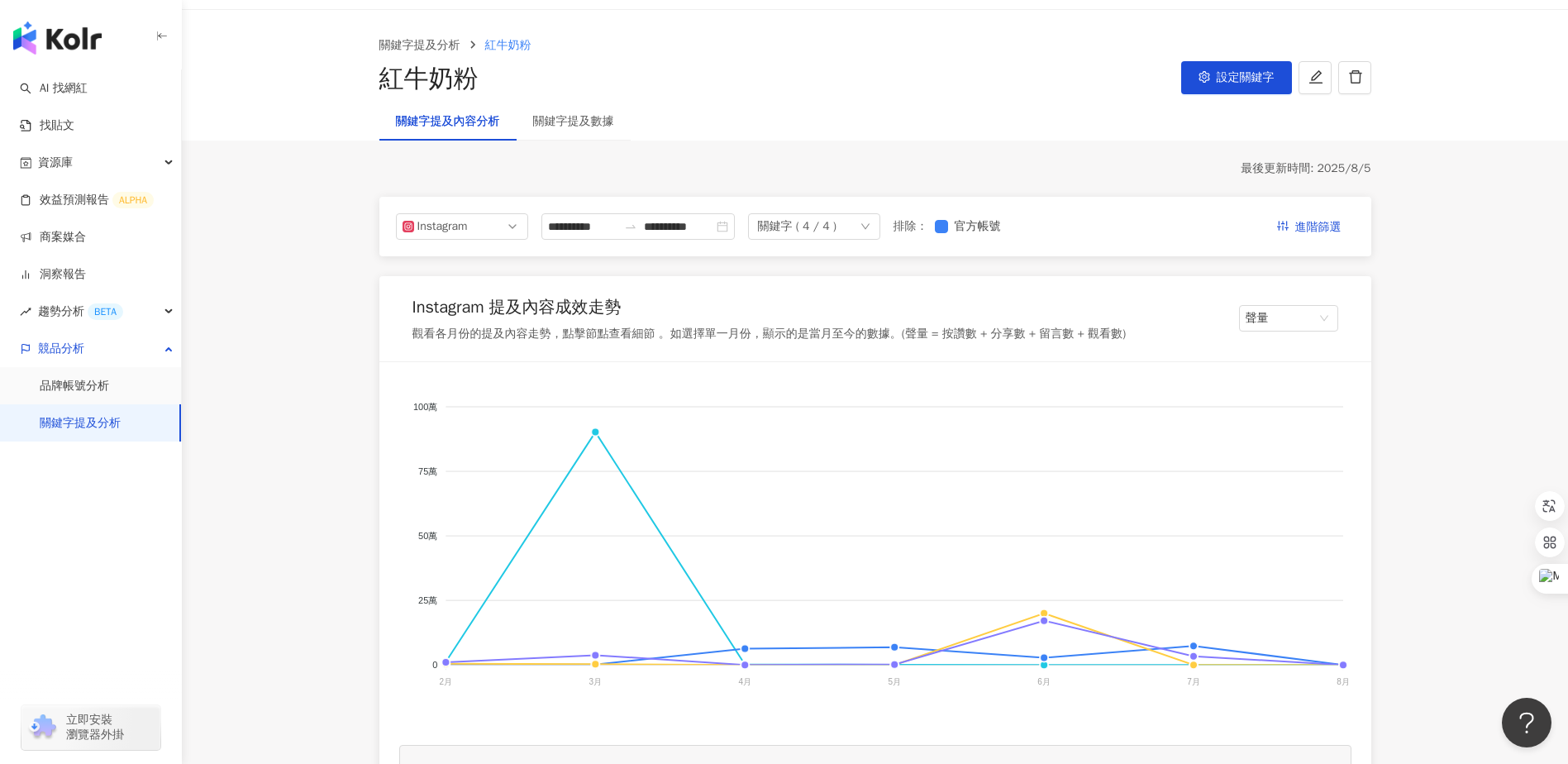 scroll, scrollTop: 83, scrollLeft: 0, axis: vertical 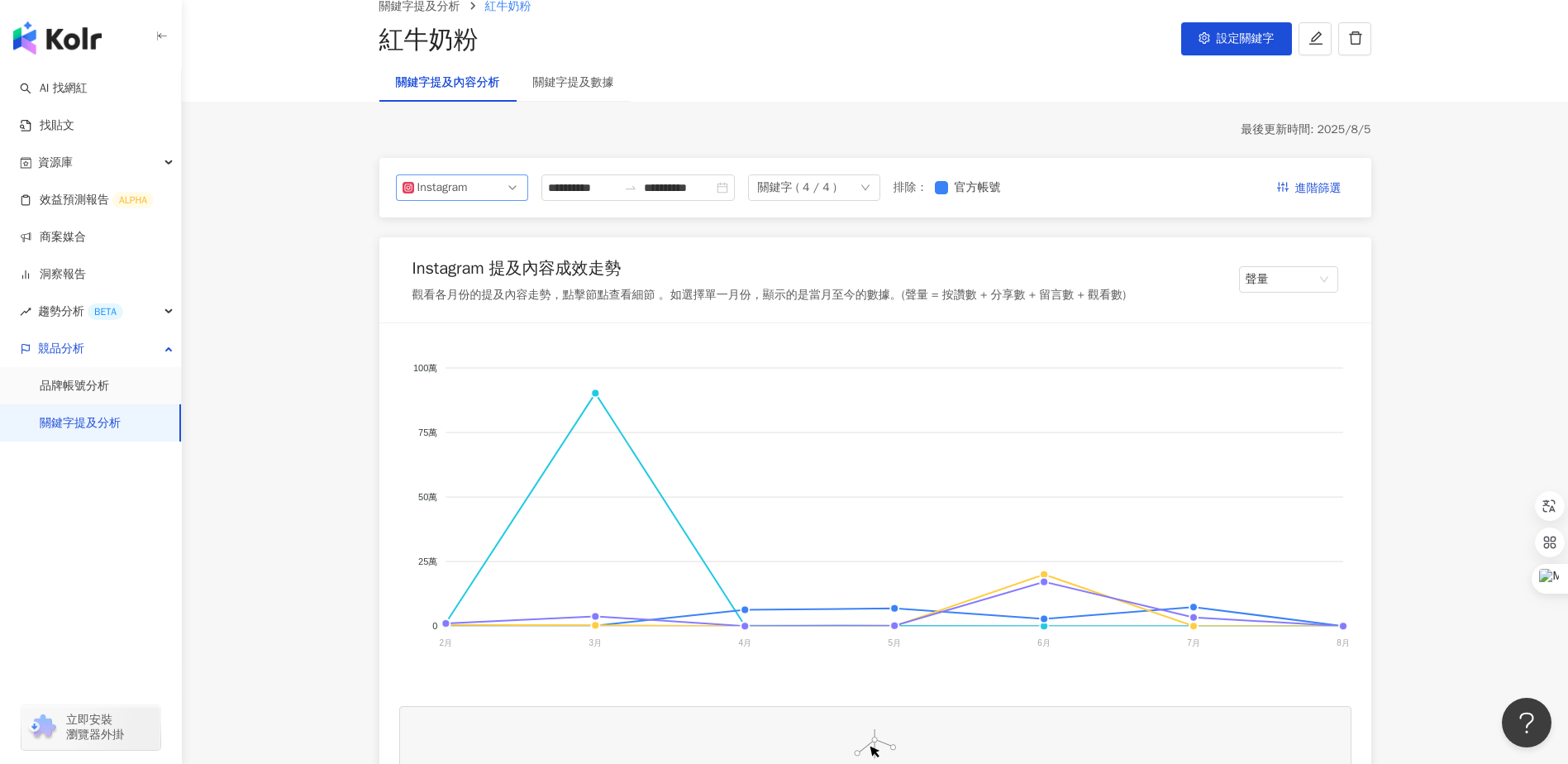 click on "Instagram" at bounding box center (444, 188) 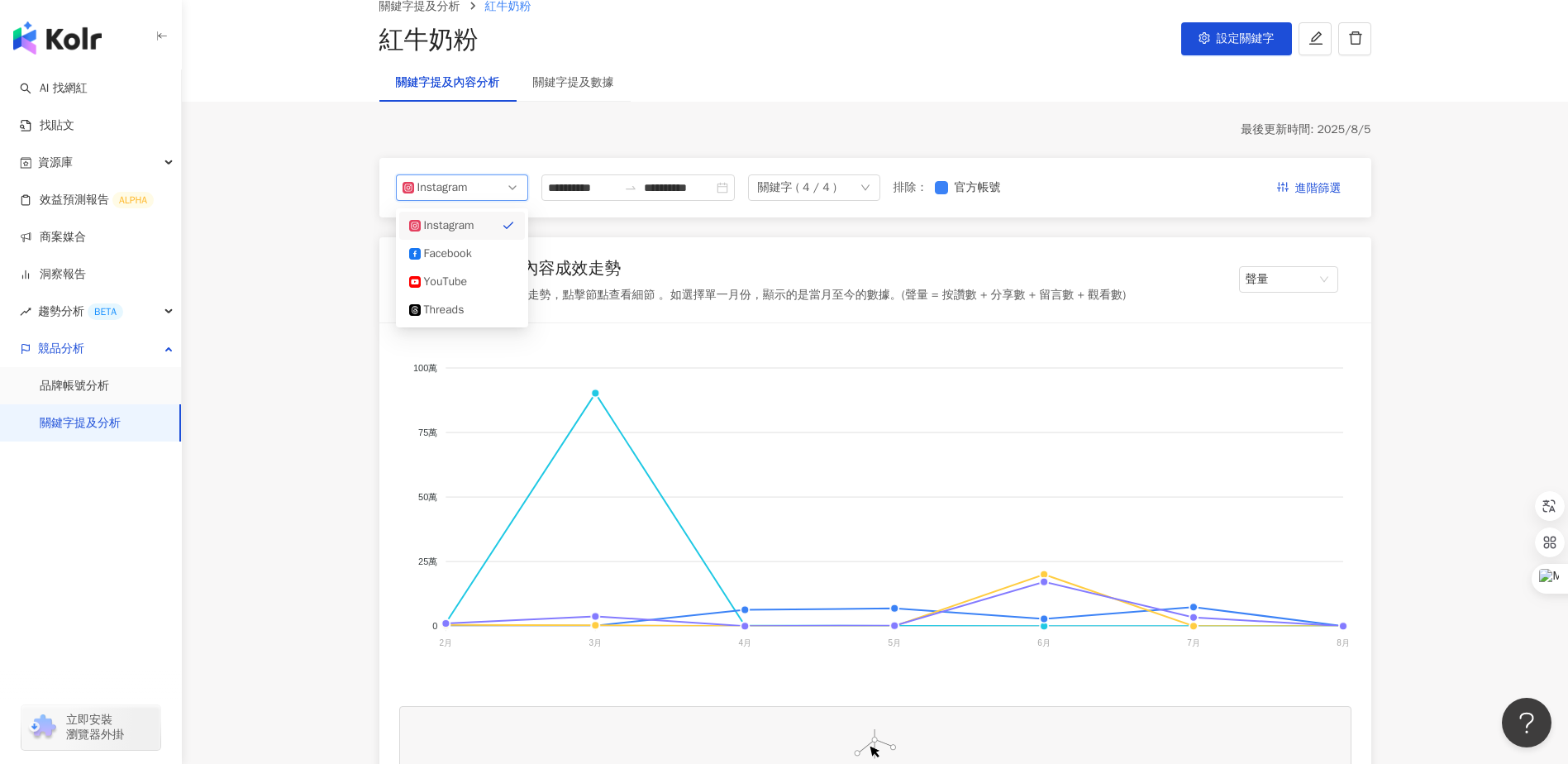 click on "豐力富 紅牛 克寧 桂格 100萬 100萬 75萬 75萬 50萬 50萬 25萬 25萬 0 0 2月 2月 3月 3月 4月 4月 5月 5月 6月 6月 7月 7月 8月 8月 8月 豐力富:  0 紅牛:  0 克寧:  0 桂格:  0 點擊上方節點，查看當月主要聲量來源" at bounding box center [875, 574] 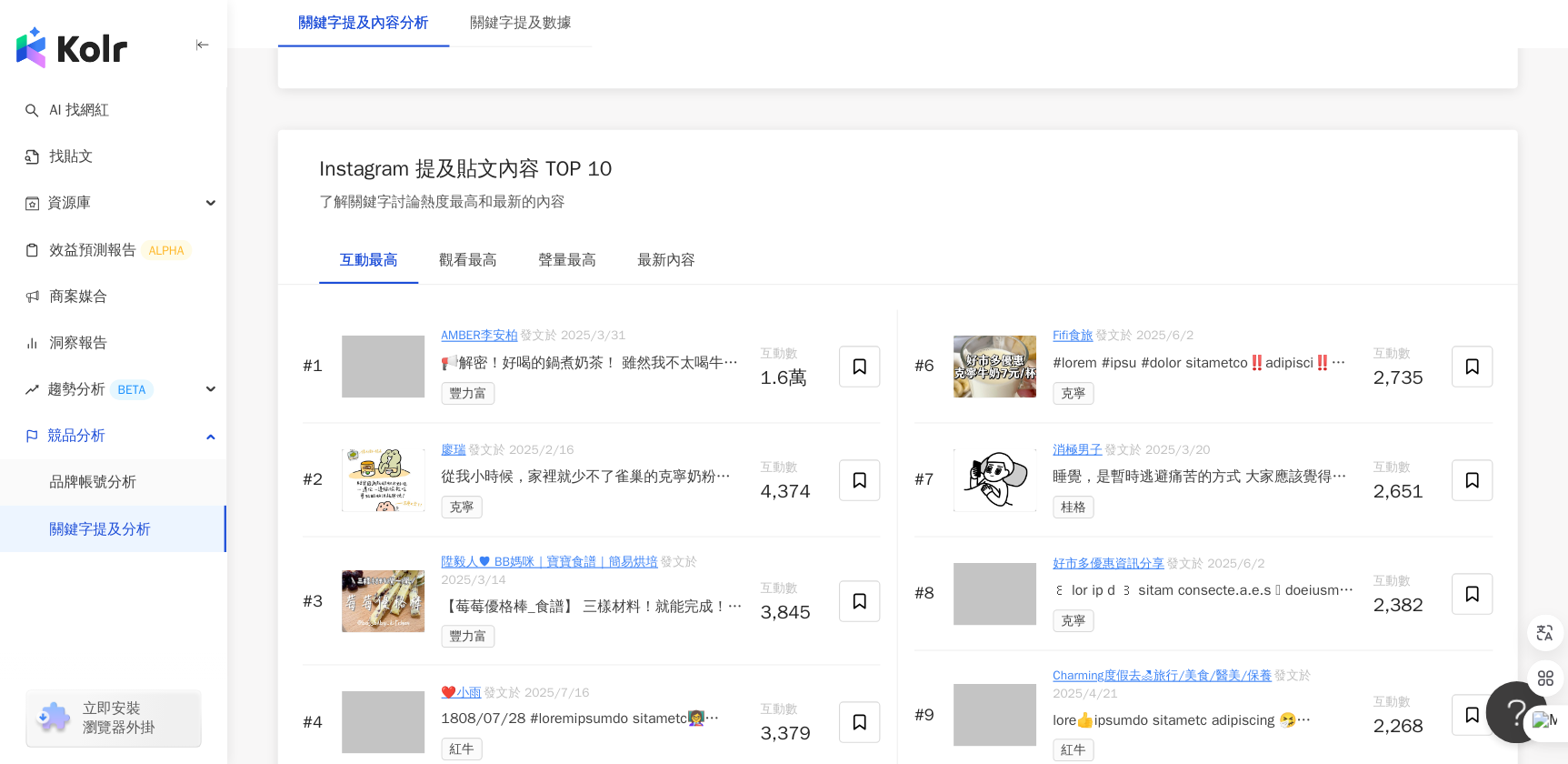 scroll, scrollTop: 2729, scrollLeft: 0, axis: vertical 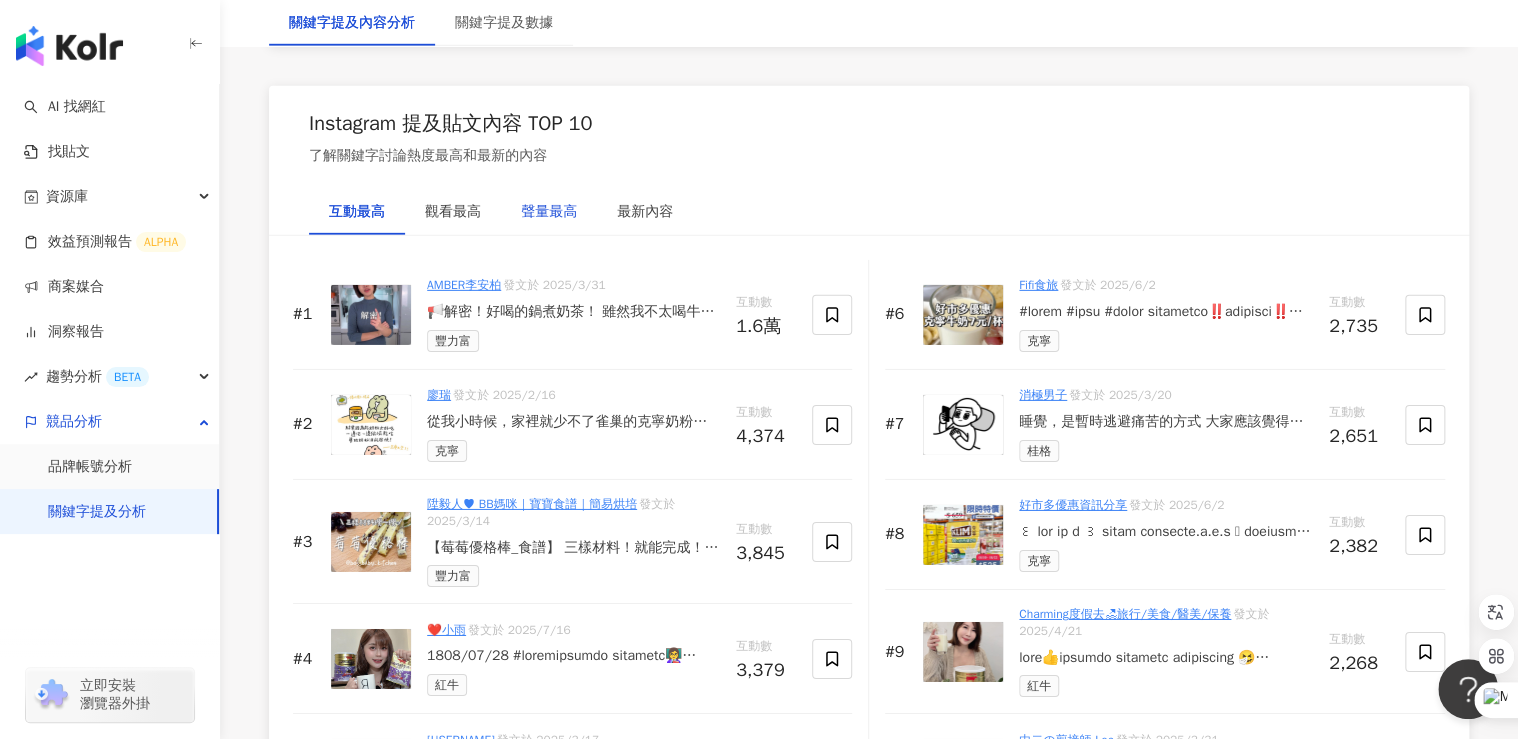 click on "聲量最高" at bounding box center [549, 212] 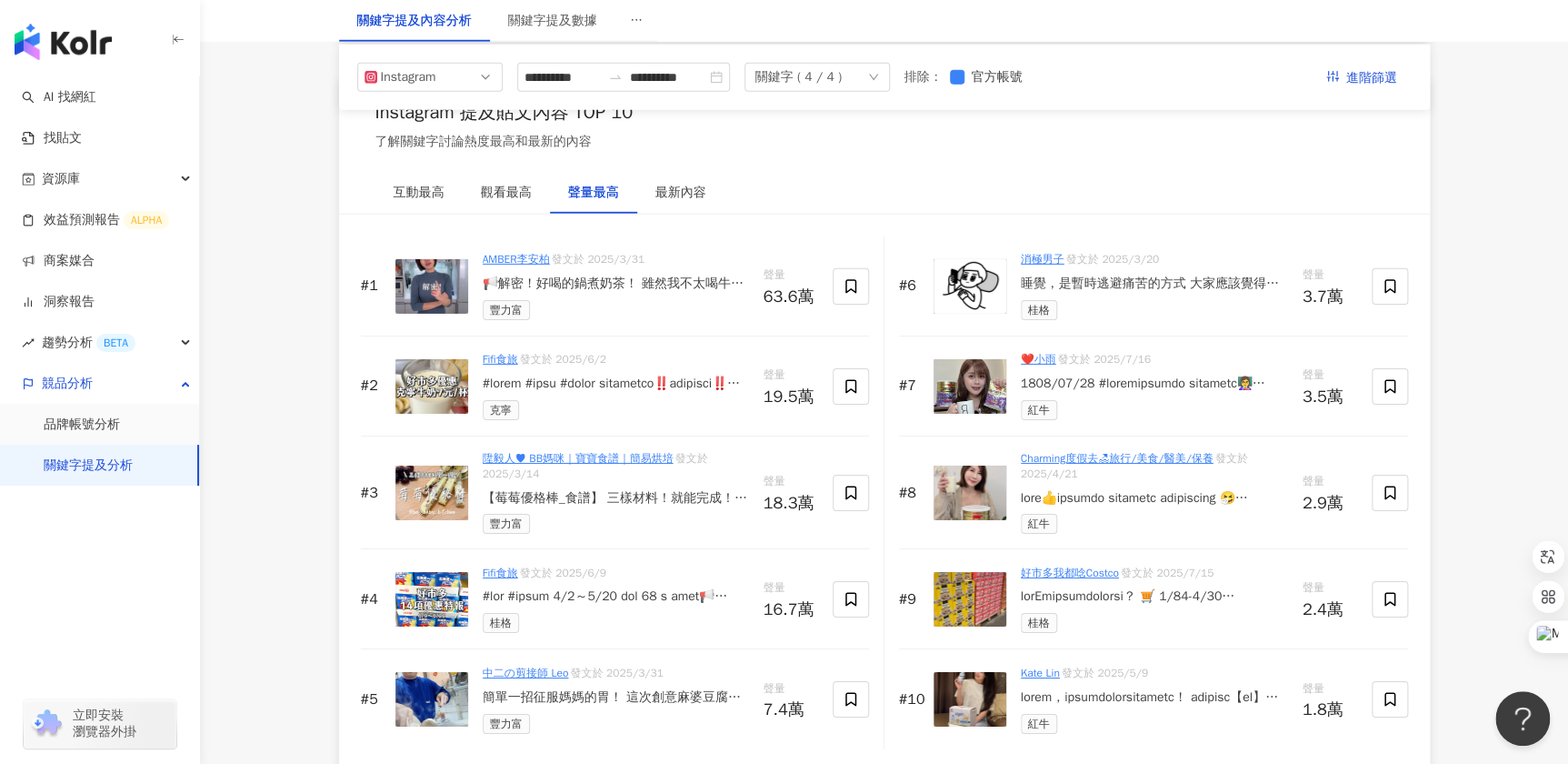 scroll, scrollTop: 2729, scrollLeft: 0, axis: vertical 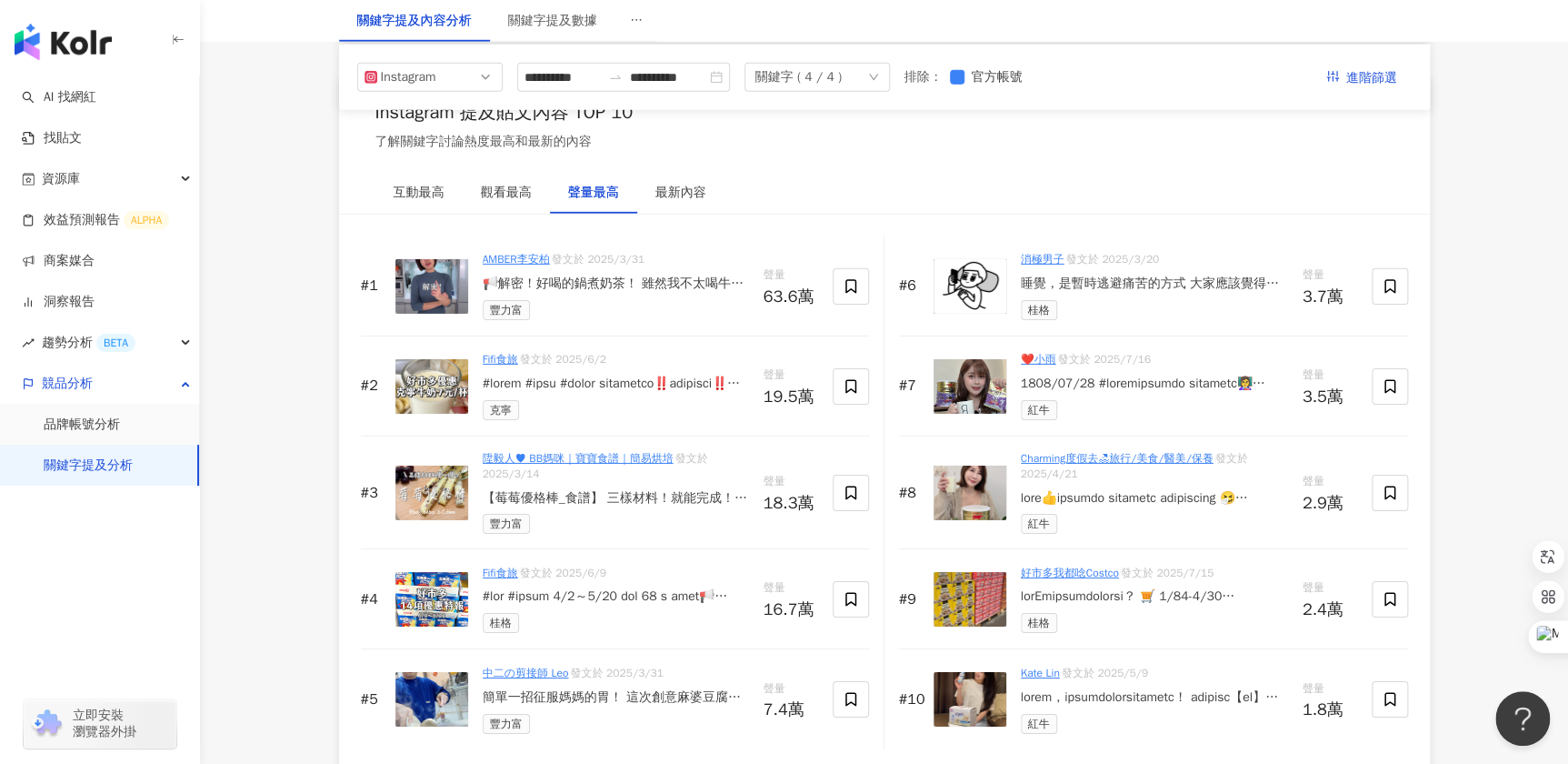 click on "**********" at bounding box center [884, -141] 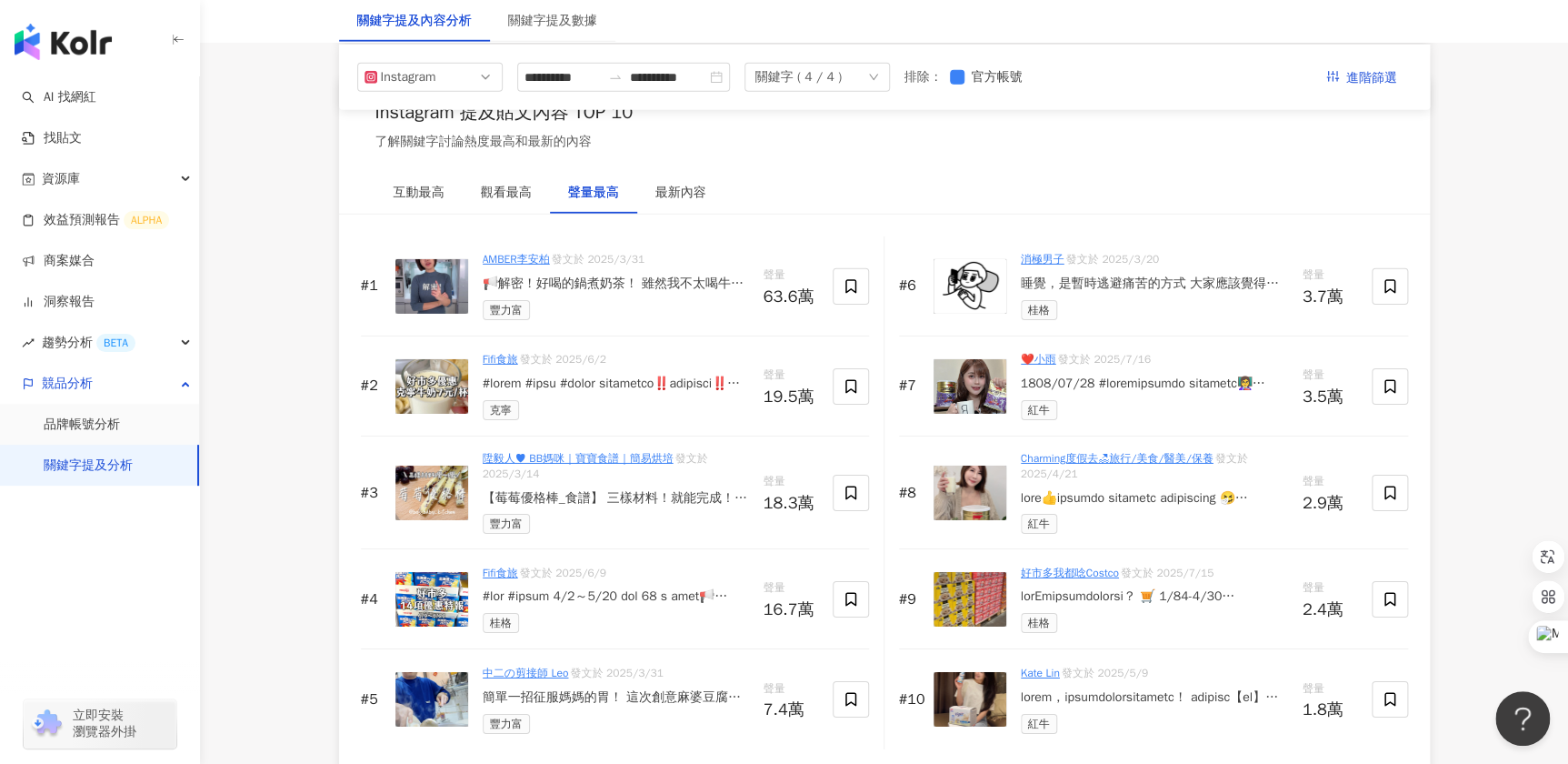 click on "📢解密！好喝的鍋煮奶茶！
雖然我不太喝牛奶
但我真的超愛喝奶茶
好喝的鍋煮奶茶 細節也是很多
跟你們分享⬇️⬇️⬇️⬇️⬇️
📌茶葉要先炒過（我用蜜香紅茶）
📌不能直接加牛奶要先加水！
（茶葉味道才能釋放）
📌用二砂熬焦糖漿
📌煮的過程皆不能大滾
📌我個人喜歡用『奶粉』味道更濃郁醇厚
（而且常溫保存 很方便！）
奶粉市面上有很多 but！
這款好市多必買的「豐力富紐西蘭頂級純濃奶粉」
我覺得超適合！它味道夠香也夠濃還很滑順
目前3/31-4/13 期間單罐折 154 元！可以買起來💪
不想搬回家還可以直接線上買，一樣有折扣!
🔍詳細比例放置頂留言區
快分享給喜歡奶茶的朋友吧！
#好市多#costcotaiwan
#好市多必買#紐西蘭#豐力富
#奶粉#豐力富頂級純濃奶粉
#推薦#豐力富奶粉" at bounding box center (615, 284) 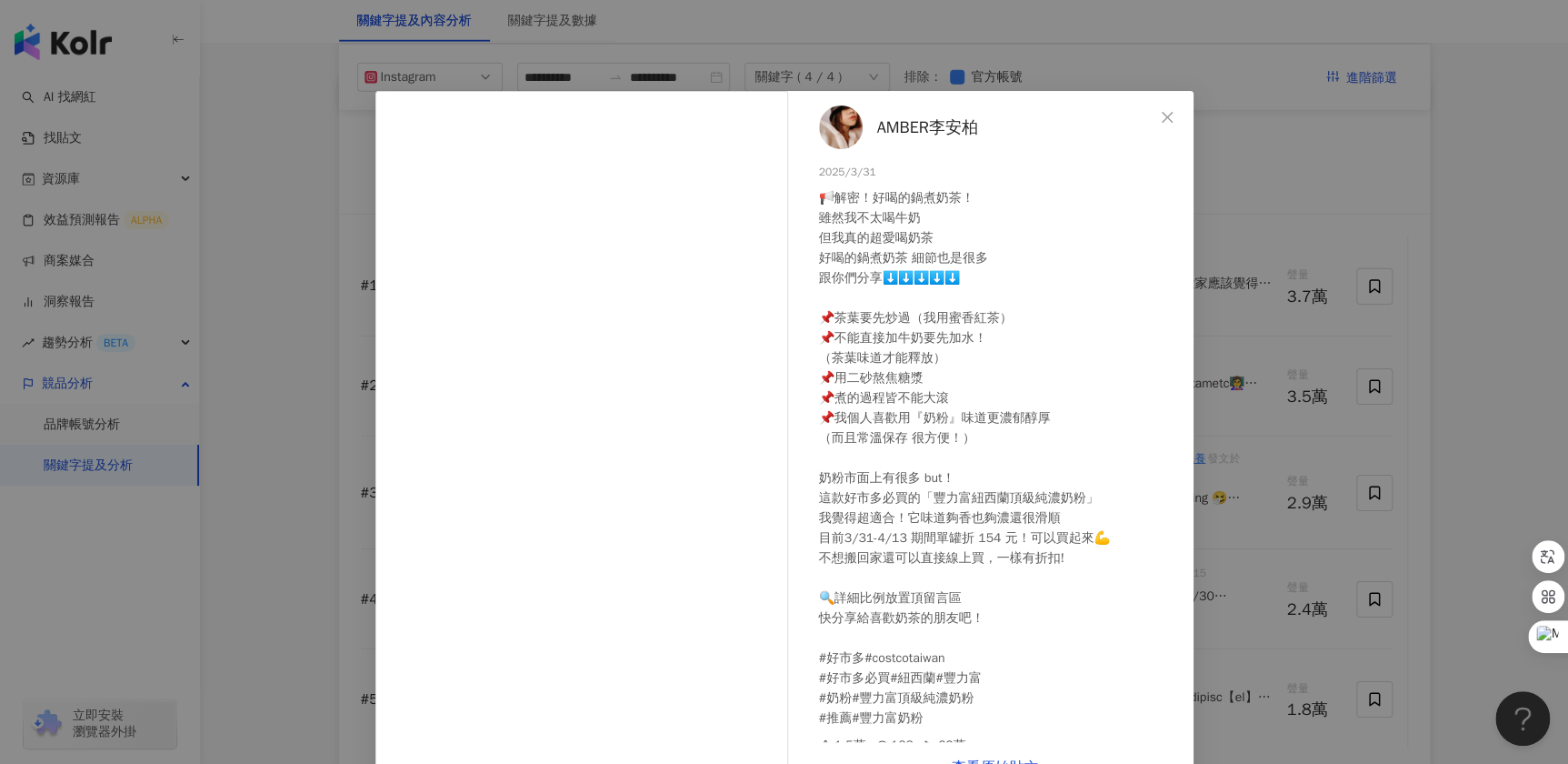 click on "AMBER李安柏 2025/3/31 📢解密！好喝的鍋煮奶茶！
雖然我不太喝牛奶
但我真的超愛喝奶茶
好喝的鍋煮奶茶 細節也是很多
跟你們分享⬇️⬇️⬇️⬇️⬇️
📌茶葉要先炒過（我用蜜香紅茶）
📌不能直接加牛奶要先加水！
（茶葉味道才能釋放）
📌用二砂熬焦糖漿
📌煮的過程皆不能大滾
📌我個人喜歡用『奶粉』味道更濃郁醇厚
（而且常溫保存 很方便！）
奶粉市面上有很多 but！
這款好市多必買的「豐力富紐西蘭頂級純濃奶粉」
我覺得超適合！它味道夠香也夠濃還很滑順
目前3/31-4/13 期間單罐折 154 元！可以買起來💪
不想搬回家還可以直接線上買，一樣有折扣!
🔍詳細比例放置頂留言區
快分享給喜歡奶茶的朋友吧！
#好市多#costcotaiwan
#好市多必買#紐西蘭#豐力富
#奶粉#豐力富頂級純濃奶粉
#推薦#豐力富奶粉 1.5萬 133 62萬 查看原始貼文" at bounding box center (784, 382) 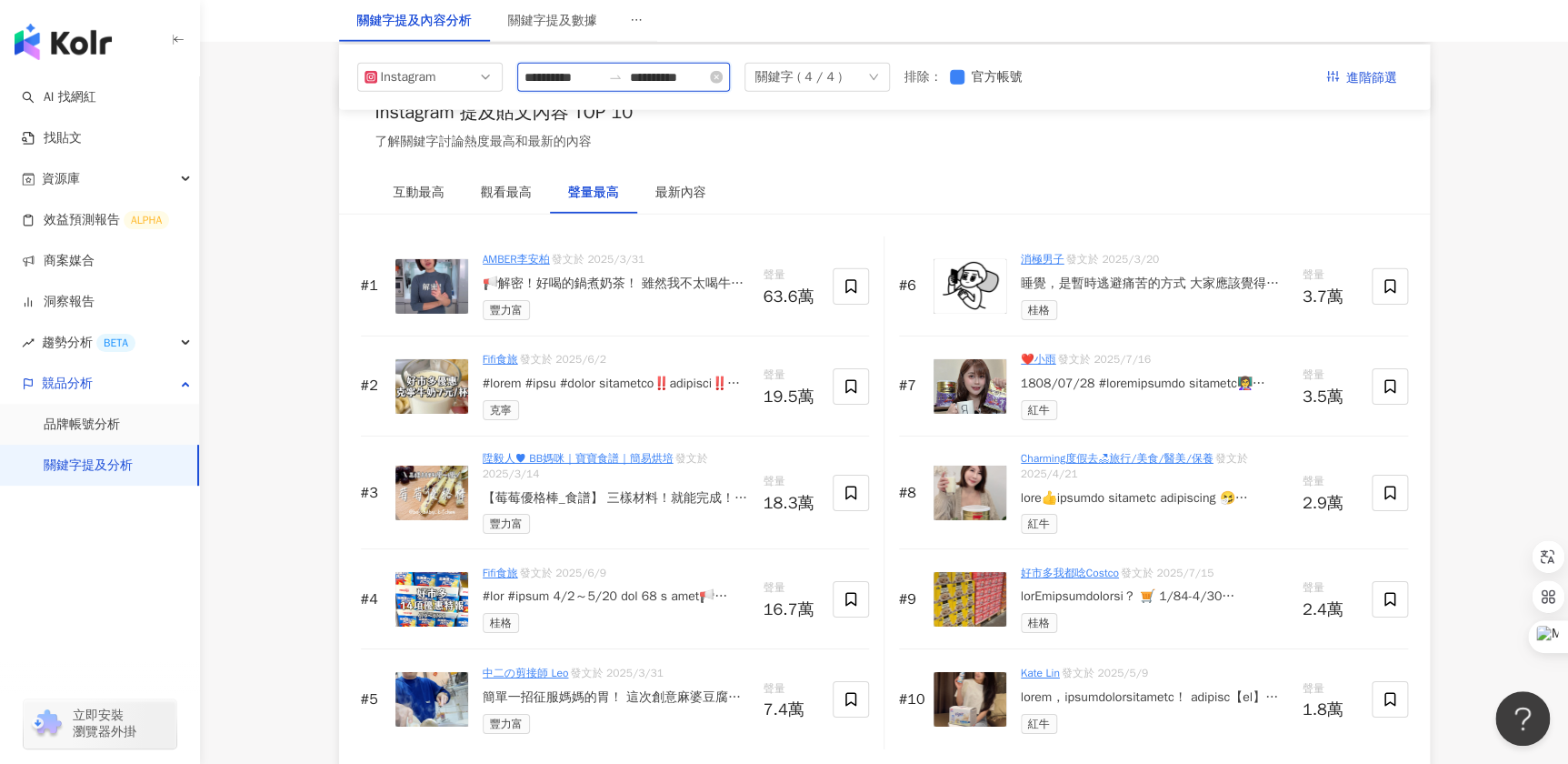 click on "**********" at bounding box center [563, 76] 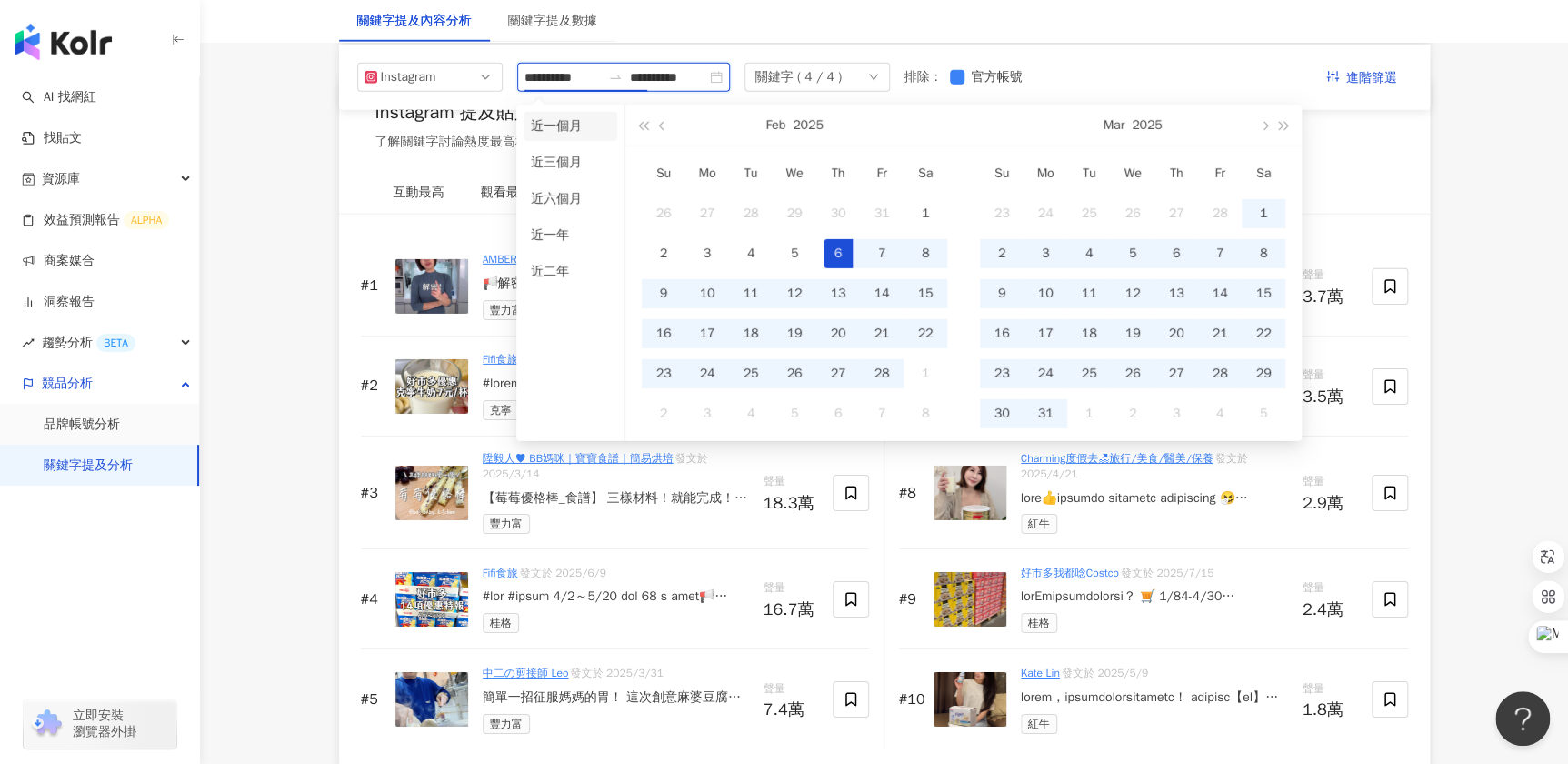 type on "**********" 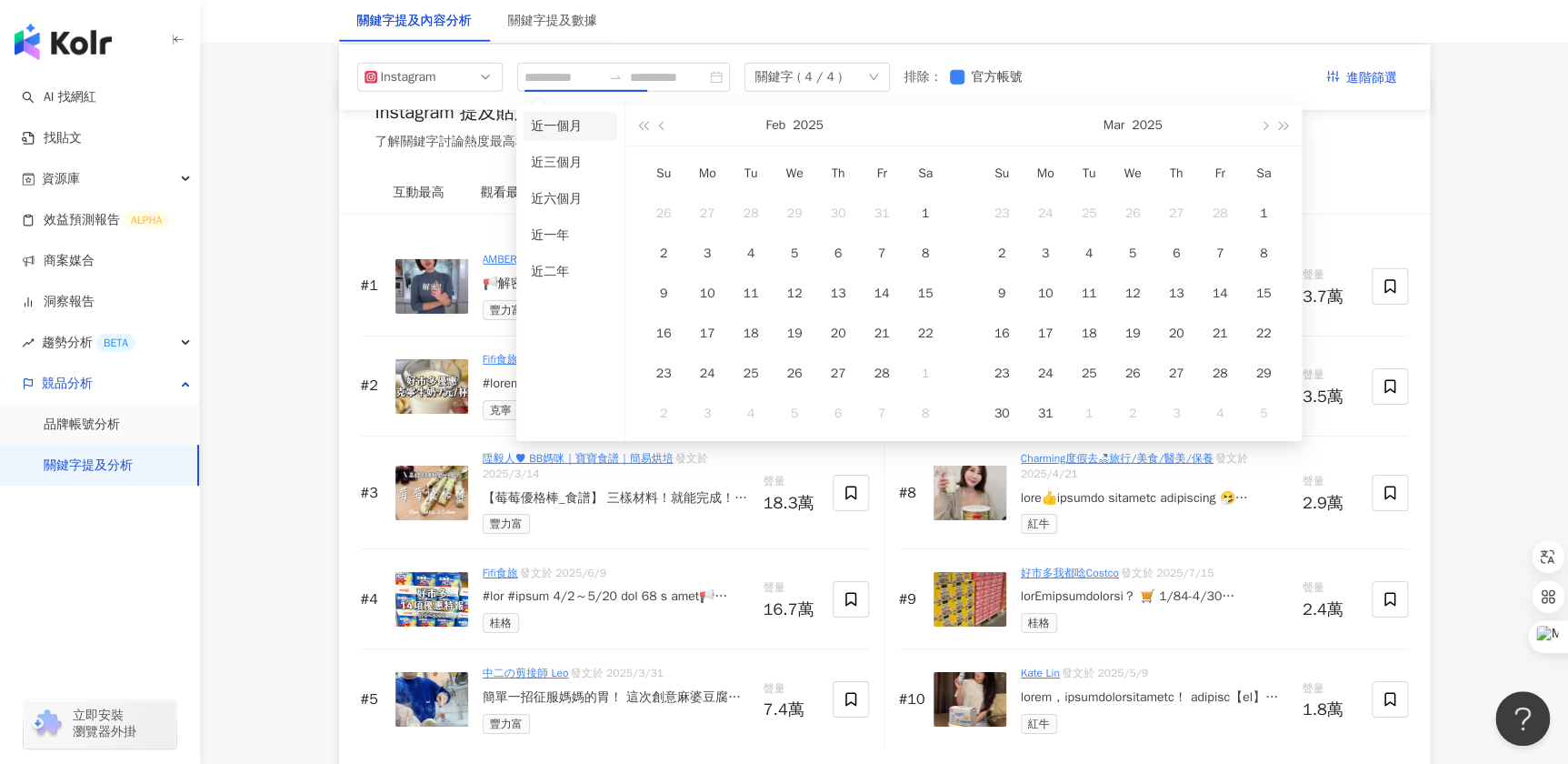 click on "近一個月" at bounding box center [570, 126] 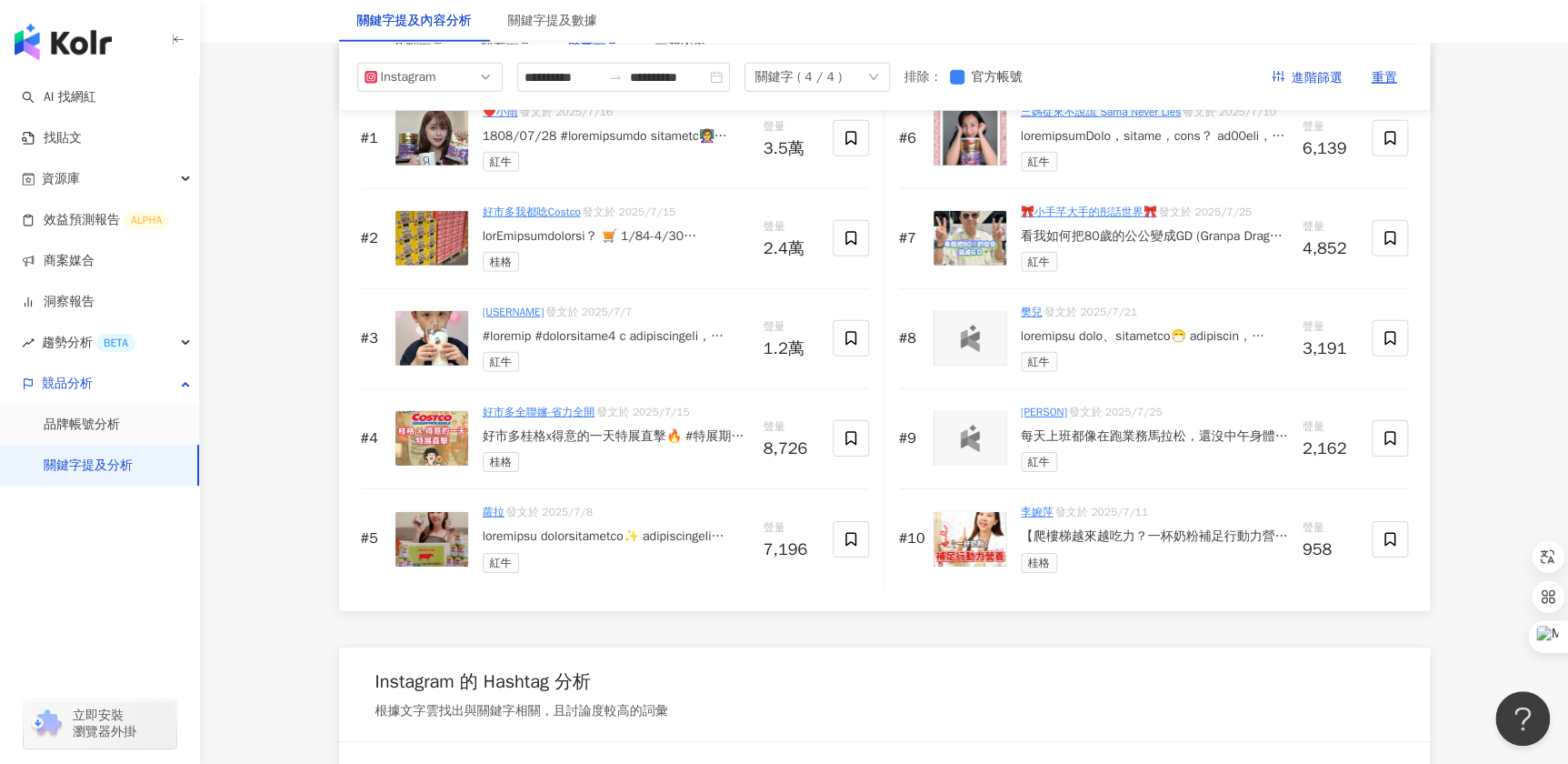 scroll, scrollTop: 2458, scrollLeft: 0, axis: vertical 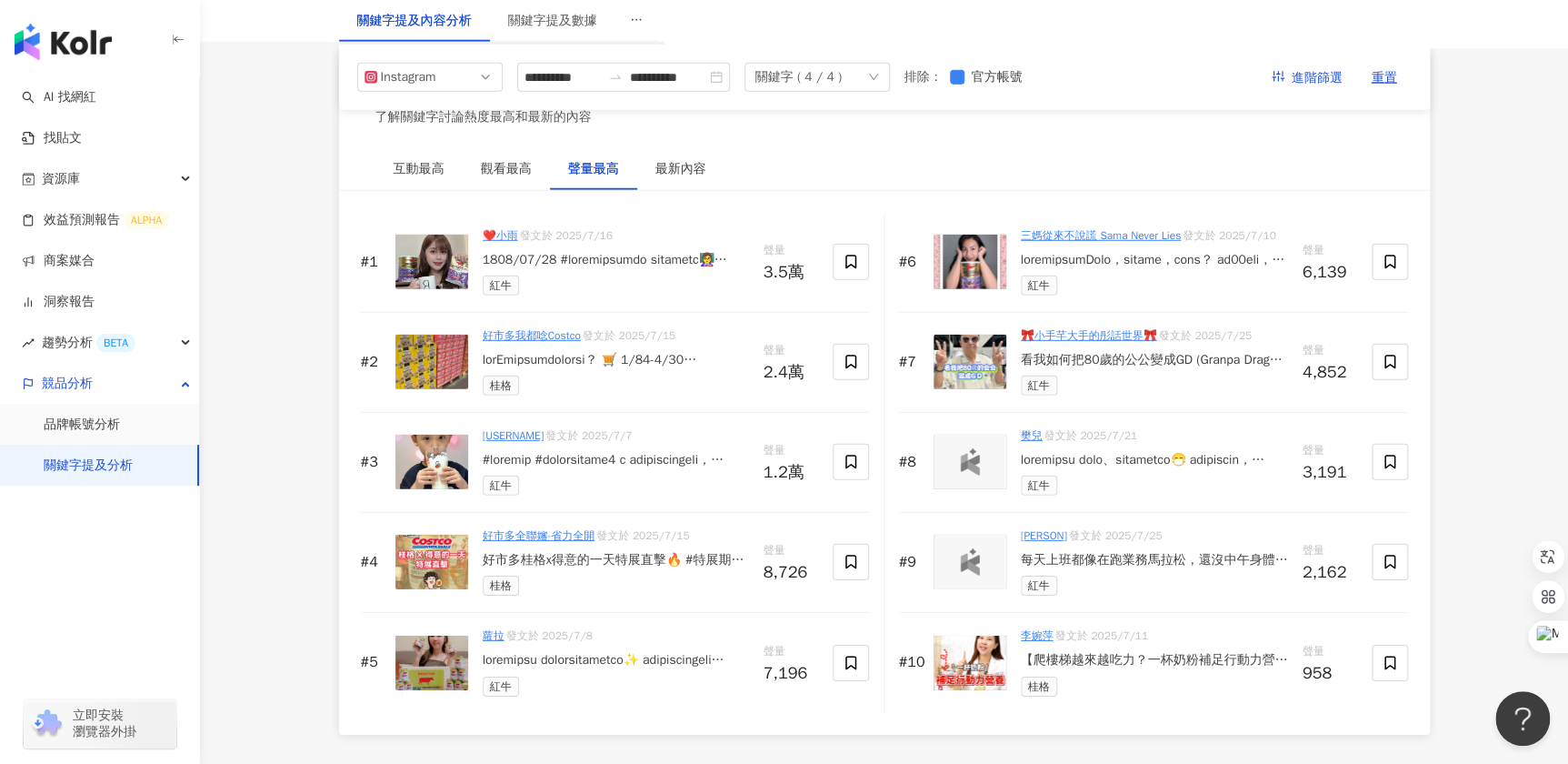 click at bounding box center (615, 260) 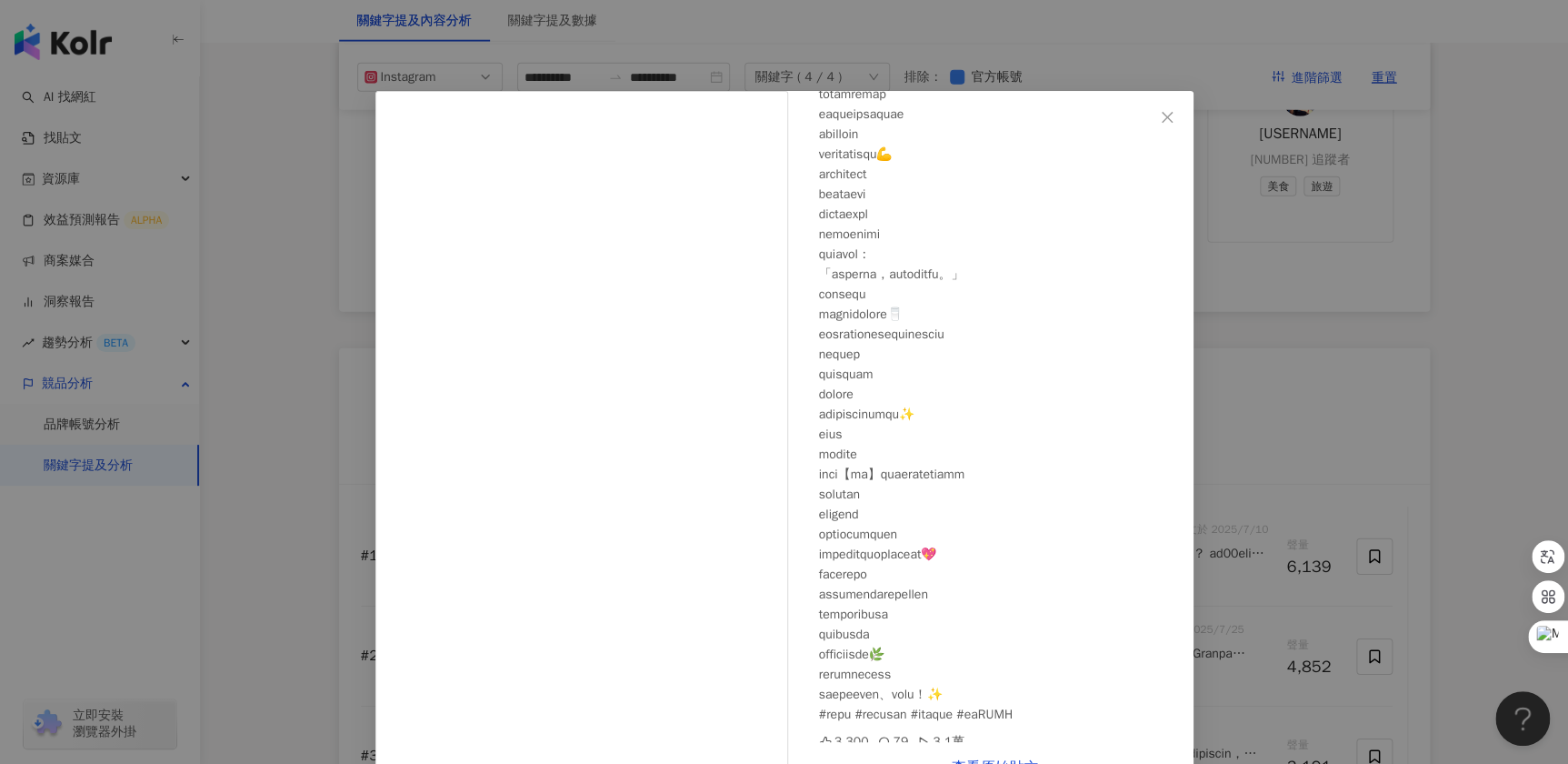 scroll, scrollTop: 714, scrollLeft: 0, axis: vertical 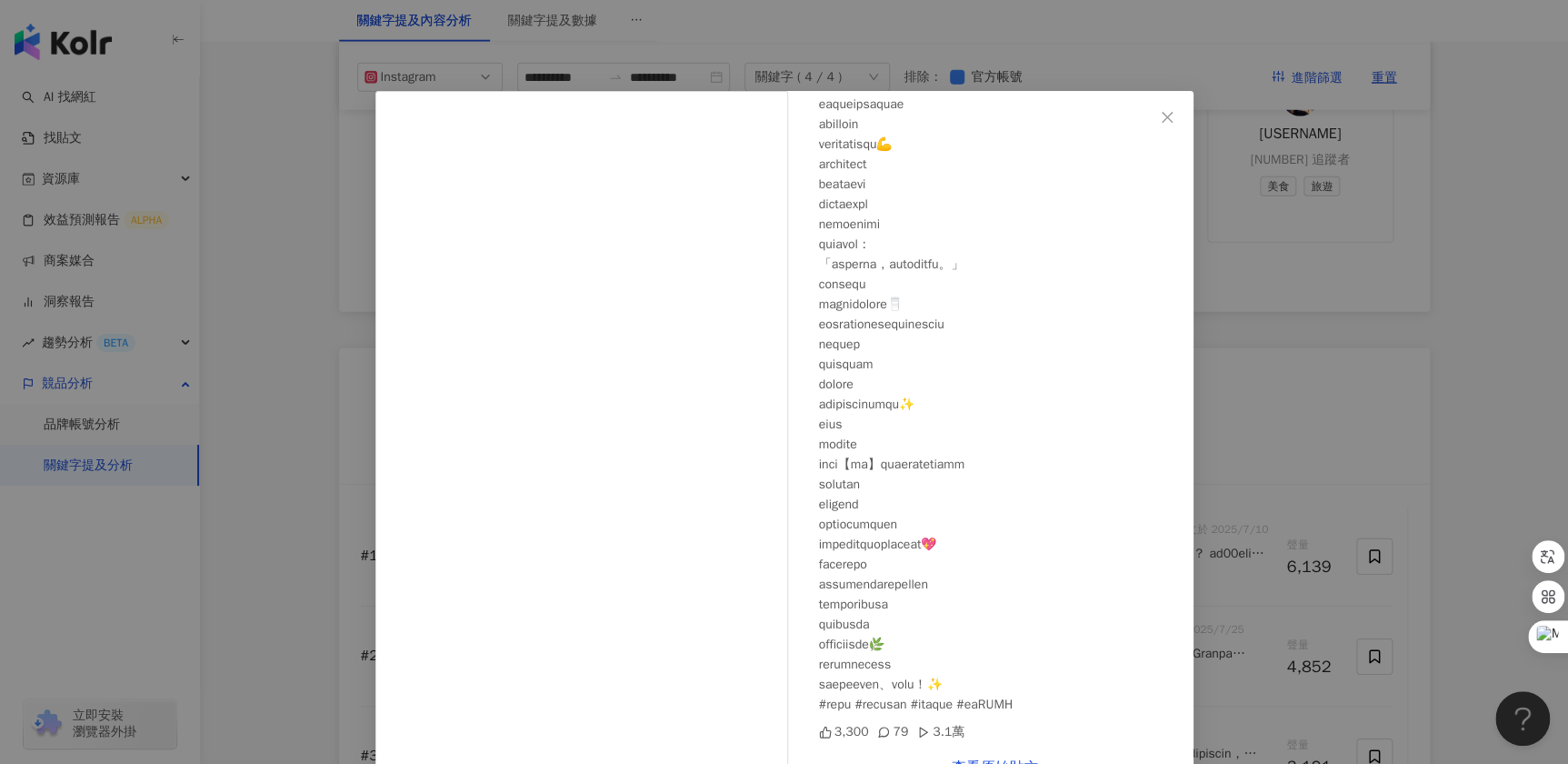 click on "❤️[PERSON]   [DATE] [PRICE] [NUMBER] [NUMBER]萬 查看原始貼文" at bounding box center [784, 382] 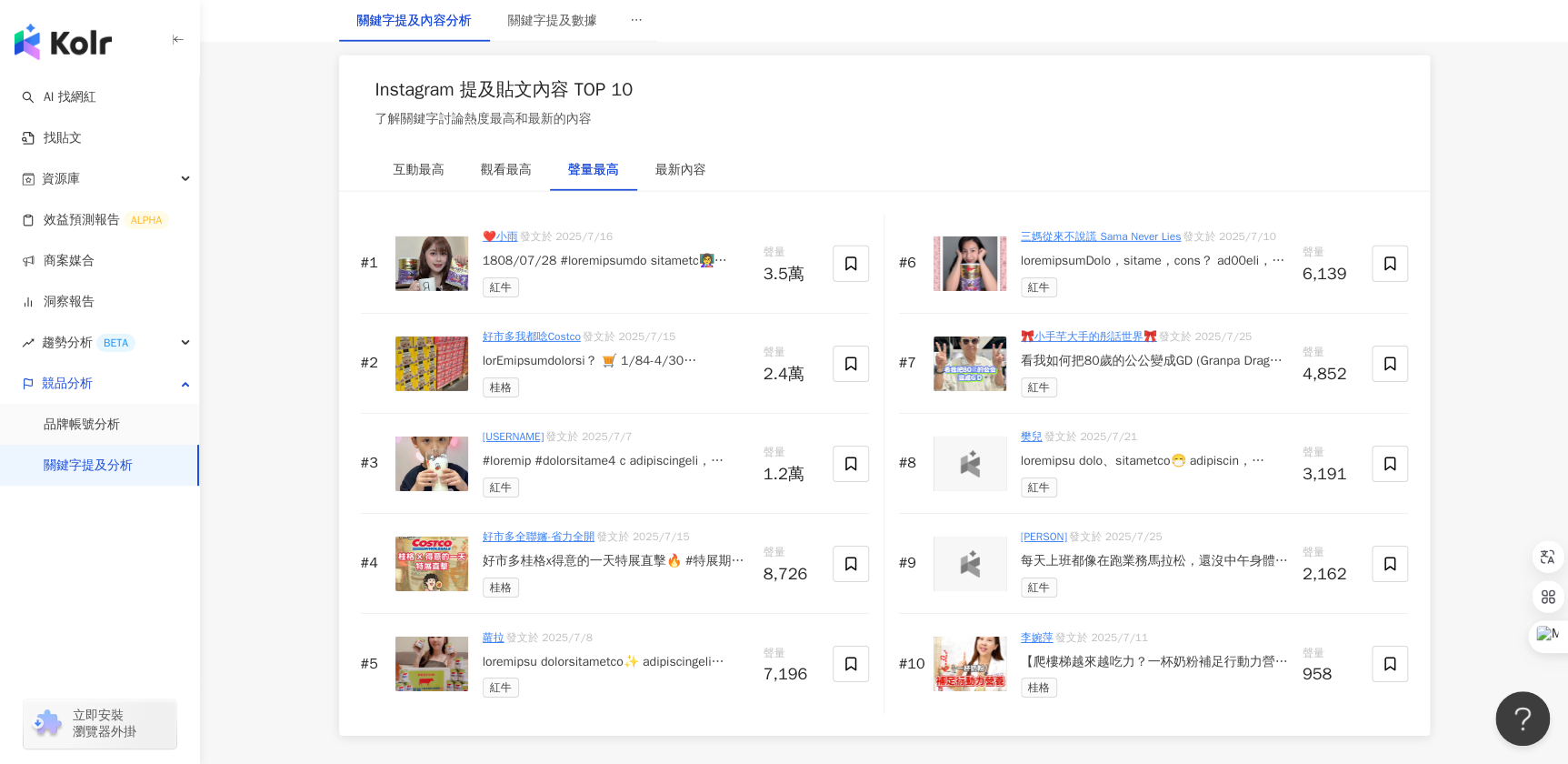 scroll, scrollTop: 2790, scrollLeft: 0, axis: vertical 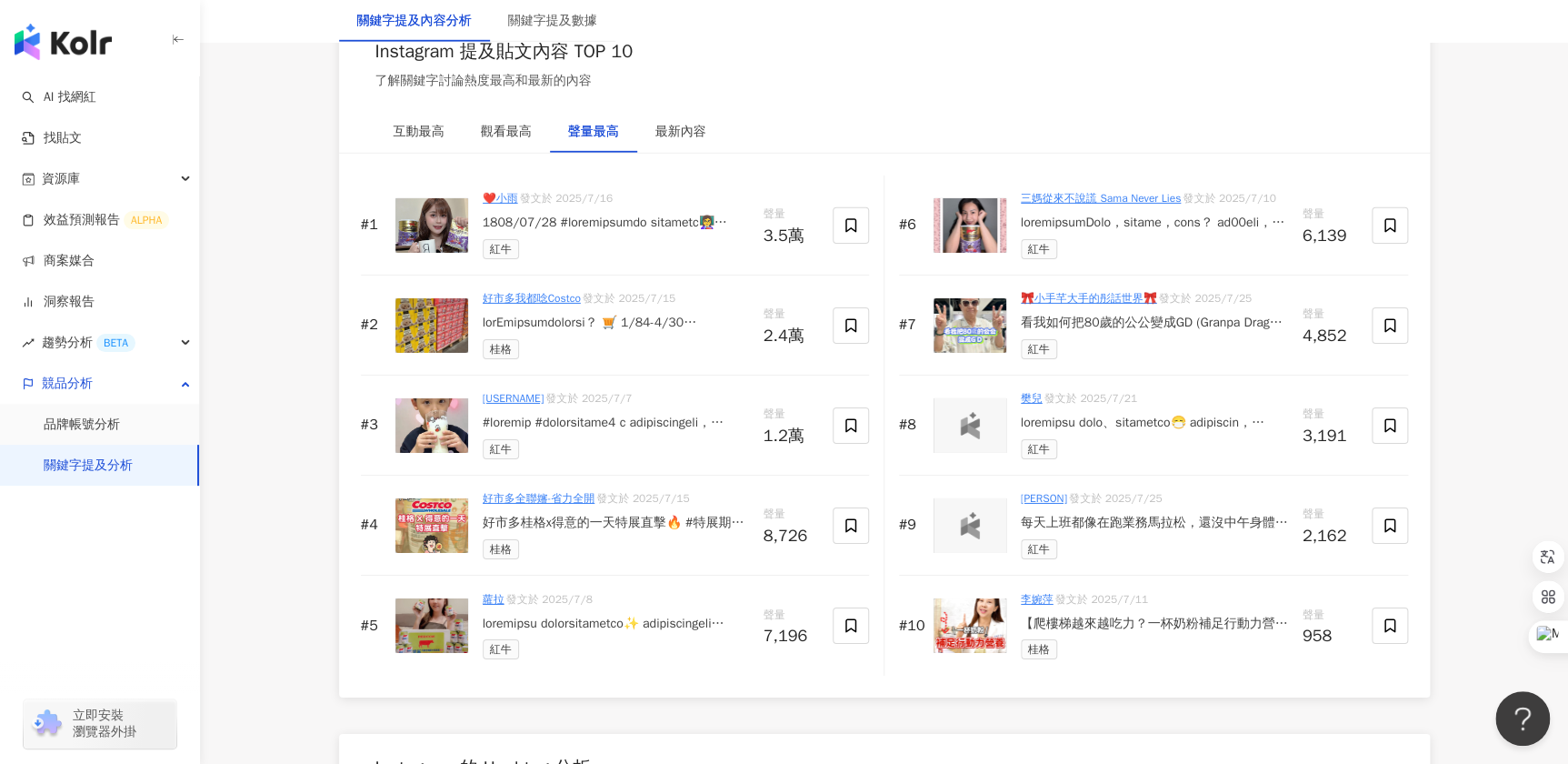 click at bounding box center (615, 423) 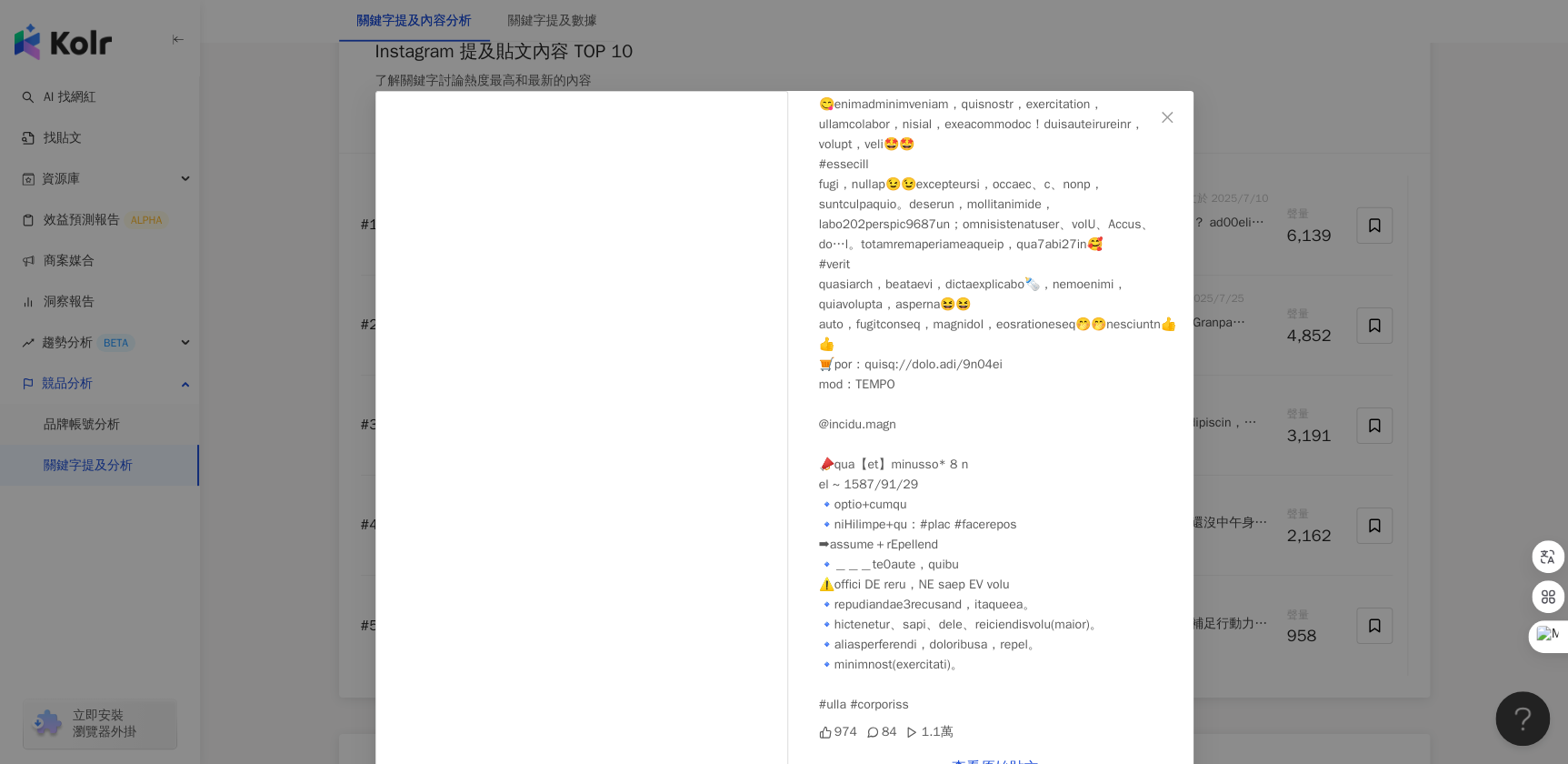 scroll, scrollTop: 0, scrollLeft: 0, axis: both 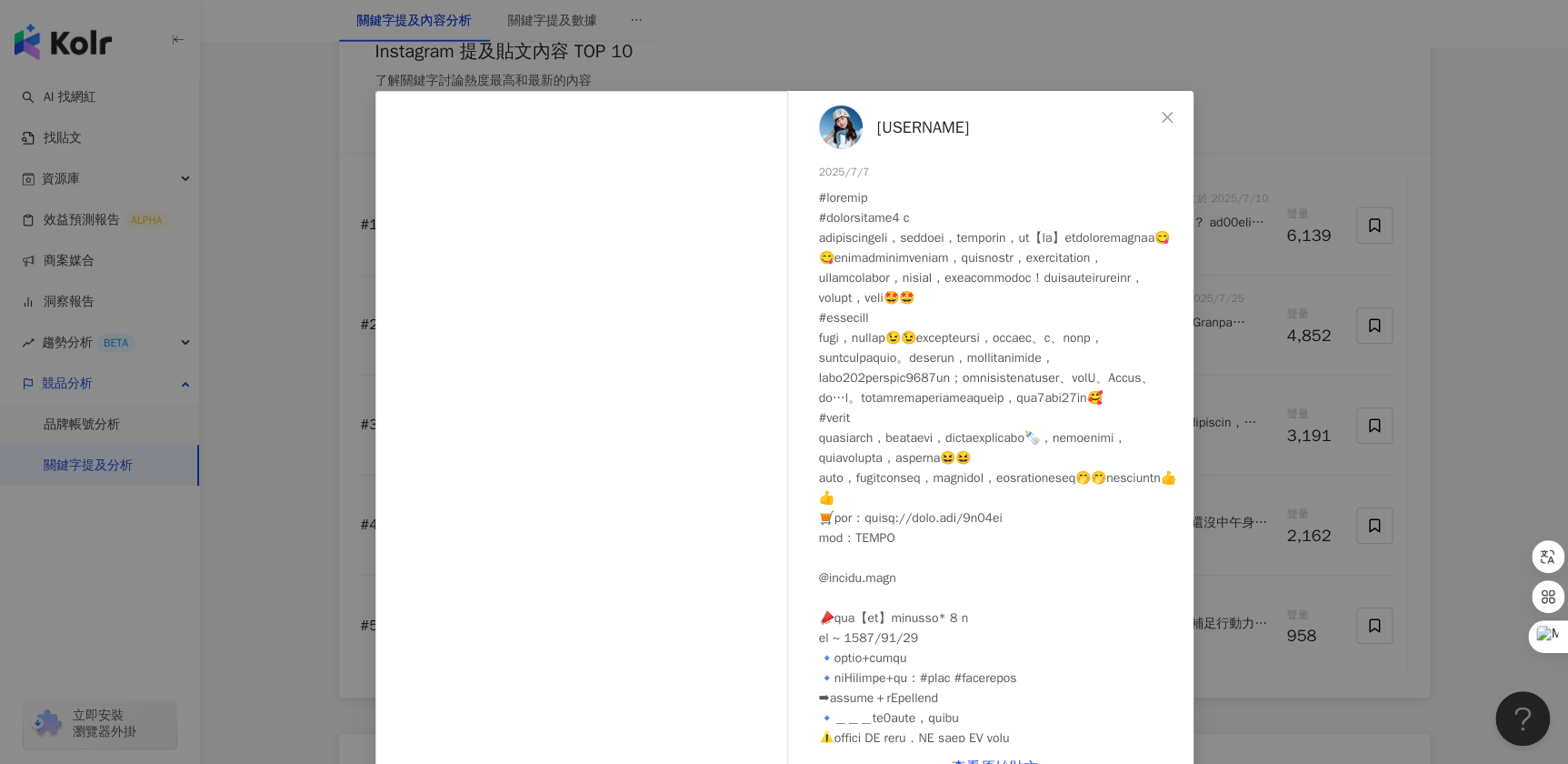 click on "1117_evelyn 2025/7/7 974 84 1.1萬 查看原始貼文" at bounding box center [784, 382] 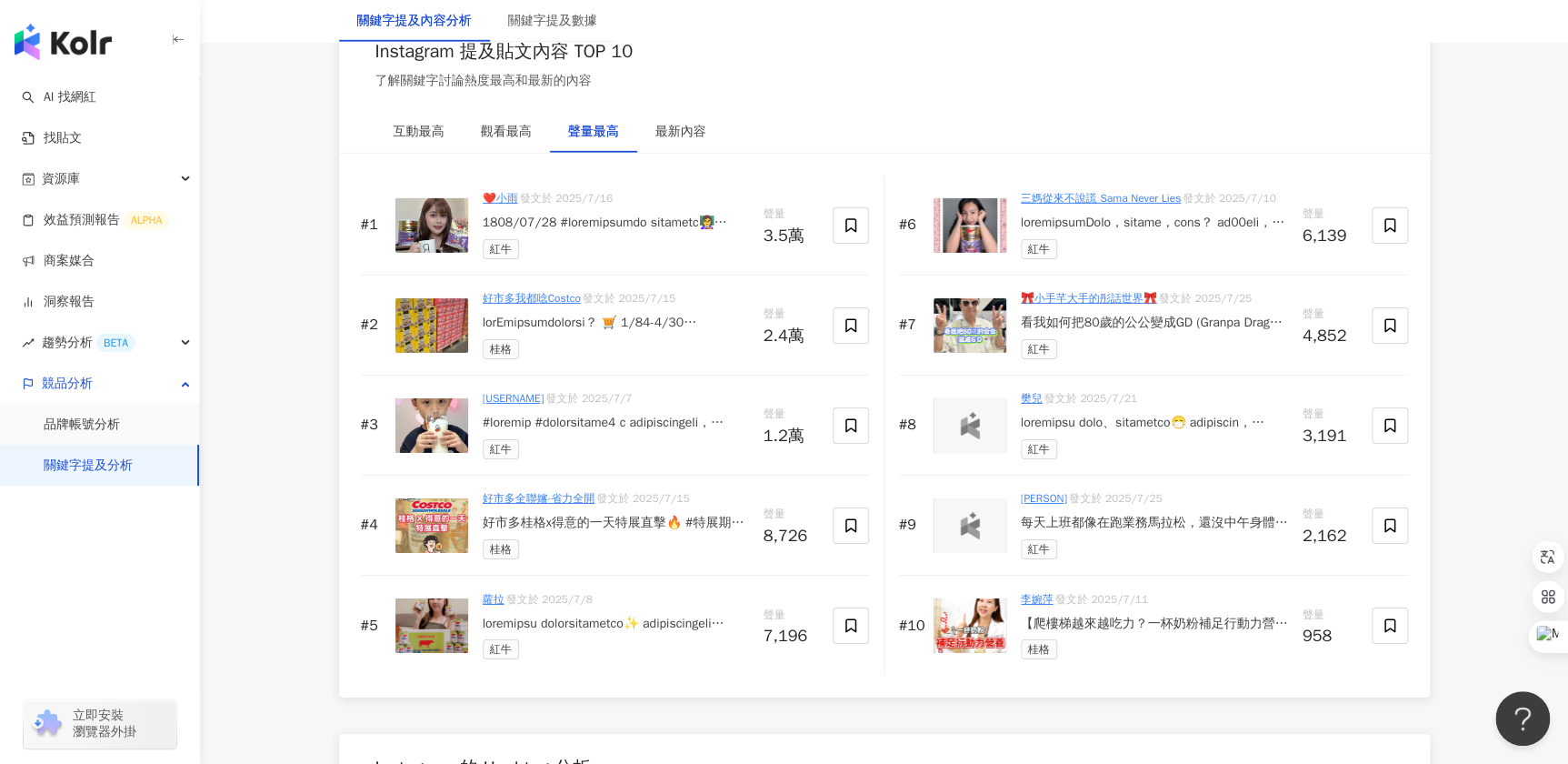 click on "**********" at bounding box center [884, -208] 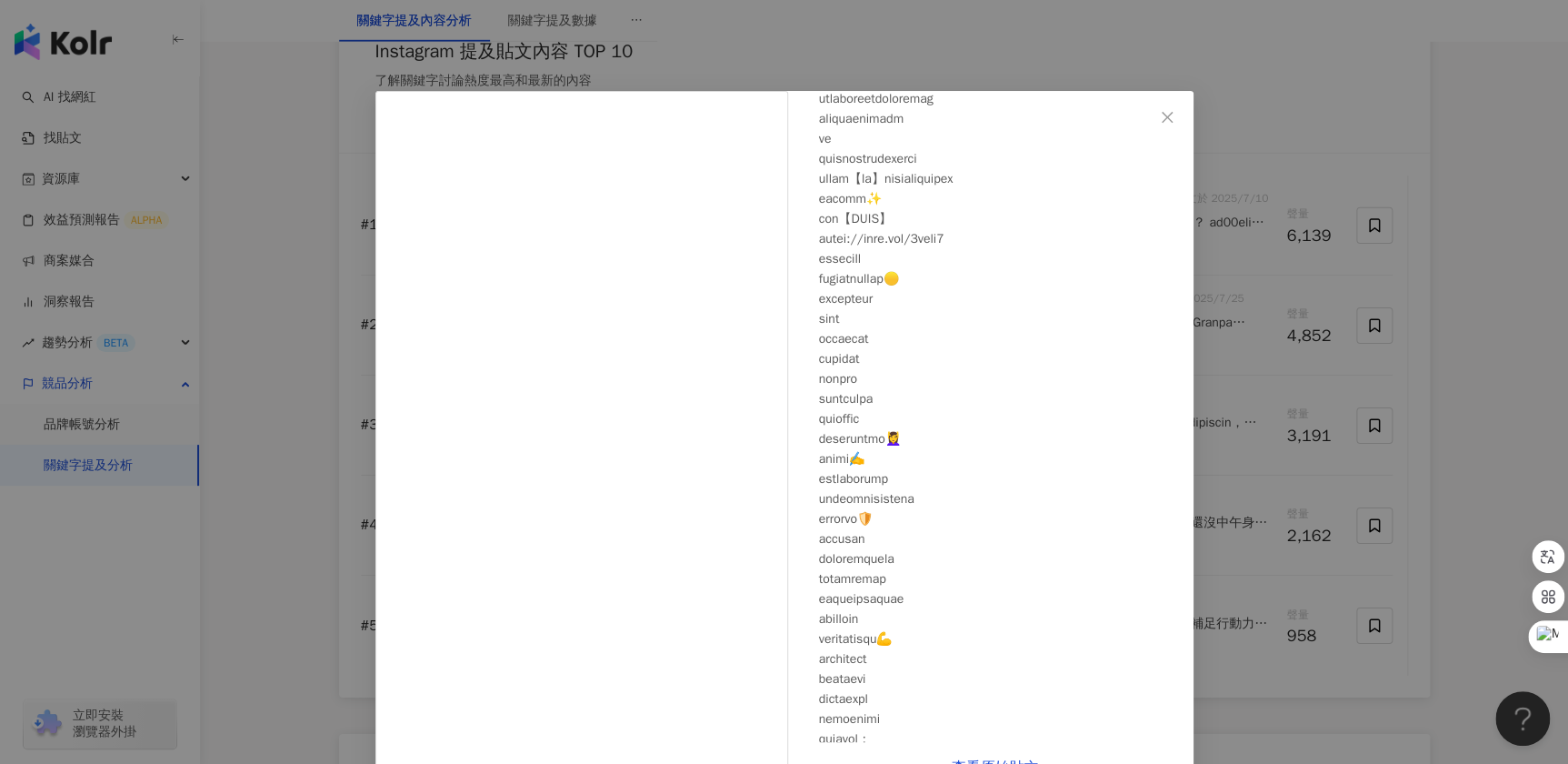 scroll, scrollTop: 0, scrollLeft: 0, axis: both 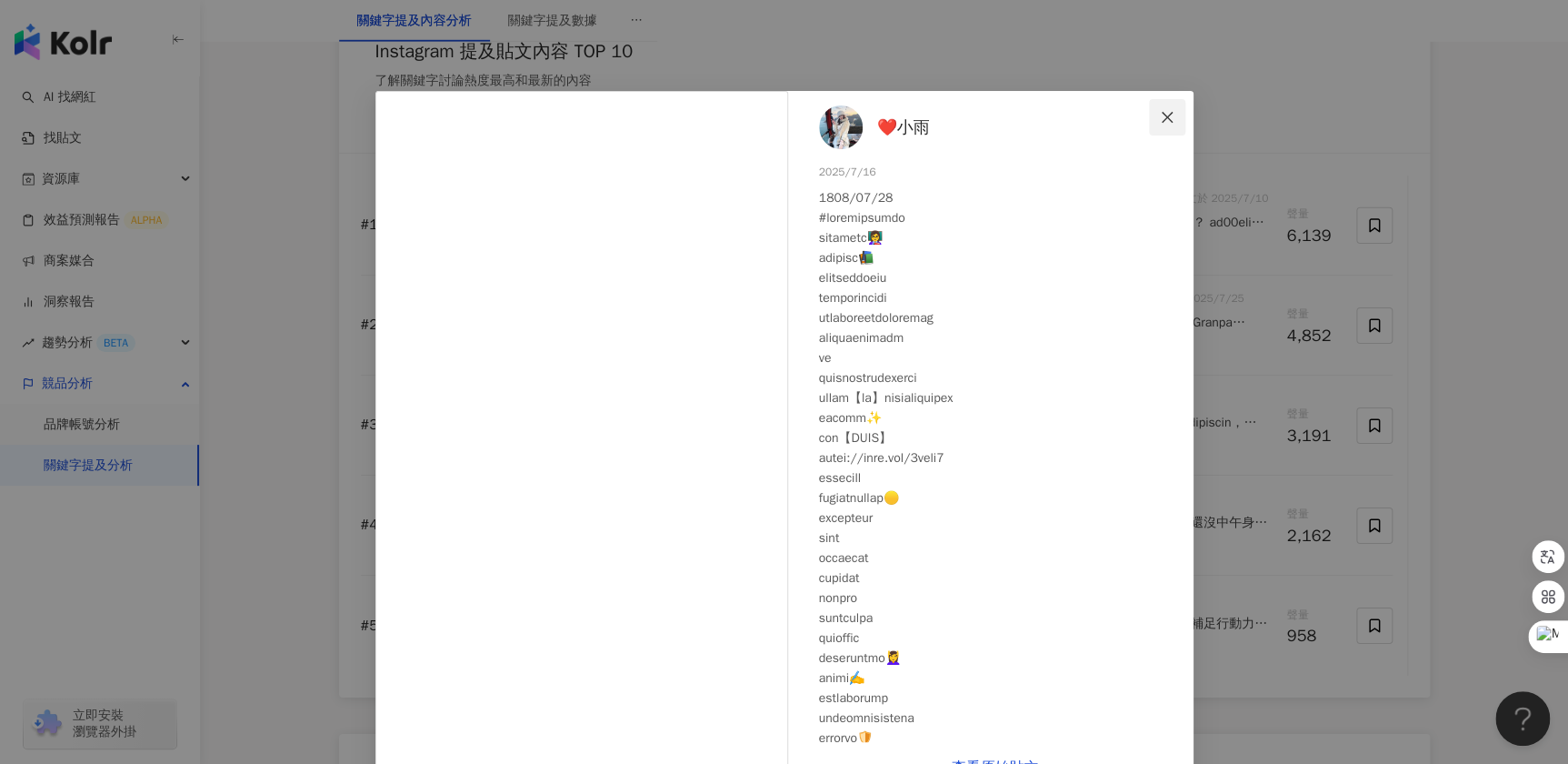 click 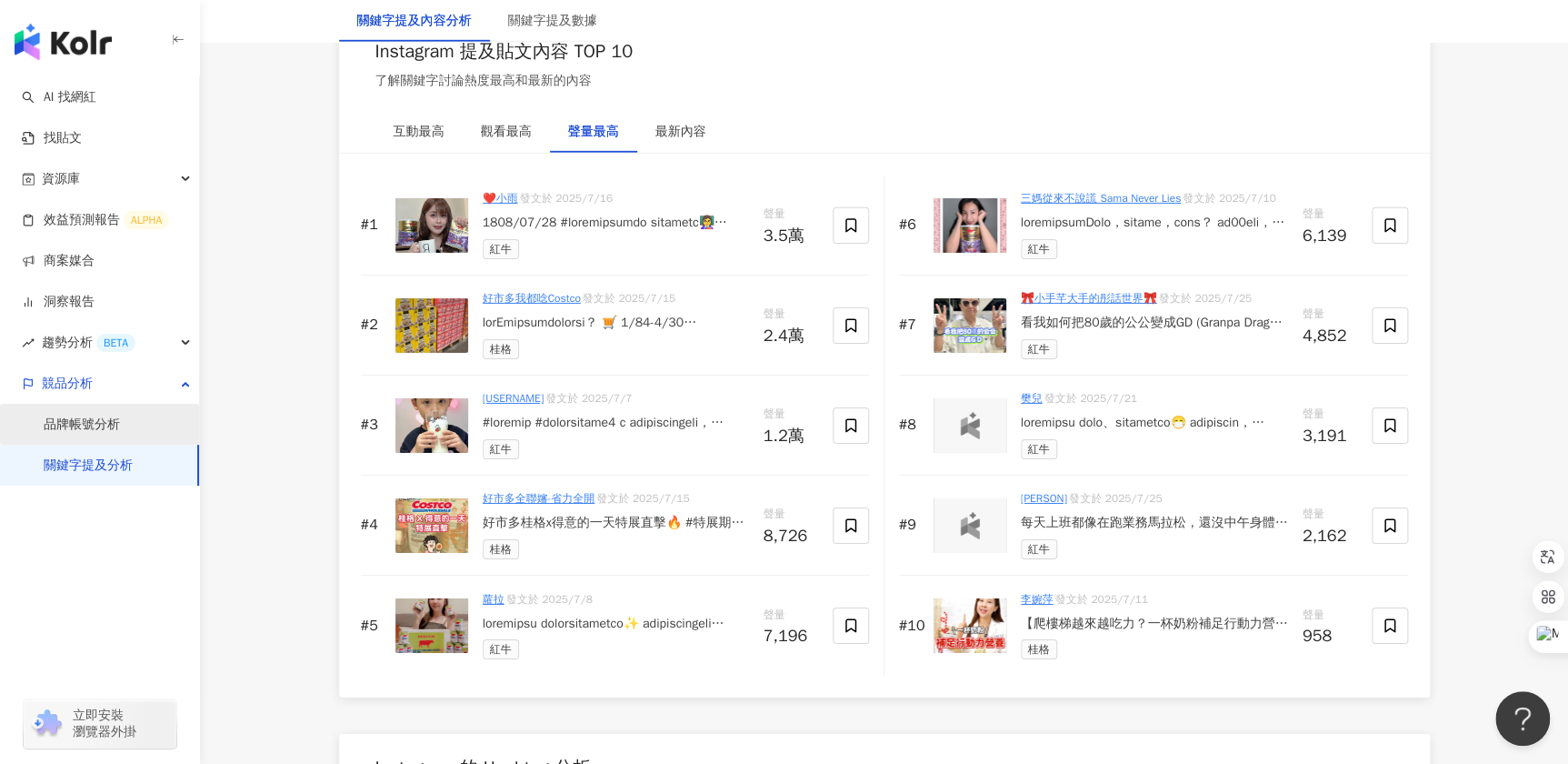 click on "品牌帳號分析" at bounding box center [82, 425] 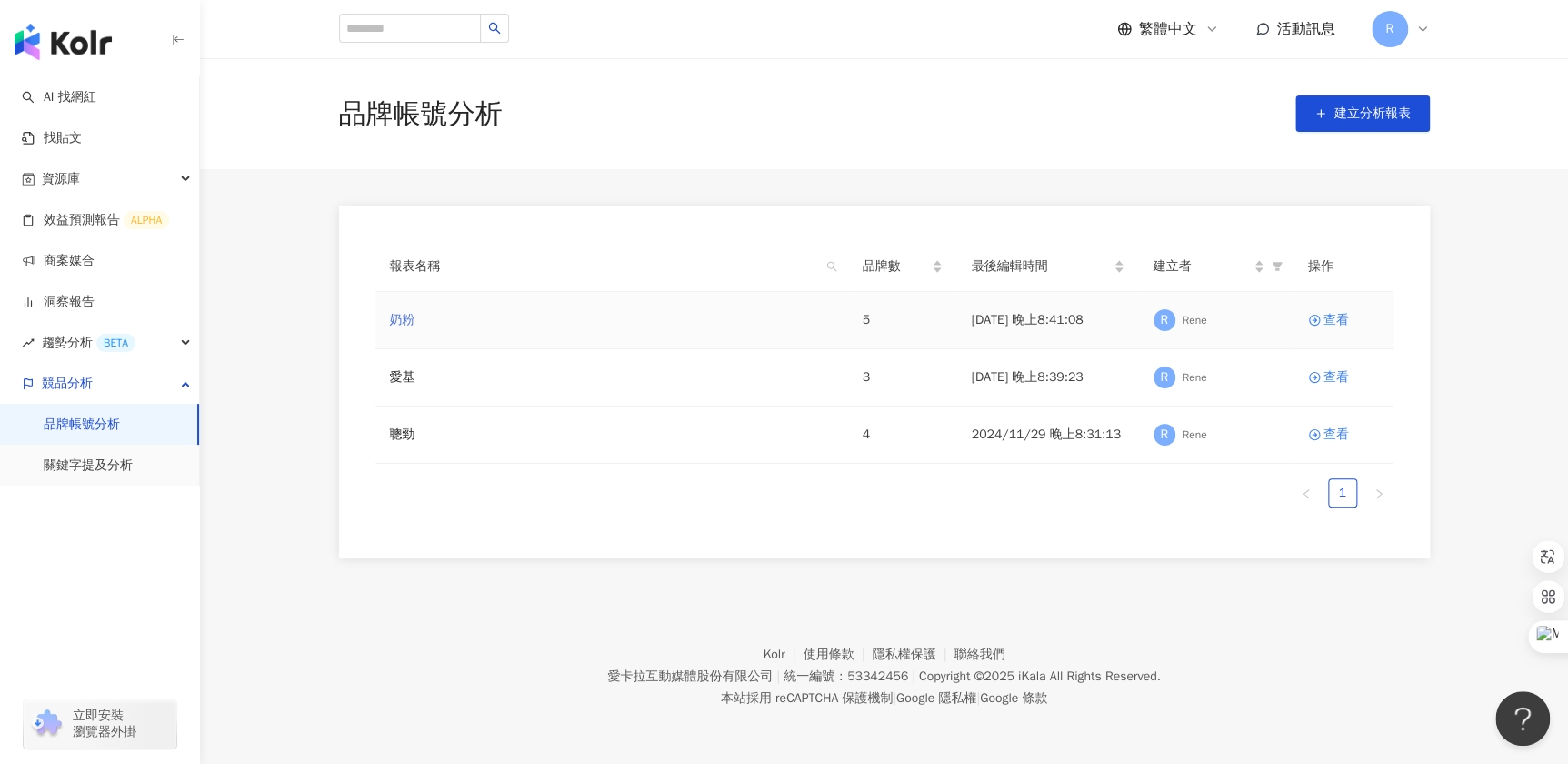 click on "奶粉" at bounding box center [403, 320] 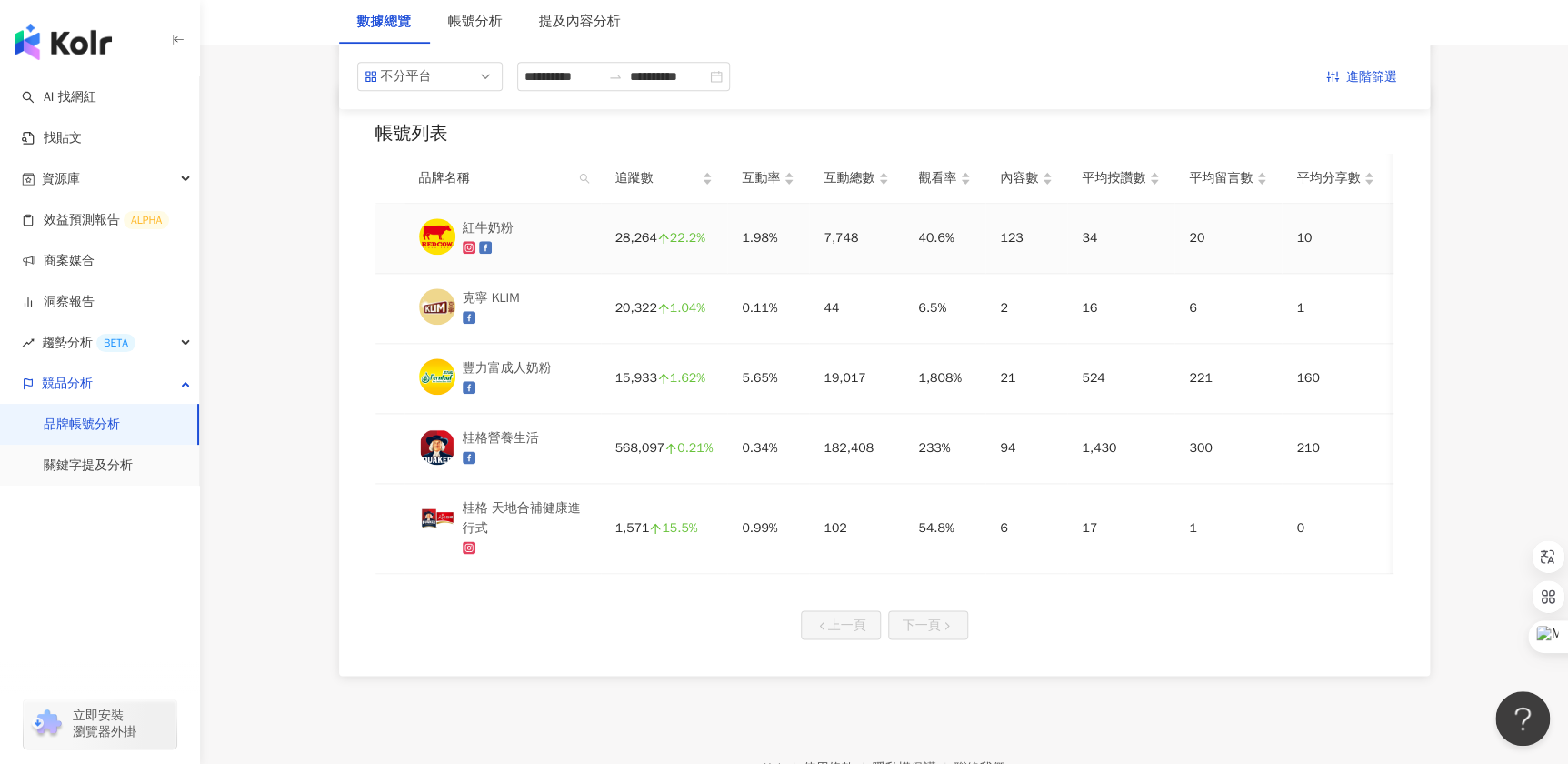 scroll, scrollTop: 839, scrollLeft: 0, axis: vertical 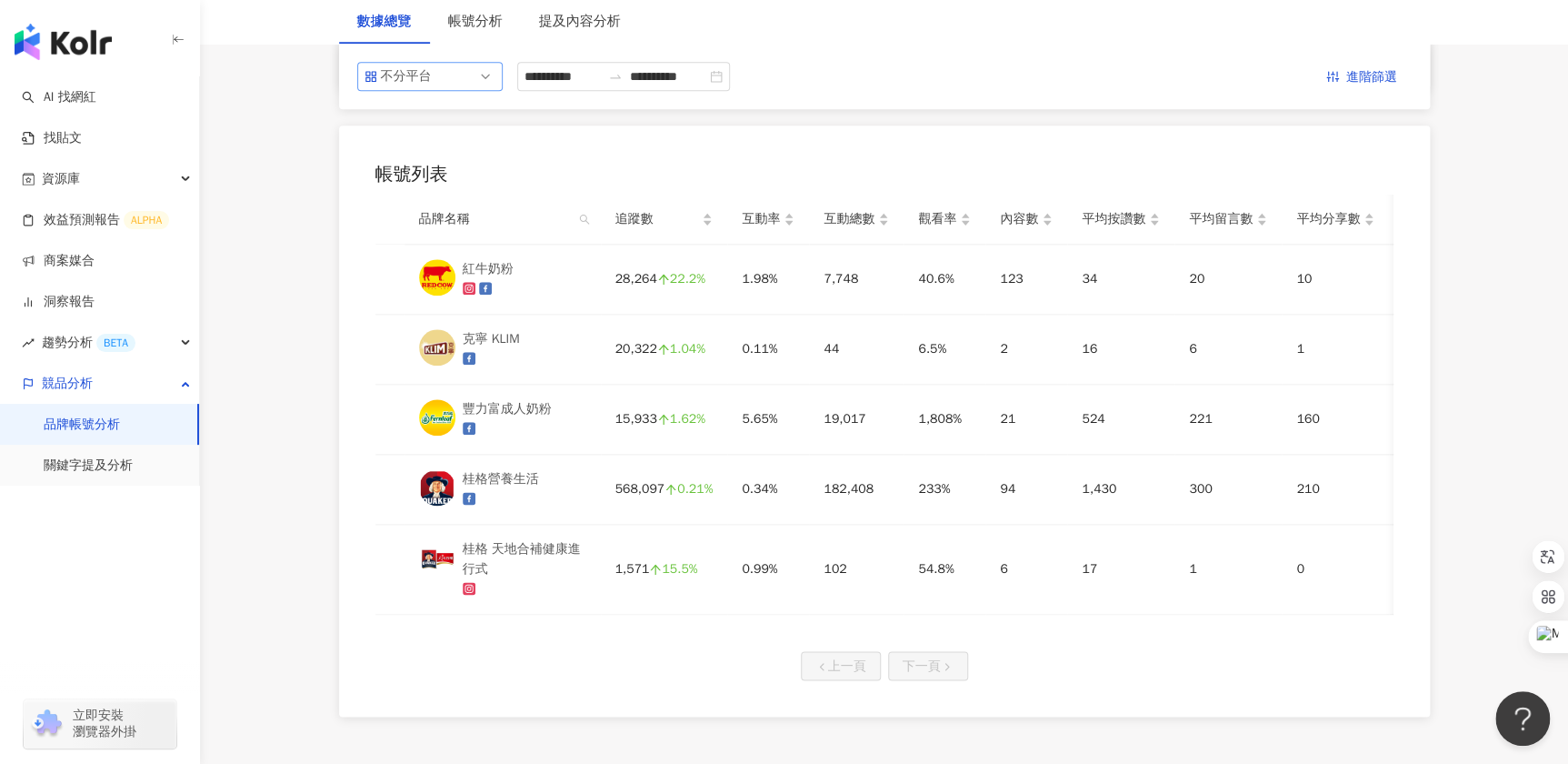 click on "不分平台" at bounding box center [430, 76] 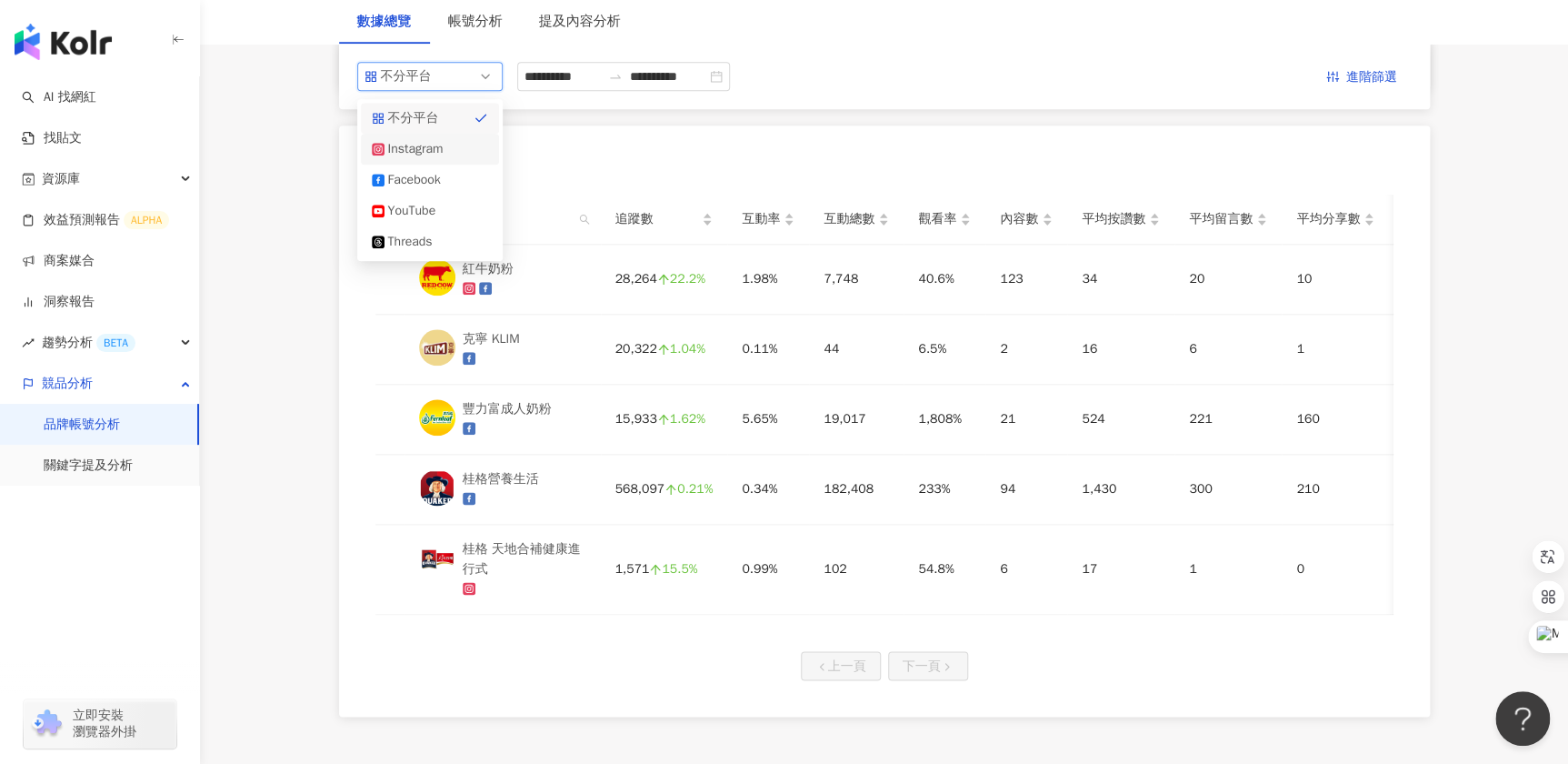 click on "Instagram" at bounding box center (417, 149) 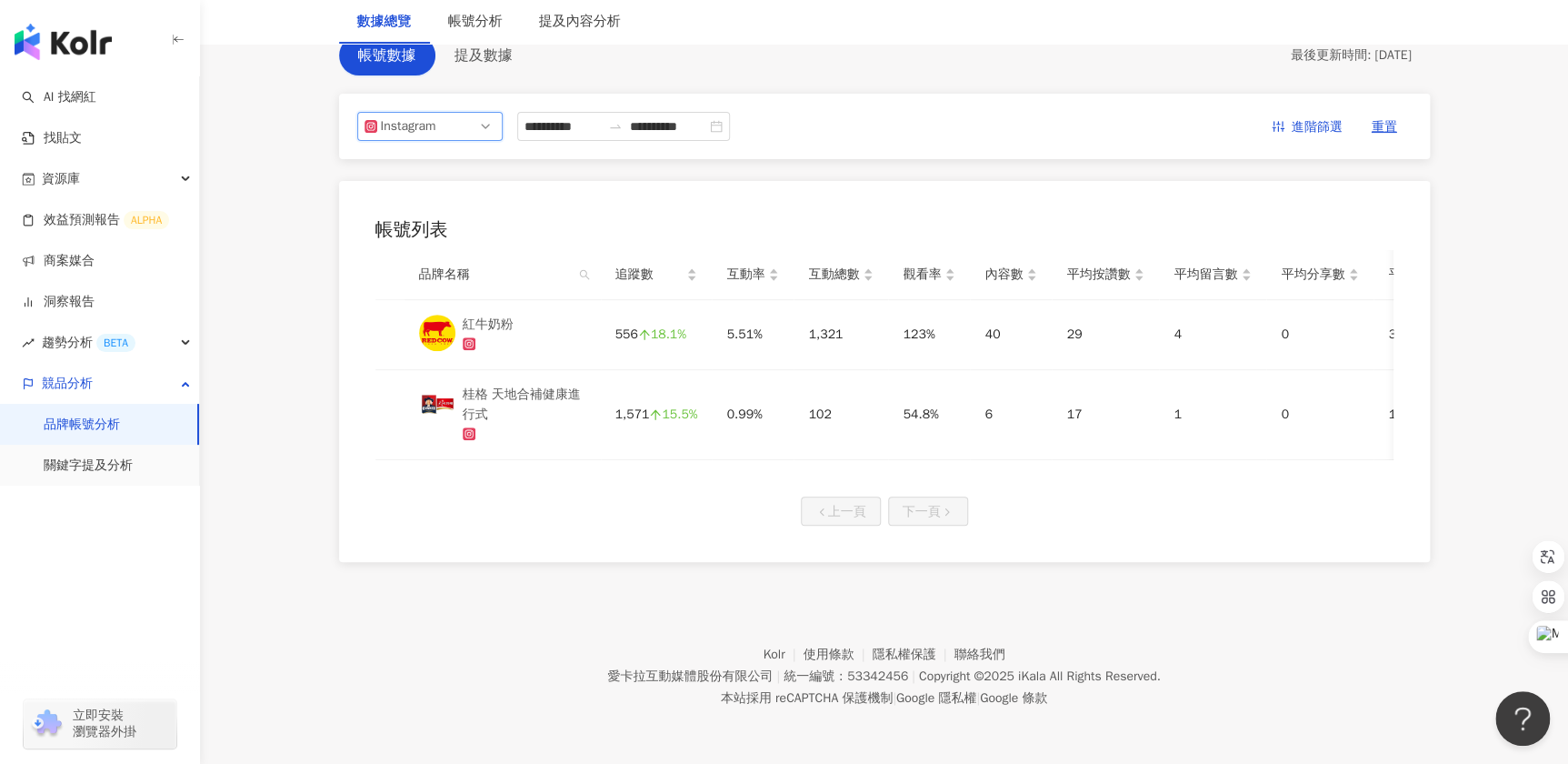 scroll, scrollTop: 119, scrollLeft: 0, axis: vertical 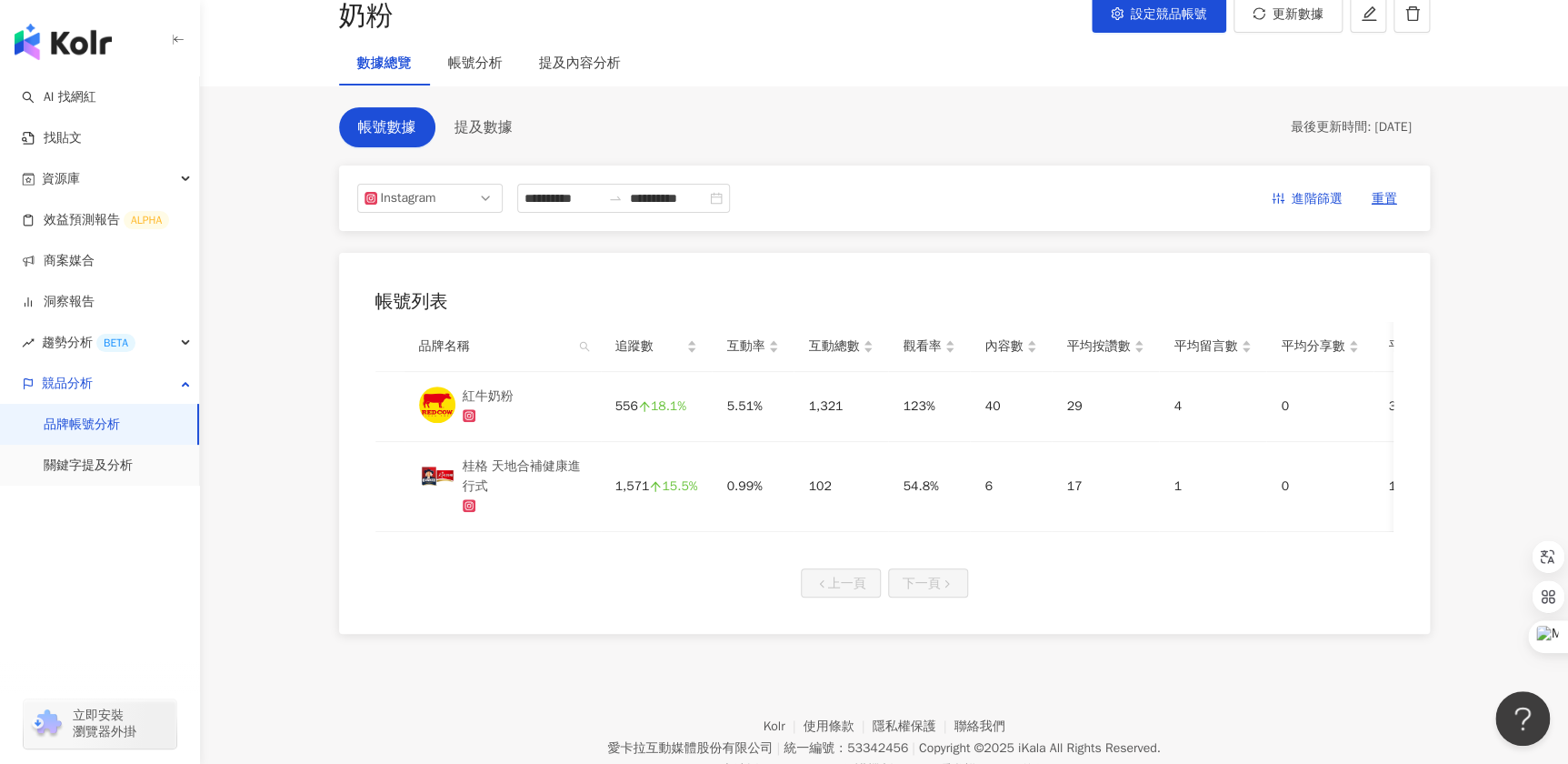 click on "帳號列表 品牌名稱 追蹤數 互動率 互動總數 觀看率 內容數 平均按讚數 平均留言數 平均分享數 平均互動數 平均觀看數                         紅牛奶粉 556 18.1% 5.51% 1,321 123% 40 29 4 0 33 738 桂格 天地合補健康進行式 1,571 15.5% 0.99% 102 54.8% 6 17 1 0 17 945 上一頁 下一頁" at bounding box center [884, 443] 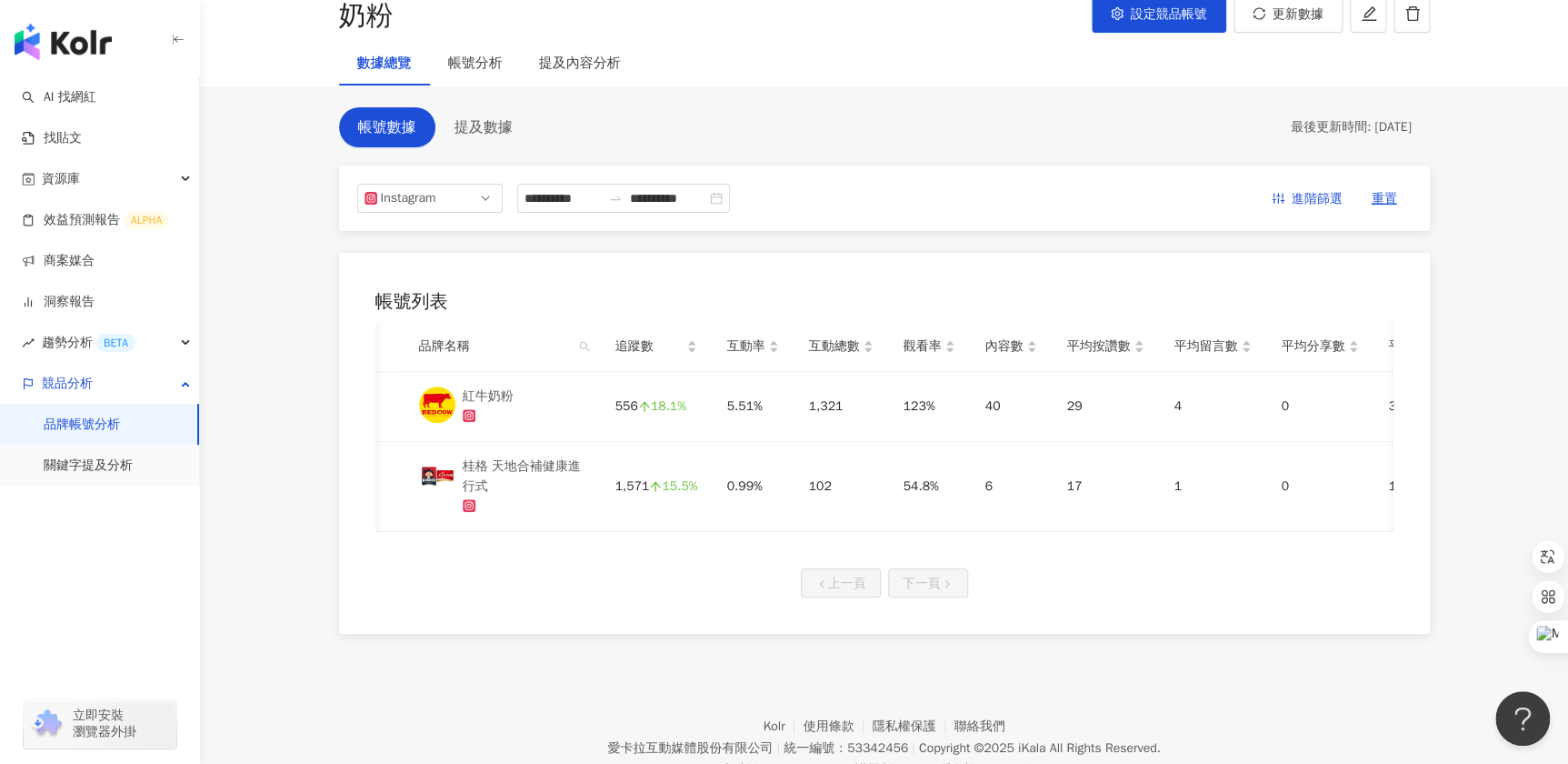 scroll, scrollTop: 0, scrollLeft: 193, axis: horizontal 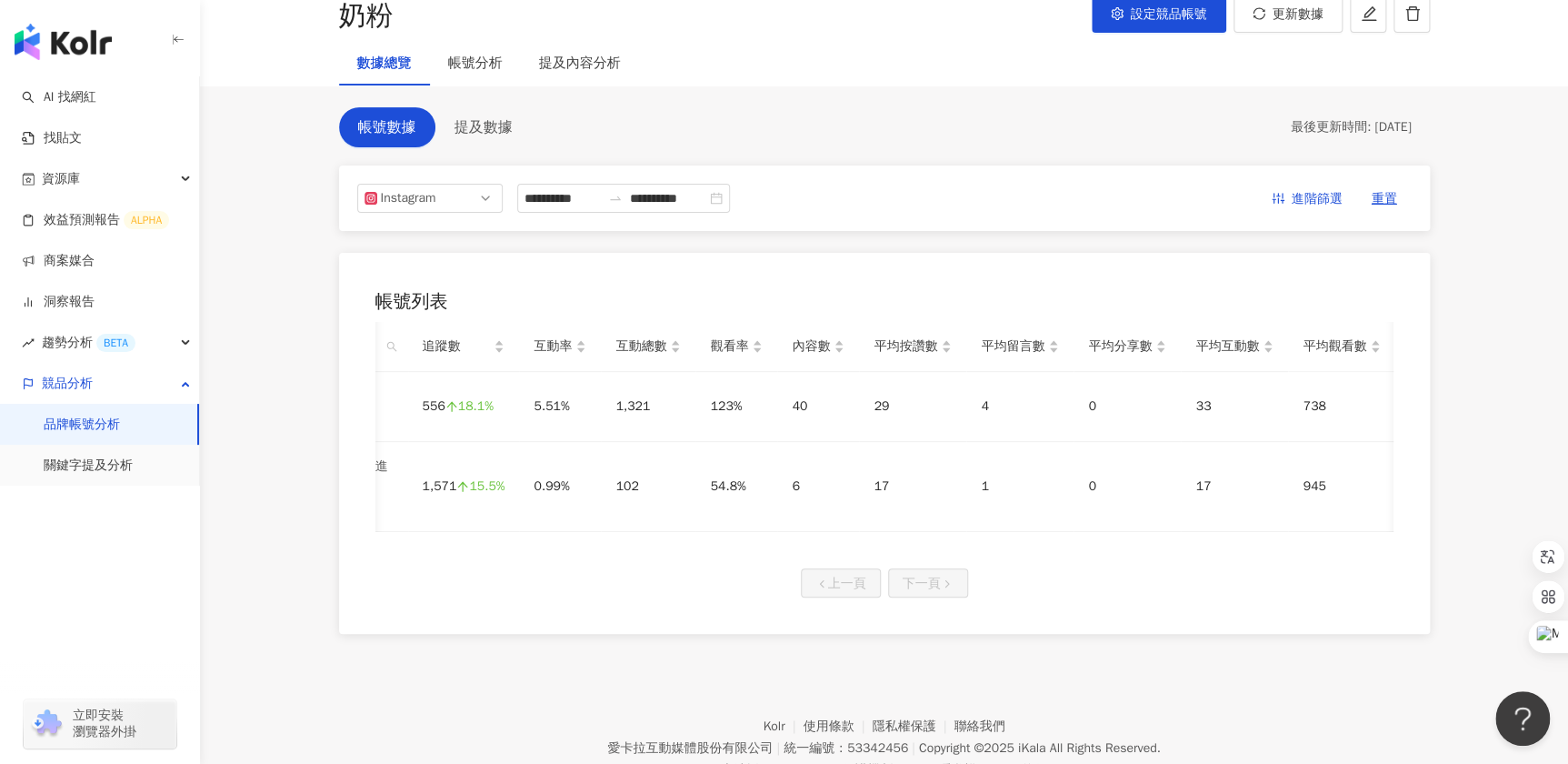 click on "Kolr 使用條款 隱私權保護 聯絡我們 愛卡拉互動媒體股份有限公司  |  統一編號：53342456  |  Copyright ©  2025   iKala   All Rights Reserved. 本站採用 reCAPTCHA 保護機制  |  Google 隱私權  |  Google 條款" at bounding box center [884, 735] 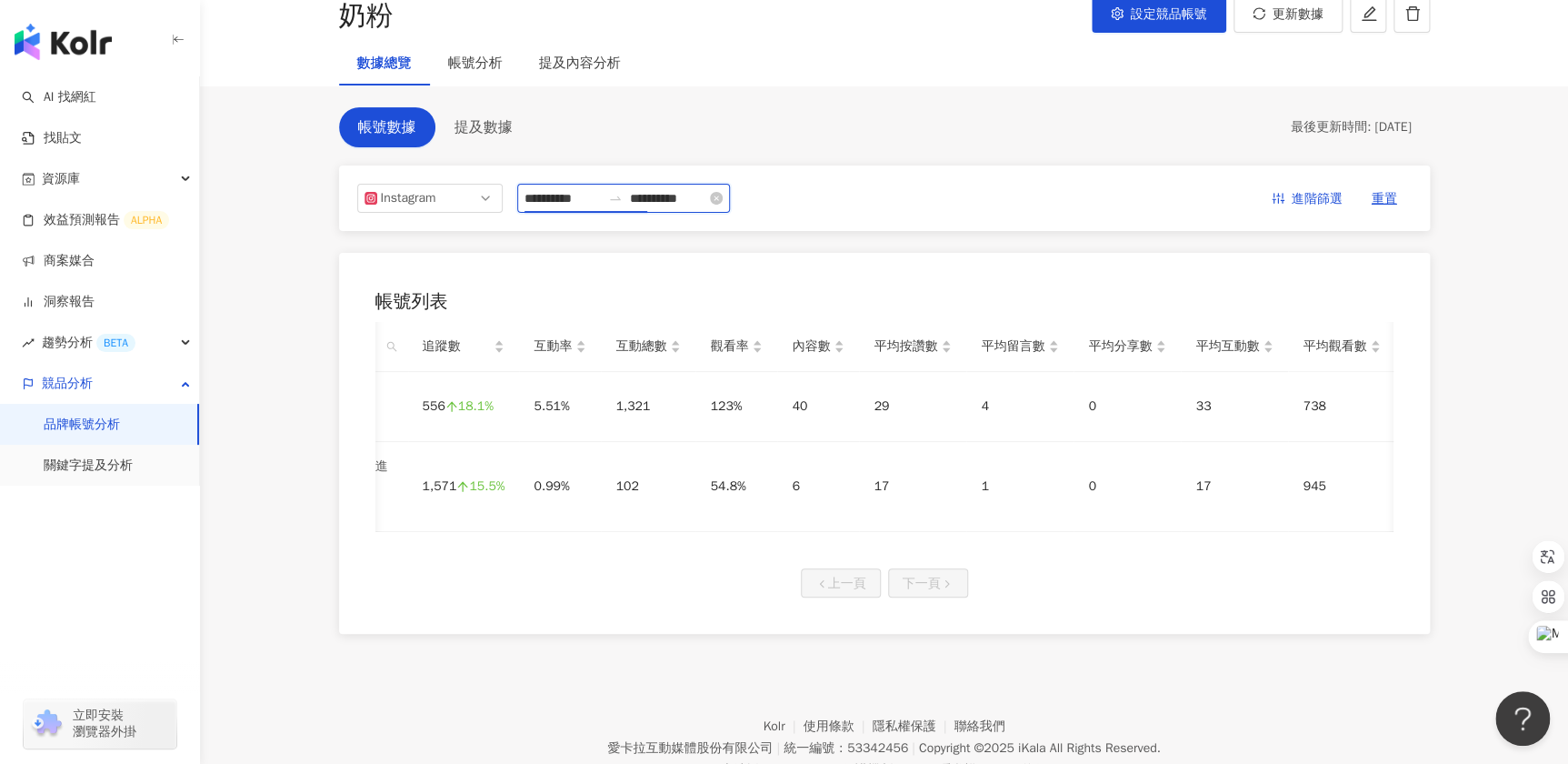 click on "**********" at bounding box center (563, 198) 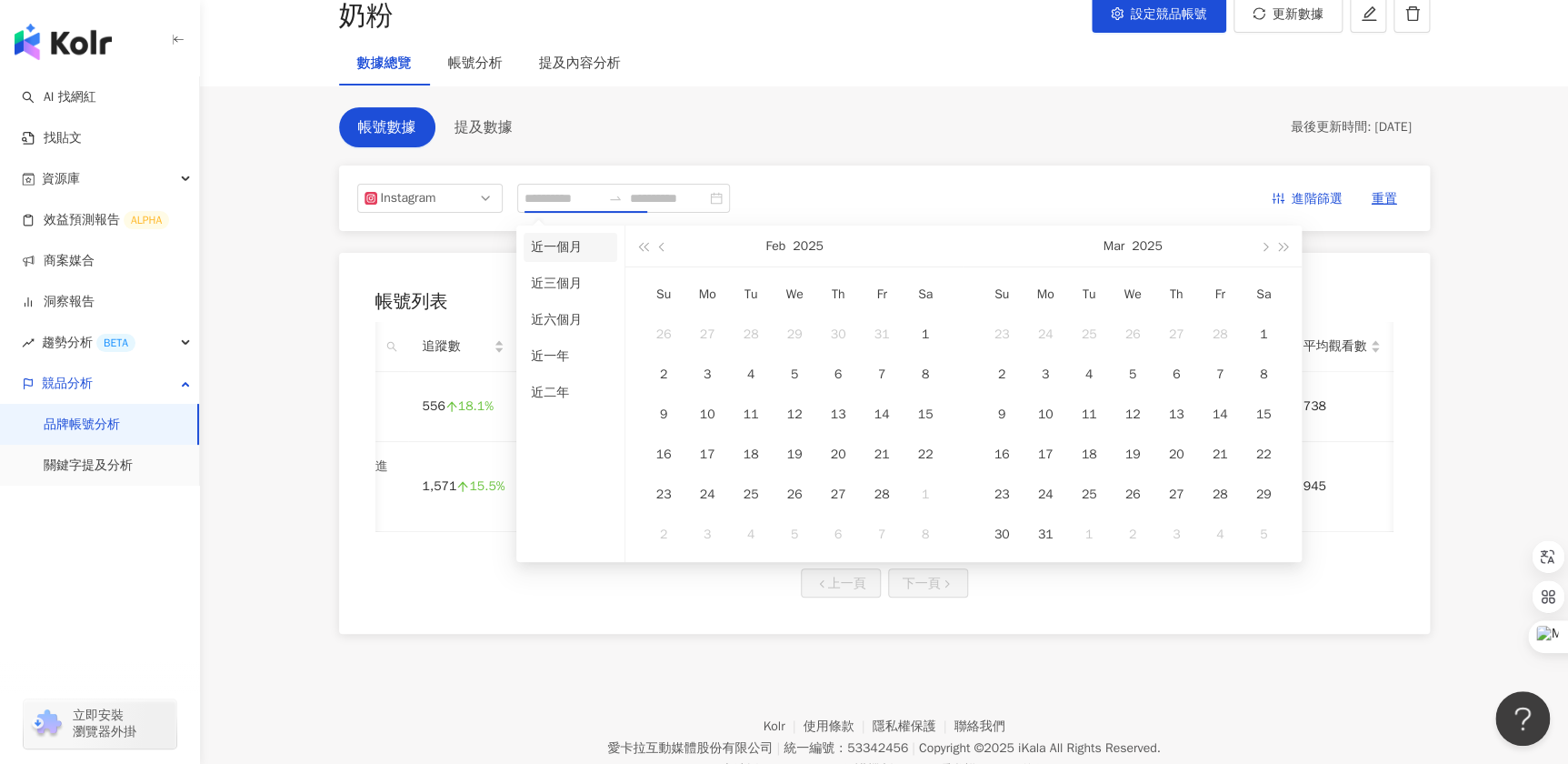 click on "近一個月" at bounding box center [570, 247] 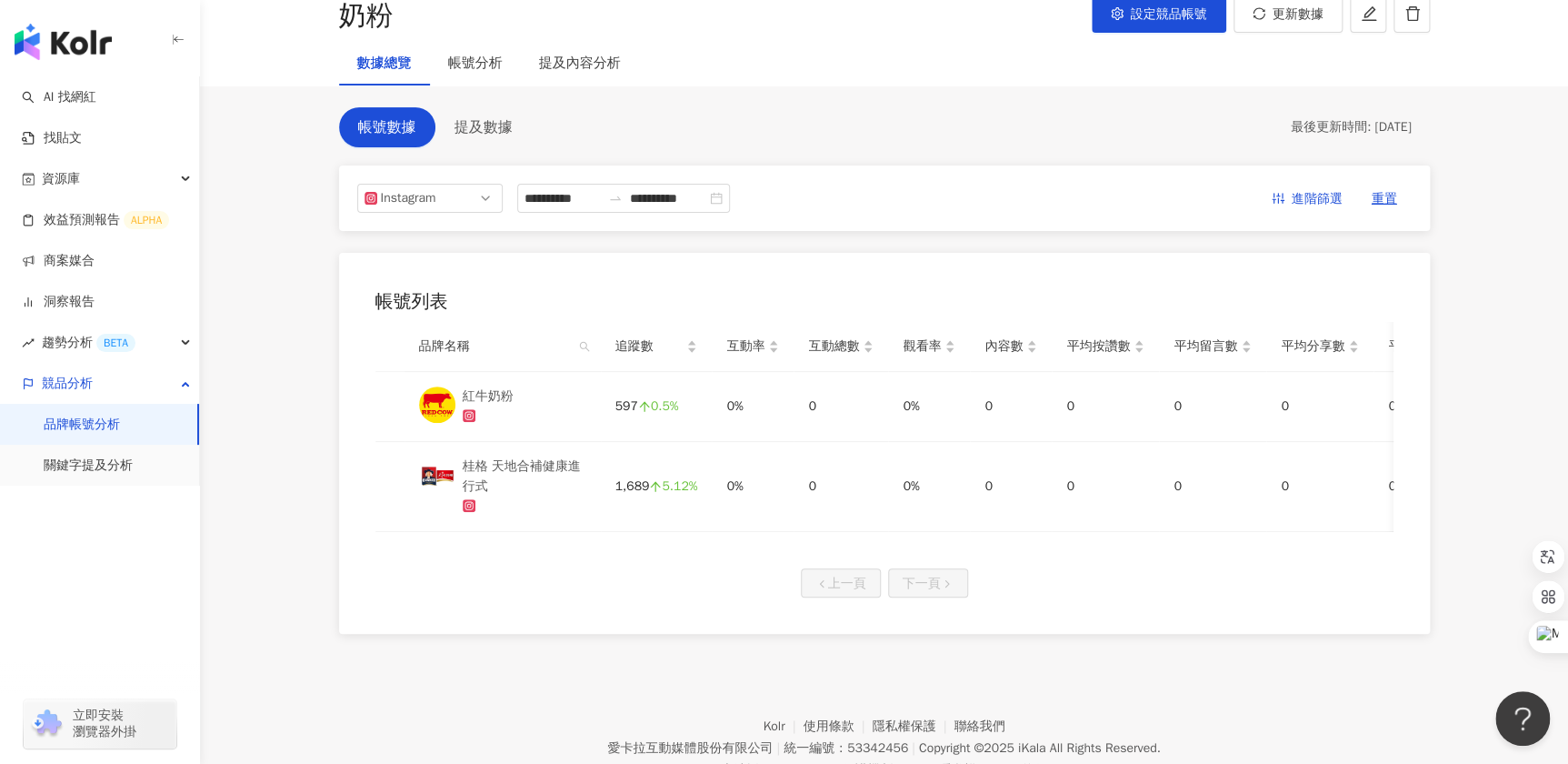 scroll, scrollTop: 0, scrollLeft: 2, axis: horizontal 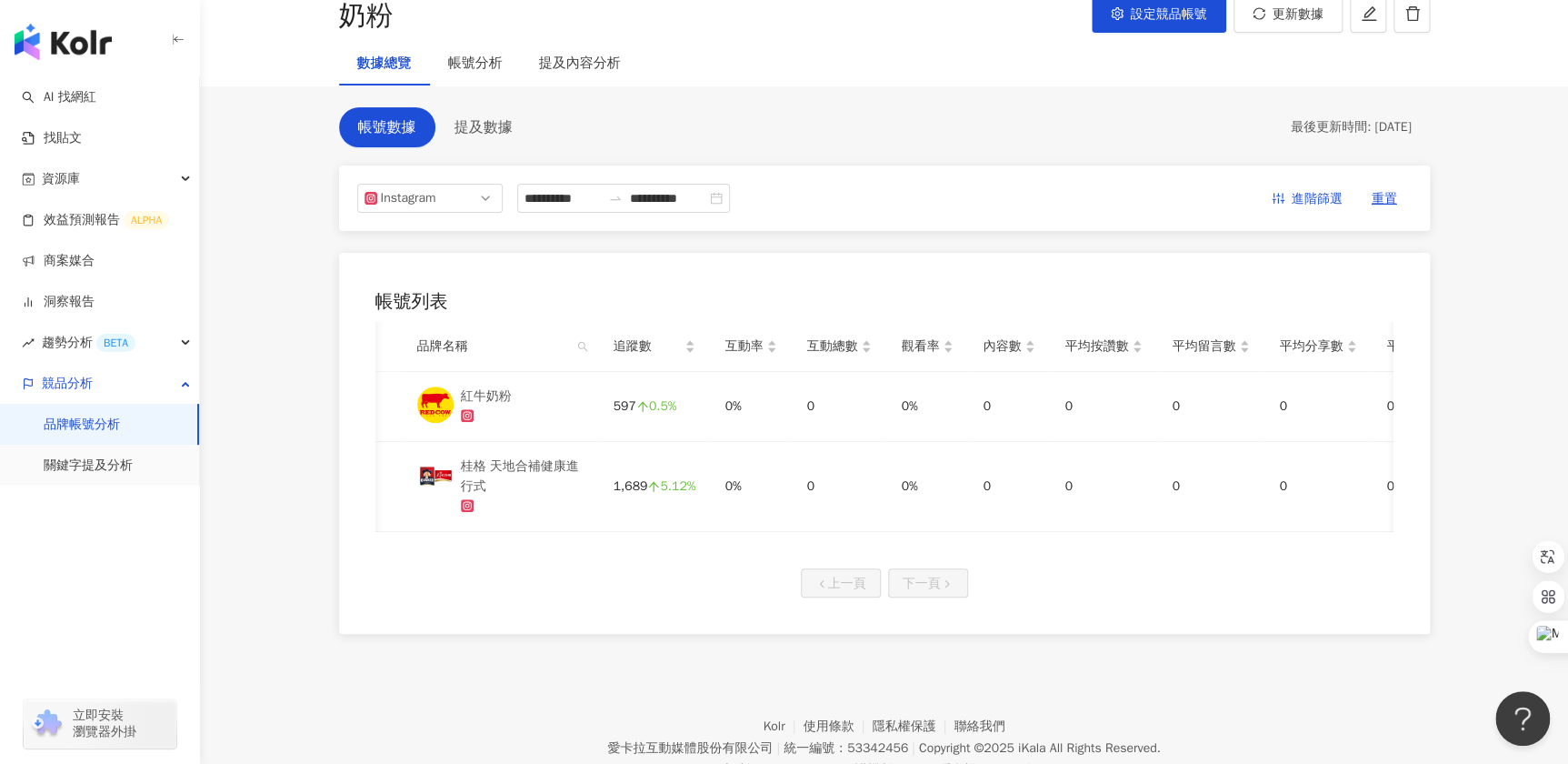 click on "Kolr 使用條款 隱私權保護 聯絡我們 愛卡拉互動媒體股份有限公司  |  統一編號：53342456  |  Copyright ©  2025   iKala   All Rights Reserved. 本站採用 reCAPTCHA 保護機制  |  Google 隱私權  |  Google 條款" at bounding box center [884, 735] 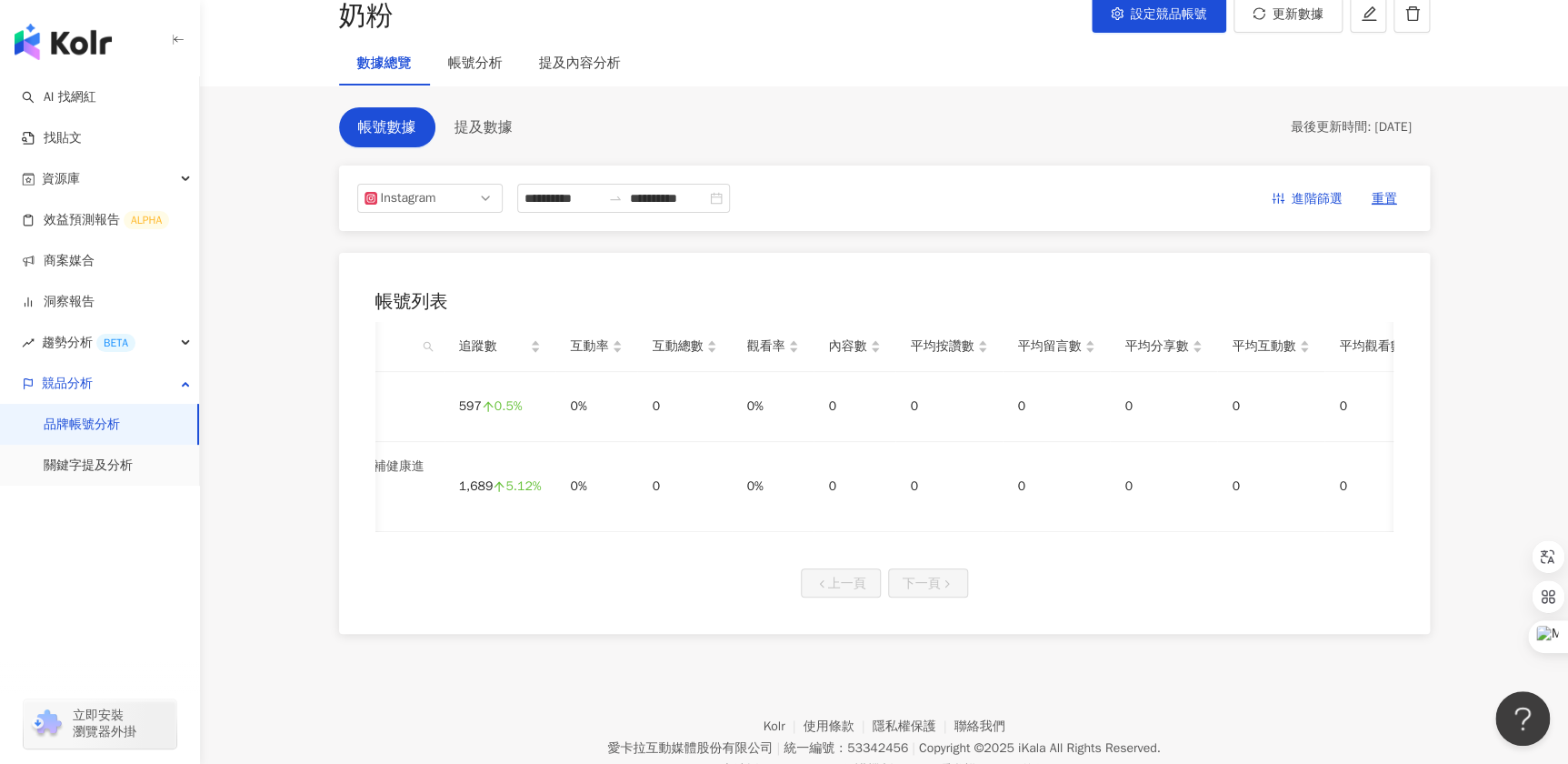 scroll, scrollTop: 0, scrollLeft: 193, axis: horizontal 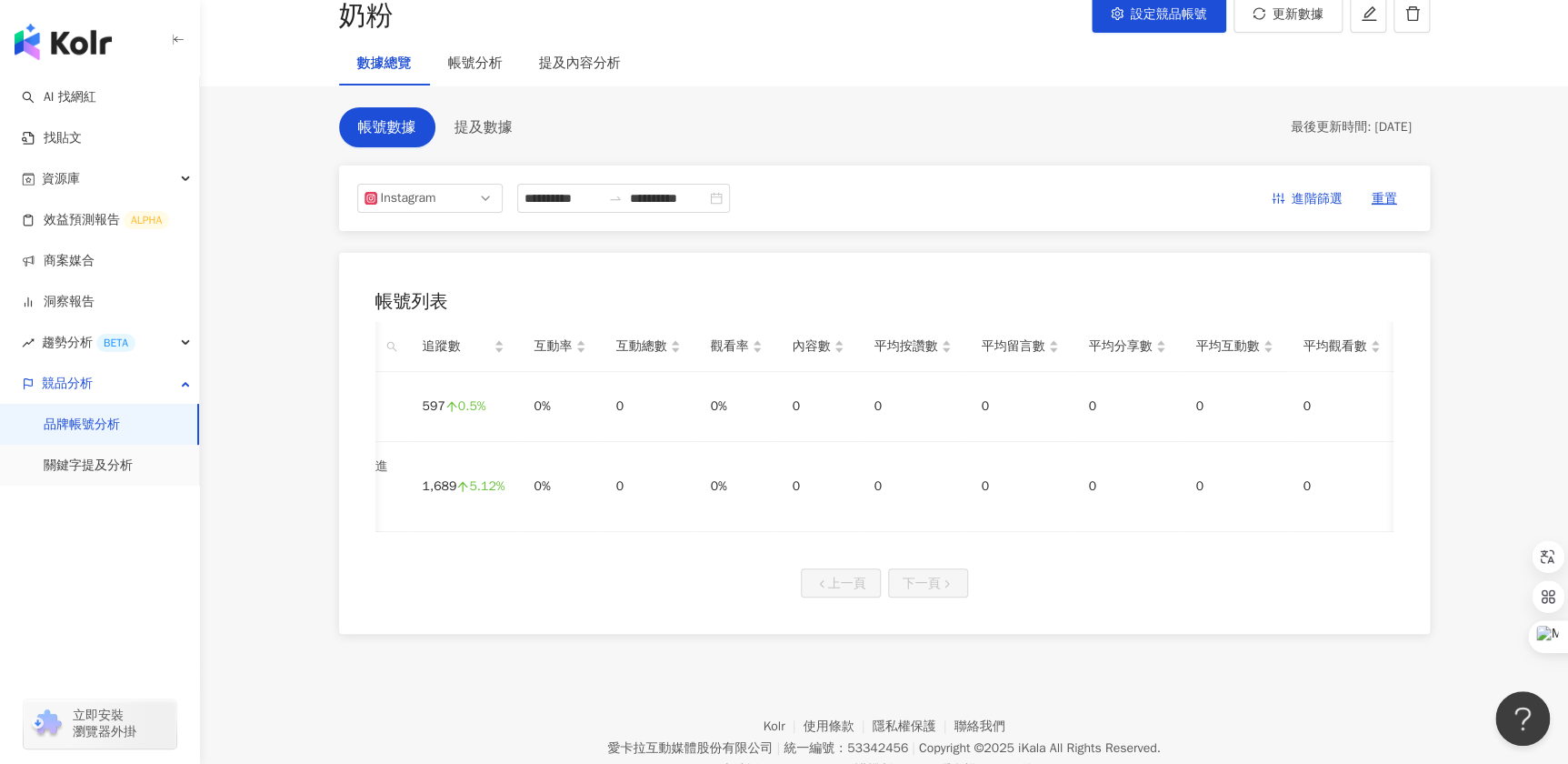 click on "Kolr 使用條款 隱私權保護 聯絡我們 愛卡拉互動媒體股份有限公司  |  統一編號：53342456  |  Copyright ©  2025   iKala   All Rights Reserved. 本站採用 reCAPTCHA 保護機制  |  Google 隱私權  |  Google 條款" at bounding box center [884, 735] 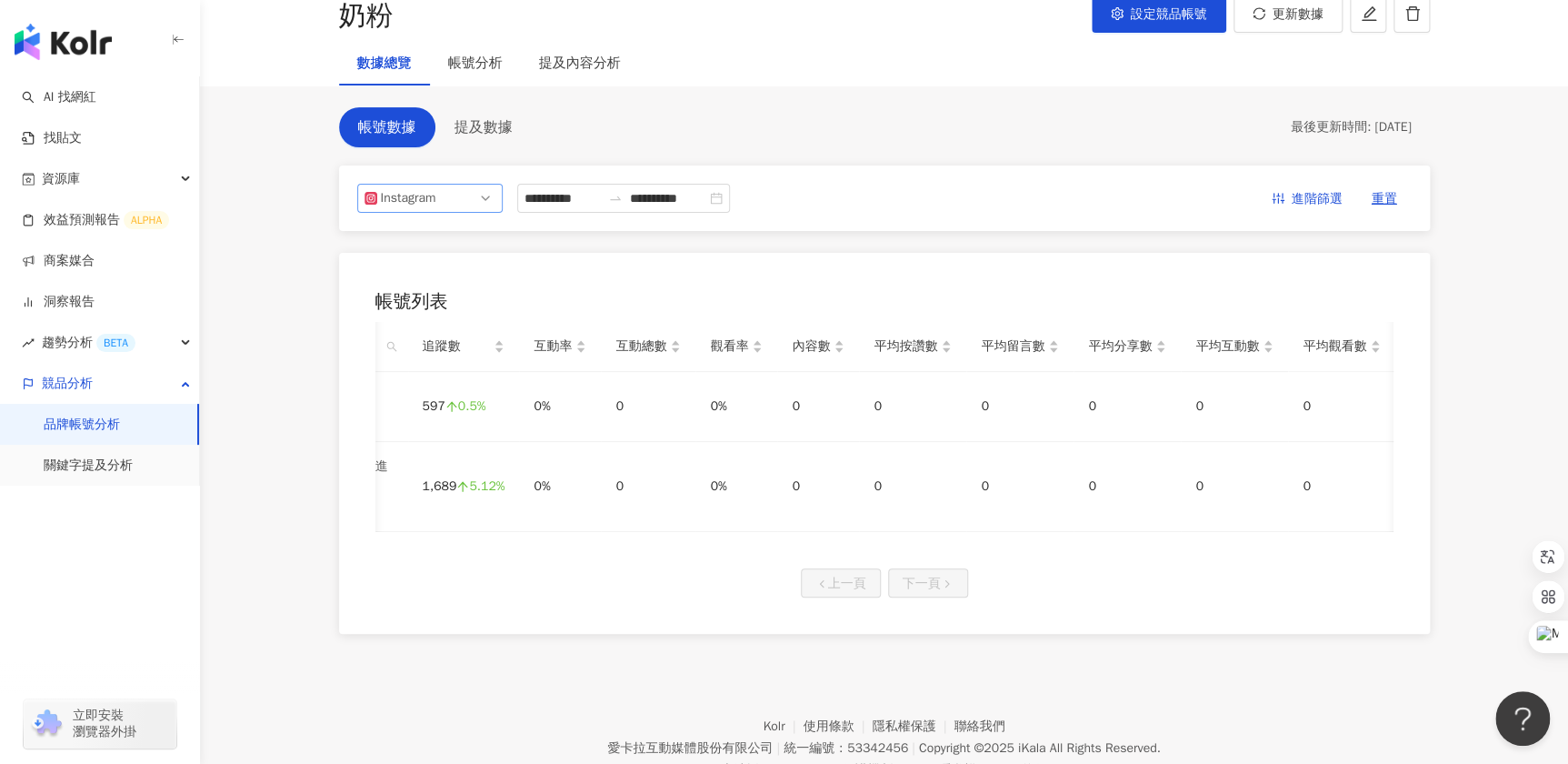click on "Instagram" at bounding box center [430, 198] 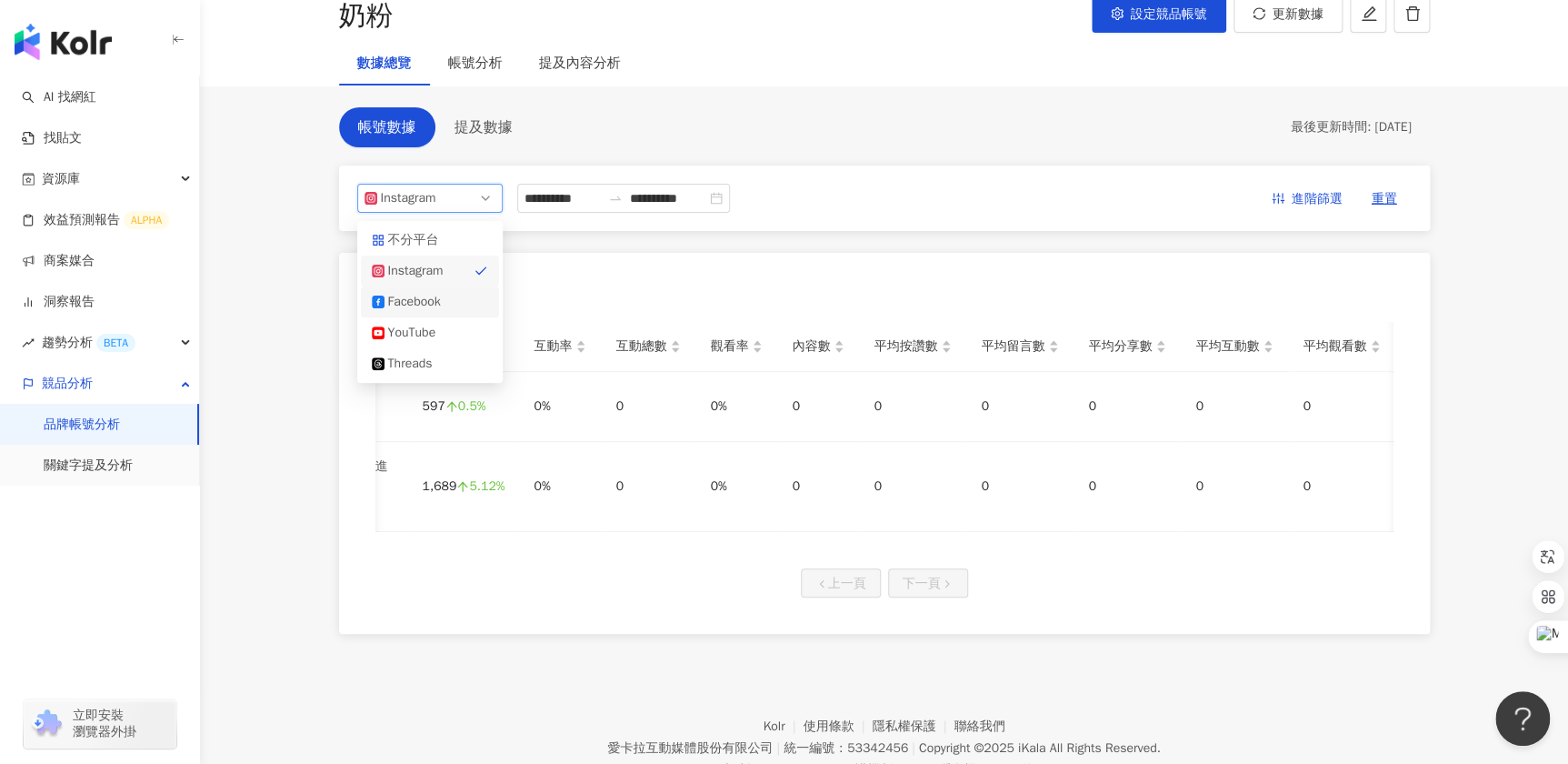 click on "Facebook" at bounding box center [417, 302] 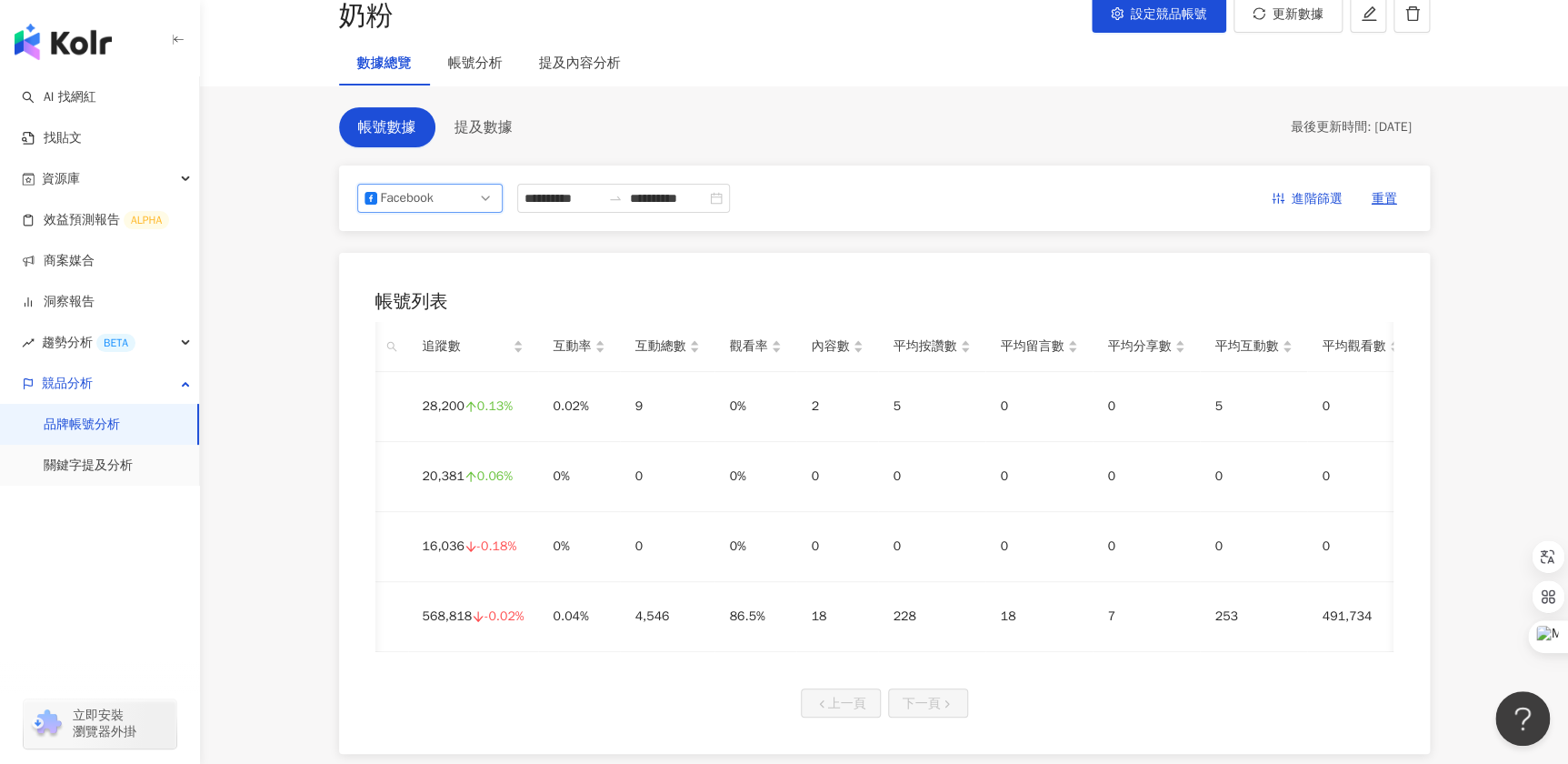 scroll, scrollTop: 0, scrollLeft: 0, axis: both 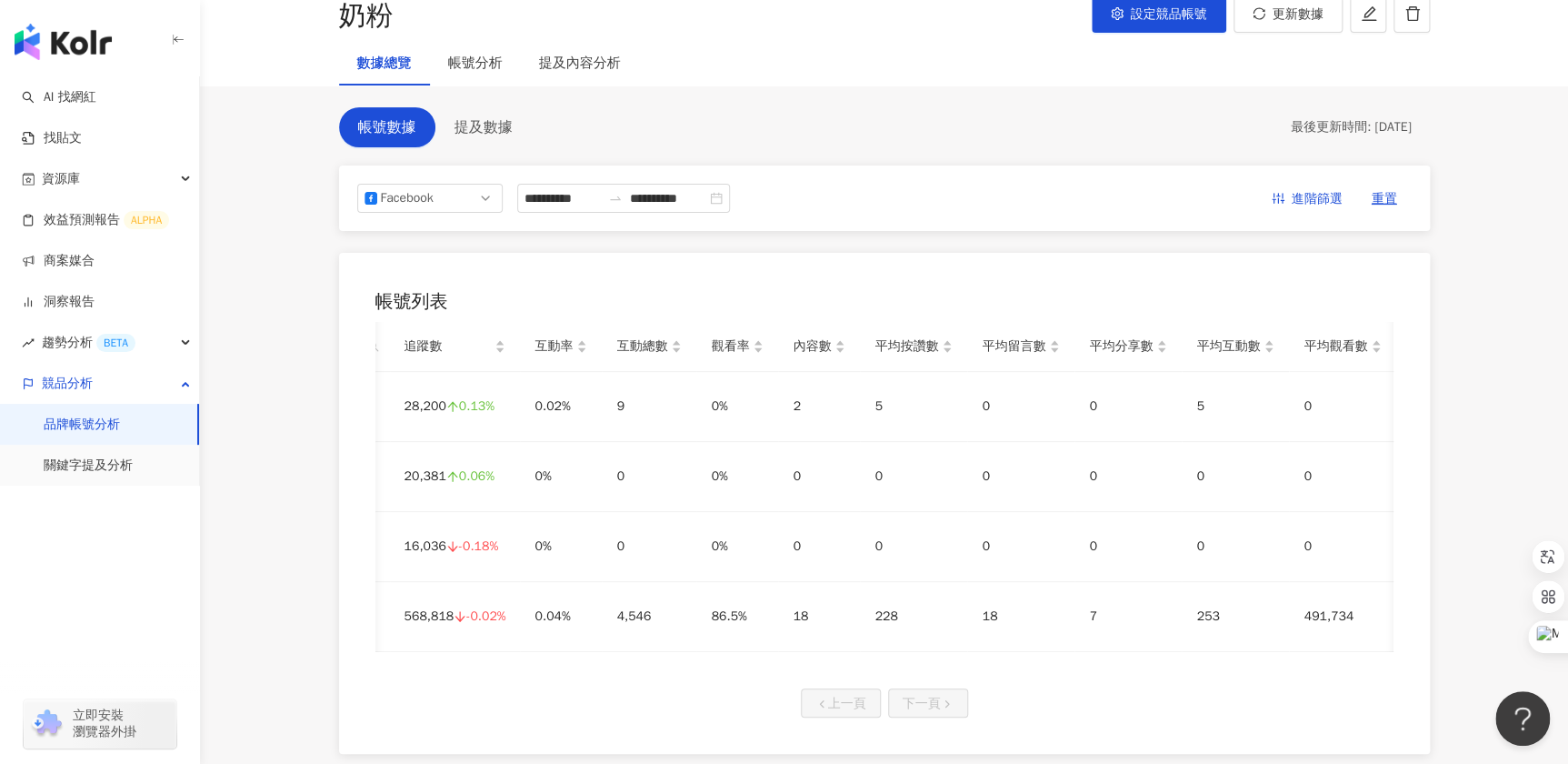 click on "上一頁 下一頁" at bounding box center (884, 703) 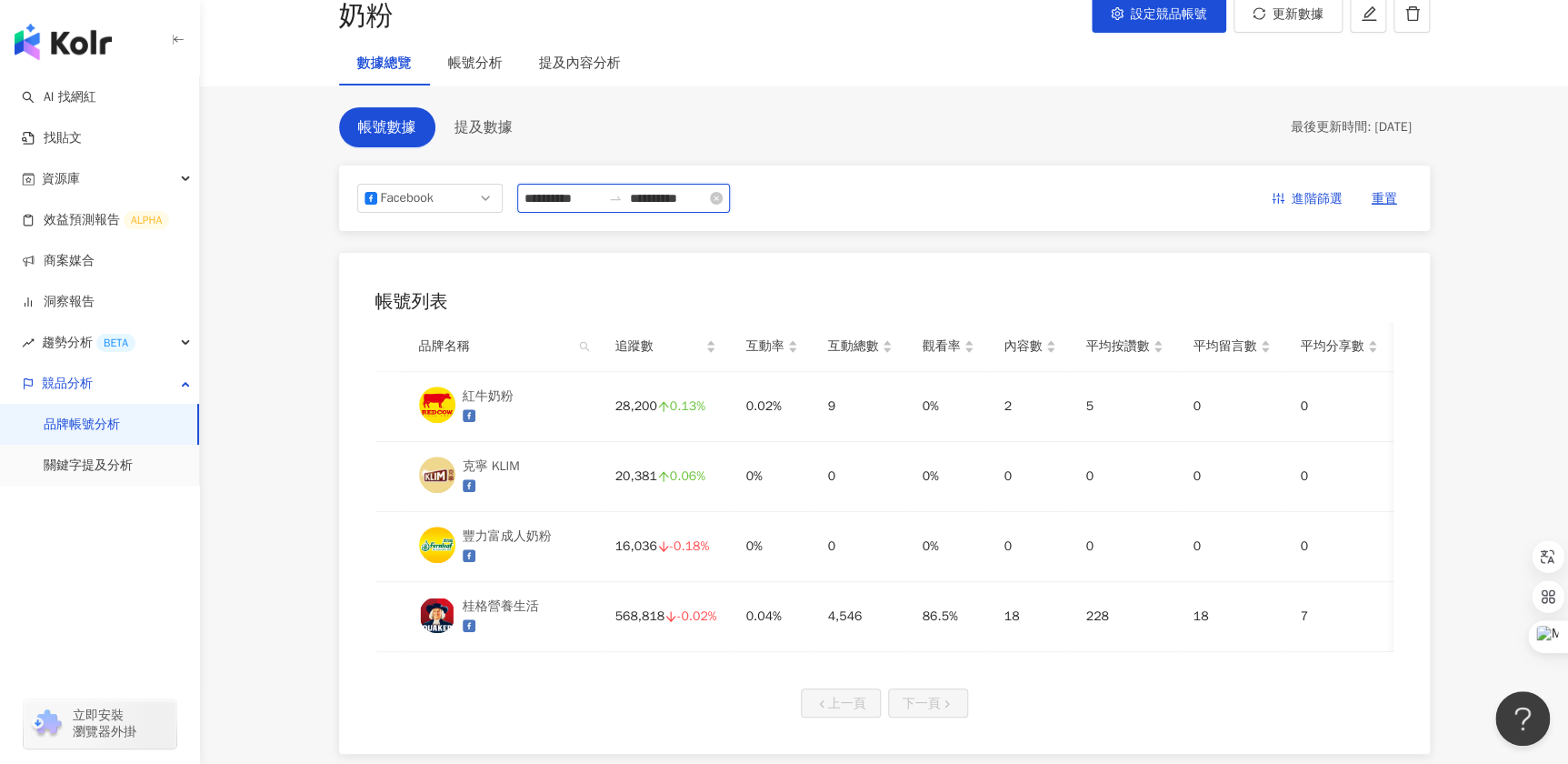 click on "**********" at bounding box center (563, 198) 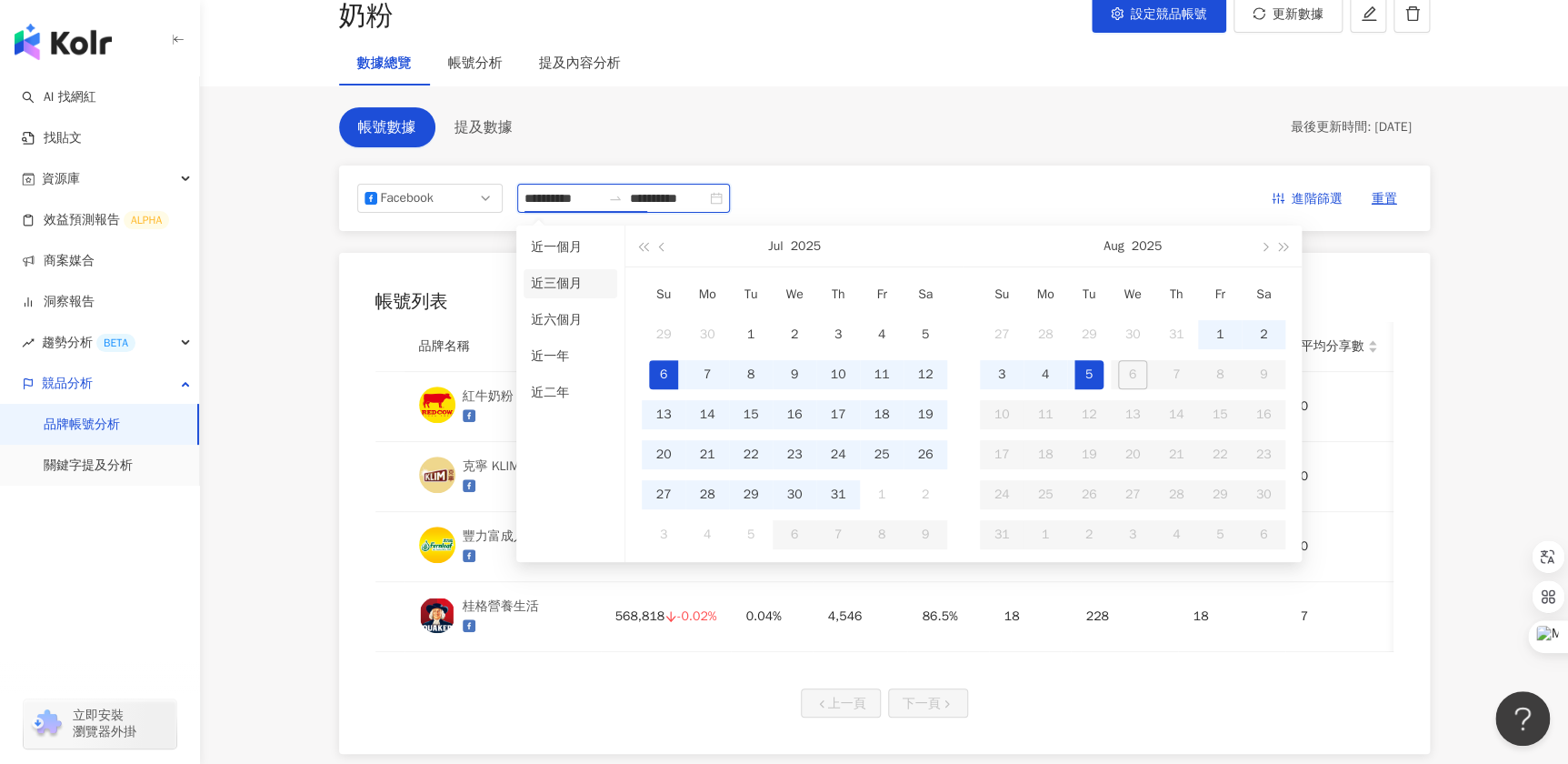 type on "**********" 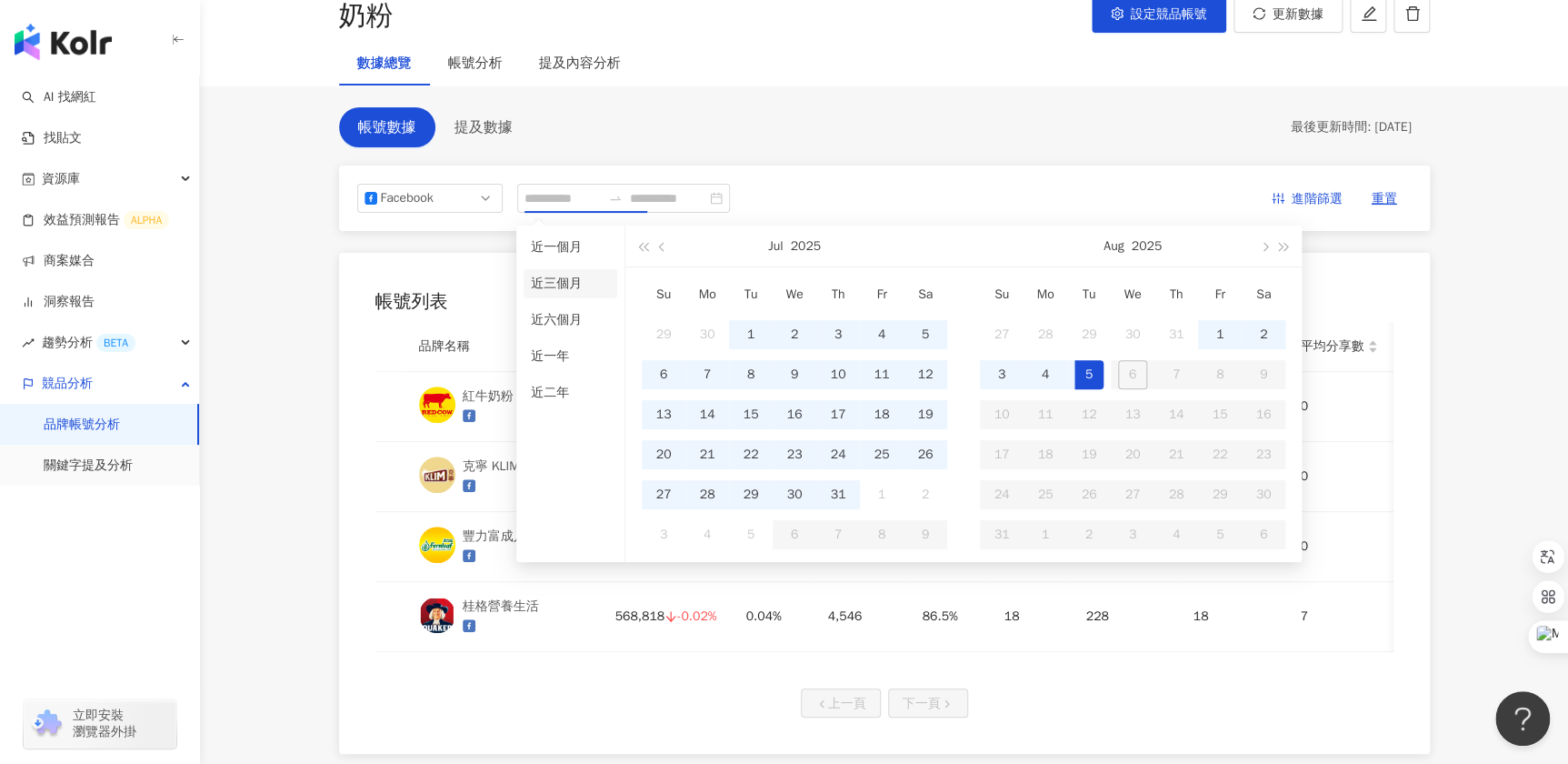 click on "近三個月" at bounding box center [570, 284] 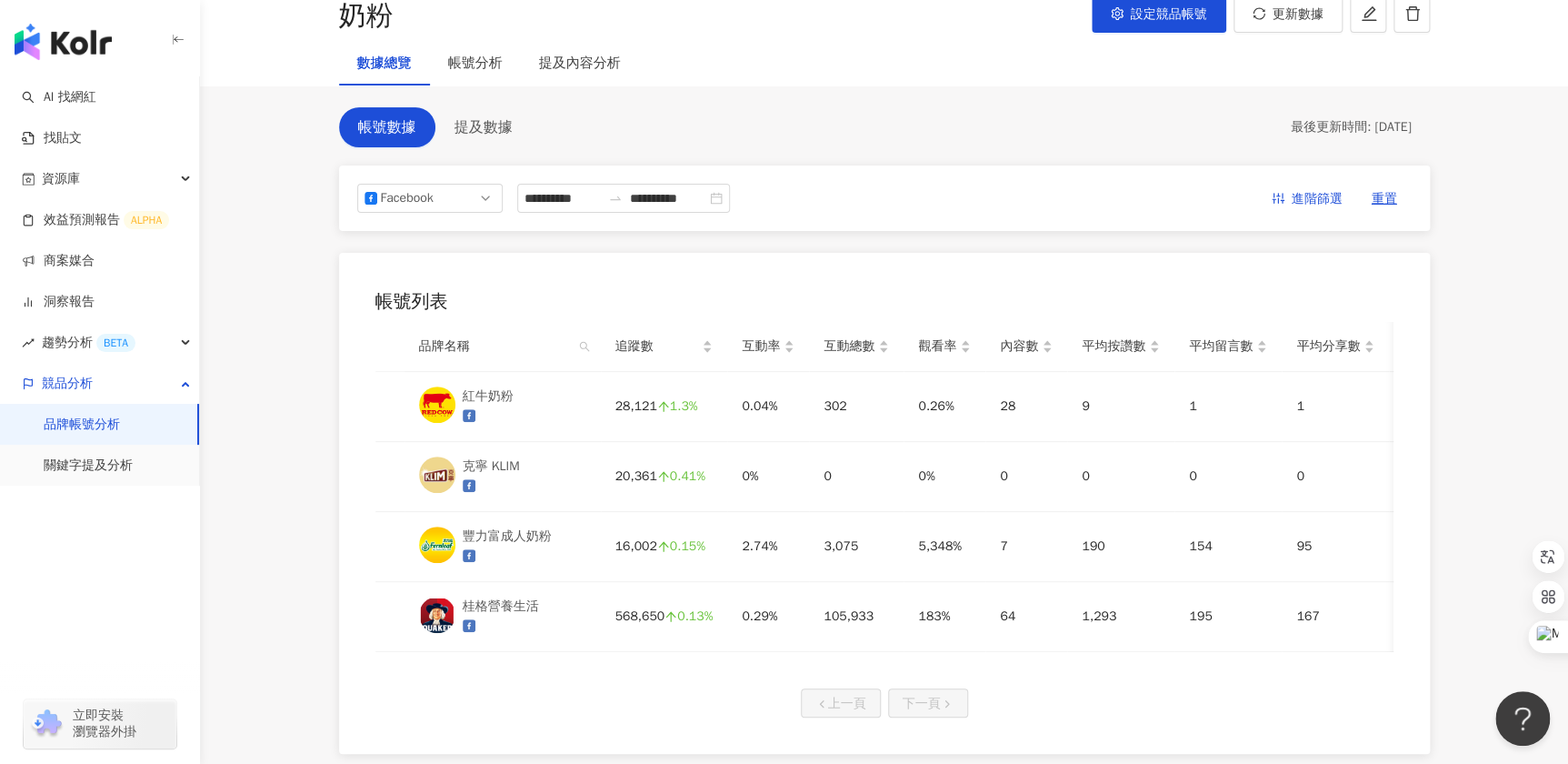 drag, startPoint x: 1482, startPoint y: 307, endPoint x: 1468, endPoint y: 321, distance: 19.79899 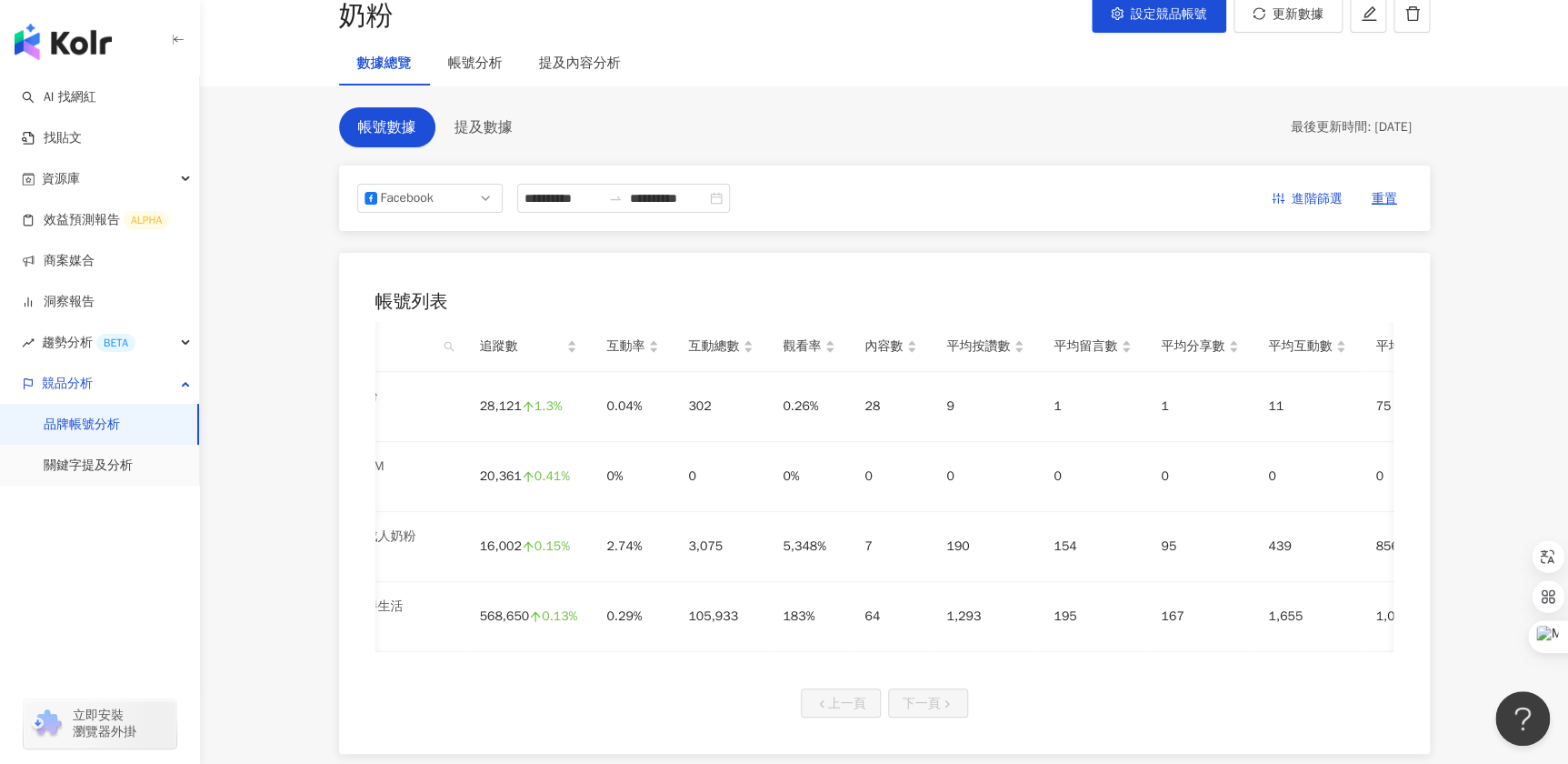 scroll, scrollTop: 0, scrollLeft: 207, axis: horizontal 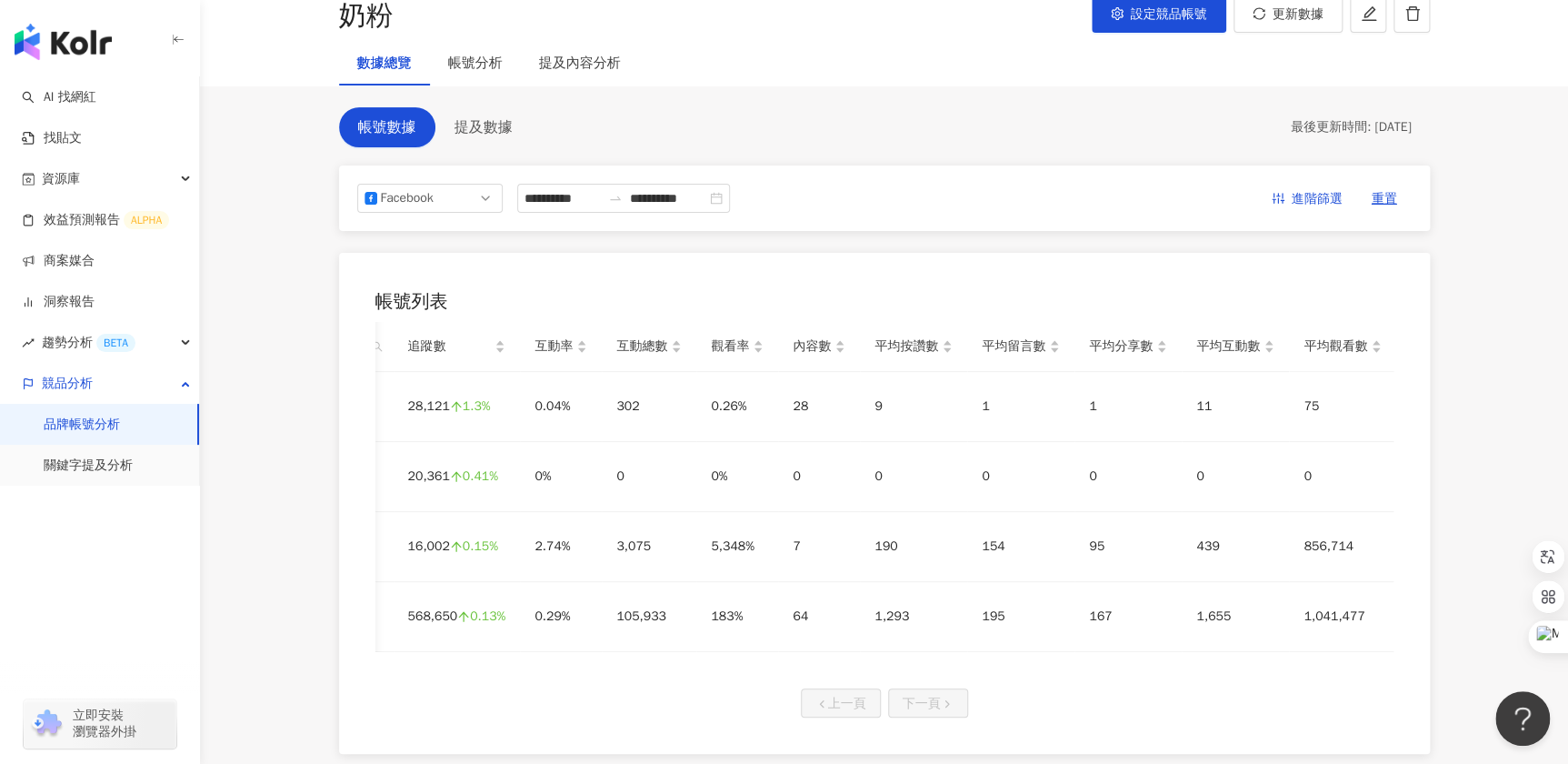 click on "**********" at bounding box center [884, 347] 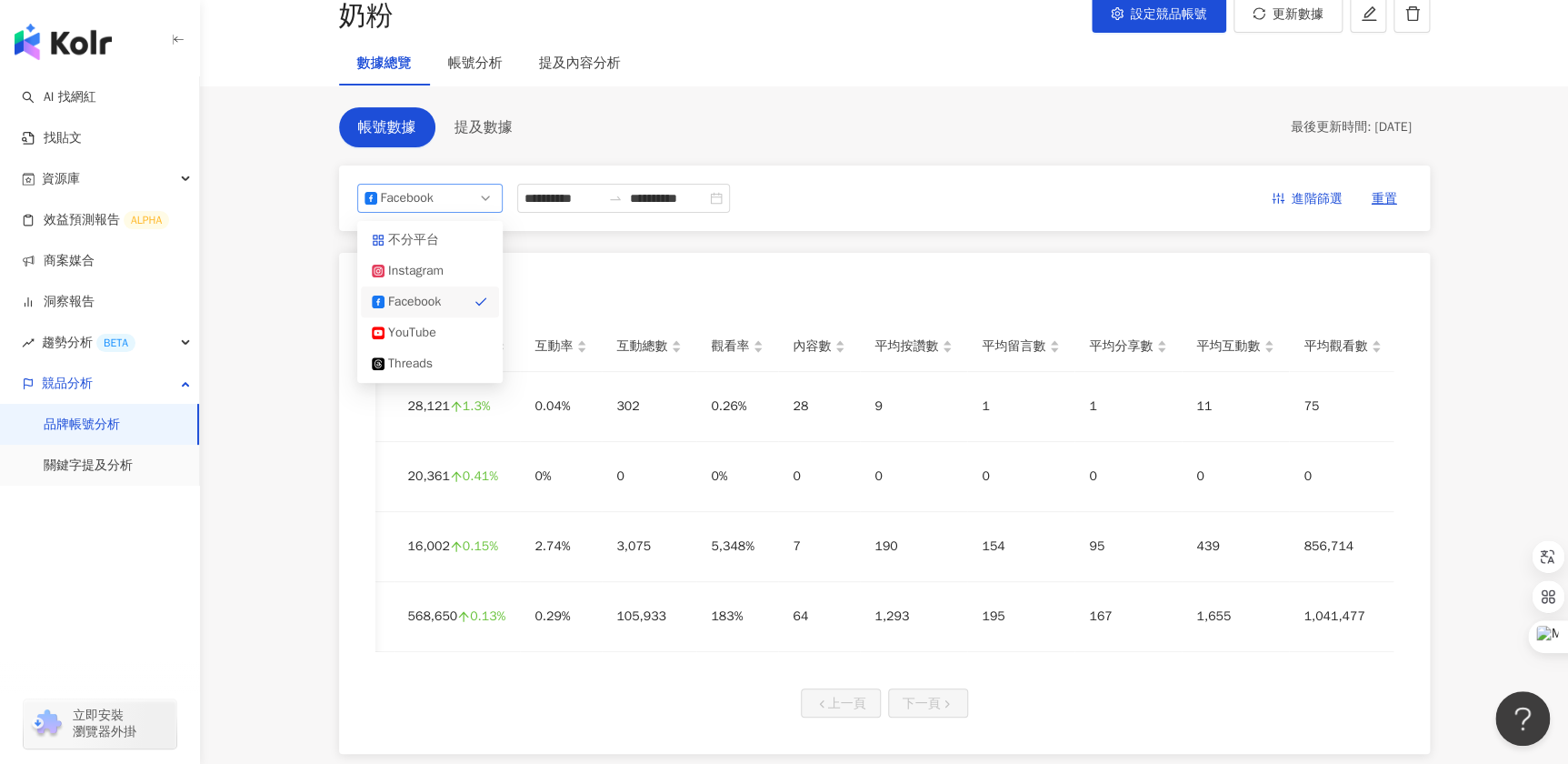 click on "Facebook" at bounding box center (430, 198) 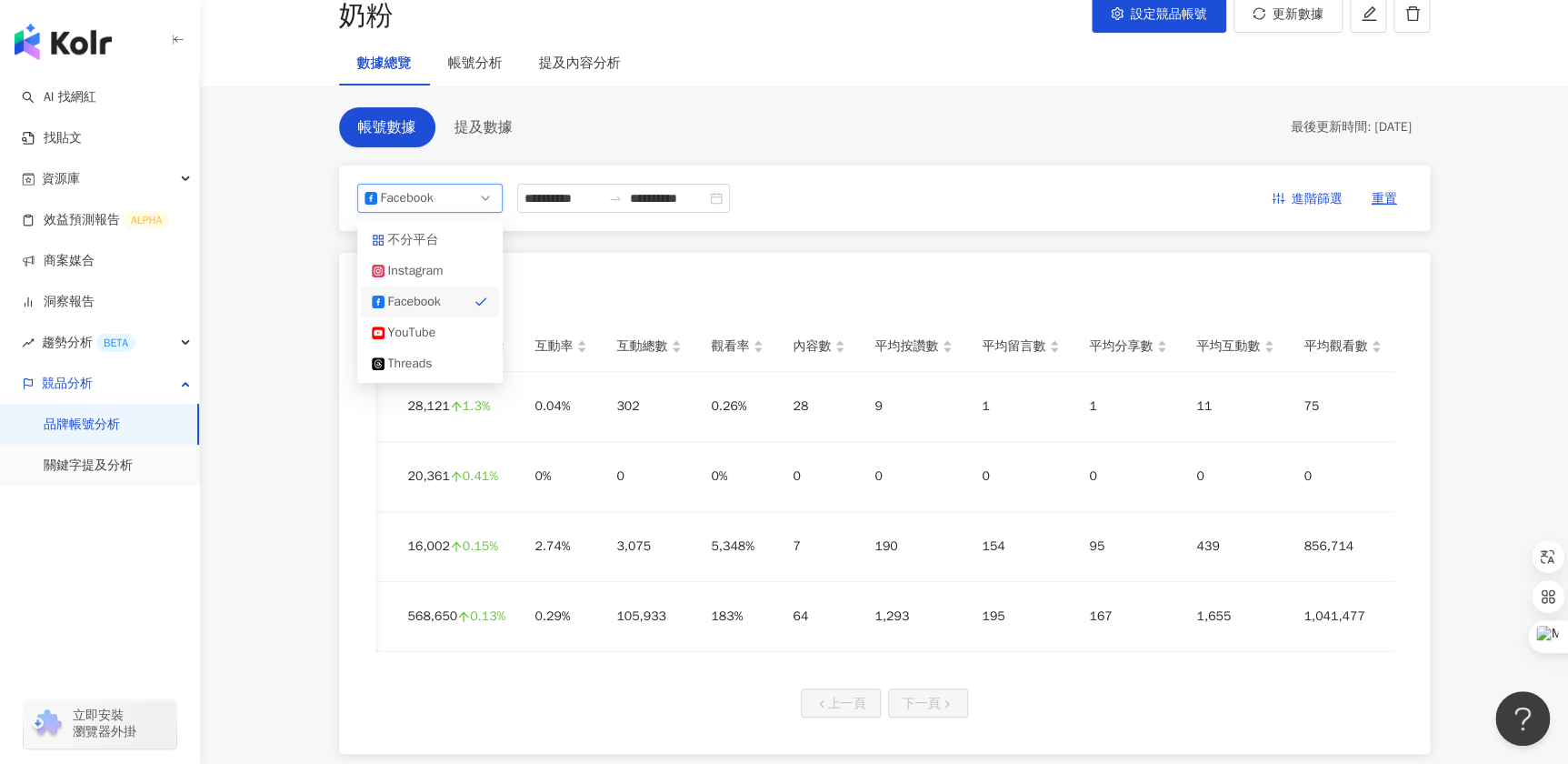 click on "Facebook" at bounding box center (430, 198) 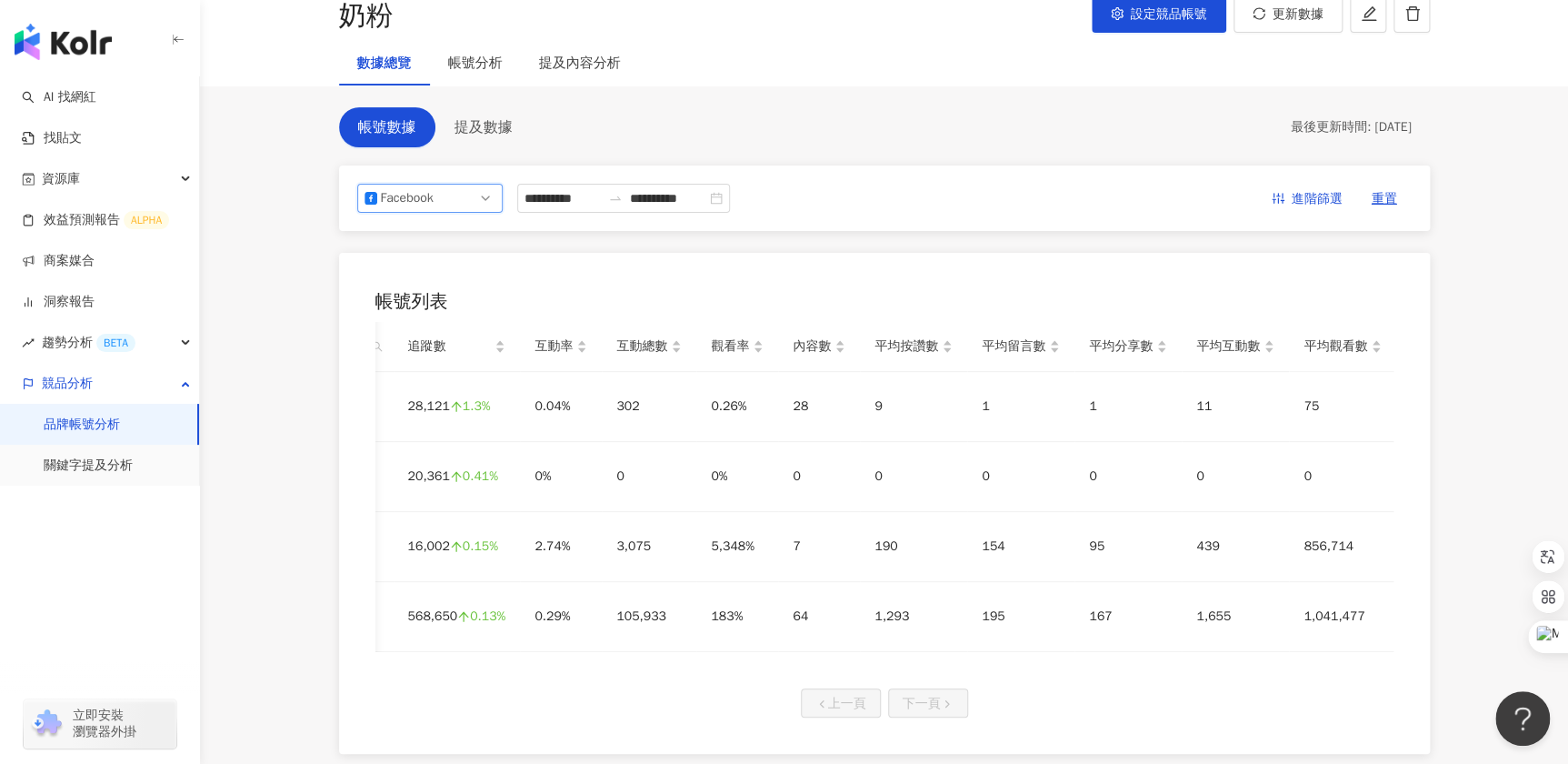 click on "**********" at bounding box center [884, 430] 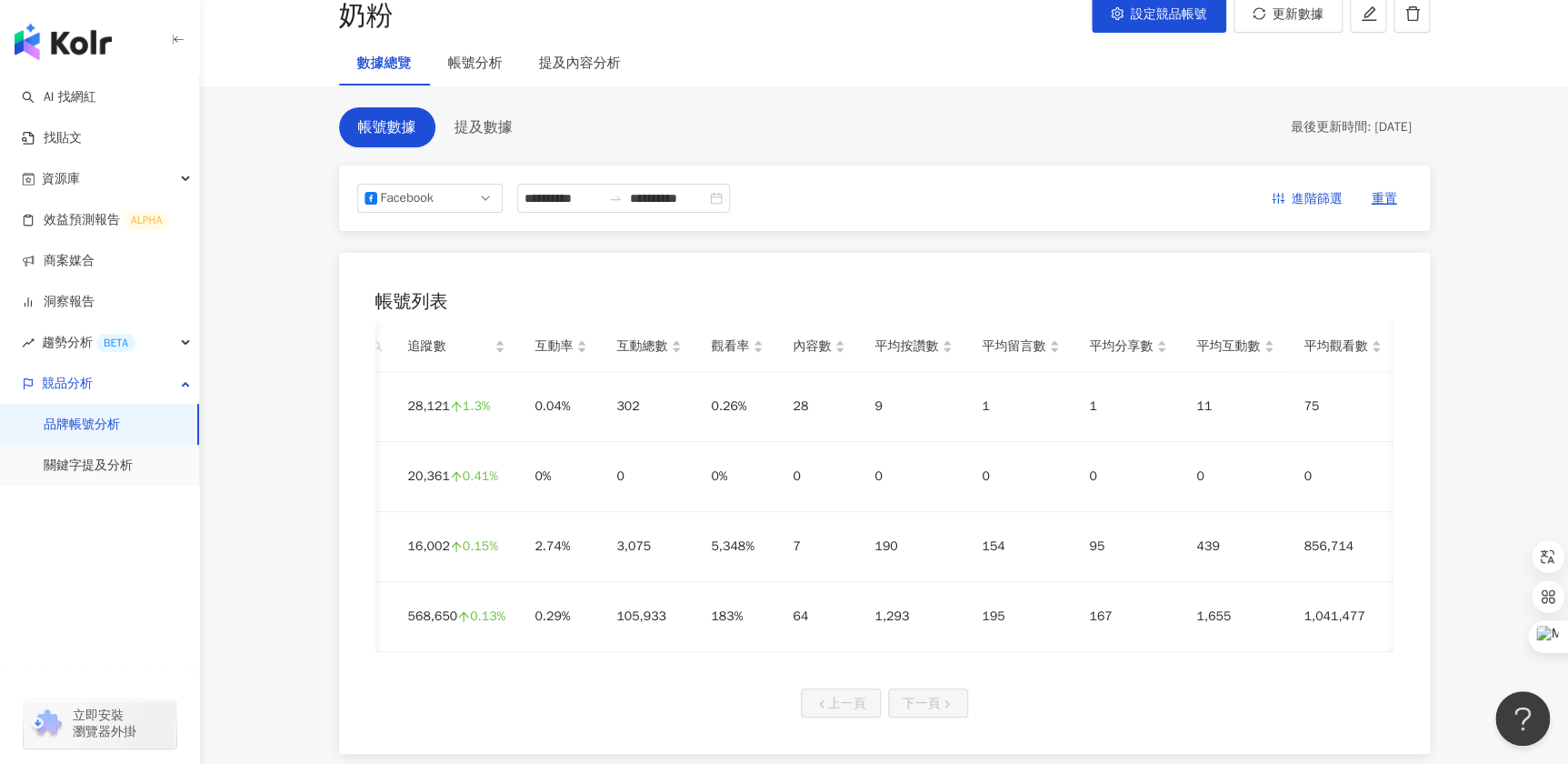 scroll, scrollTop: 0, scrollLeft: 0, axis: both 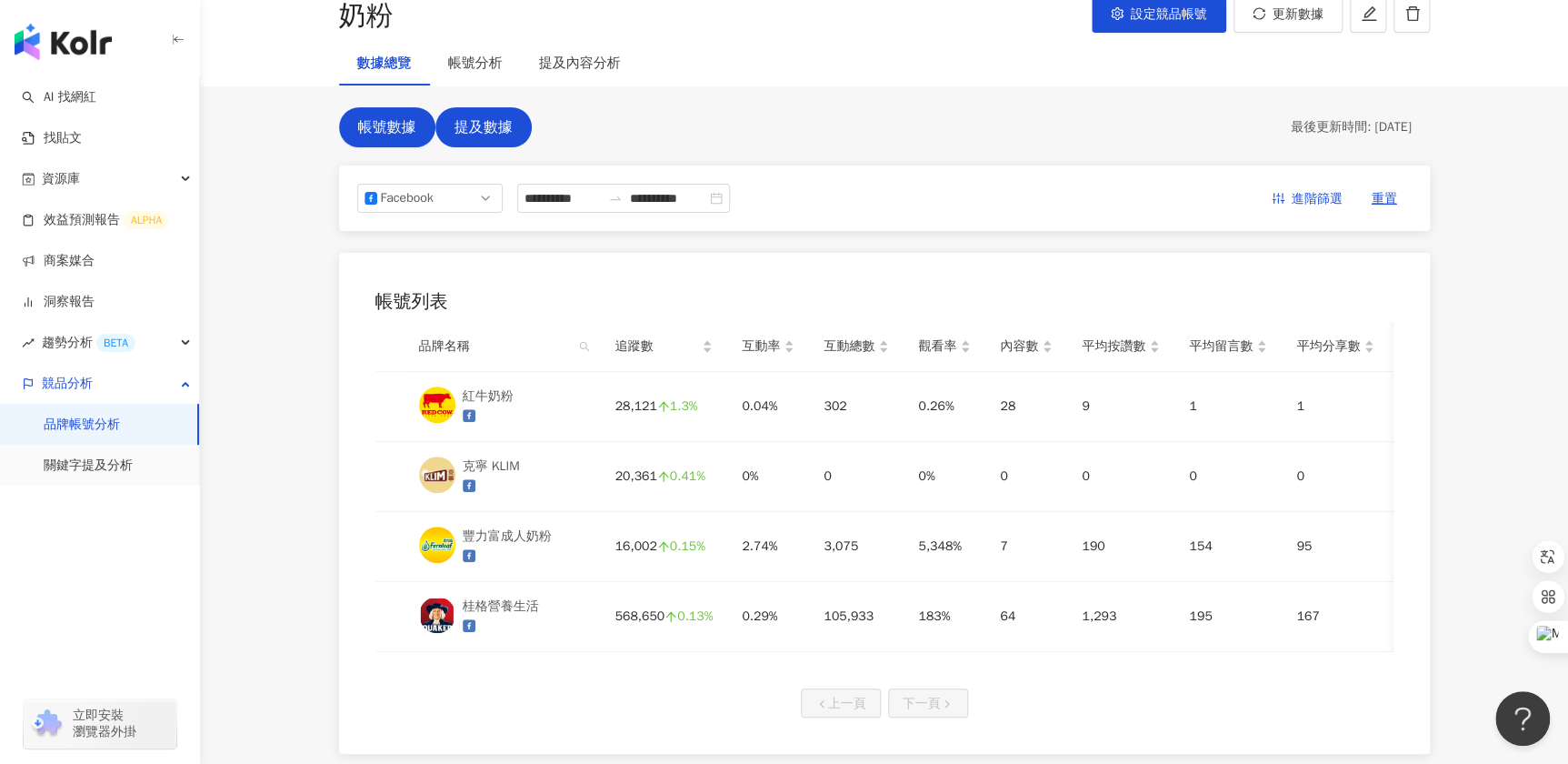 click on "提及數據" at bounding box center (484, 127) 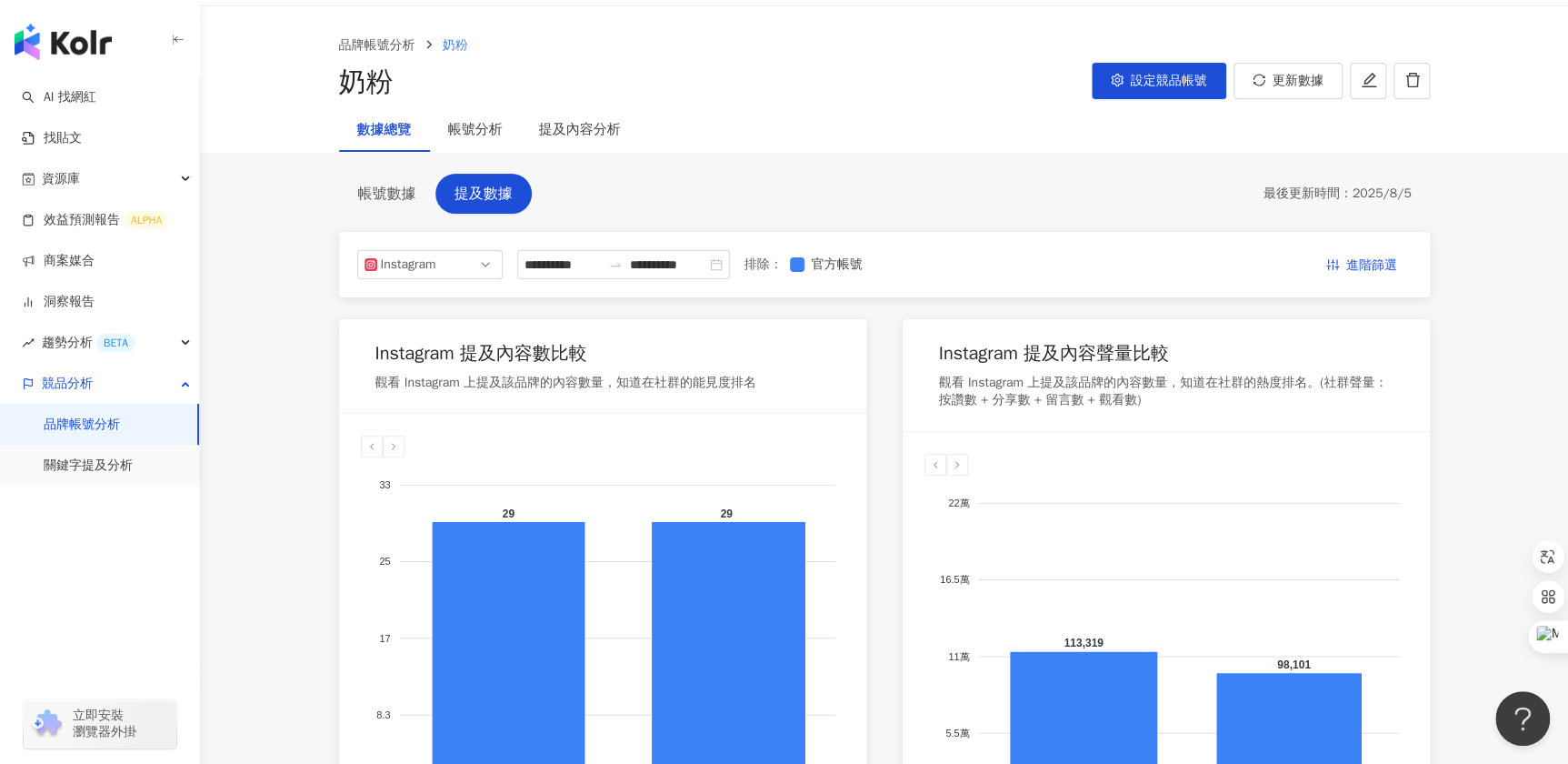 scroll, scrollTop: 82, scrollLeft: 0, axis: vertical 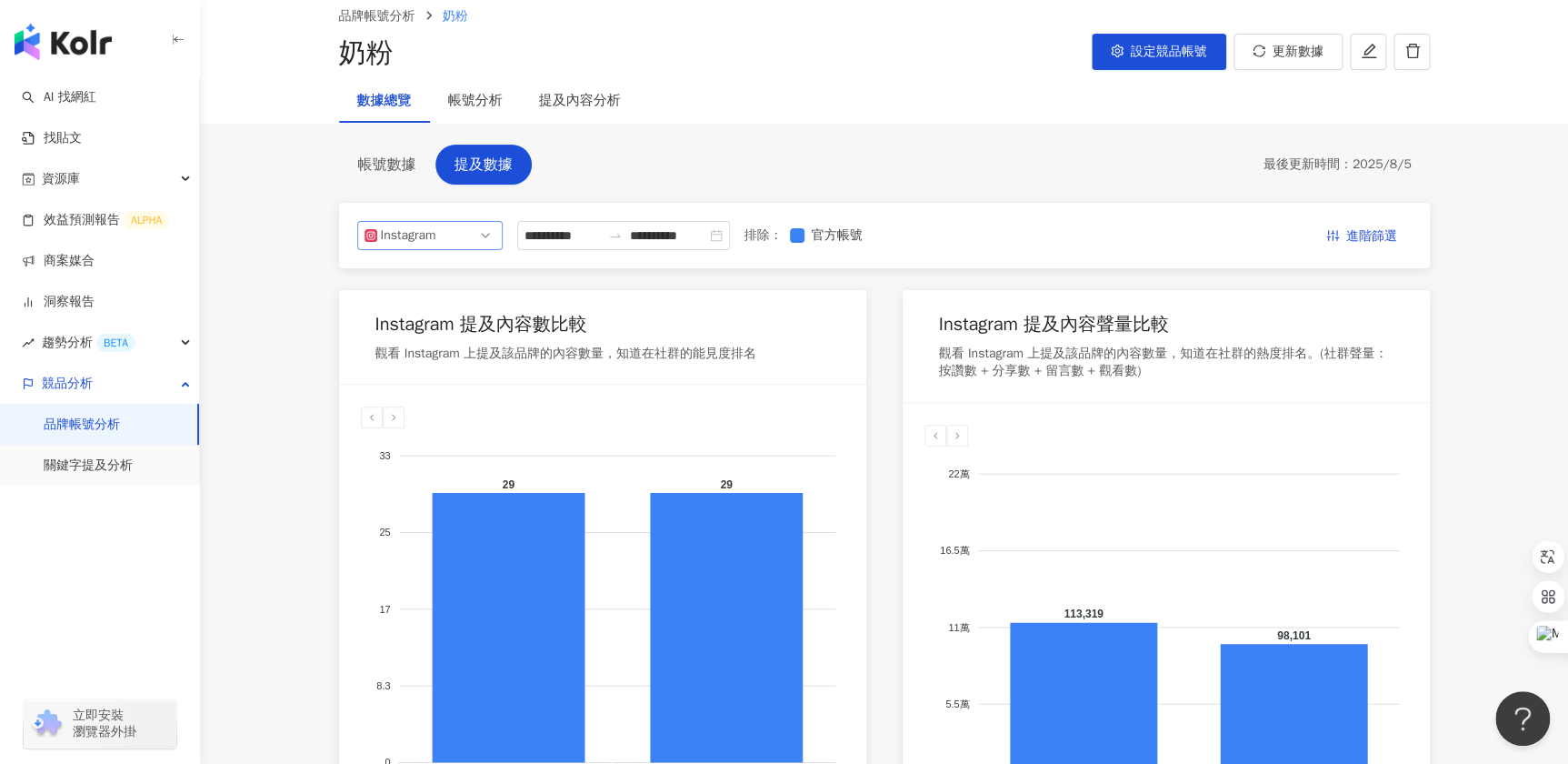 click on "Instagram" at bounding box center (430, 236) 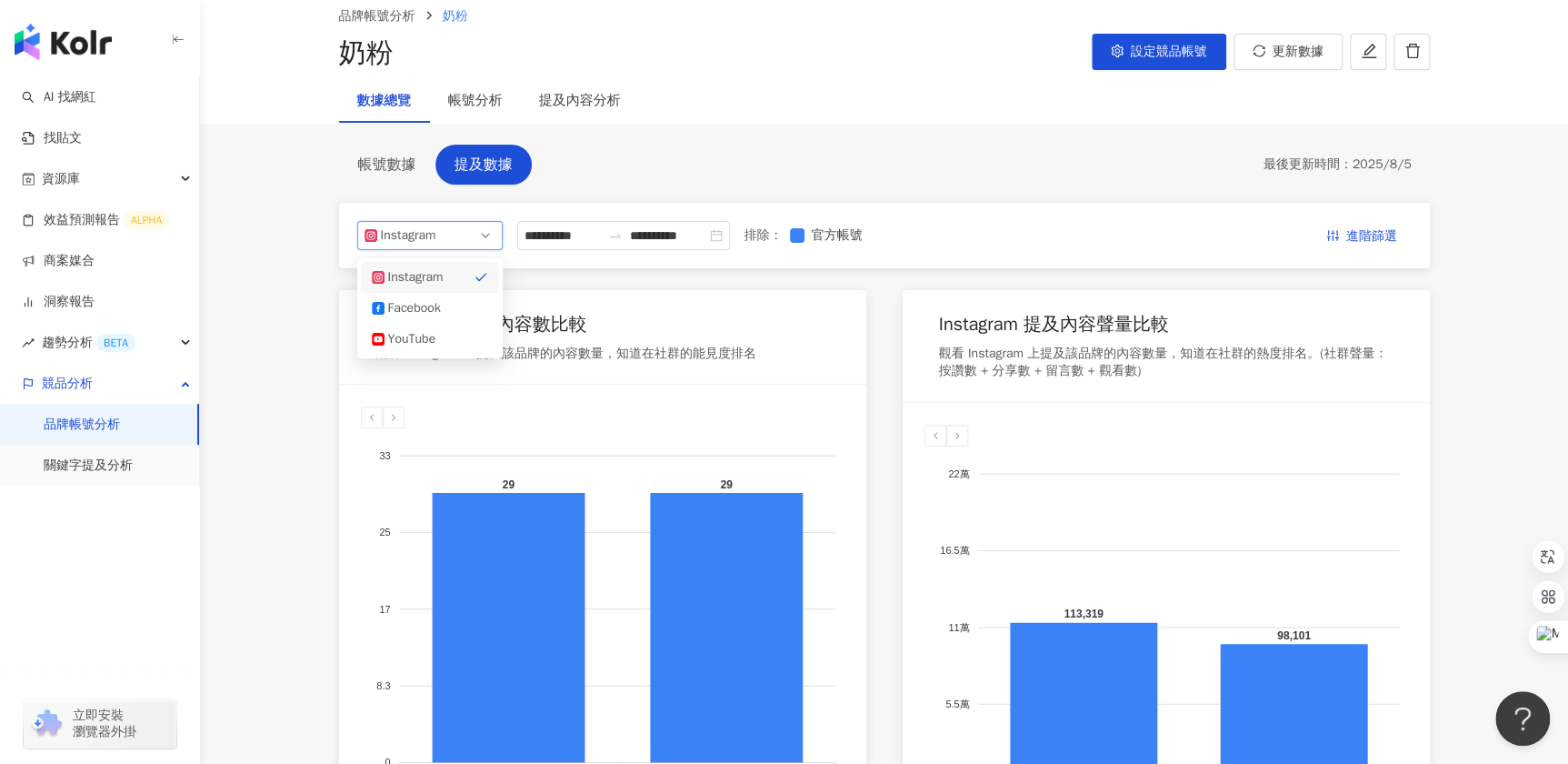 click on "Instagram" at bounding box center (430, 236) 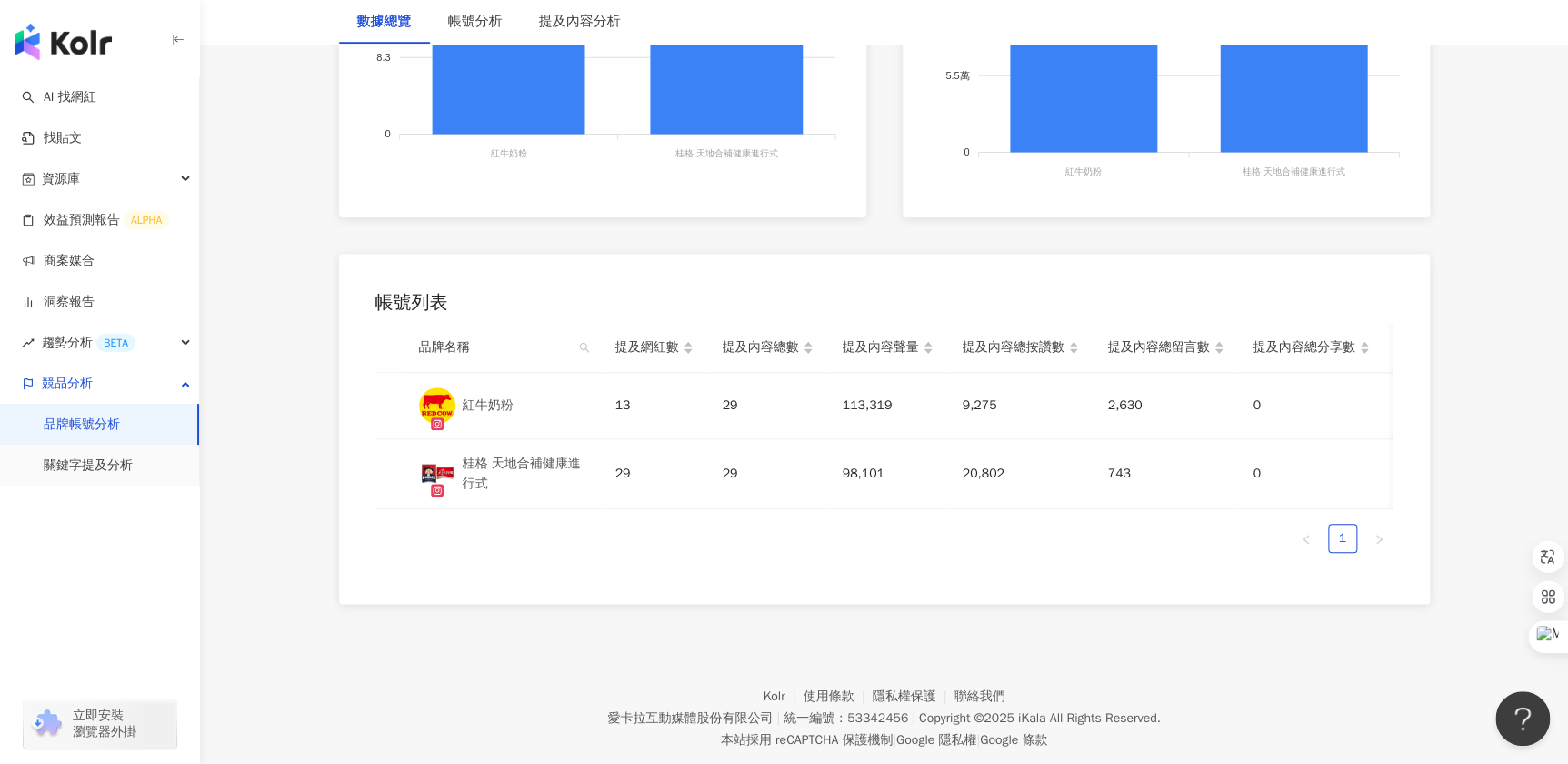 scroll, scrollTop: 681, scrollLeft: 0, axis: vertical 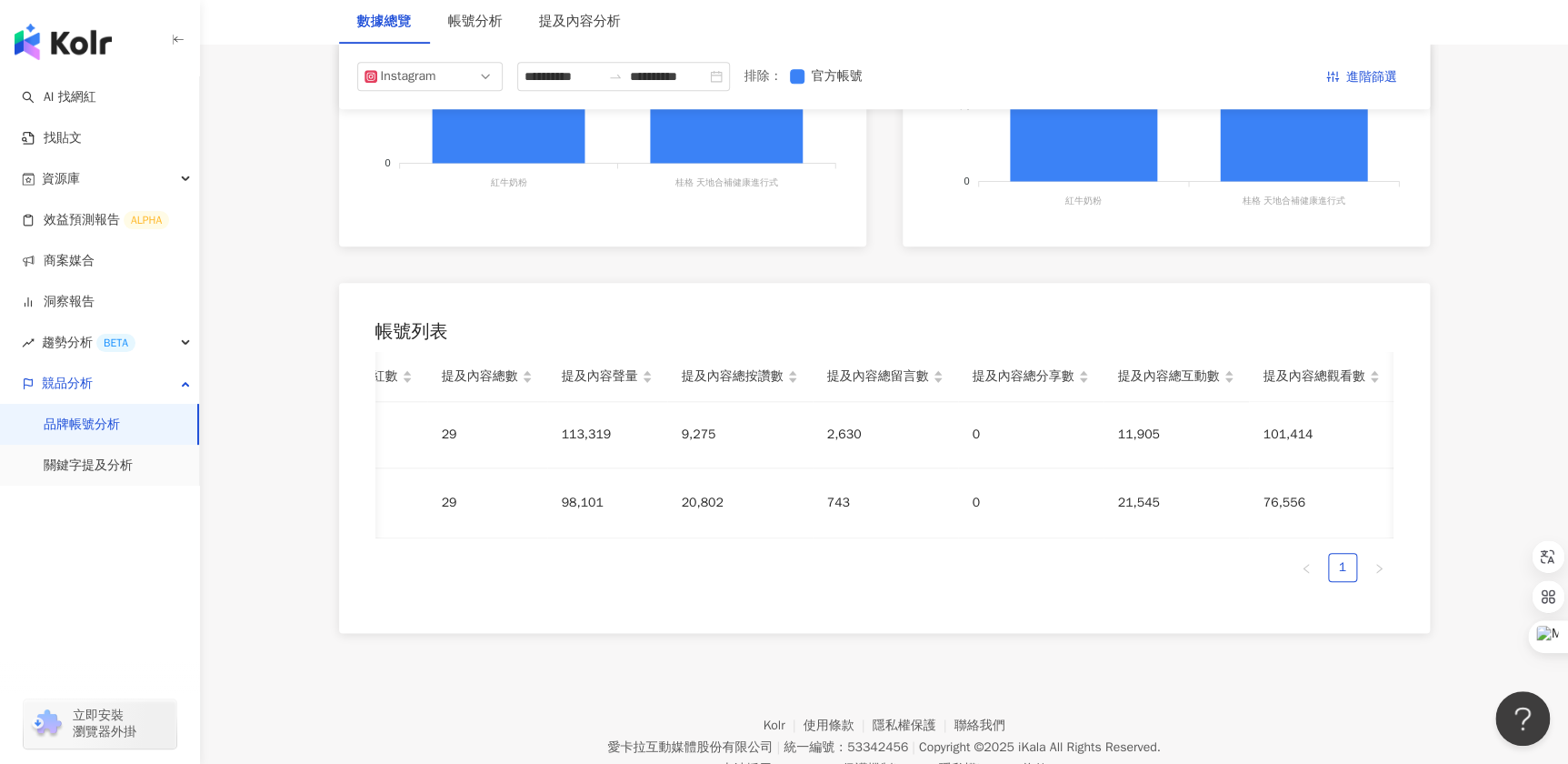 click on "**********" at bounding box center [884, 5] 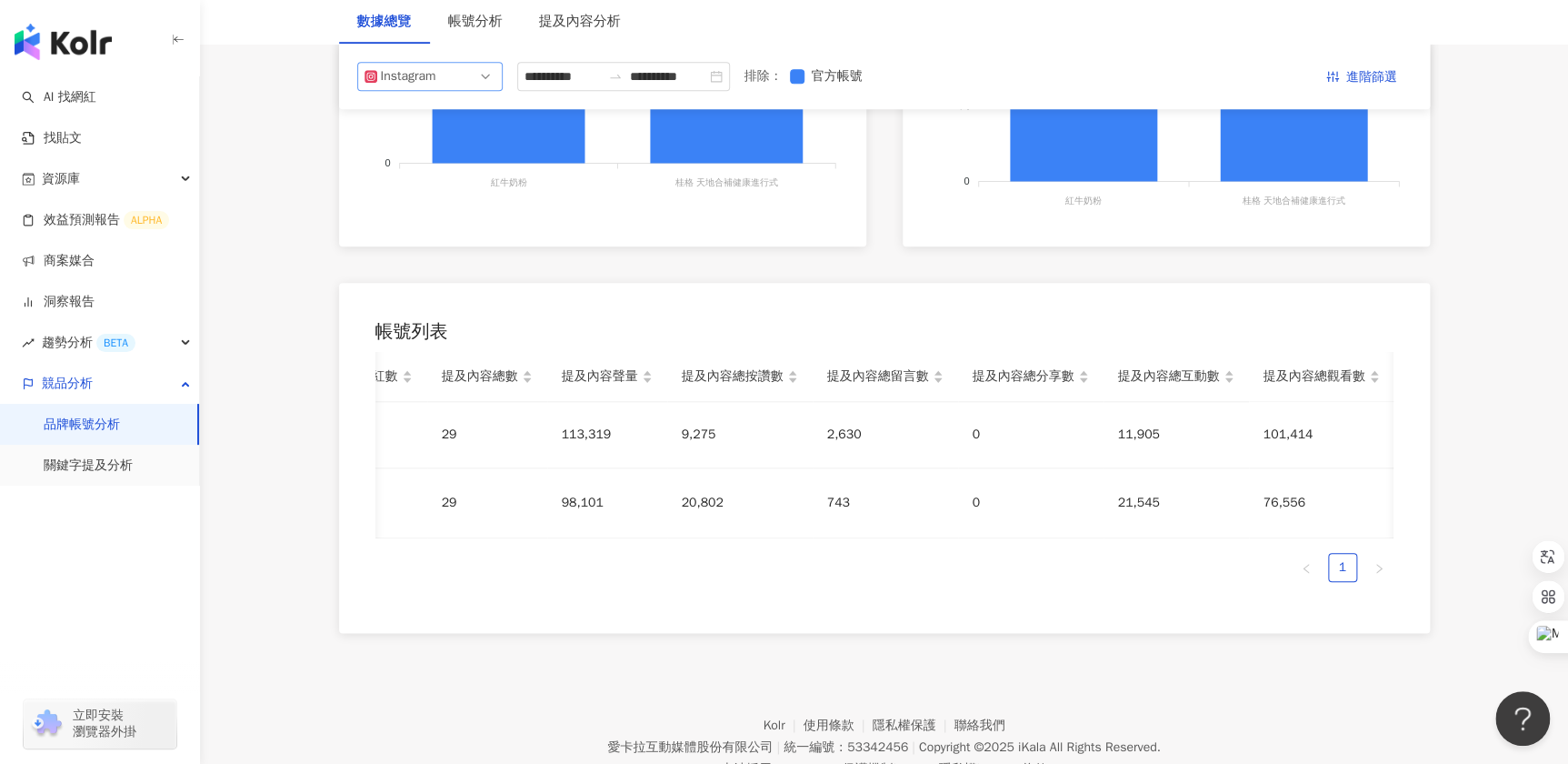 click on "Instagram" at bounding box center (430, 76) 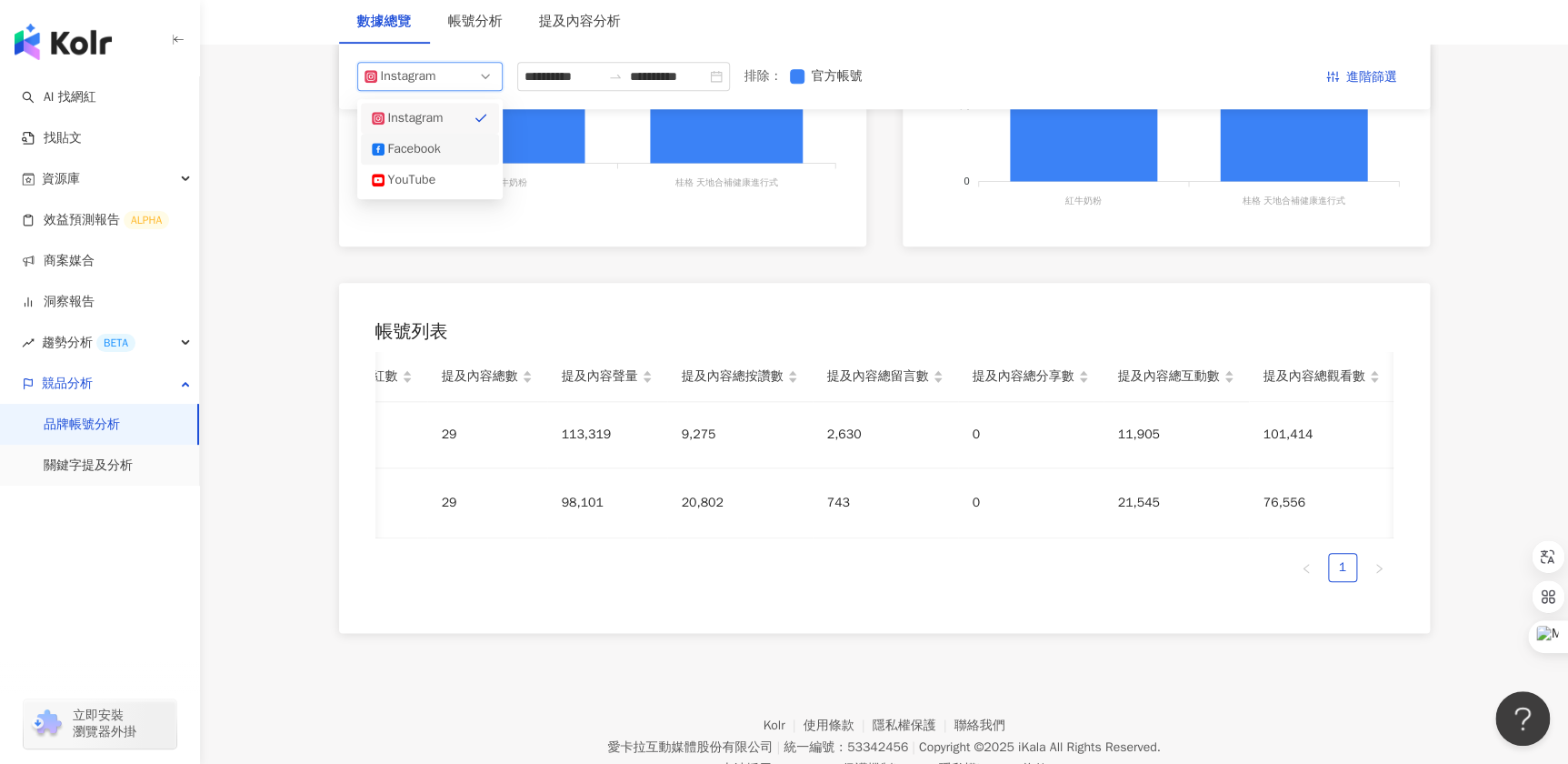 click on "Facebook" at bounding box center (417, 149) 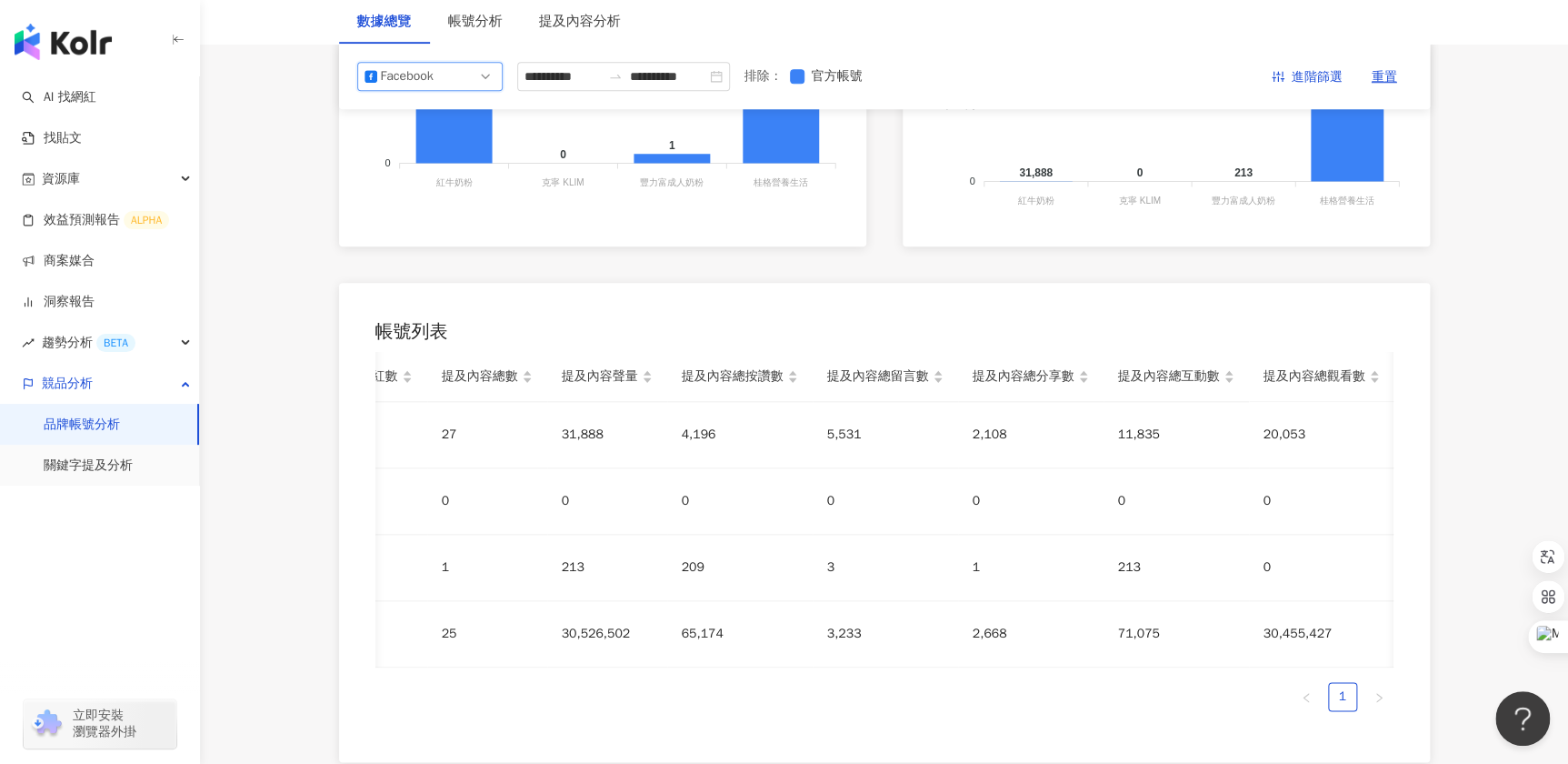 scroll, scrollTop: 0, scrollLeft: 0, axis: both 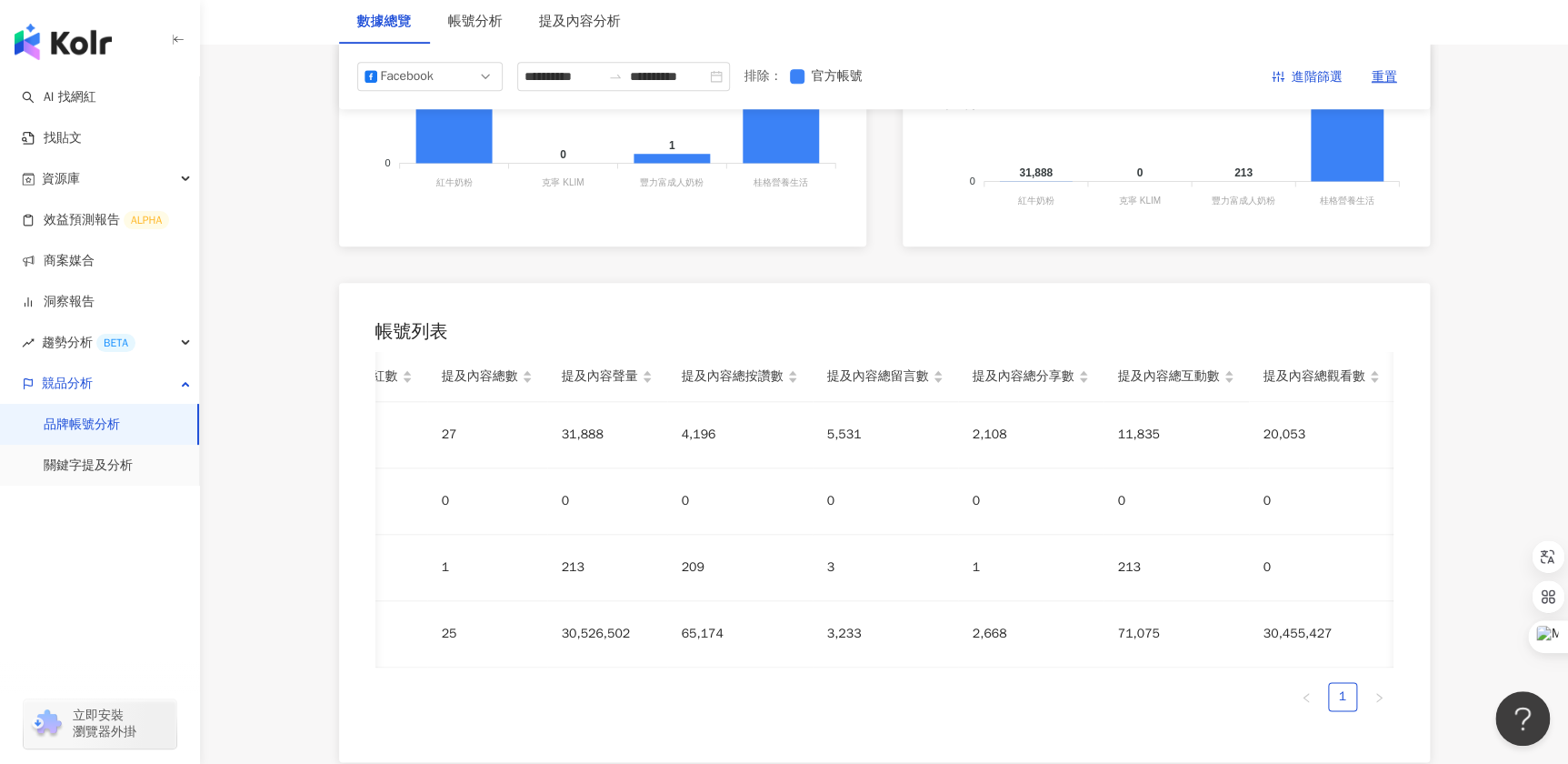 click on "**********" at bounding box center (884, 70) 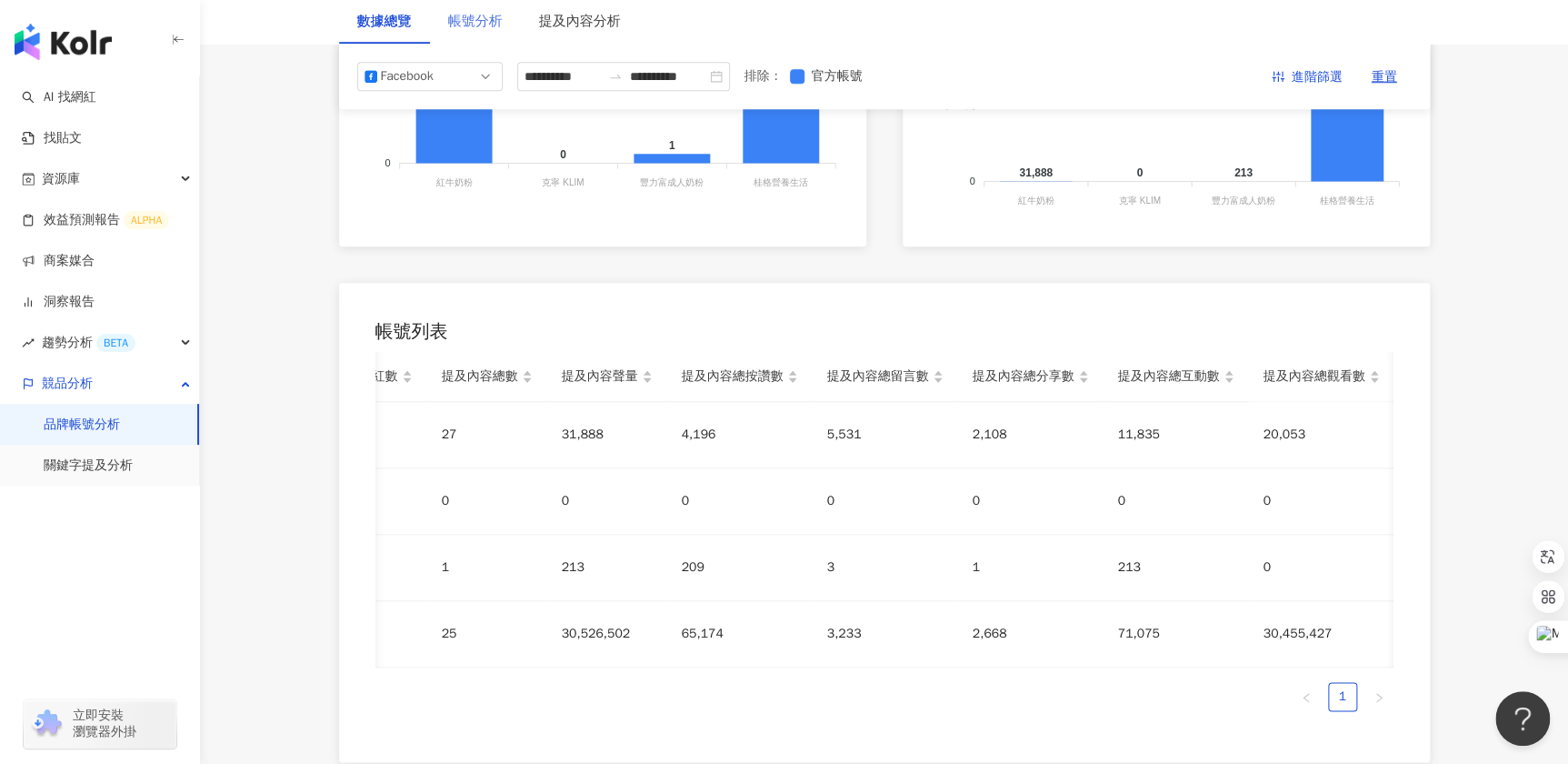 click on "帳號分析" at bounding box center (475, 22) 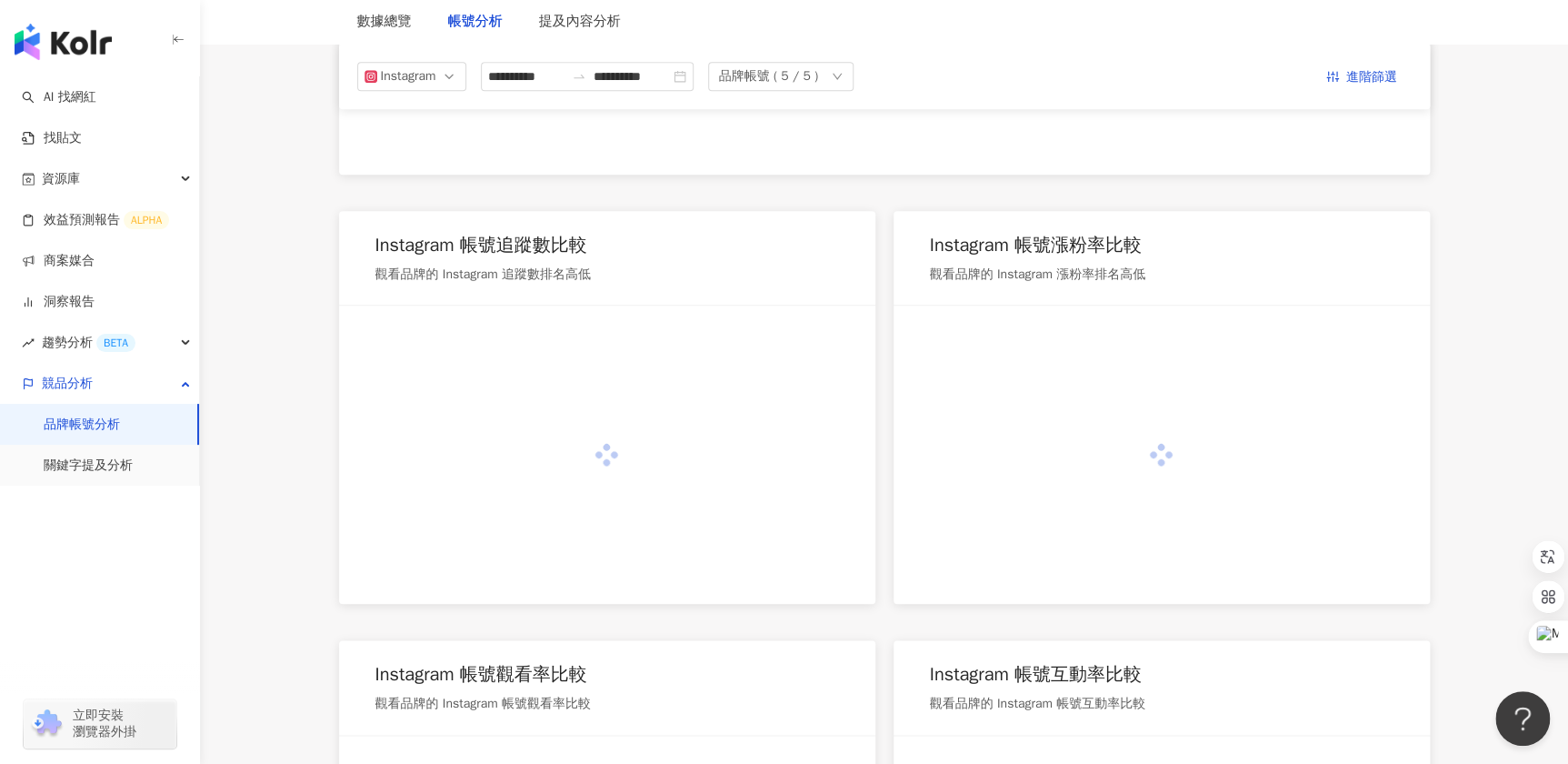 scroll, scrollTop: 0, scrollLeft: 0, axis: both 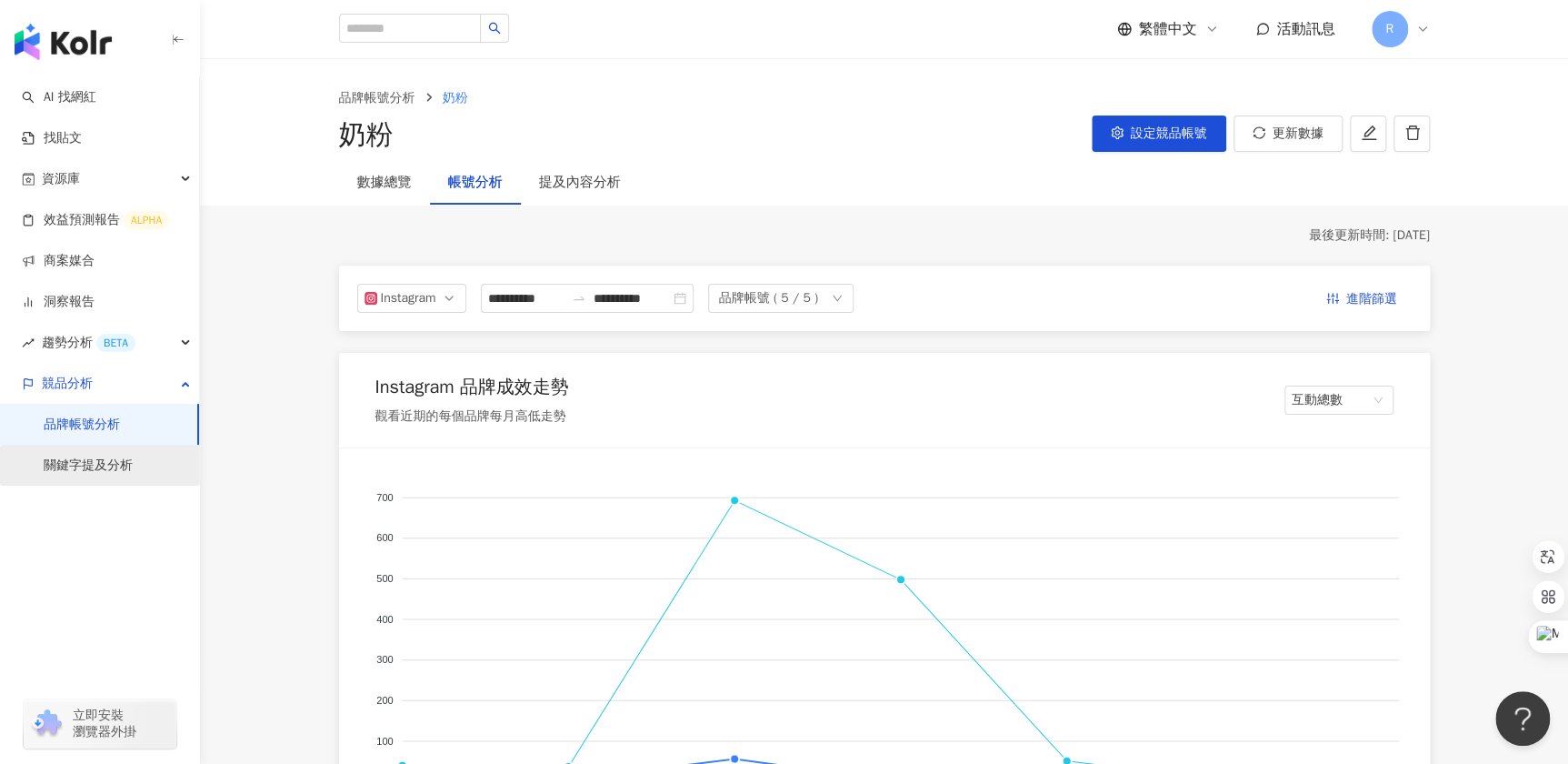 click on "關鍵字提及分析" at bounding box center [88, 466] 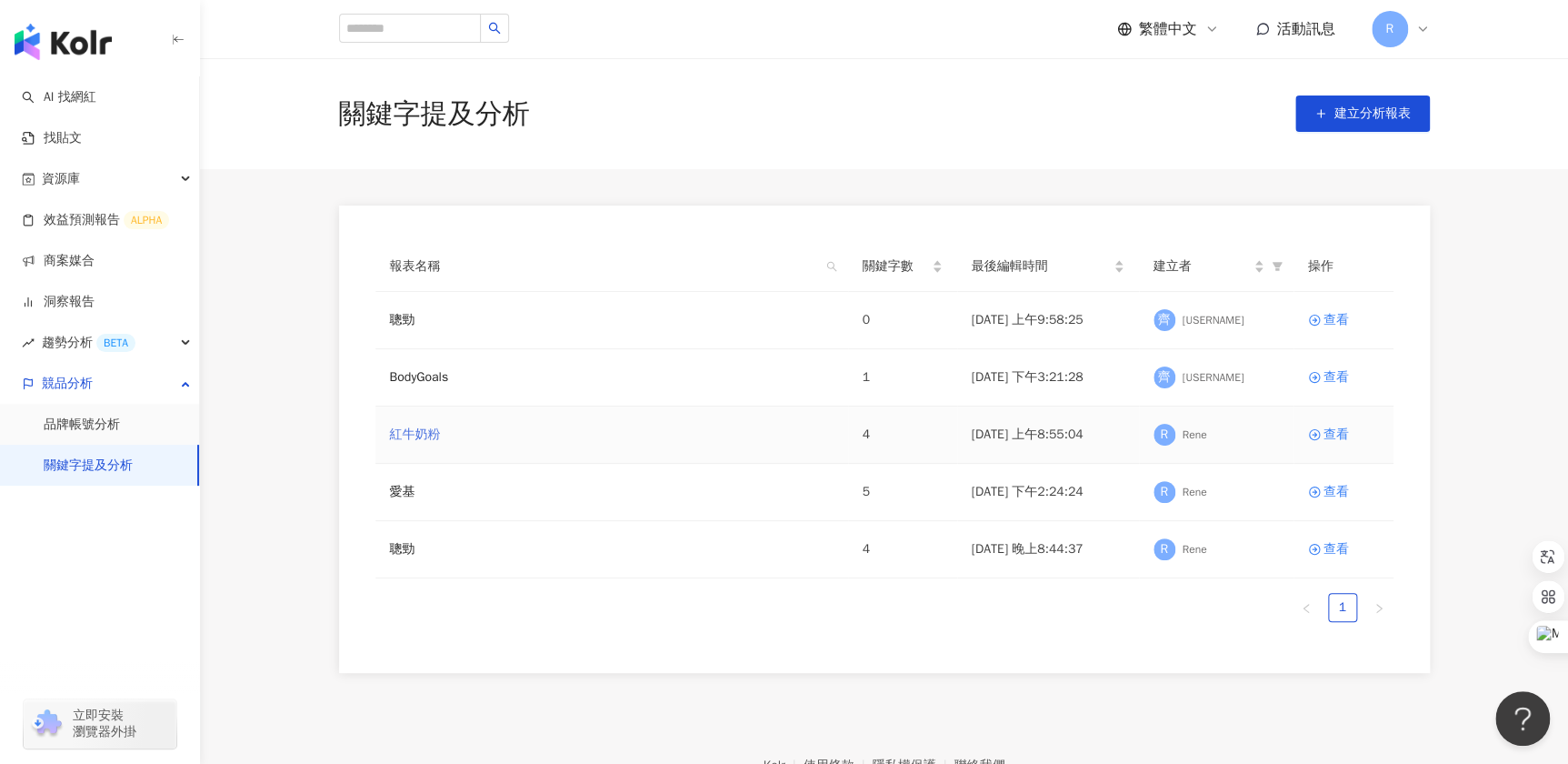 click on "紅牛奶粉" at bounding box center [415, 435] 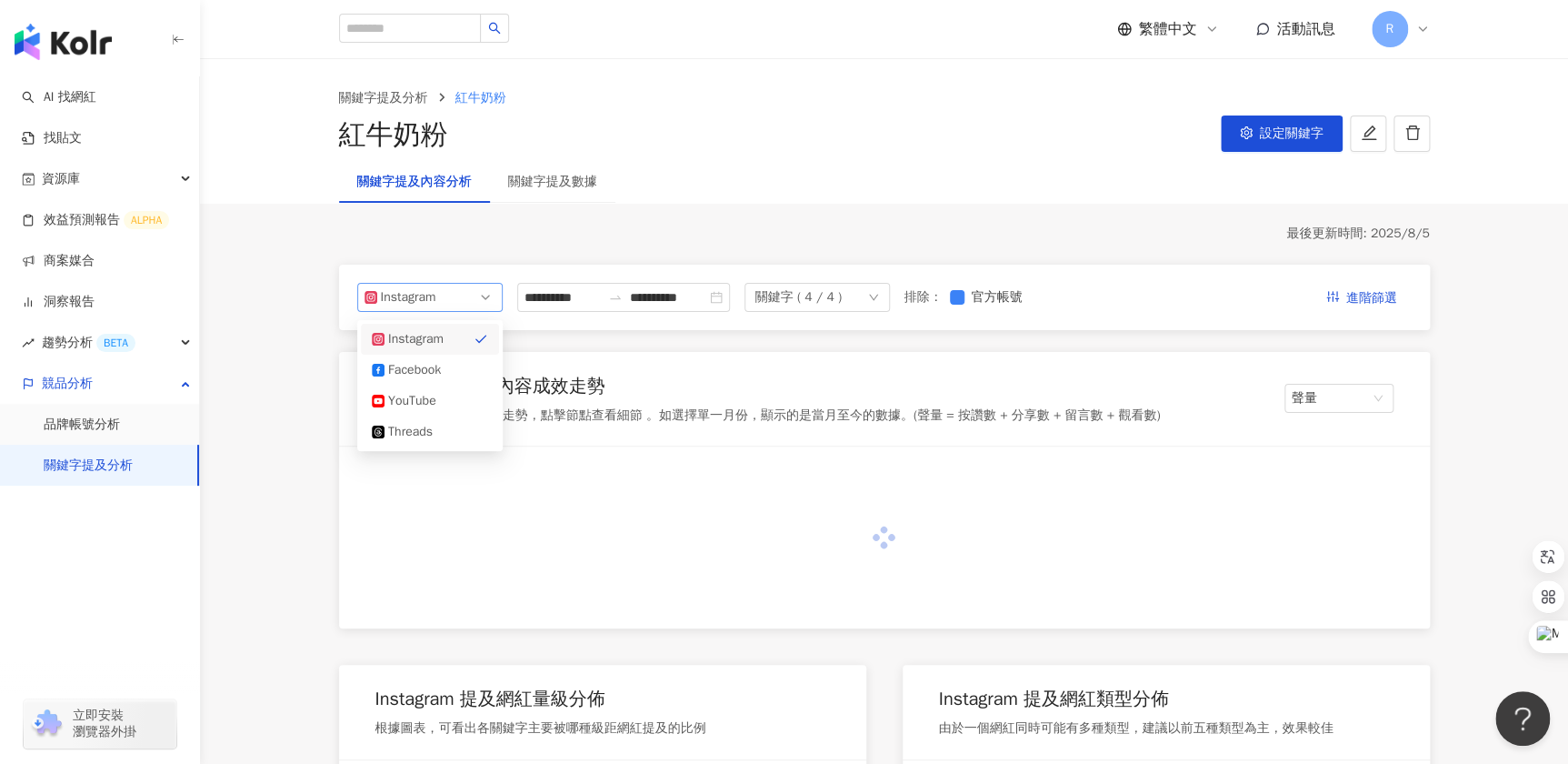 click on "Instagram" at bounding box center (430, 297) 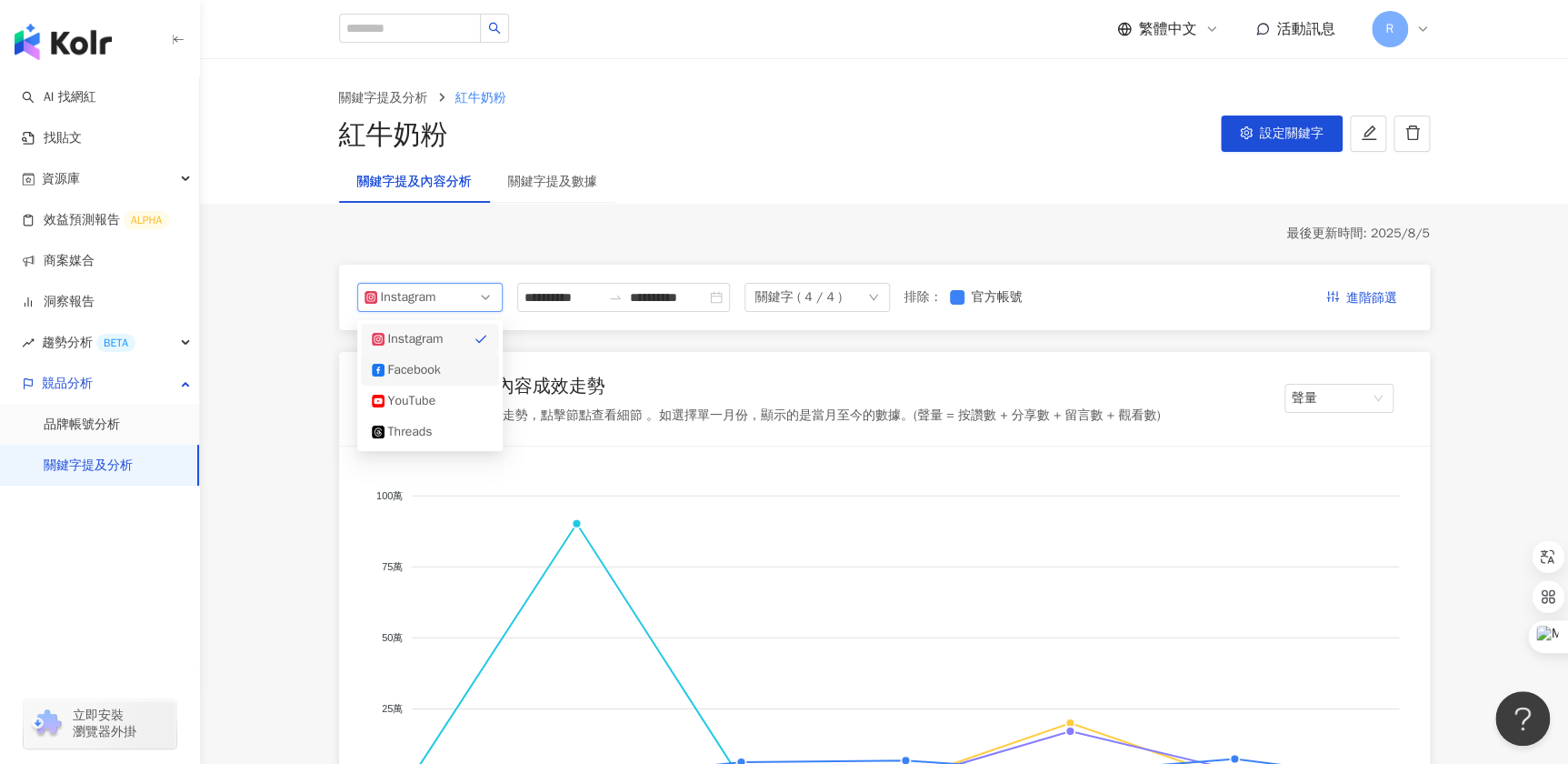 click on "Facebook" at bounding box center [417, 370] 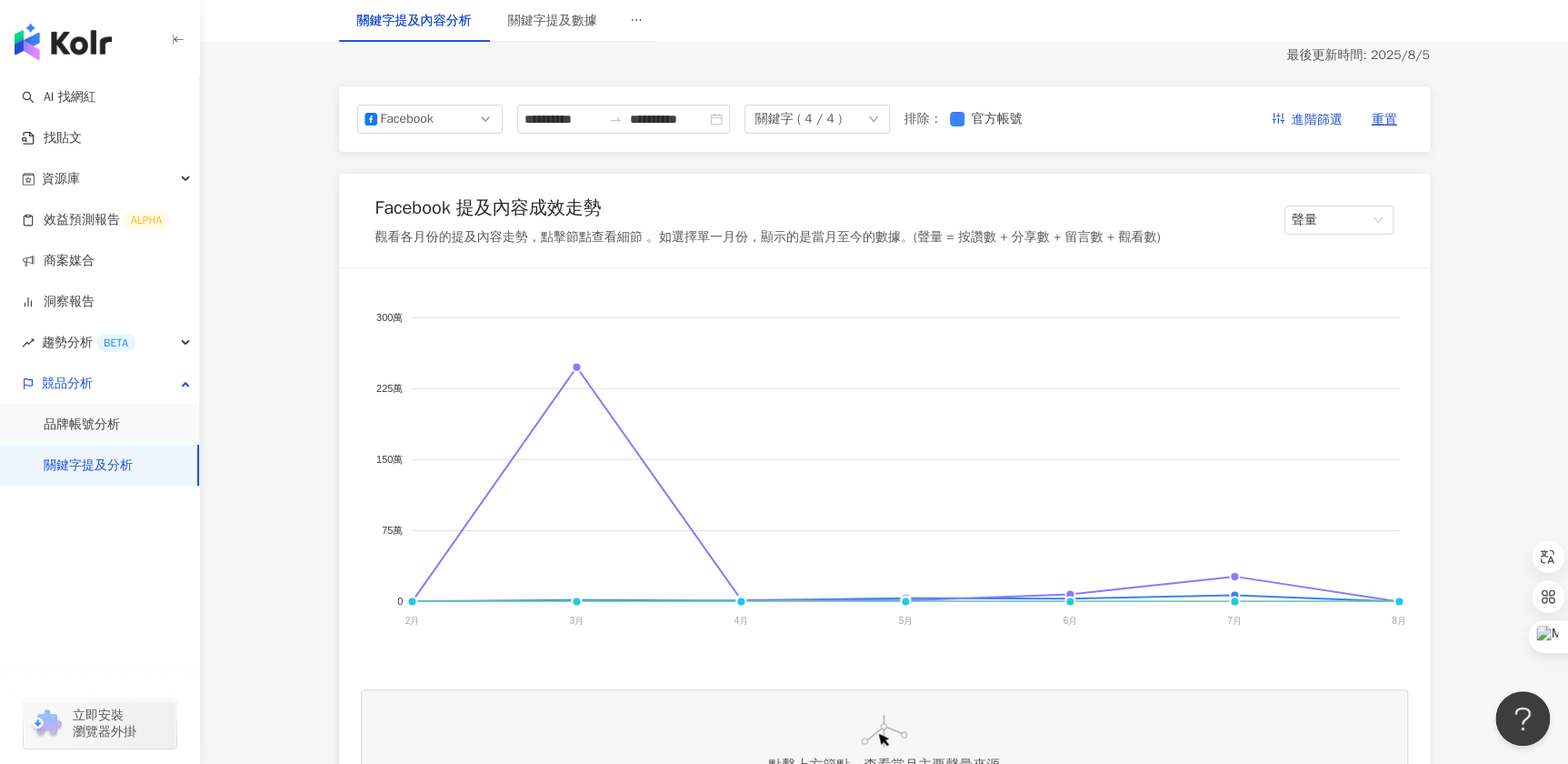 scroll, scrollTop: 219, scrollLeft: 0, axis: vertical 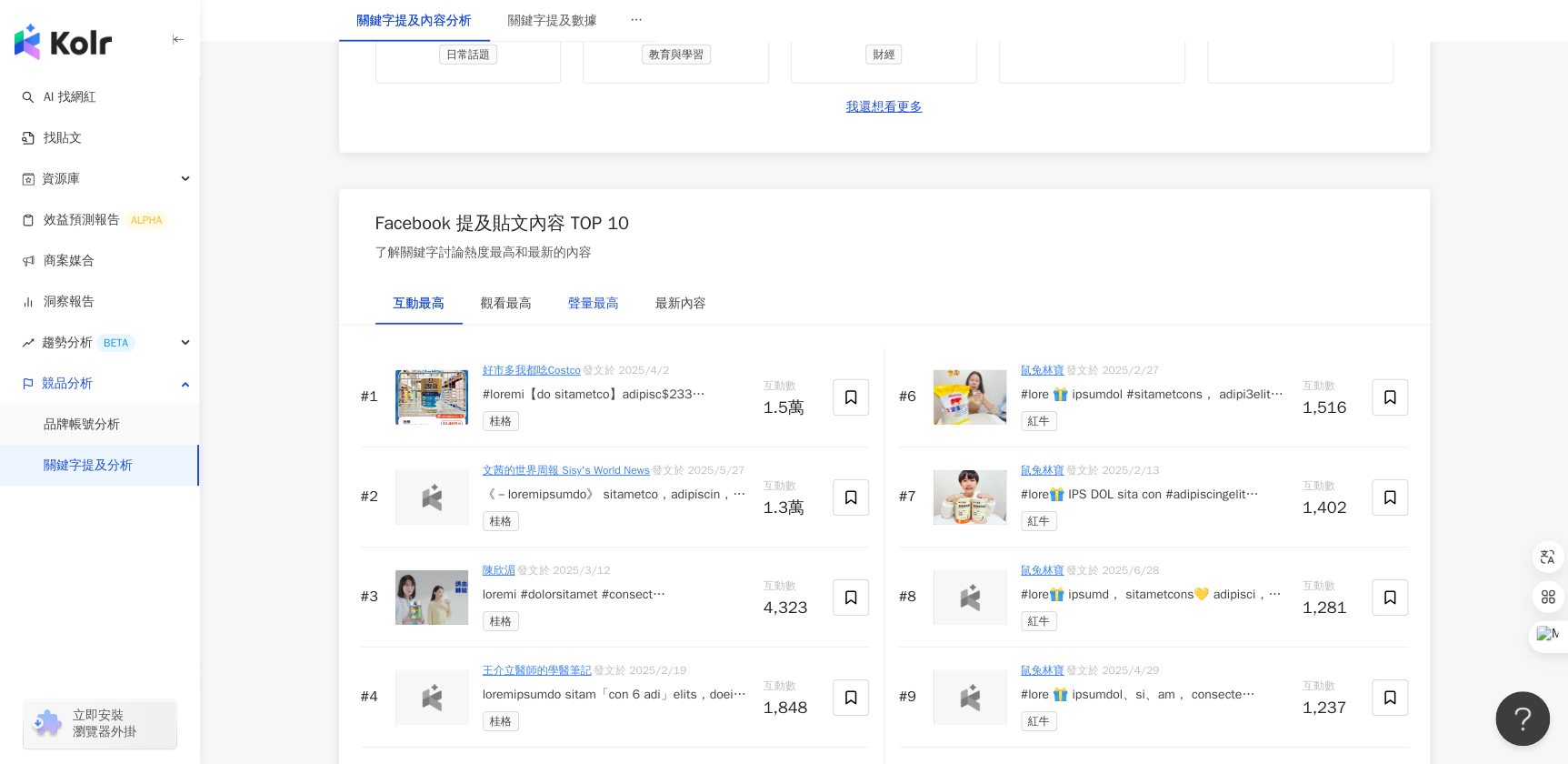 click on "聲量最高" at bounding box center (594, 304) 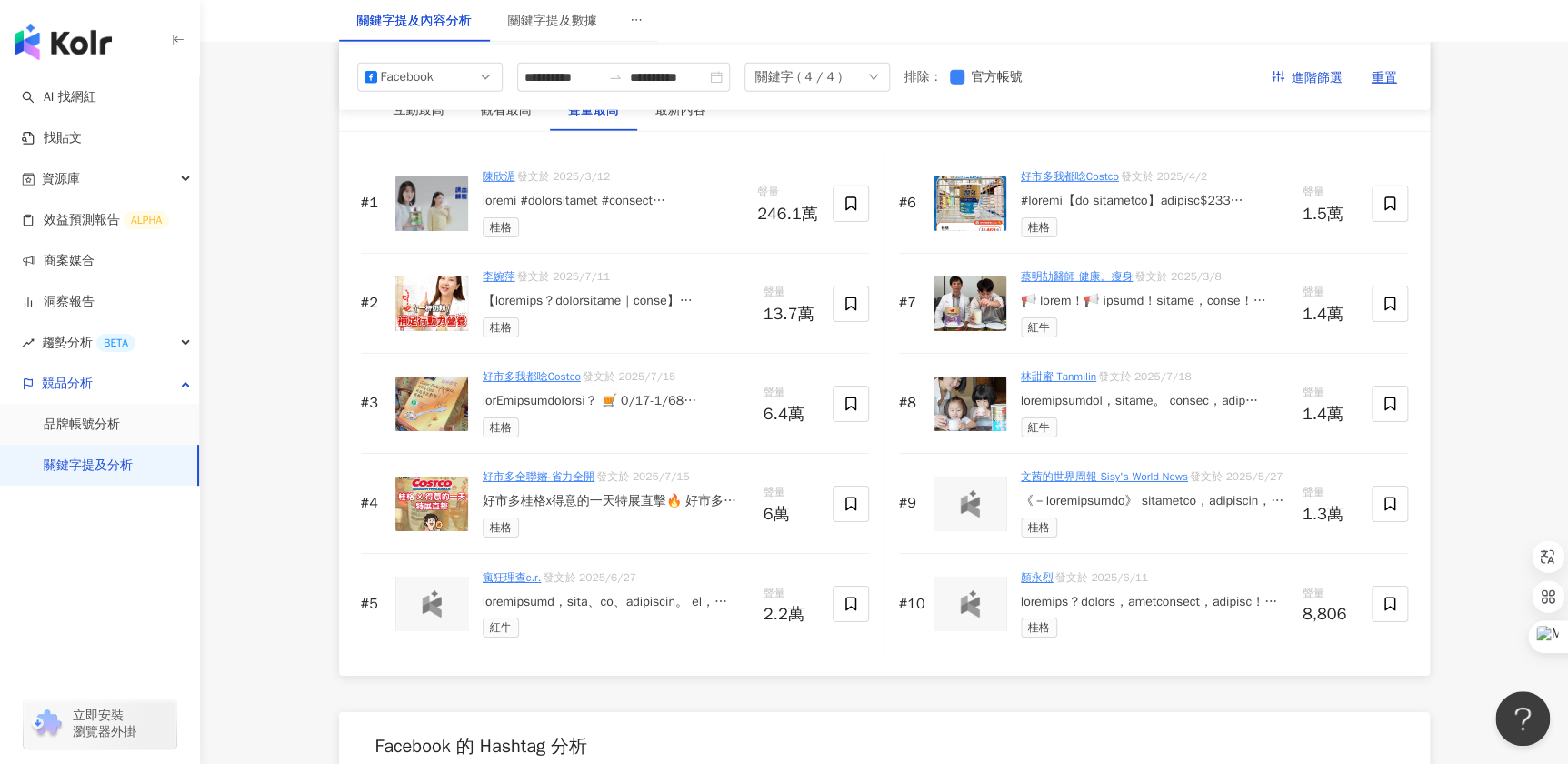 scroll, scrollTop: 2783, scrollLeft: 0, axis: vertical 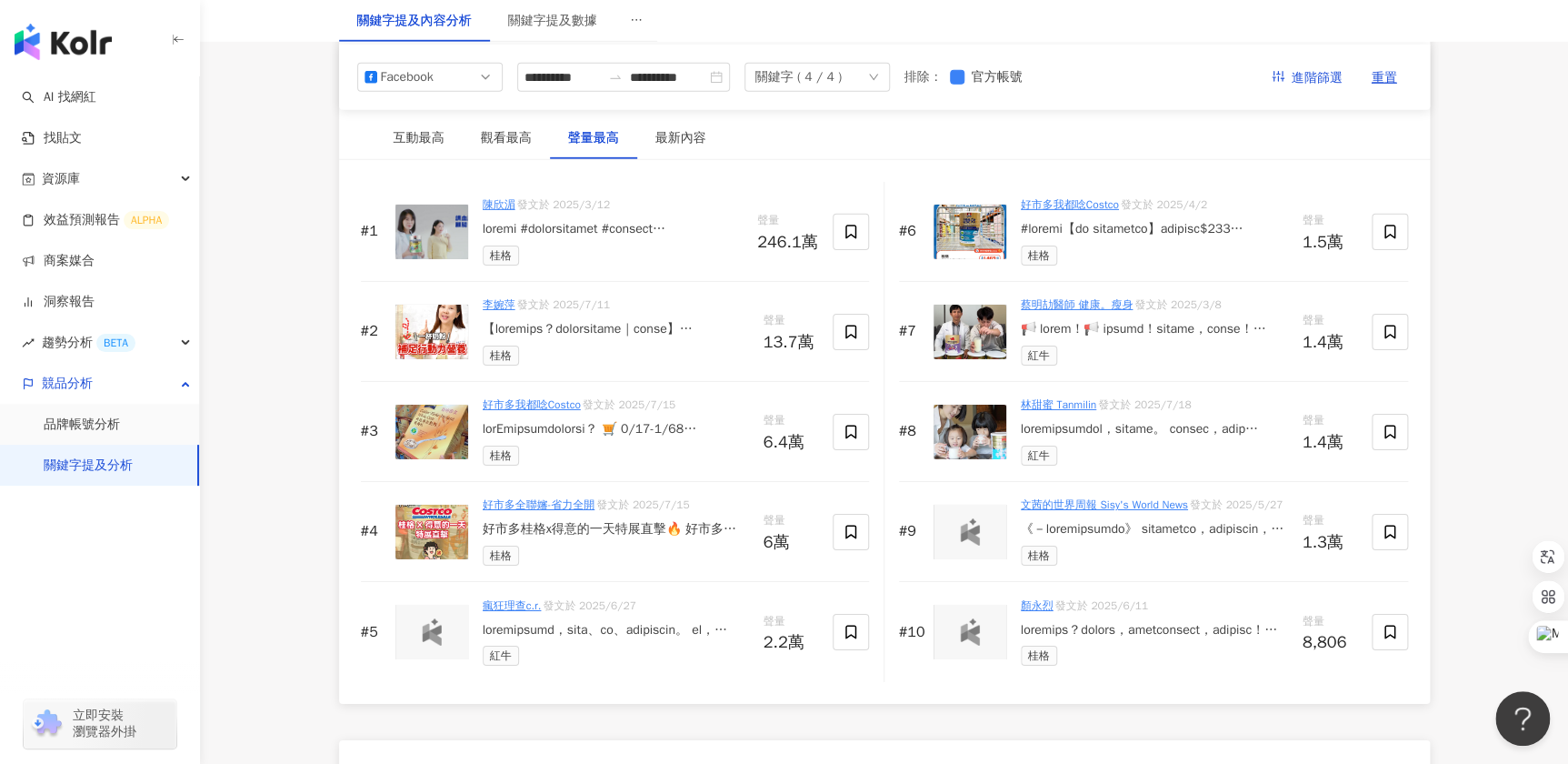 click at bounding box center [615, 630] 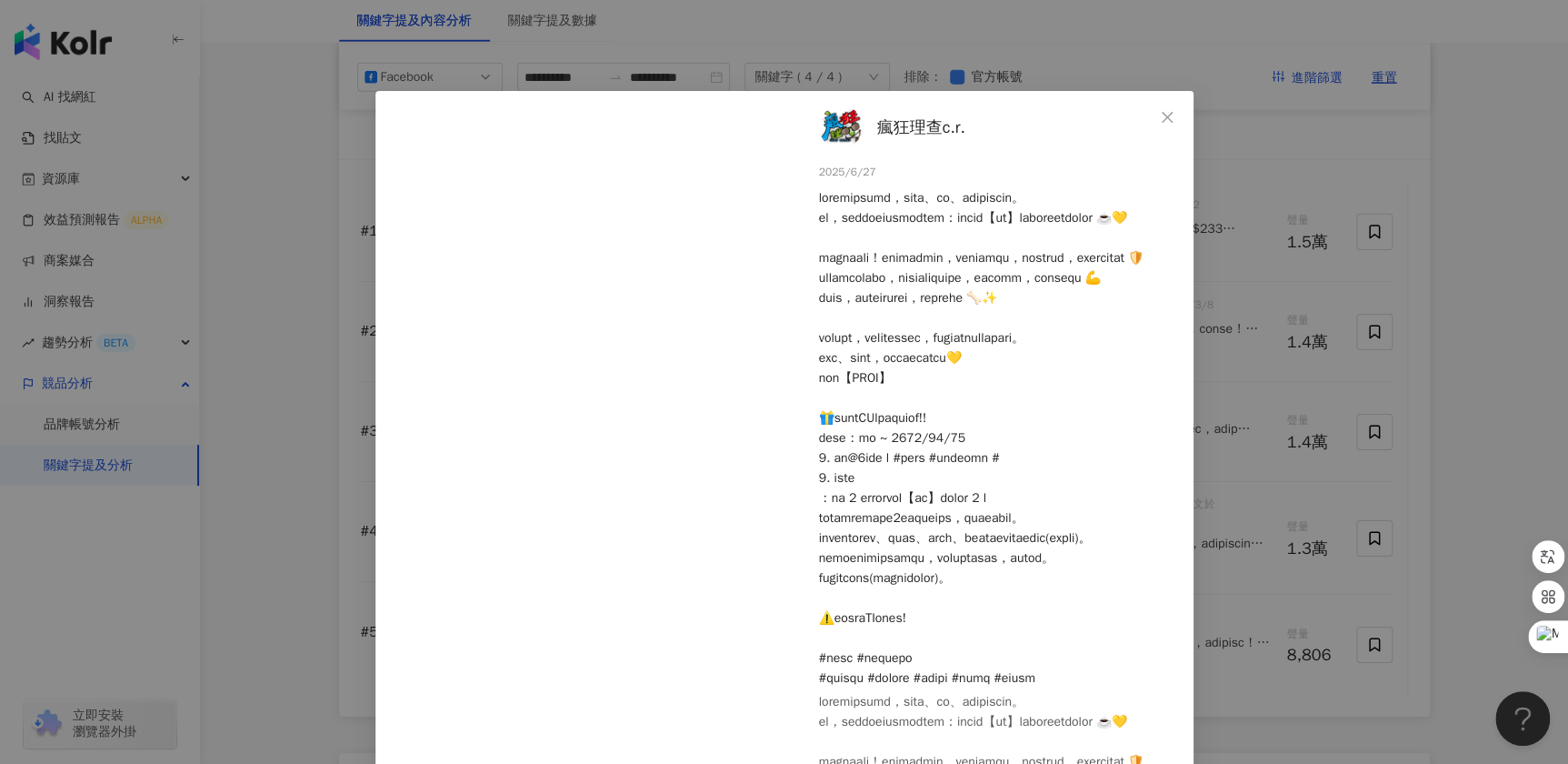 click on "瘋狂理查c.r. 2025/6/27 70 1 2.2萬 1 查看原始貼文" at bounding box center (784, 382) 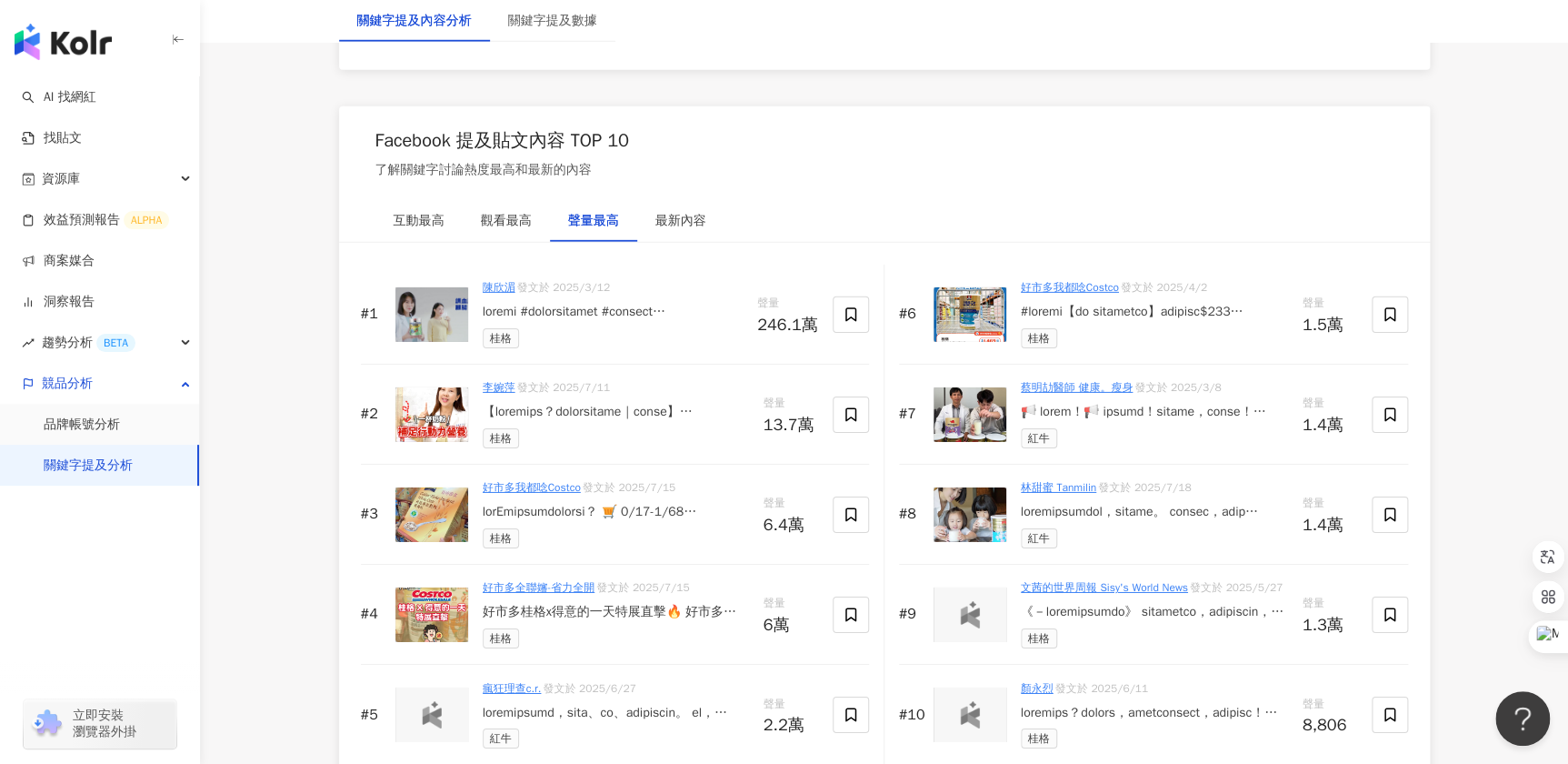 scroll, scrollTop: 2783, scrollLeft: 0, axis: vertical 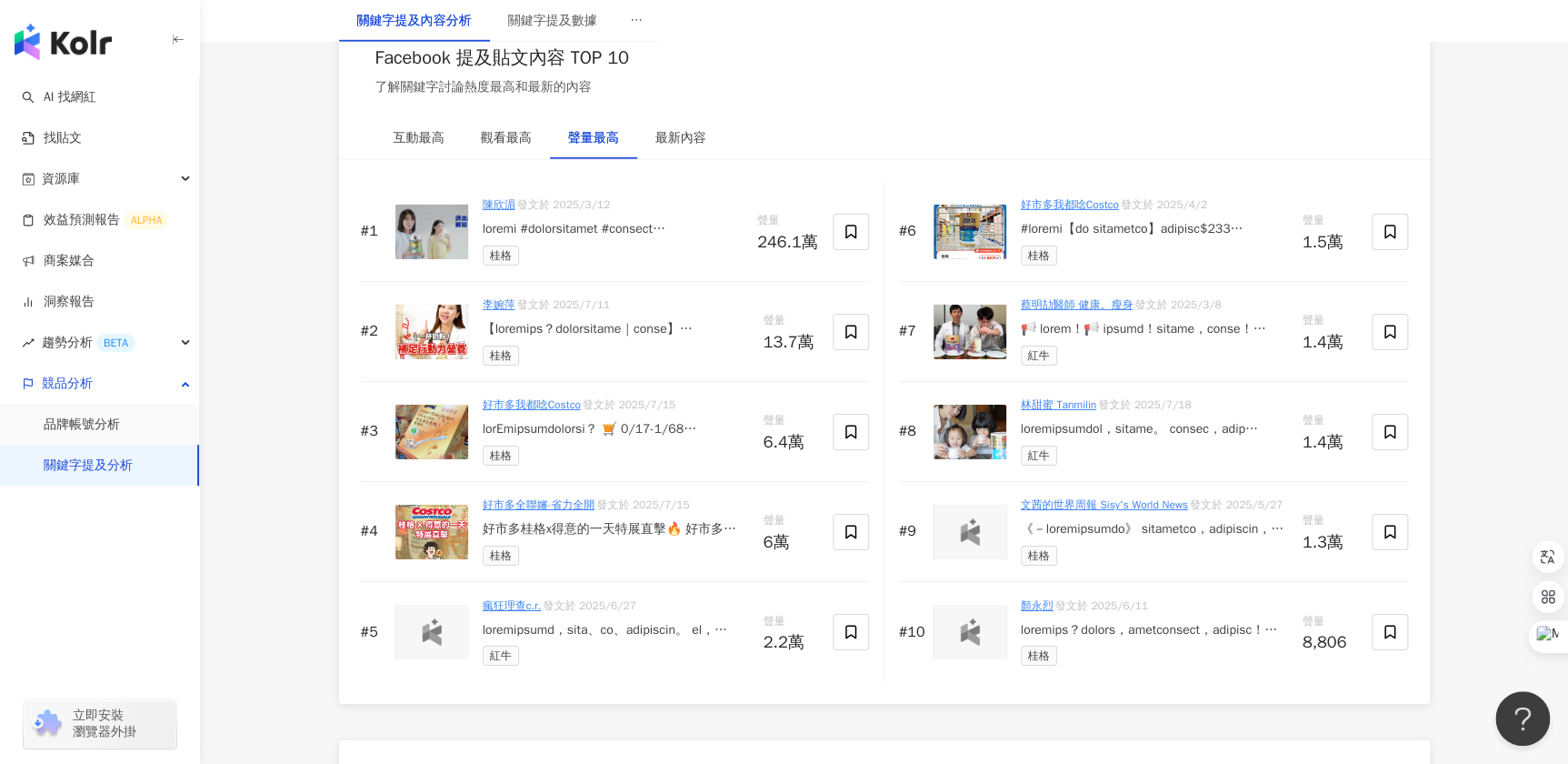 click on "**********" at bounding box center (884, -202) 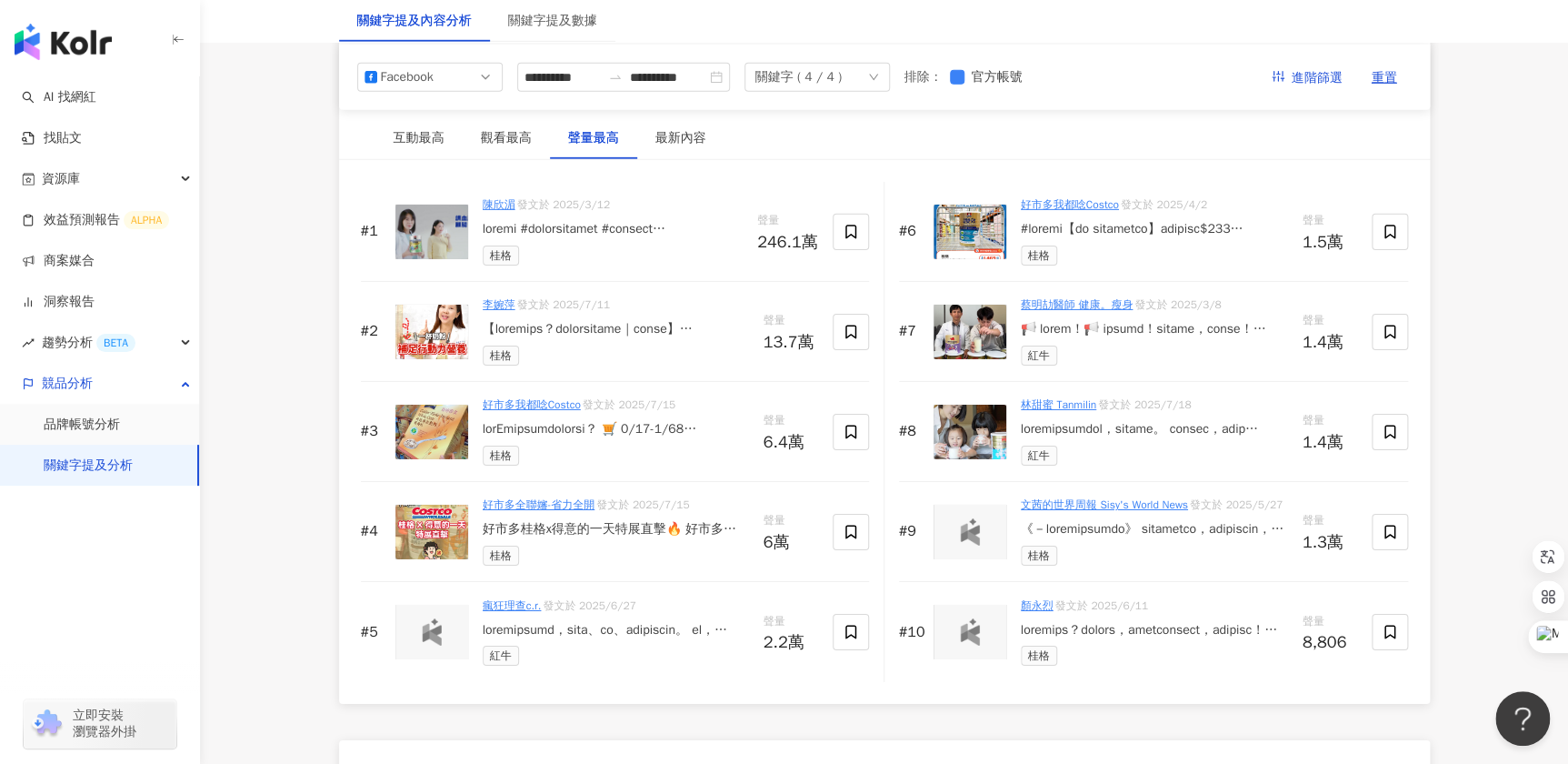 scroll, scrollTop: 2700, scrollLeft: 0, axis: vertical 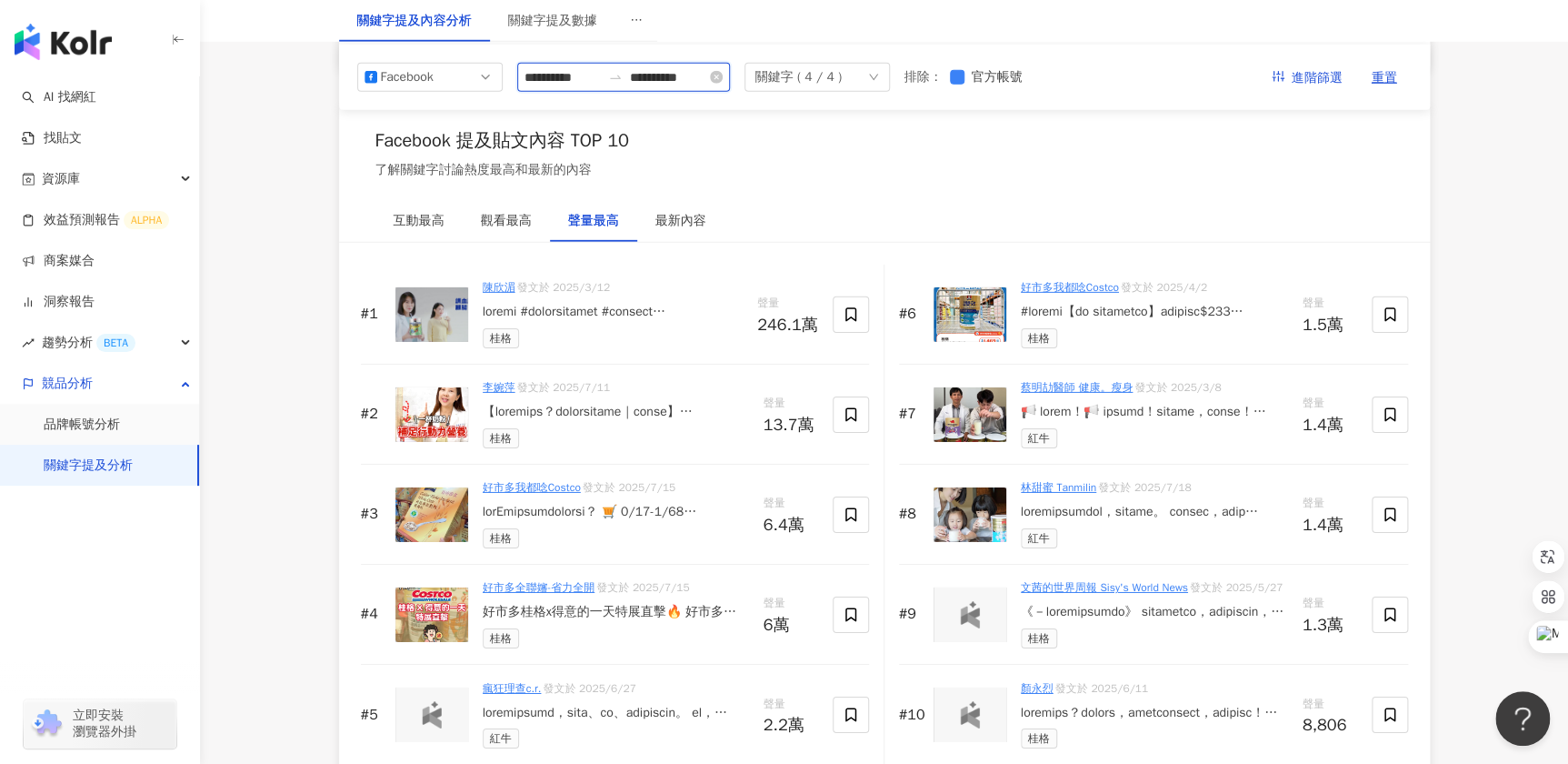 click on "**********" at bounding box center (563, 76) 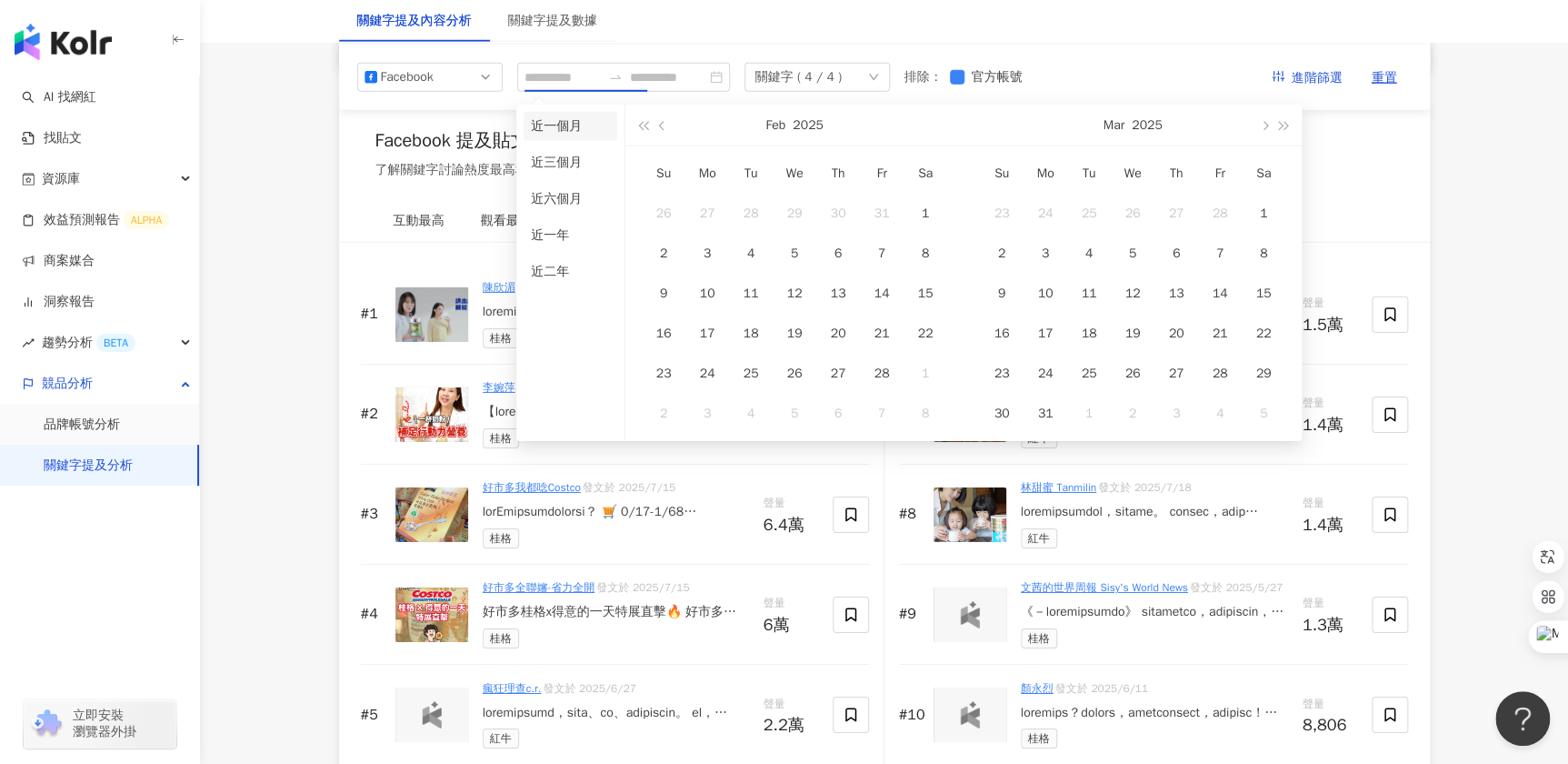 click on "近一個月" at bounding box center (570, 126) 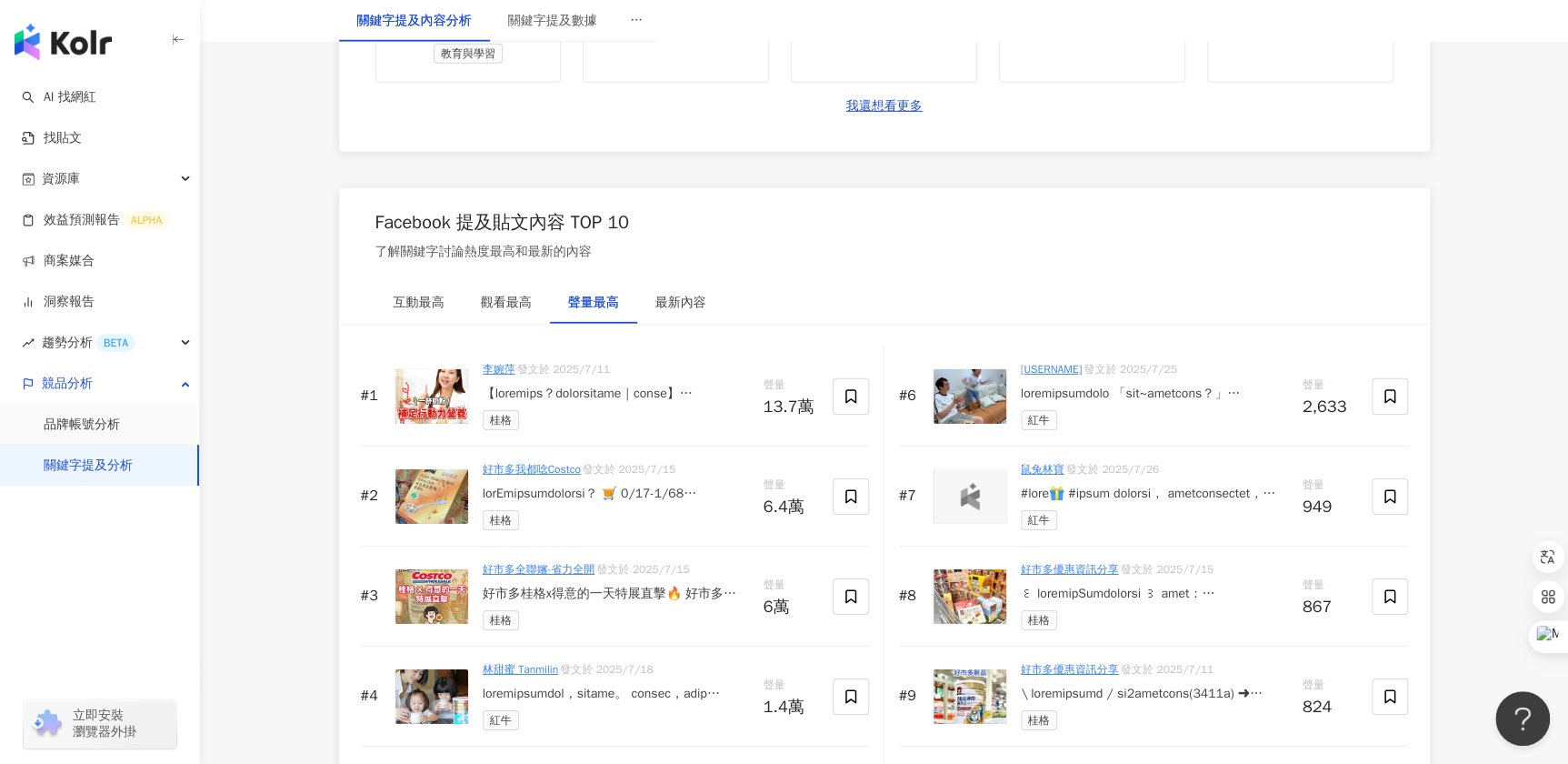 scroll, scrollTop: 2911, scrollLeft: 0, axis: vertical 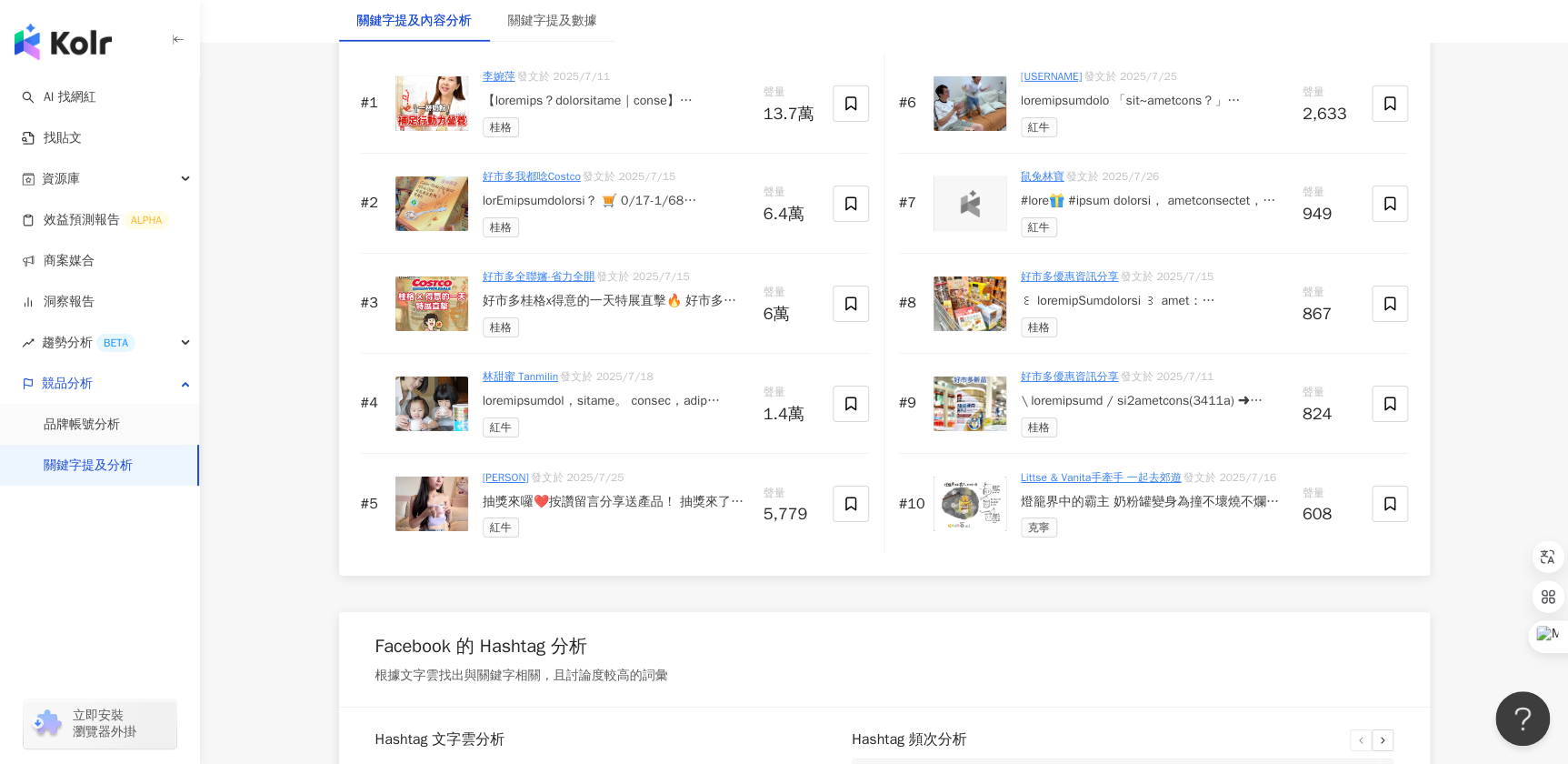 click on "李婉萍 發文於 2025/7/11" at bounding box center [615, 76] 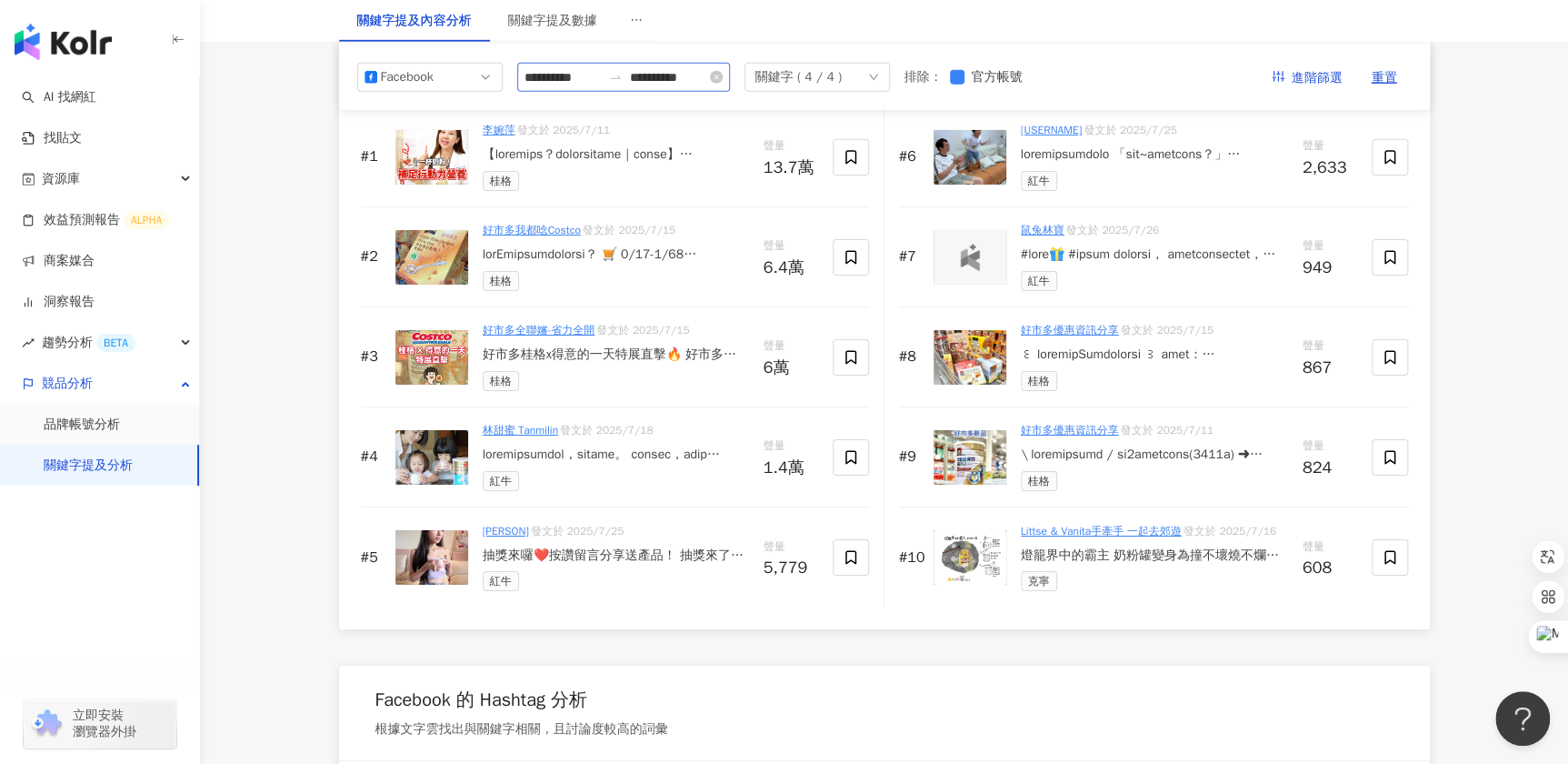 scroll, scrollTop: 2829, scrollLeft: 0, axis: vertical 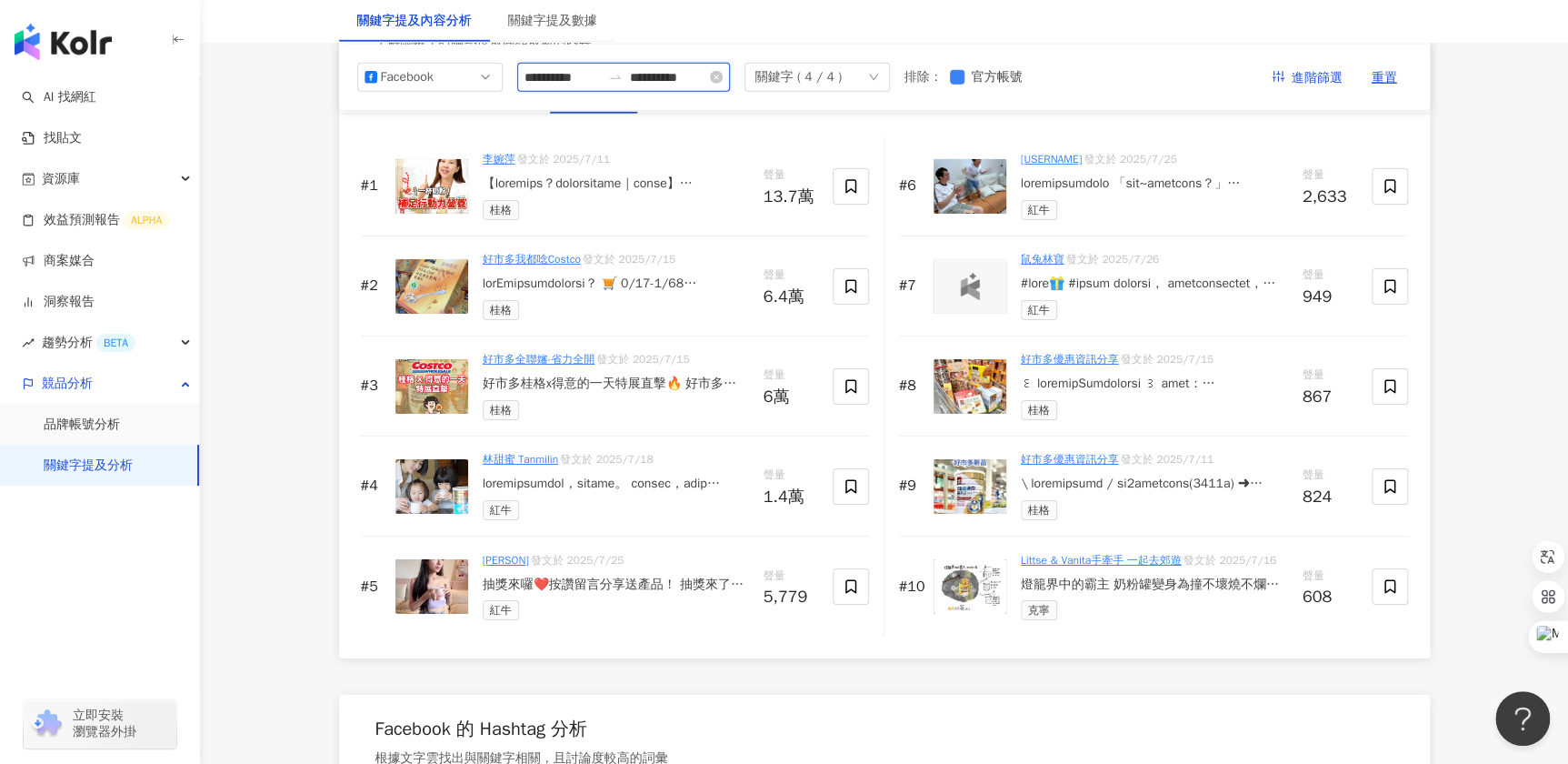 click on "**********" at bounding box center (563, 76) 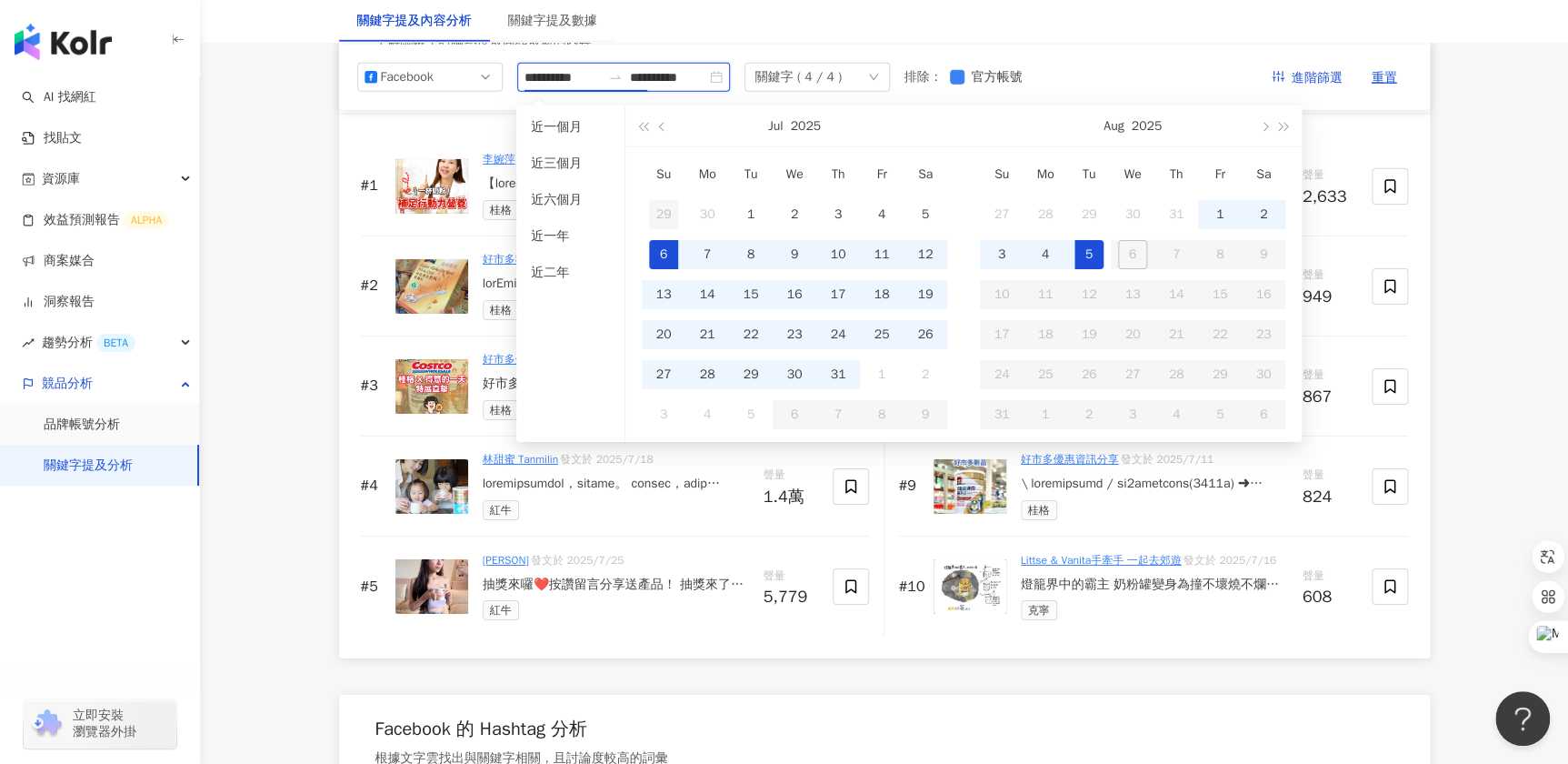 type on "**********" 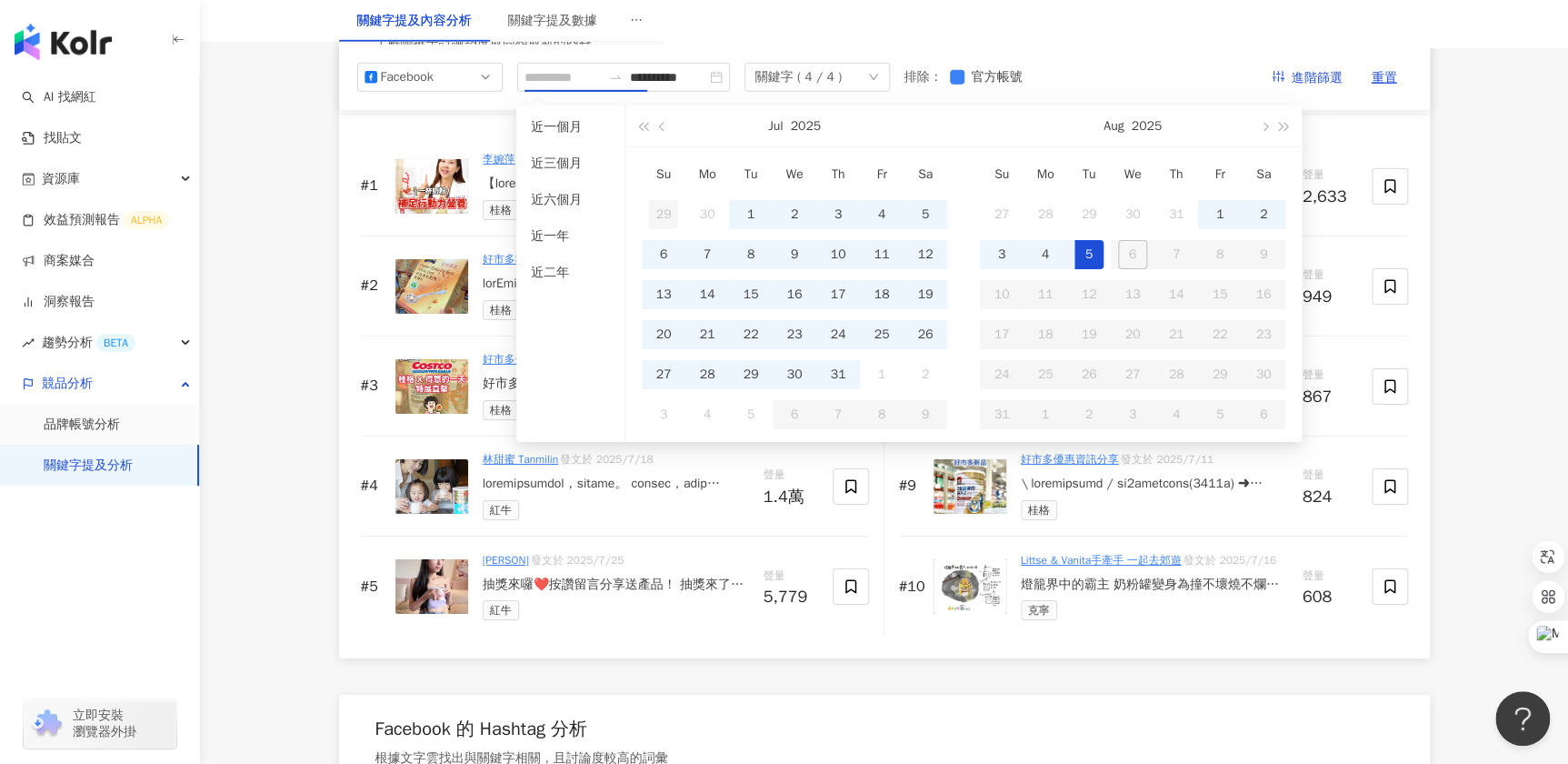 click on "29" at bounding box center [664, 215] 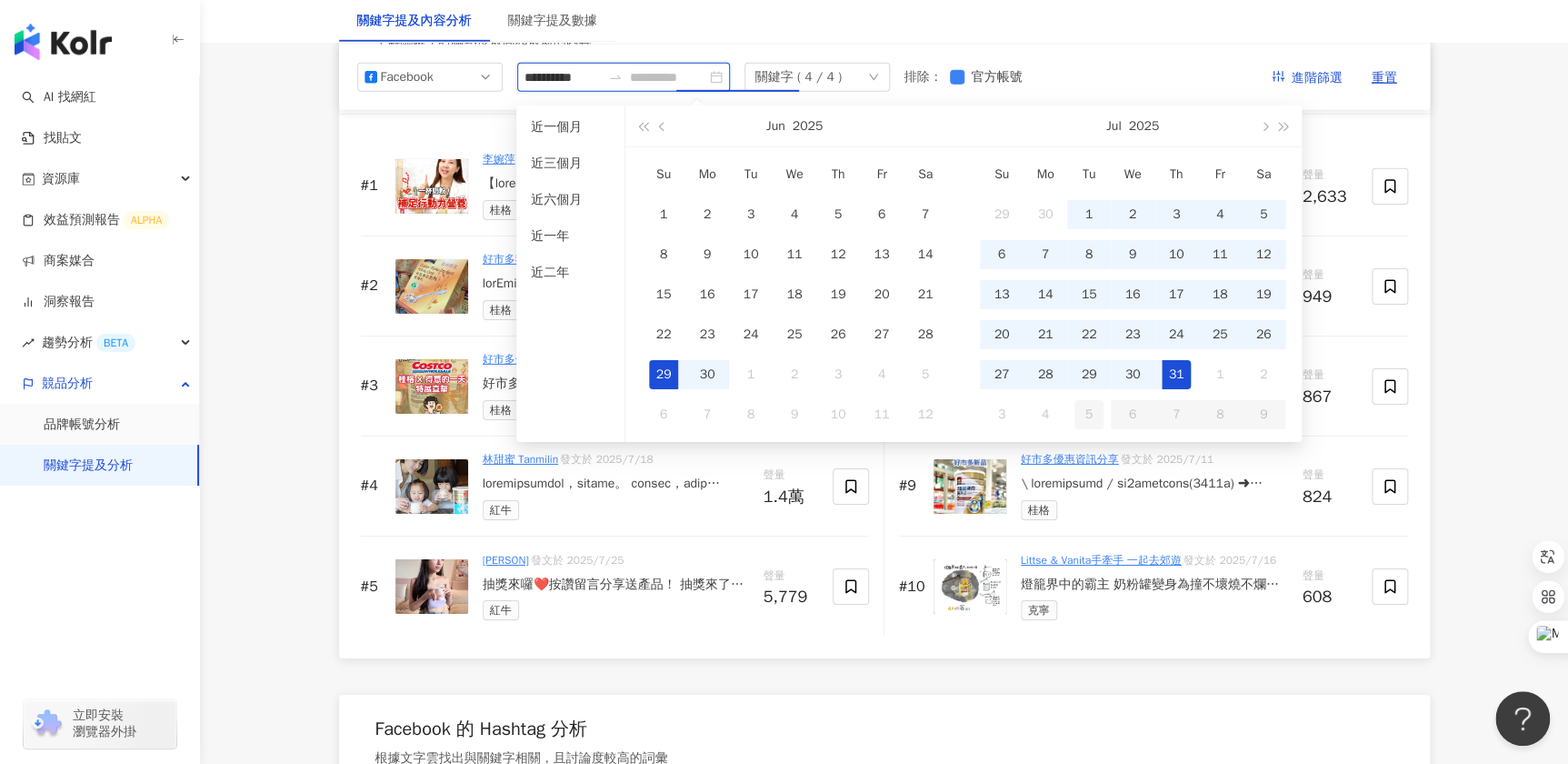 type on "**********" 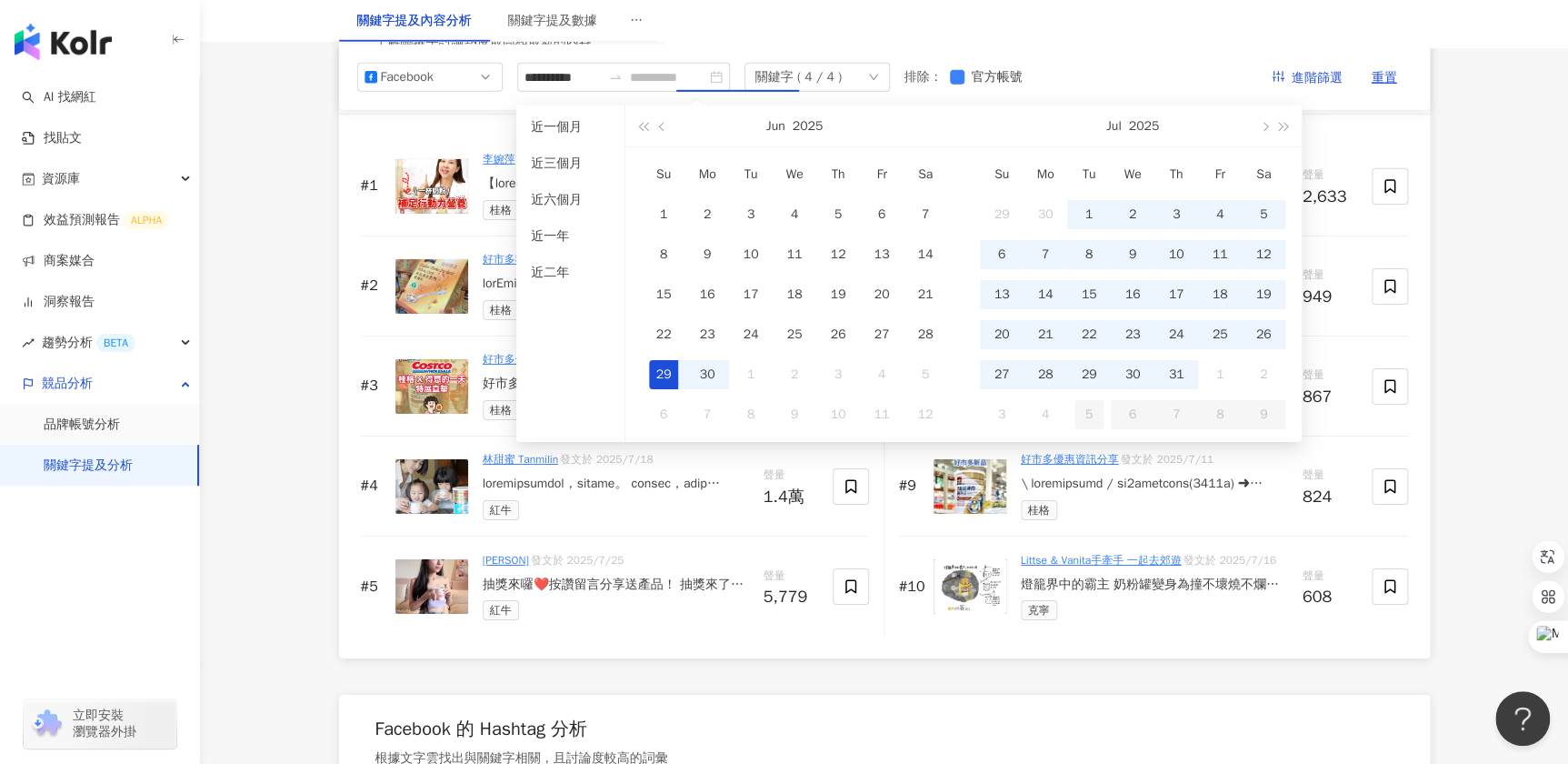 click on "5" at bounding box center (1089, 415) 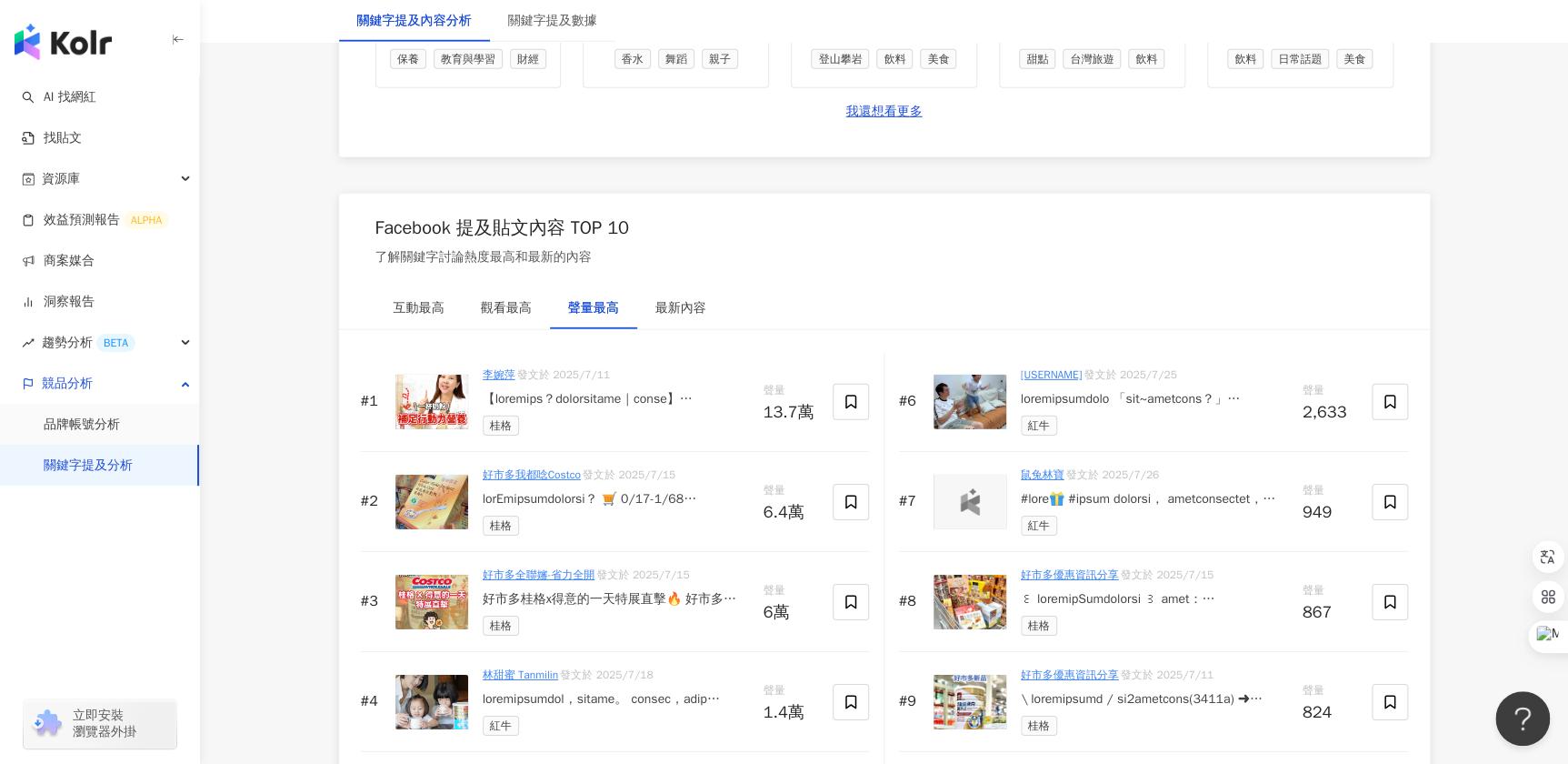 scroll, scrollTop: 2701, scrollLeft: 0, axis: vertical 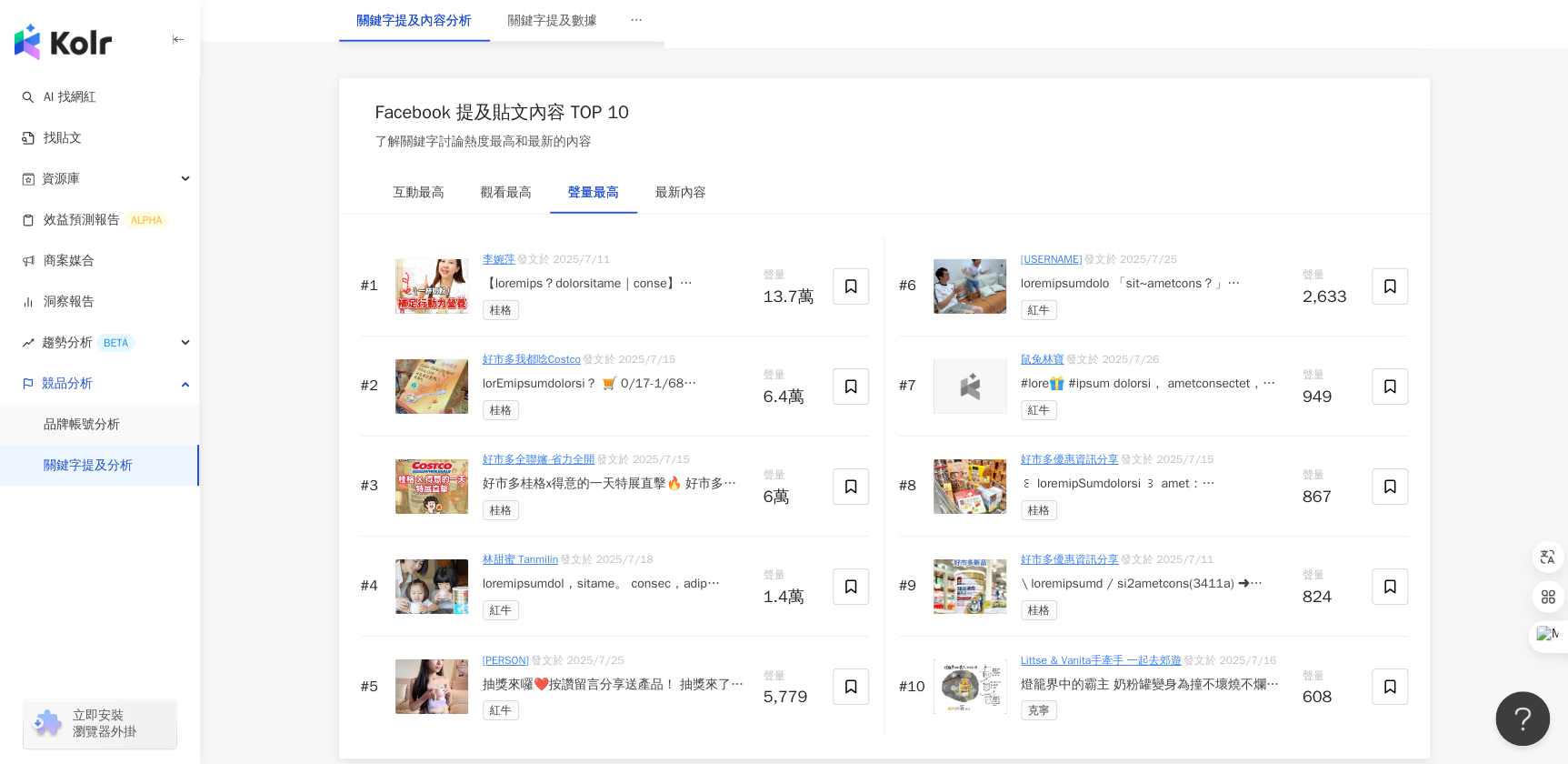click on "Facebook 提及貼文內容 TOP 10 了解關鍵字討論熱度最高和最新的內容" at bounding box center [884, 126] 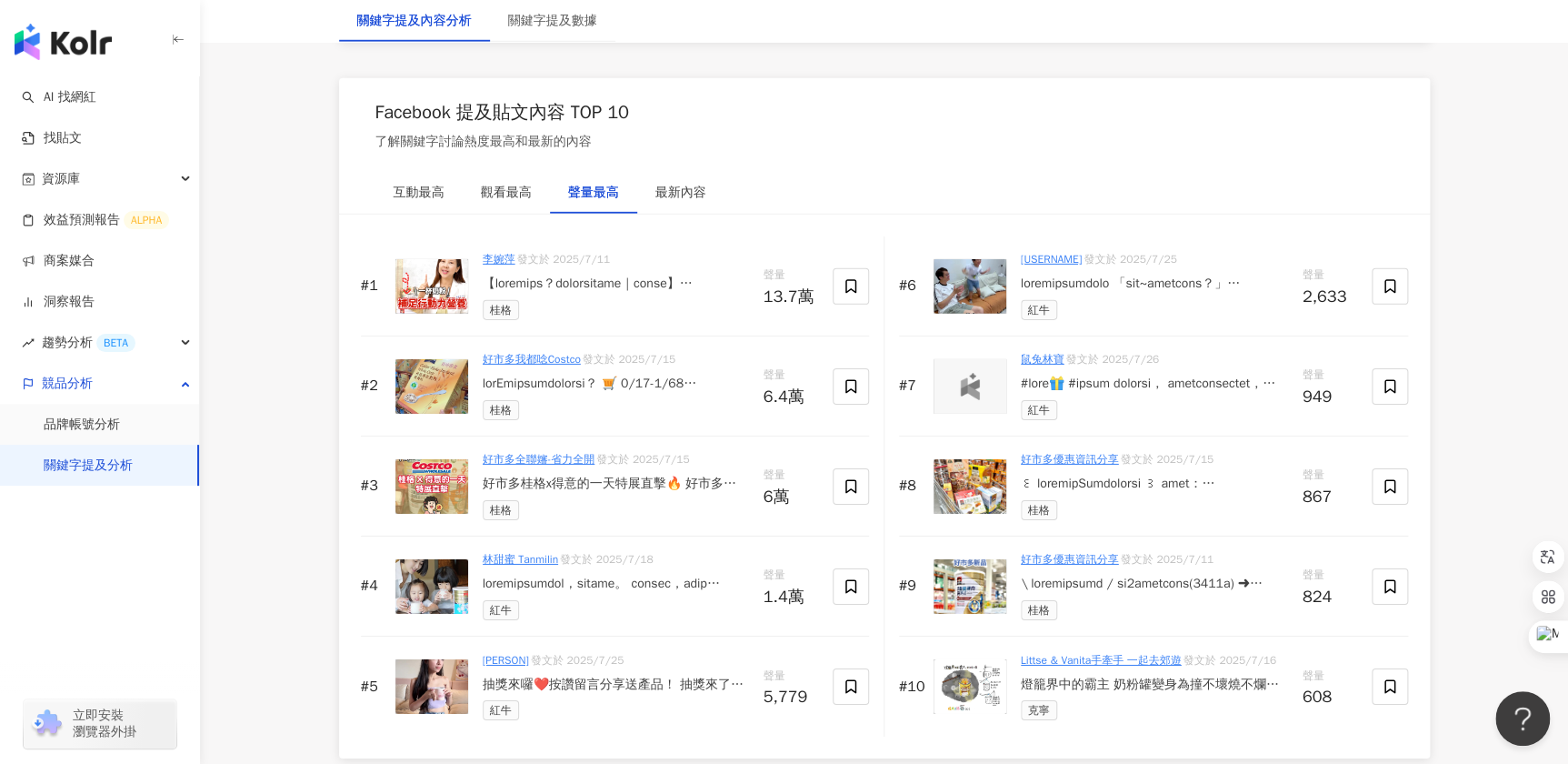 click on "關鍵字提及分析" at bounding box center (88, 466) 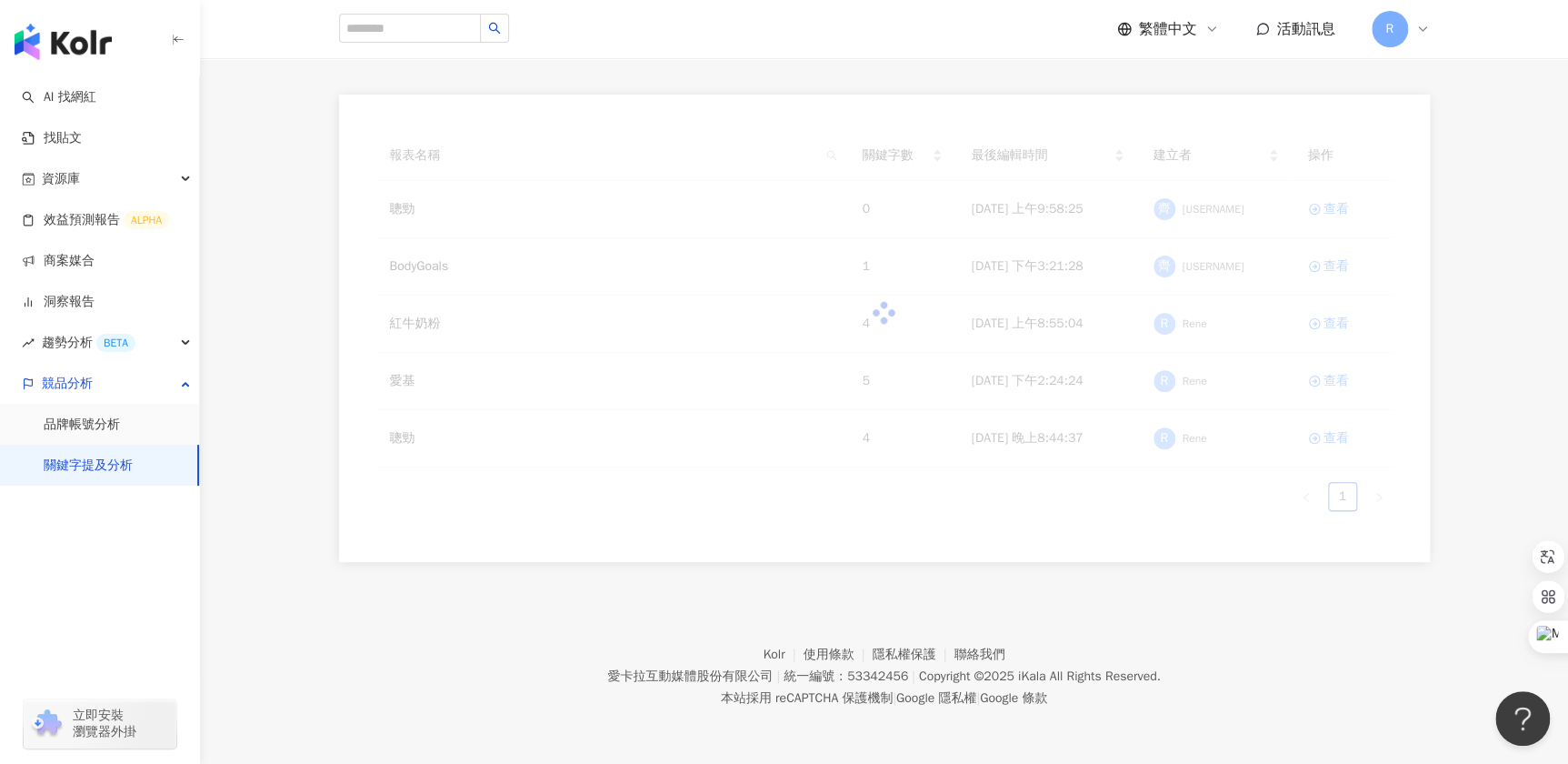 scroll, scrollTop: 0, scrollLeft: 0, axis: both 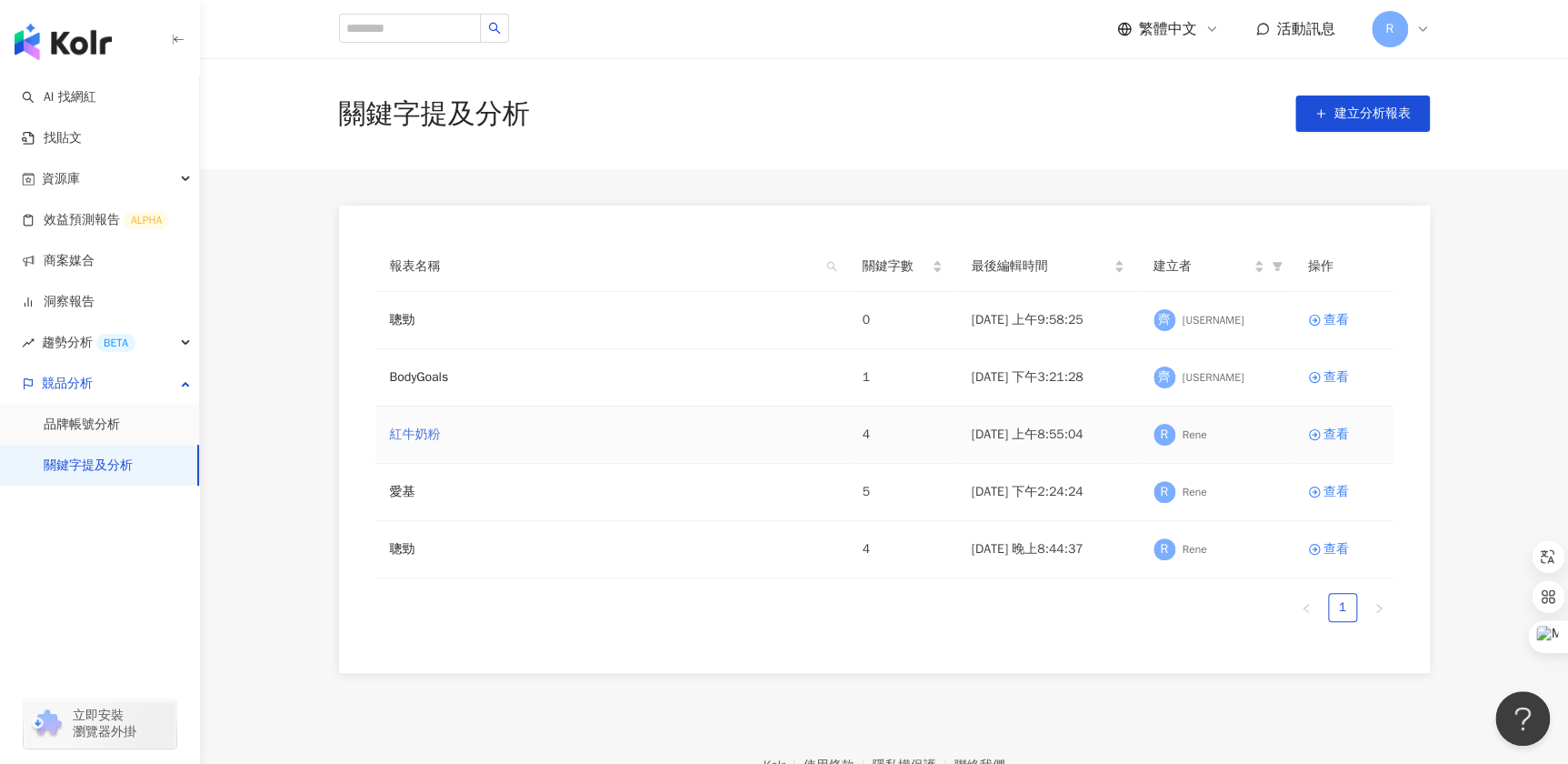 click on "紅牛奶粉" at bounding box center (415, 435) 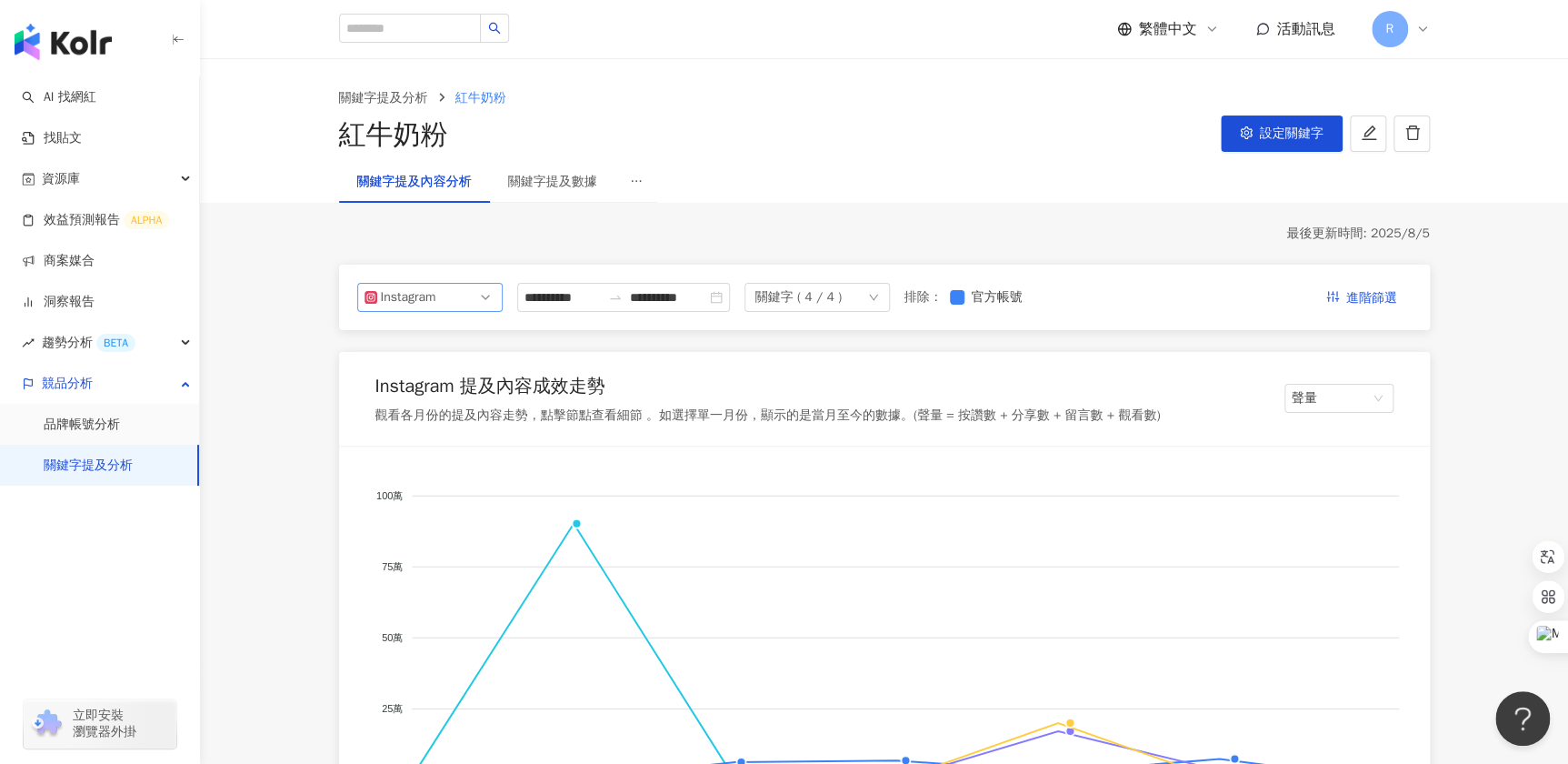 click on "Instagram" at bounding box center (430, 297) 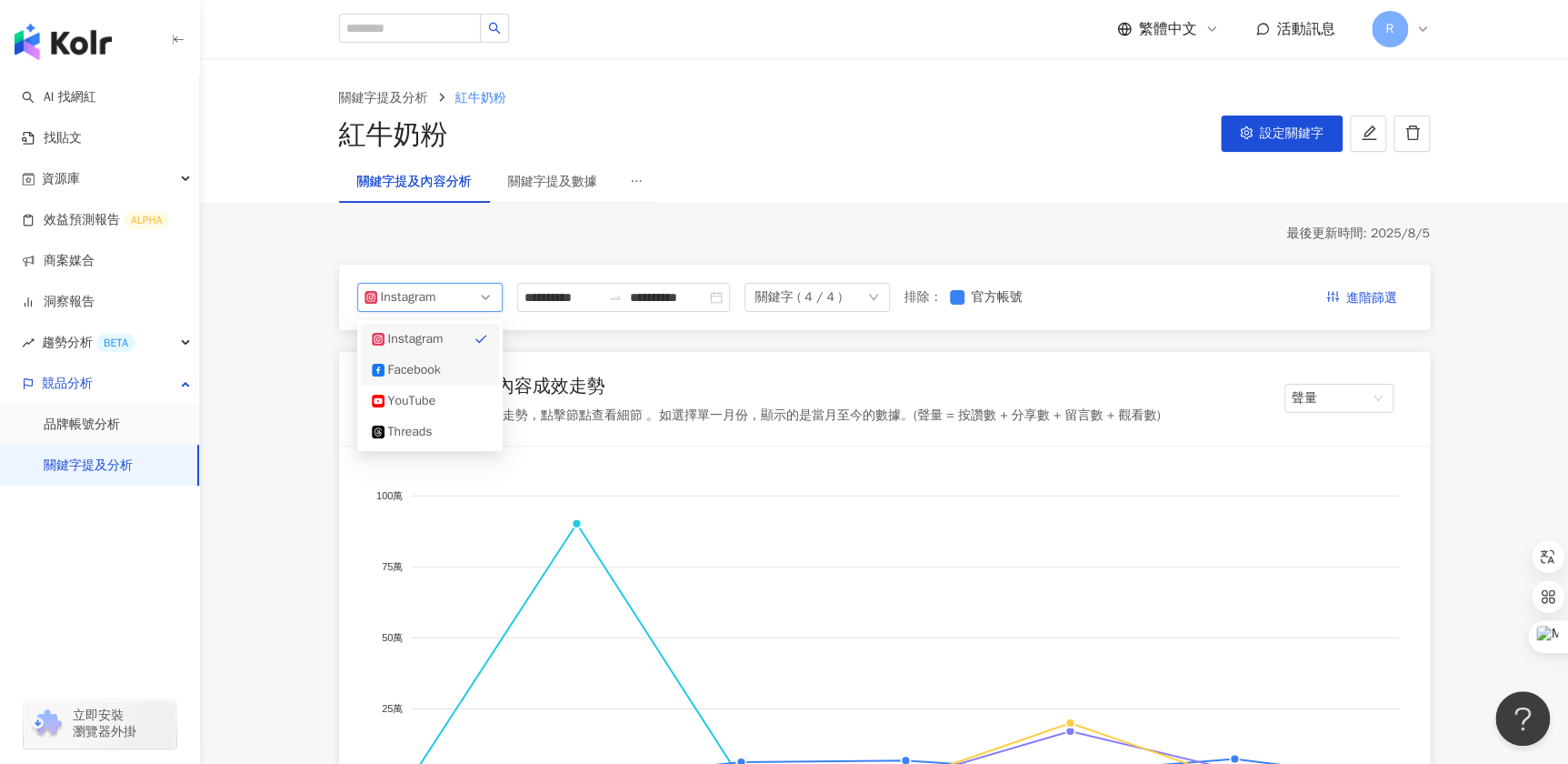 click on "Facebook" at bounding box center (417, 370) 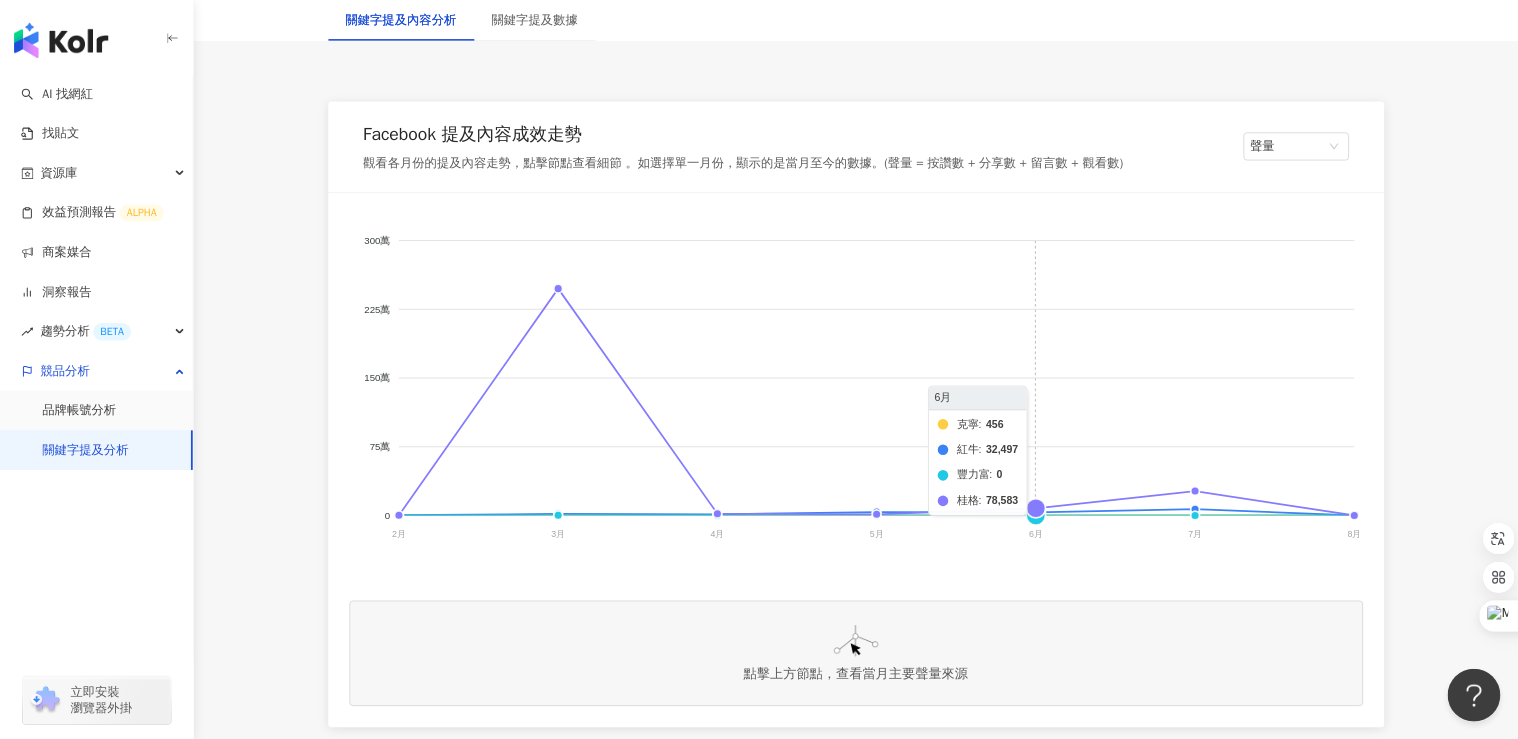 scroll, scrollTop: 272, scrollLeft: 0, axis: vertical 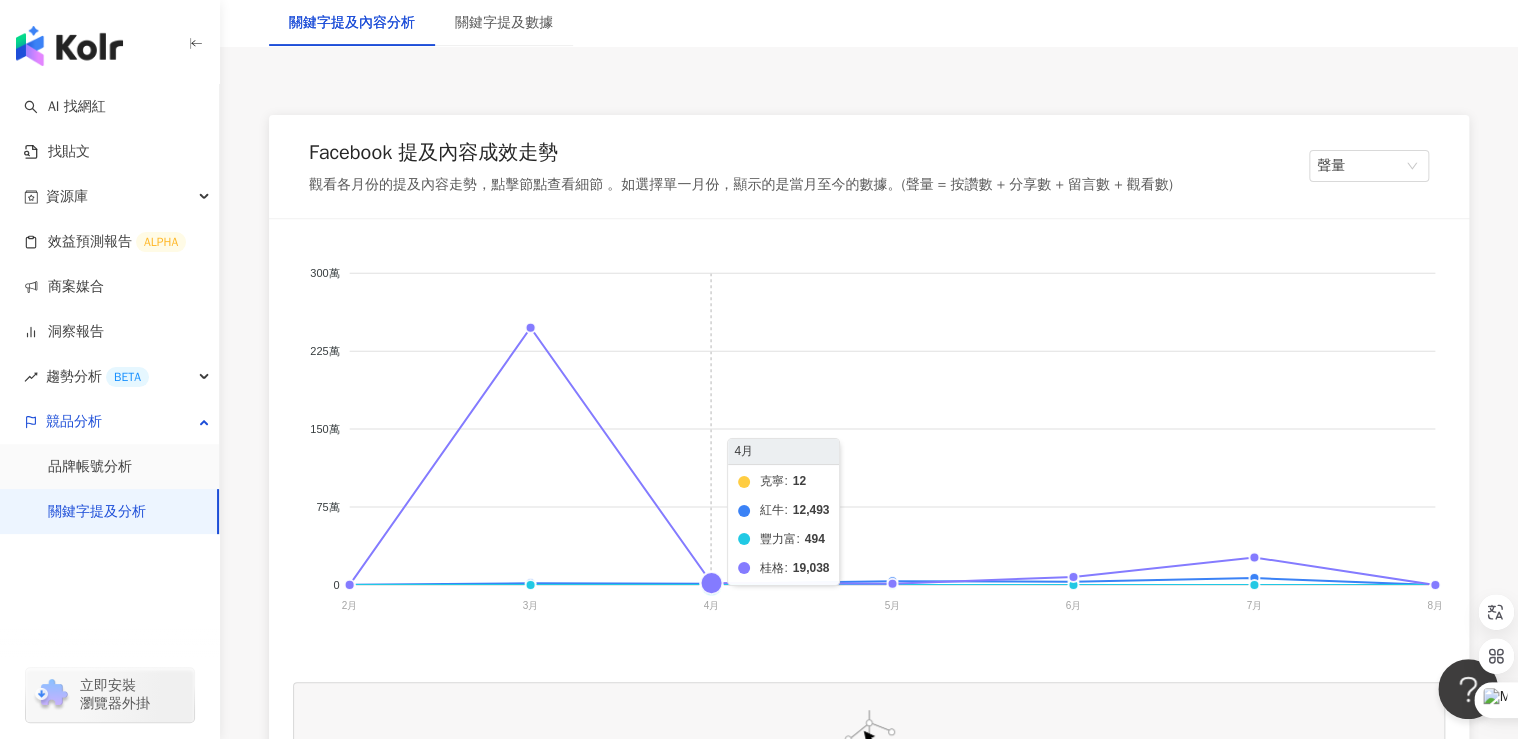 click on "克寧 紅牛 豐力富 桂格" 